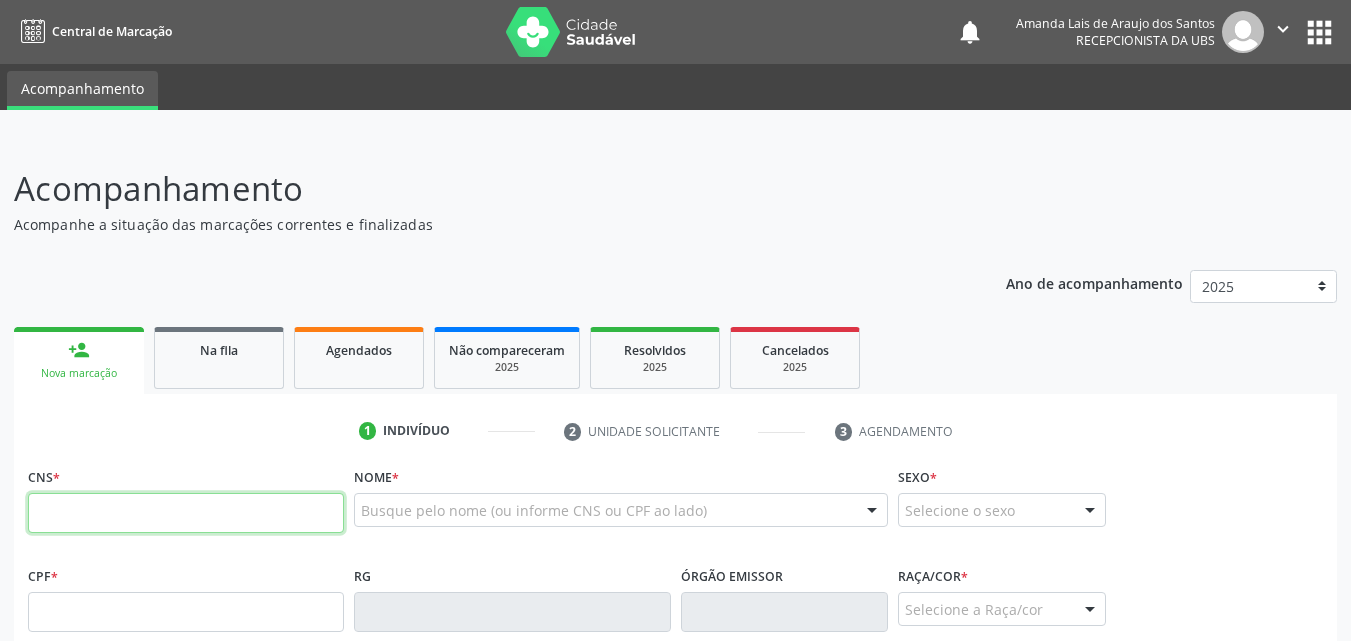 scroll, scrollTop: 0, scrollLeft: 0, axis: both 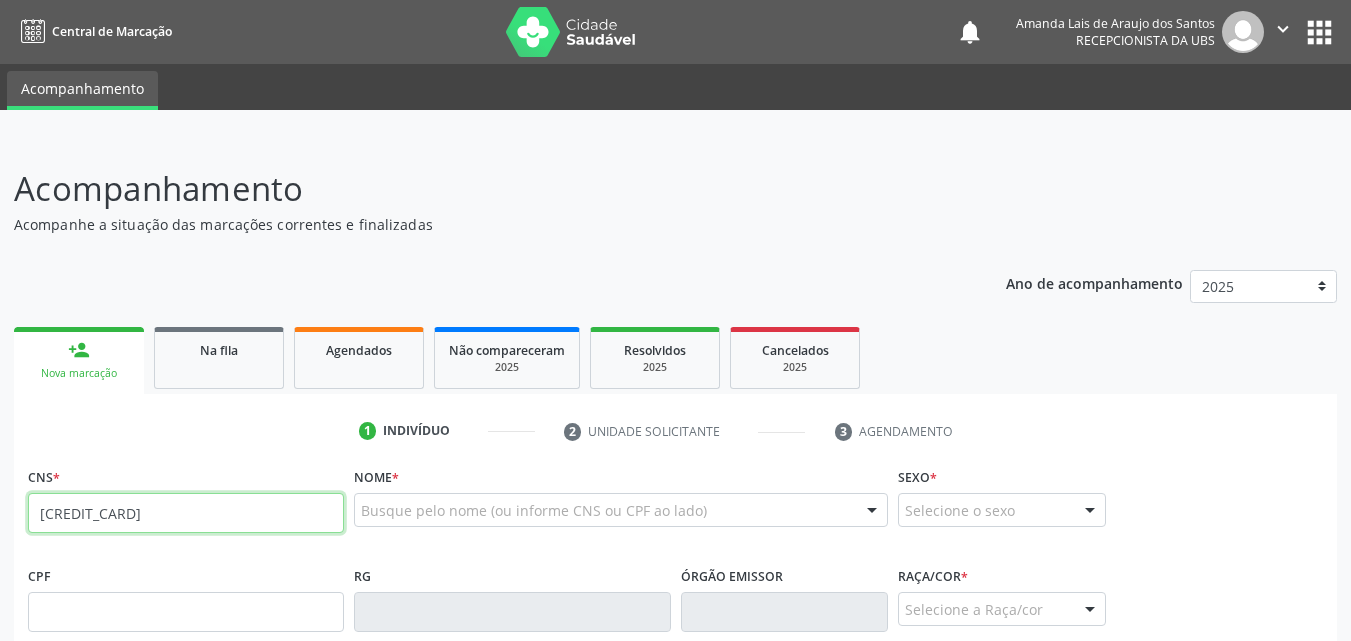 type on "[CREDIT_CARD]" 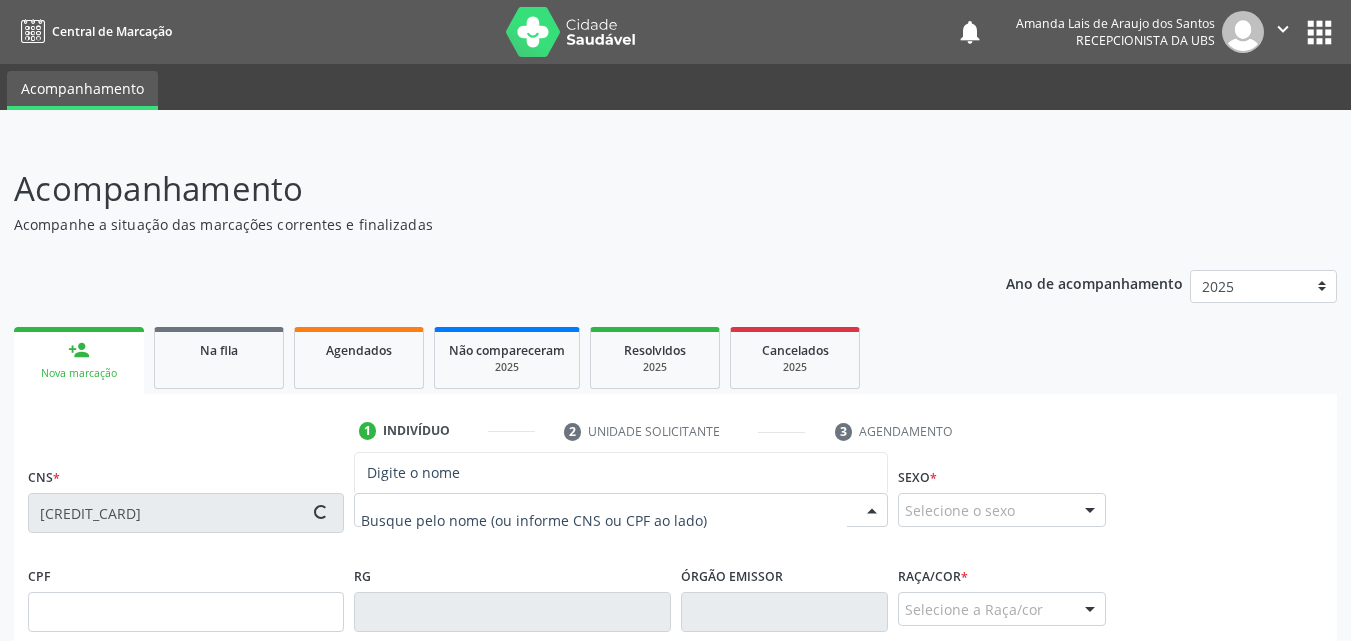 type on "069.301.616-75" 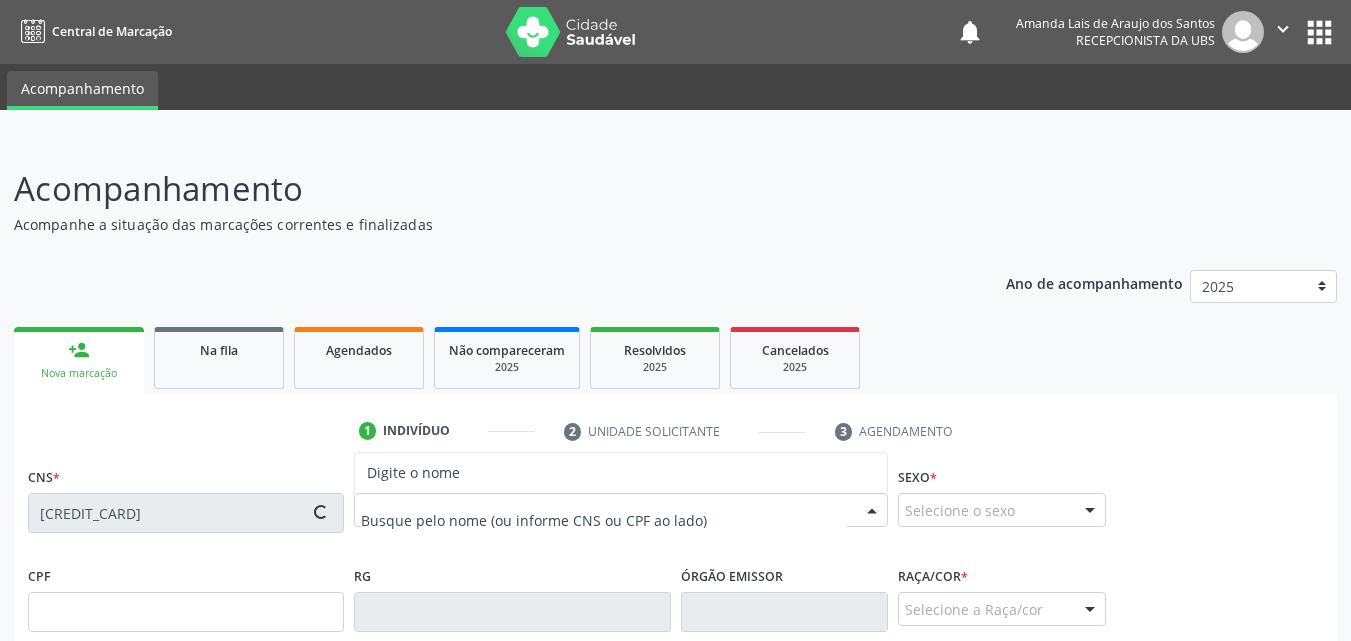 type on "[DATE]" 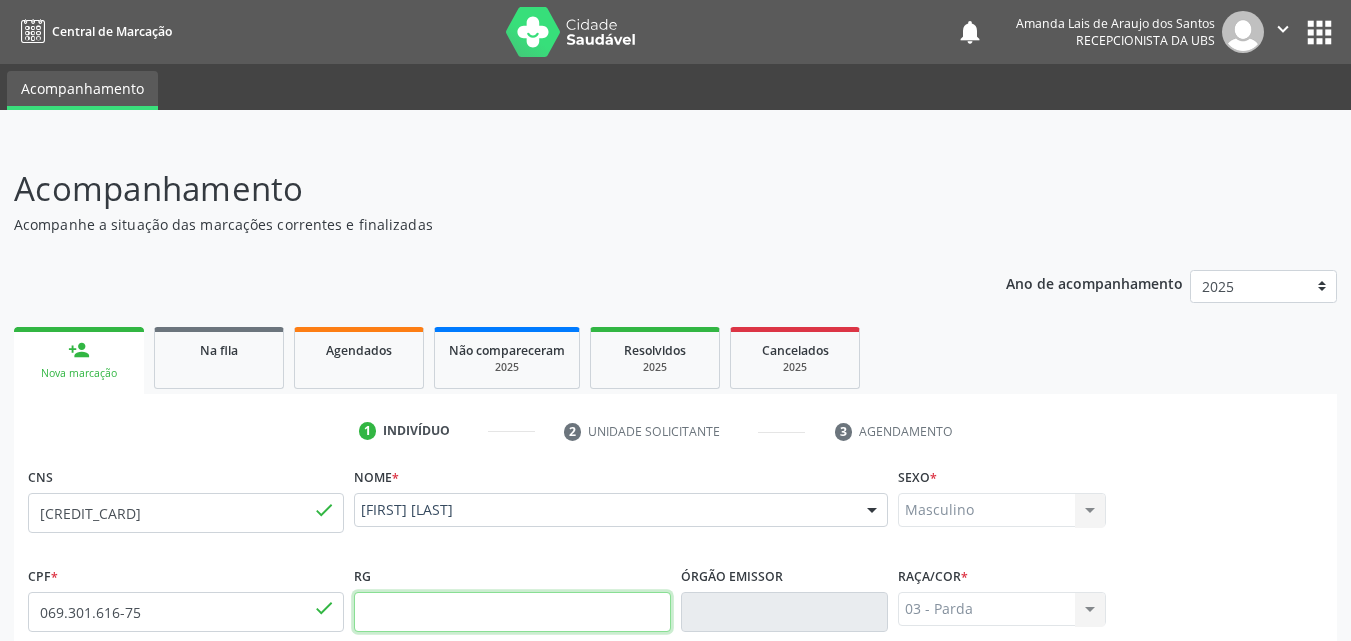 scroll, scrollTop: 471, scrollLeft: 0, axis: vertical 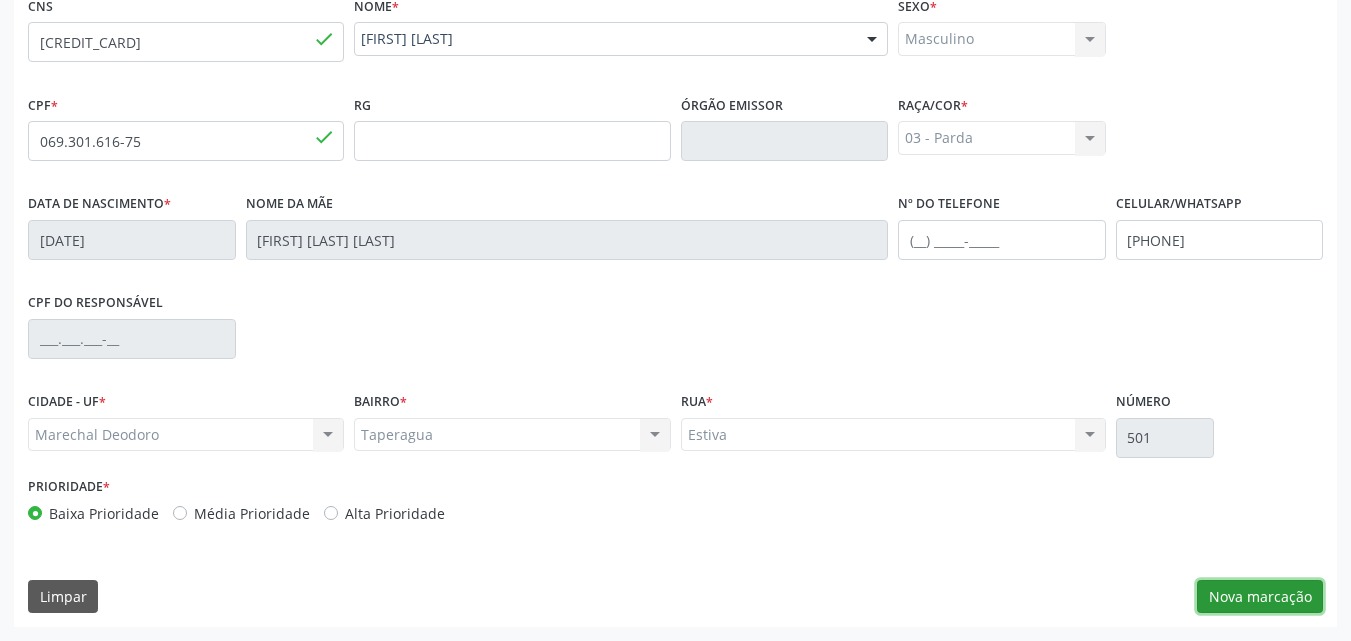 click on "Nova marcação" at bounding box center [1260, 597] 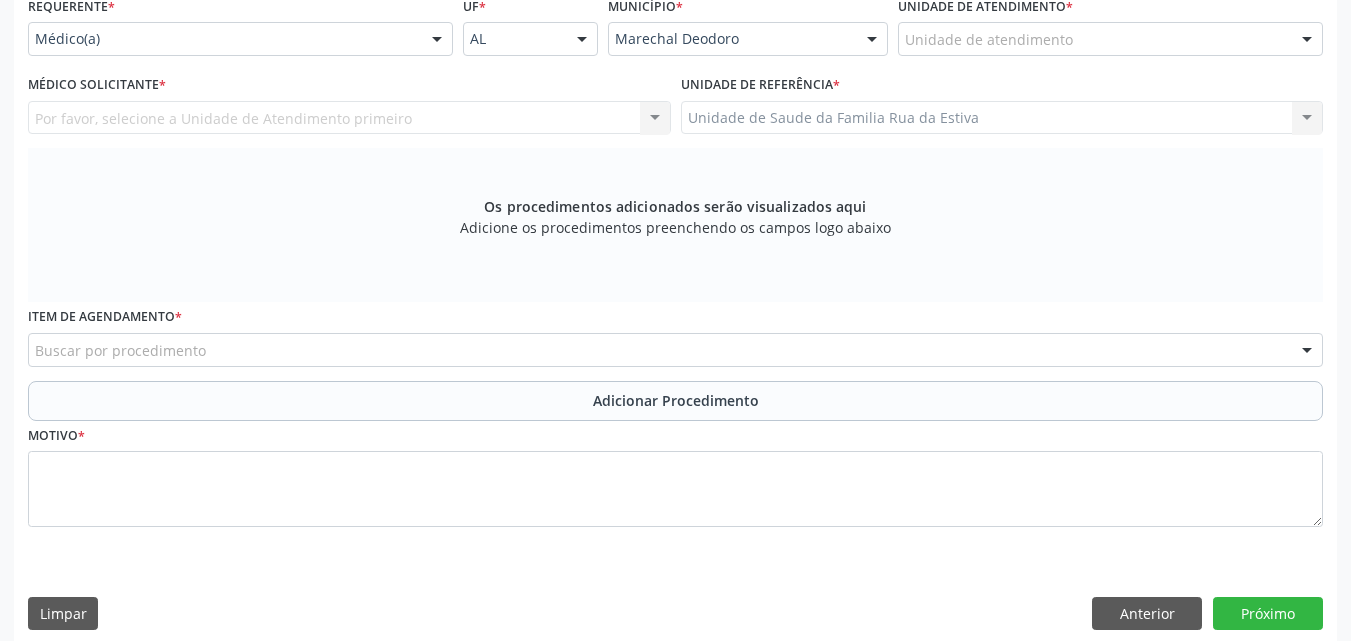 scroll, scrollTop: 4, scrollLeft: 0, axis: vertical 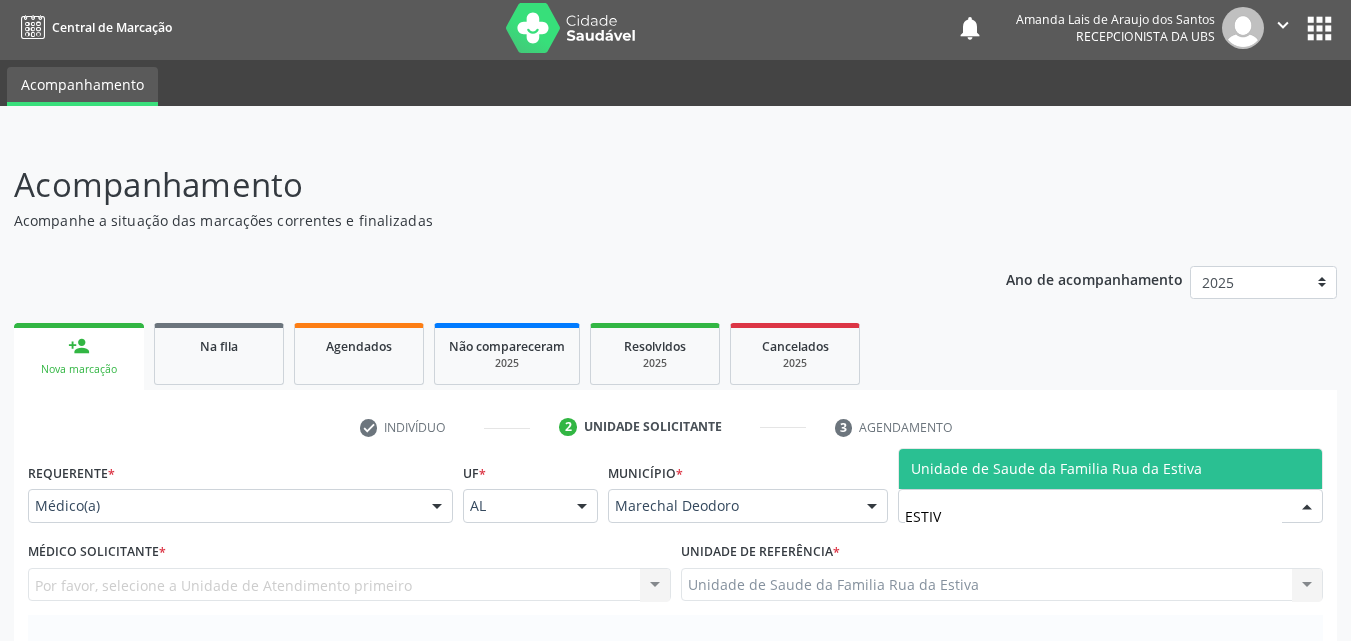 type on "ESTIVA" 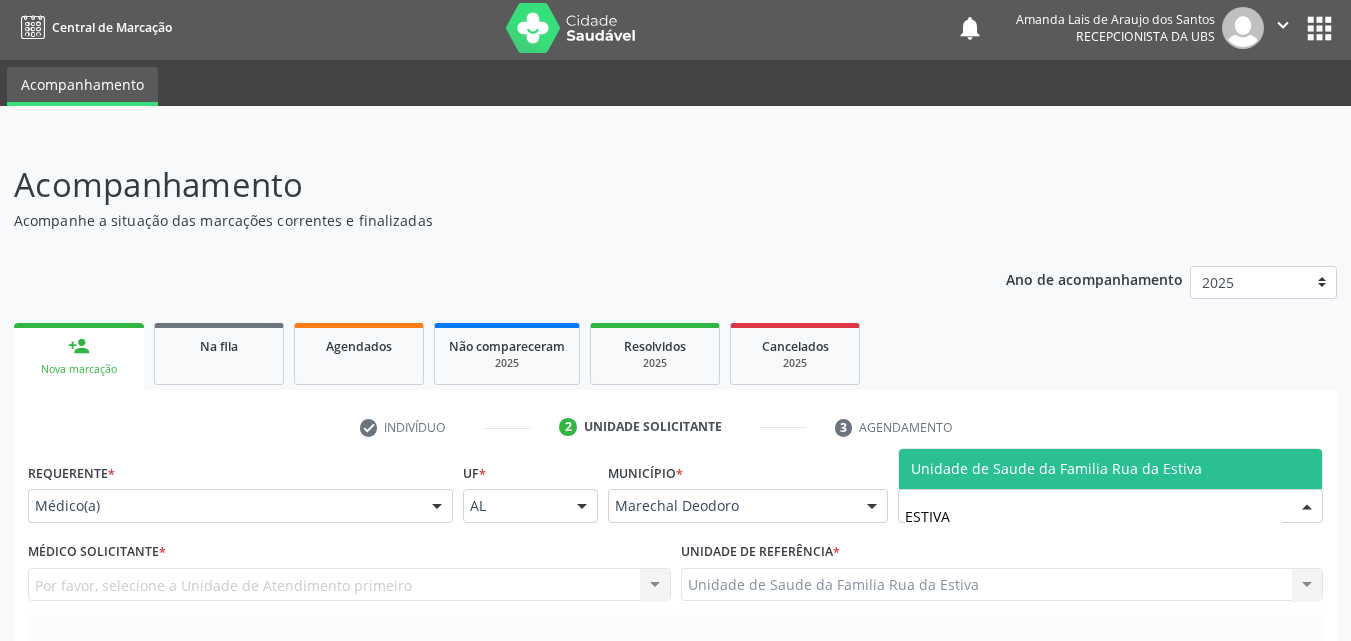 click on "Unidade de Saude da Familia Rua da Estiva" at bounding box center [1056, 468] 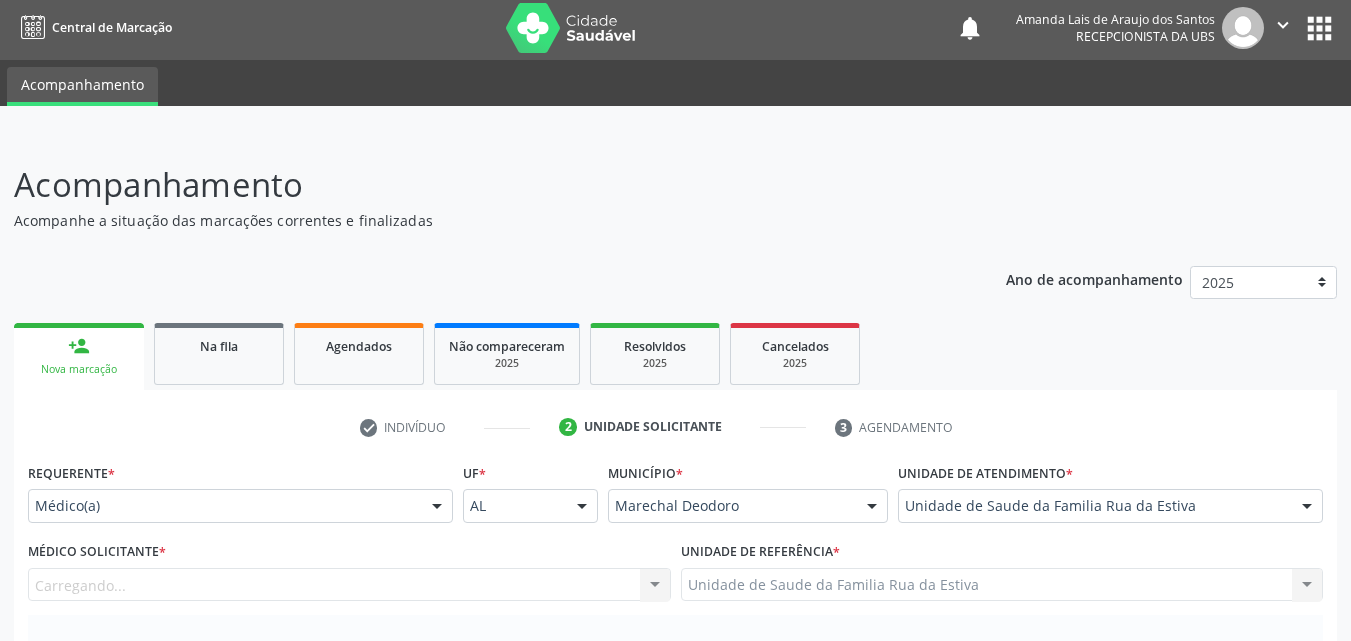 scroll, scrollTop: 471, scrollLeft: 0, axis: vertical 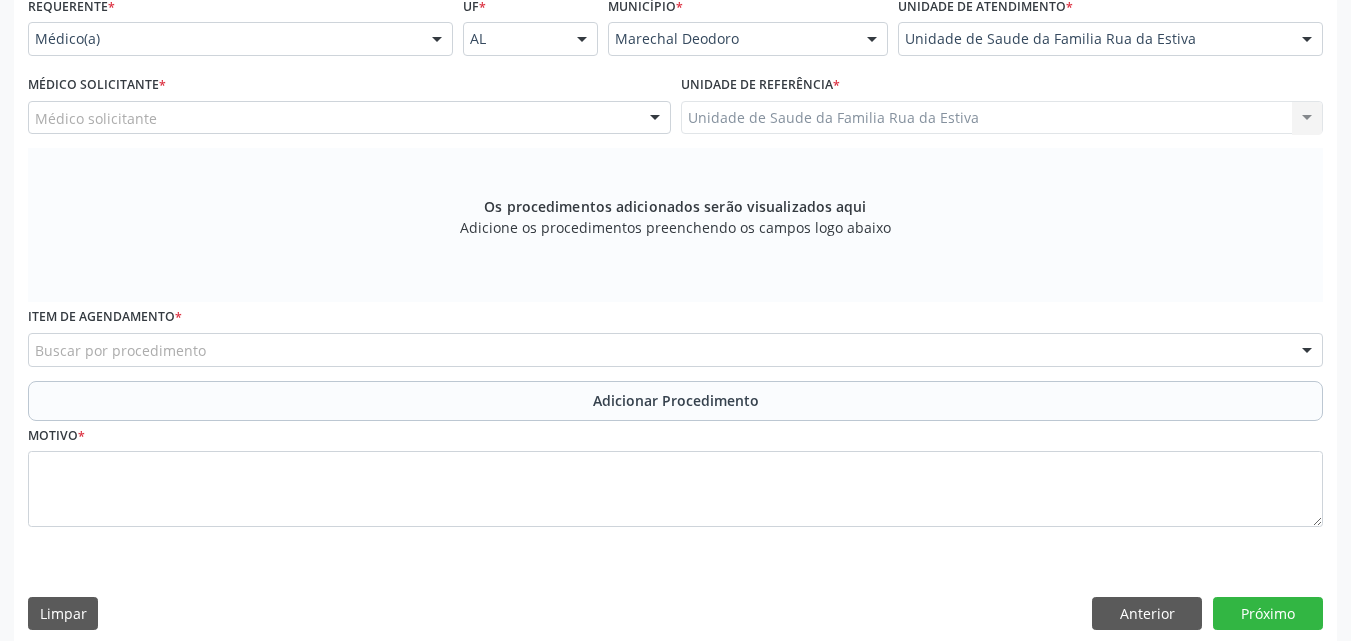 click on "Médico solicitante" at bounding box center [349, 118] 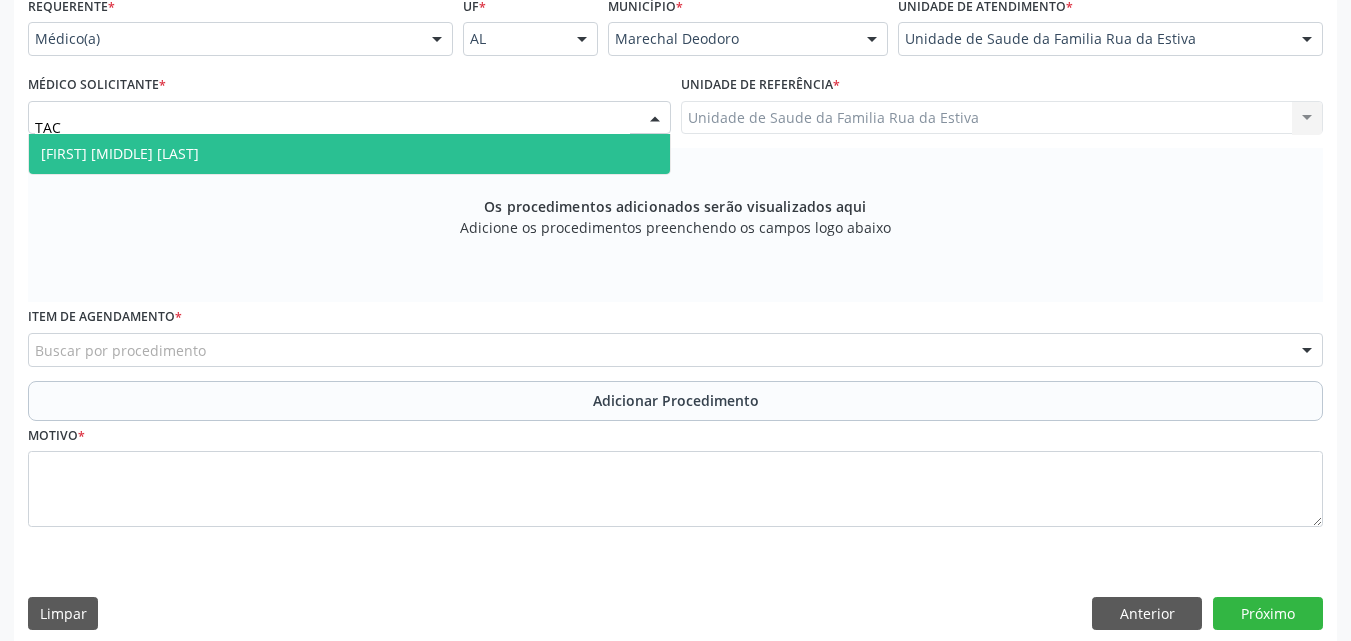 type on "TACI" 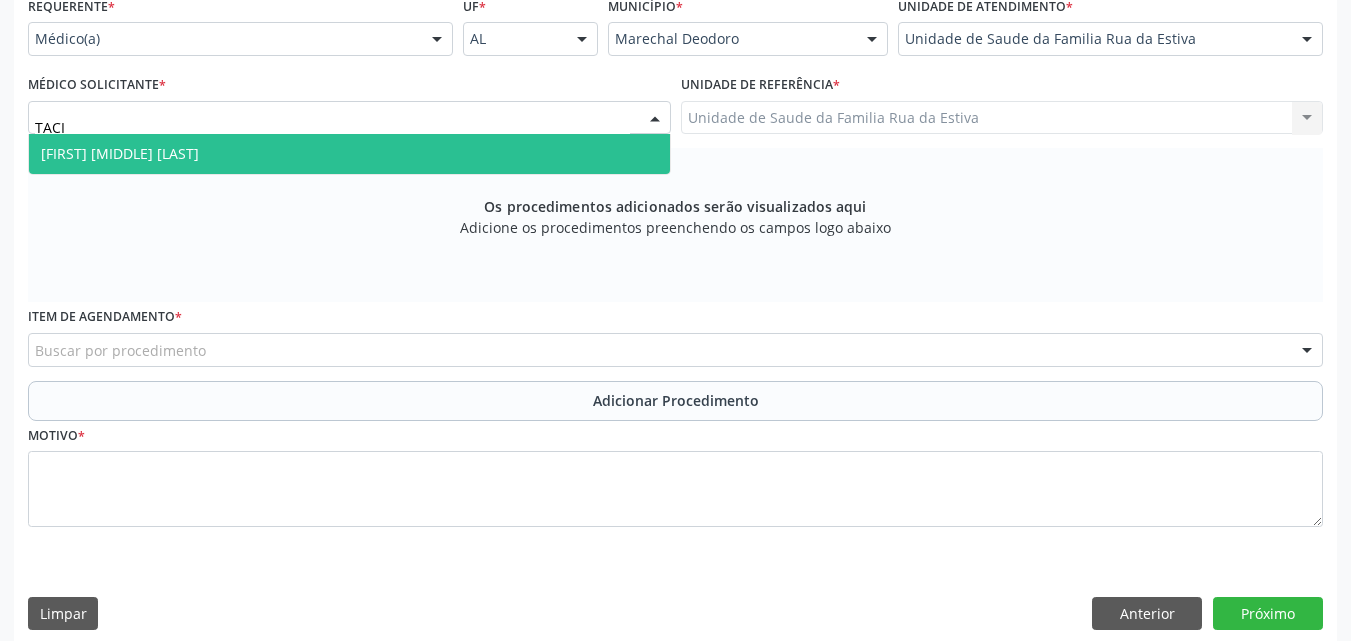 click on "[FIRST] [MIDDLE] [LAST]" at bounding box center (120, 153) 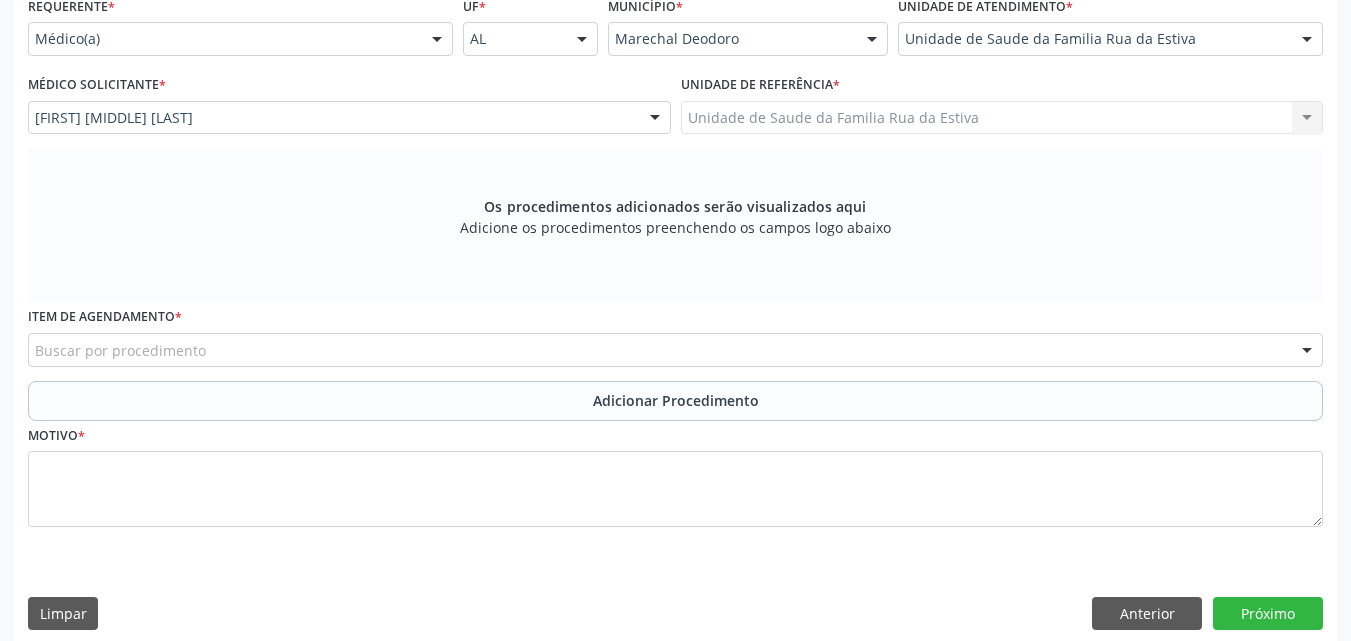 click on "Buscar por procedimento" at bounding box center (675, 350) 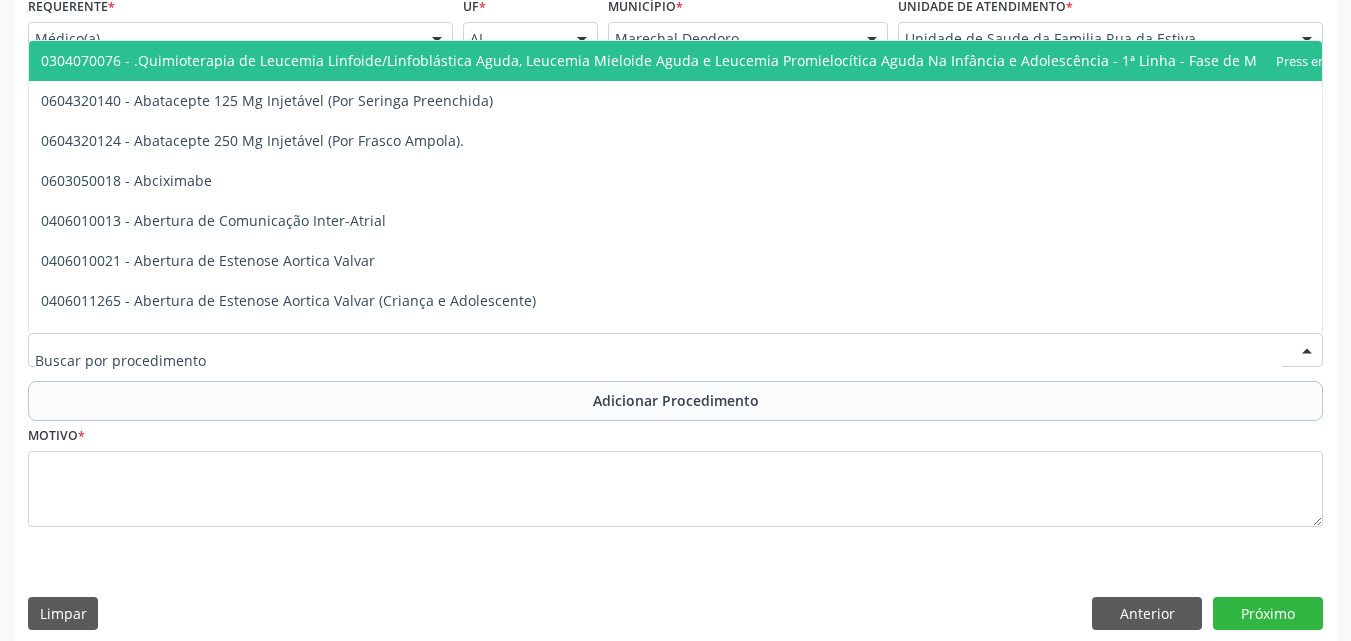click at bounding box center (658, 360) 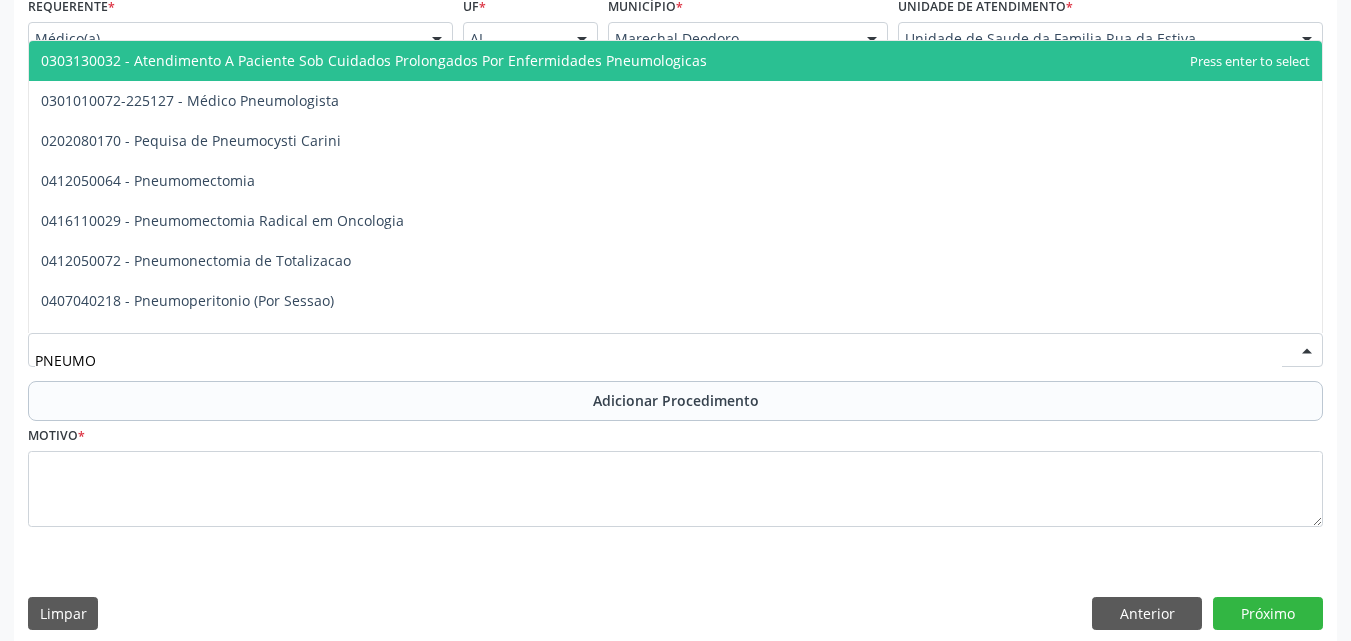 type on "PNEUMOL" 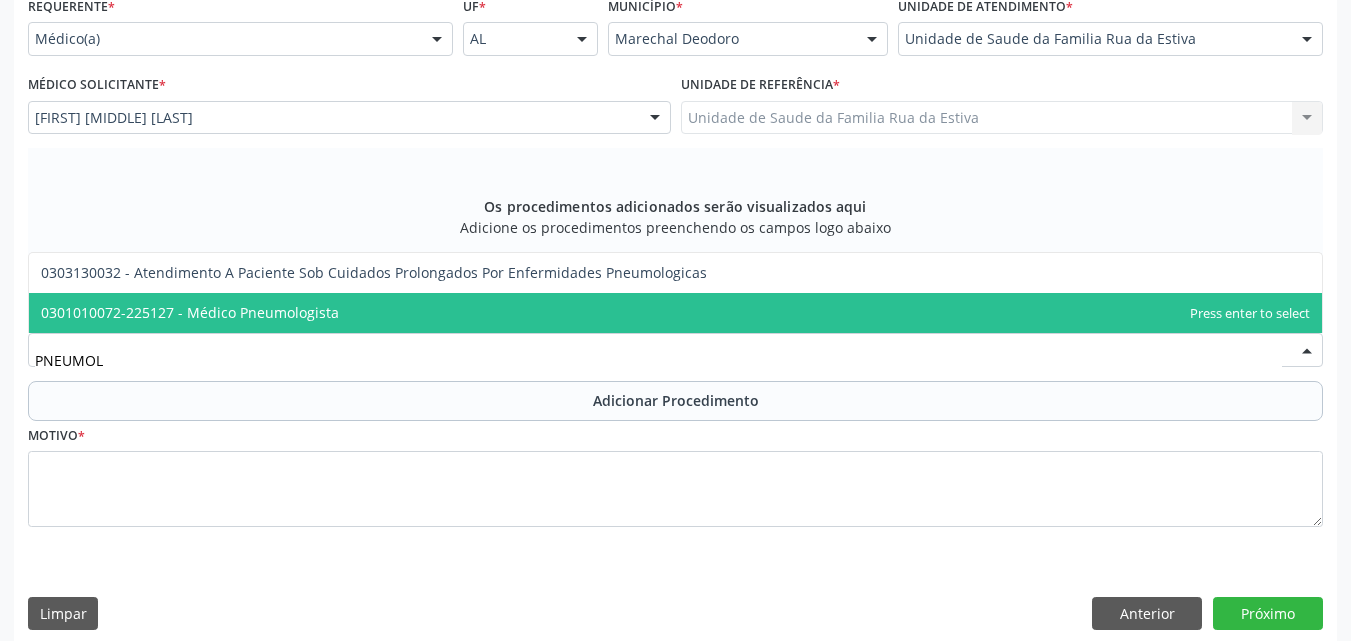 click on "0301010072-225127 - Médico Pneumologista" at bounding box center [190, 312] 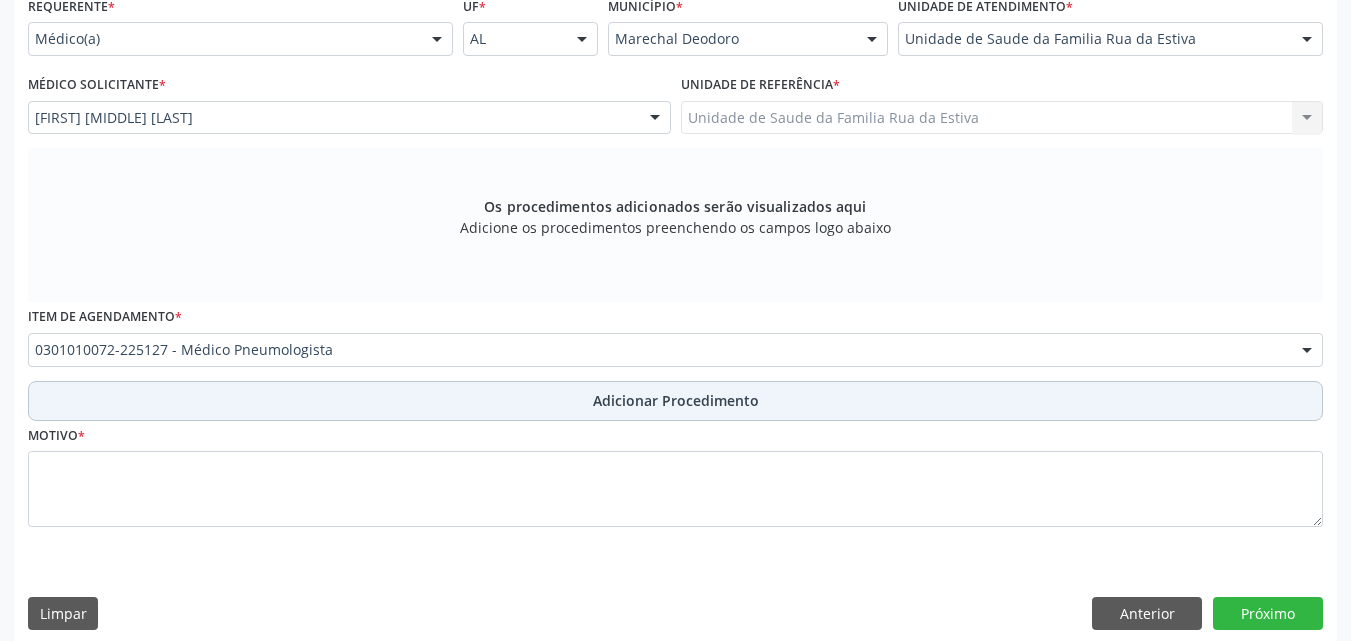 click on "Adicionar Procedimento" at bounding box center (675, 401) 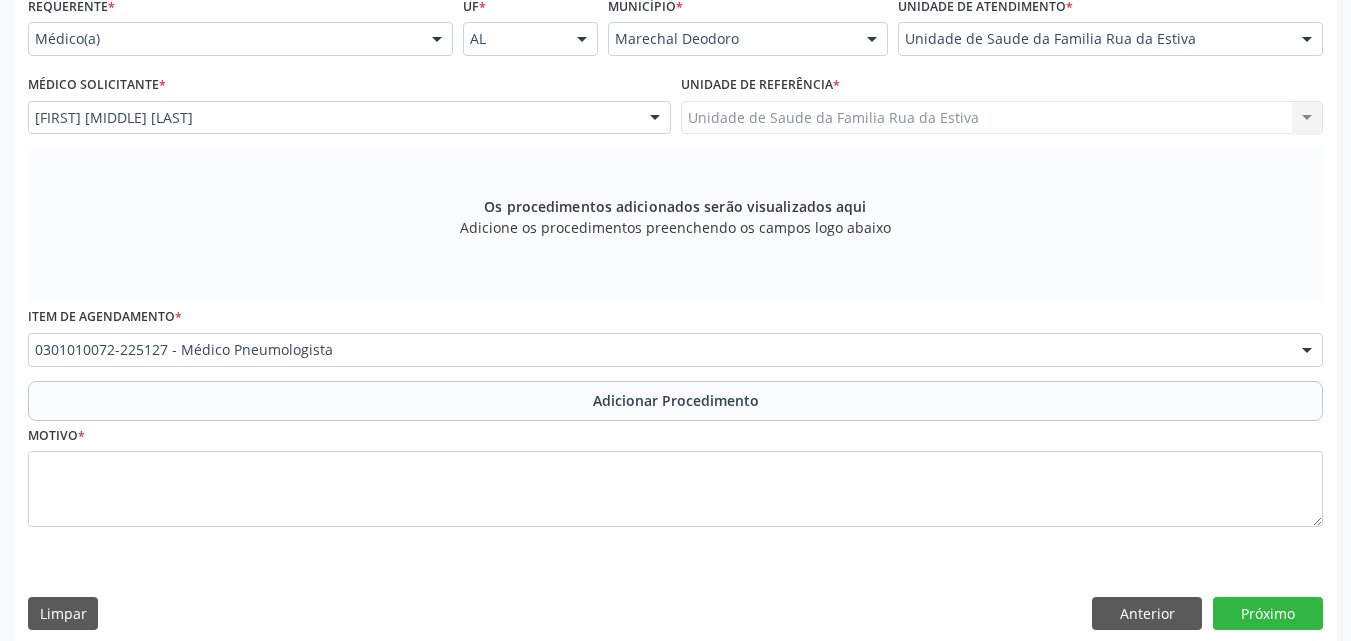 scroll, scrollTop: 412, scrollLeft: 0, axis: vertical 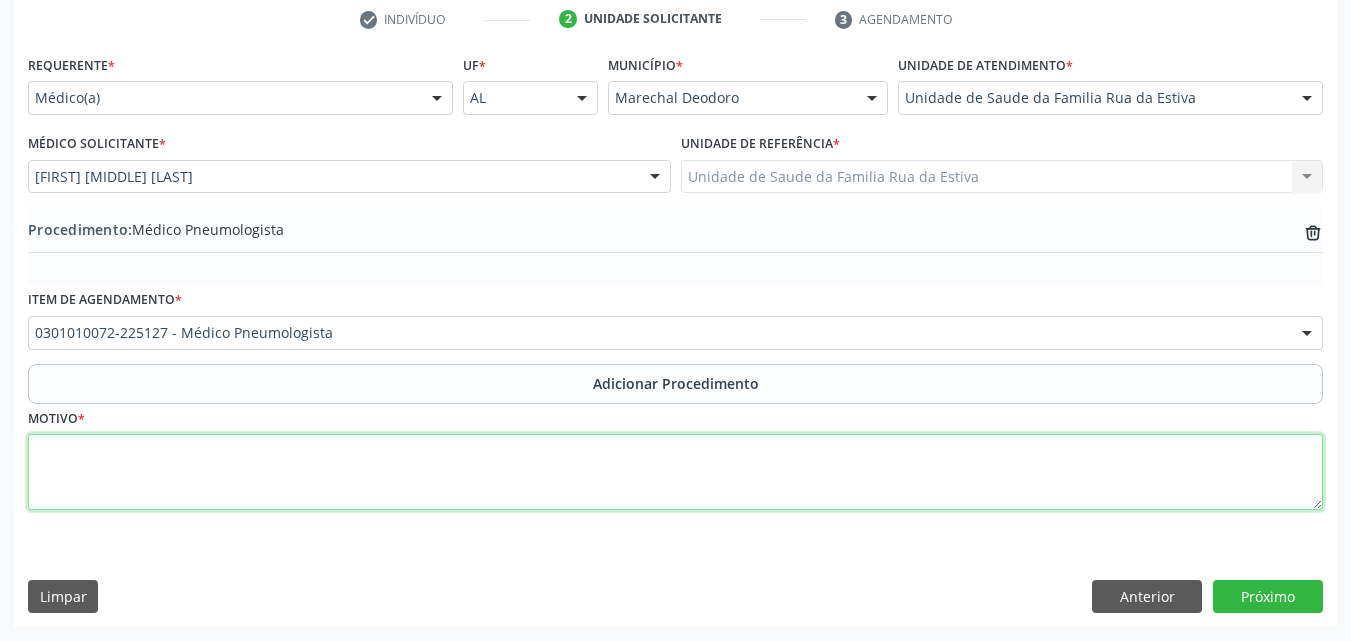 click at bounding box center [675, 472] 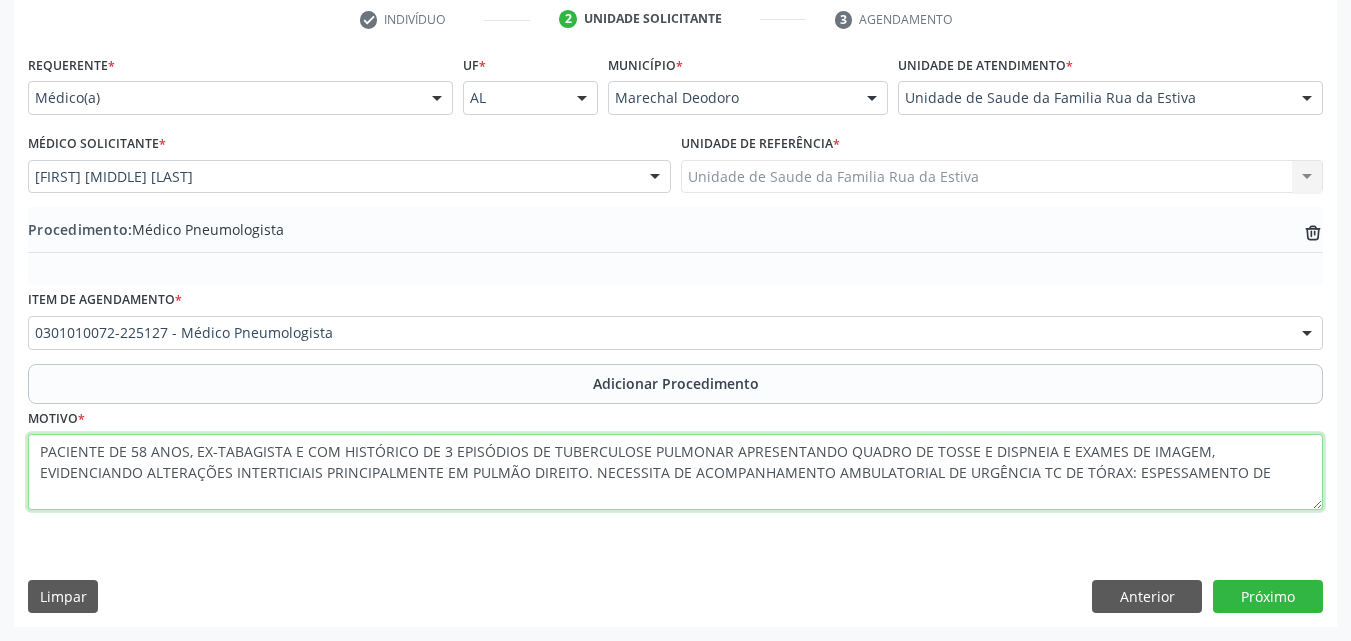 click on "PACIENTE DE 58 ANOS, EX-TABAGISTA E COM HISTÓRICO DE 3 EPISÓDIOS DE TUBERCULOSE PULMONAR APRESENTANDO QUADRO DE TOSSE E DISPNEIA E EXAMES DE IMAGEM, EVIDENCIANDO ALTERAÇÕES INTERTICIAIS PRINCIPALMENTE EM PULMÃO DIREITO. NECESSITA DE ACOMPANHAMENTO AMBULATORIAL DE URGÊNCIA TC DE TÓRAX: ESPESSAMENTO DE" at bounding box center (675, 472) 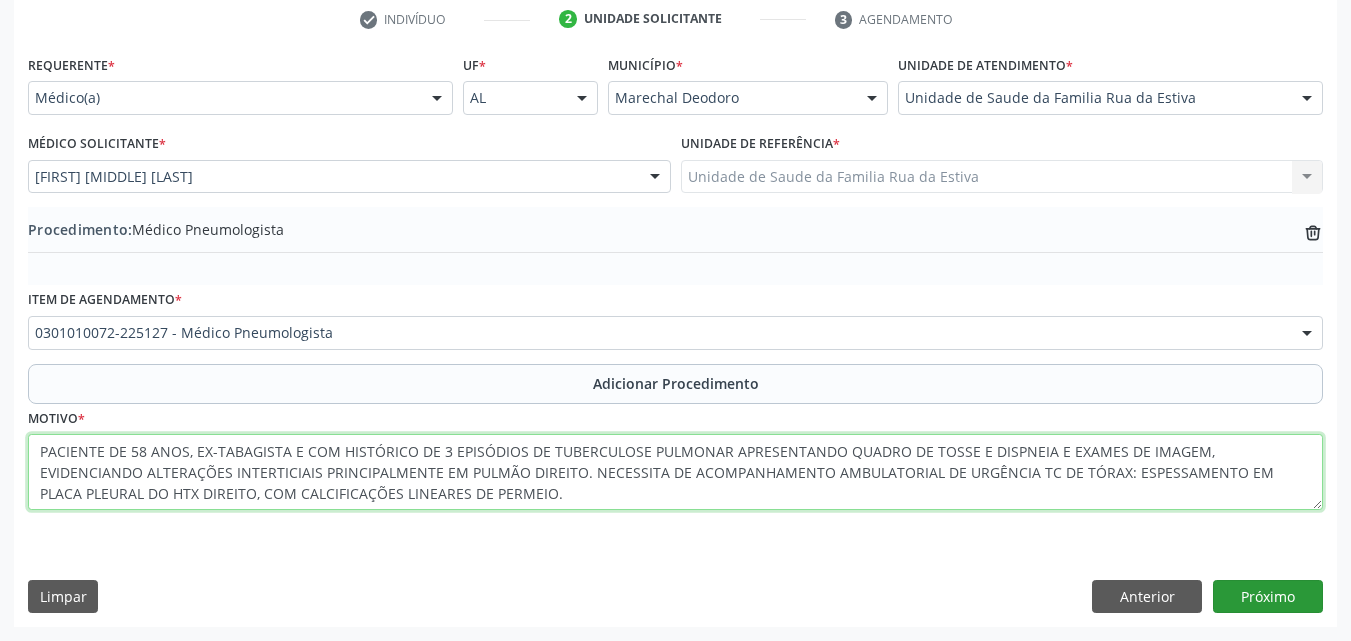 type on "PACIENTE DE 58 ANOS, EX-TABAGISTA E COM HISTÓRICO DE 3 EPISÓDIOS DE TUBERCULOSE PULMONAR APRESENTANDO QUADRO DE TOSSE E DISPNEIA E EXAMES DE IMAGEM, EVIDENCIANDO ALTERAÇÕES INTERTICIAIS PRINCIPALMENTE EM PULMÃO DIREITO. NECESSITA DE ACOMPANHAMENTO AMBULATORIAL DE URGÊNCIA TC DE TÓRAX: ESPESSAMENTO EM PLACA PLEURAL DO HTX DIREITO, COM CALCIFICAÇÕES LINEARES DE PERMEIO." 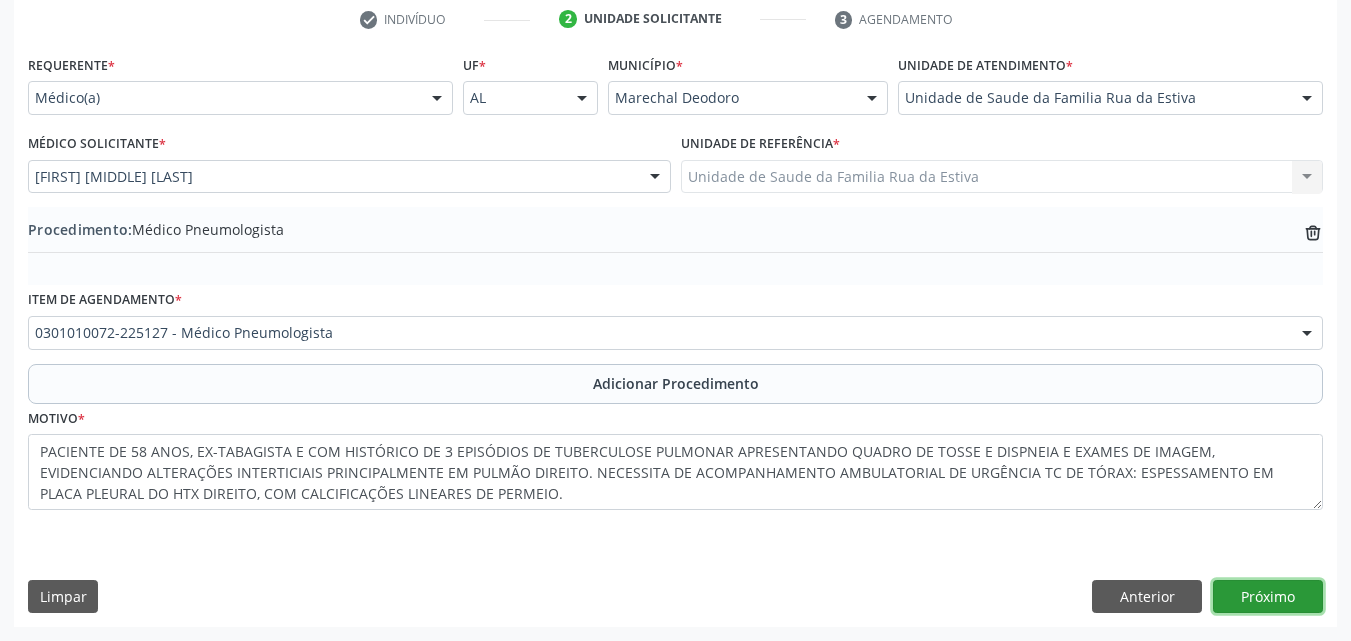 click on "Próximo" at bounding box center [1268, 597] 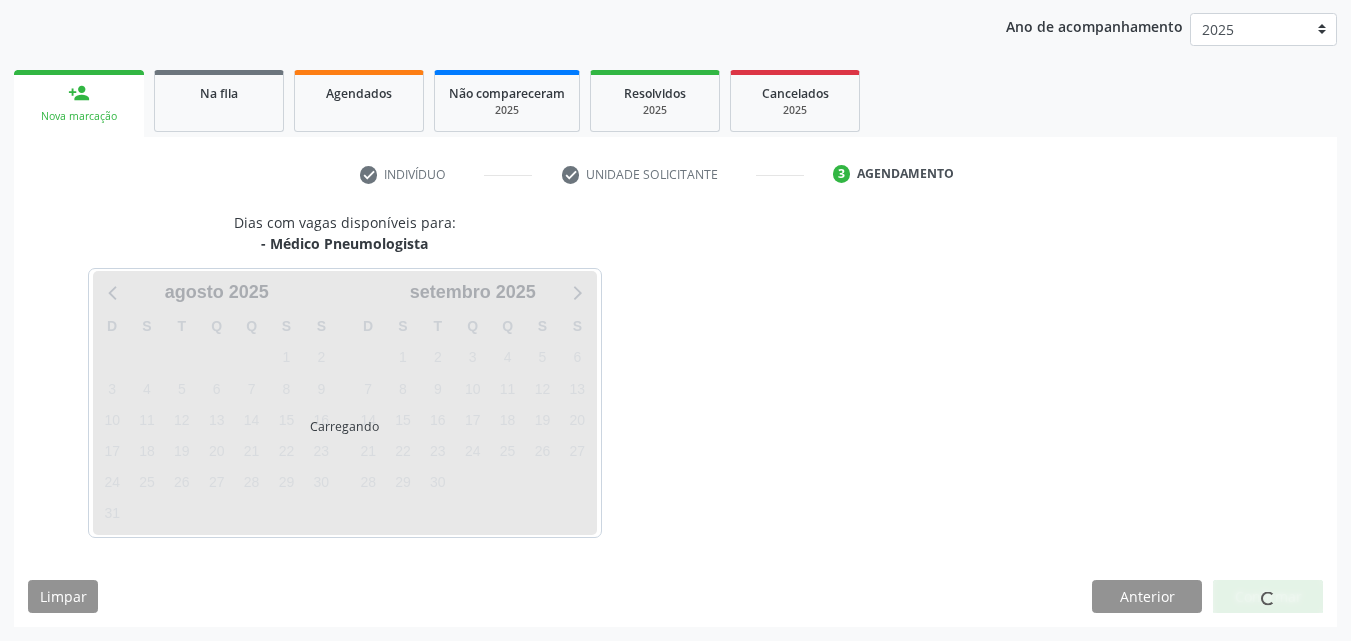 scroll, scrollTop: 316, scrollLeft: 0, axis: vertical 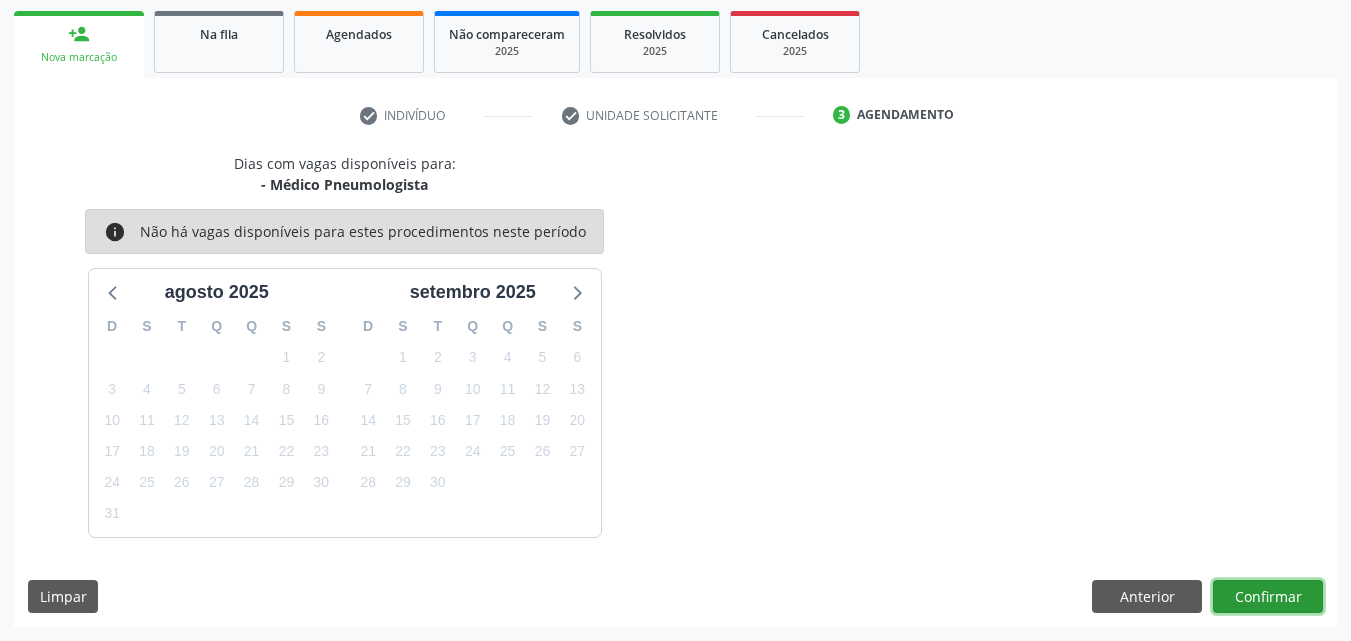 click on "Confirmar" at bounding box center (1268, 597) 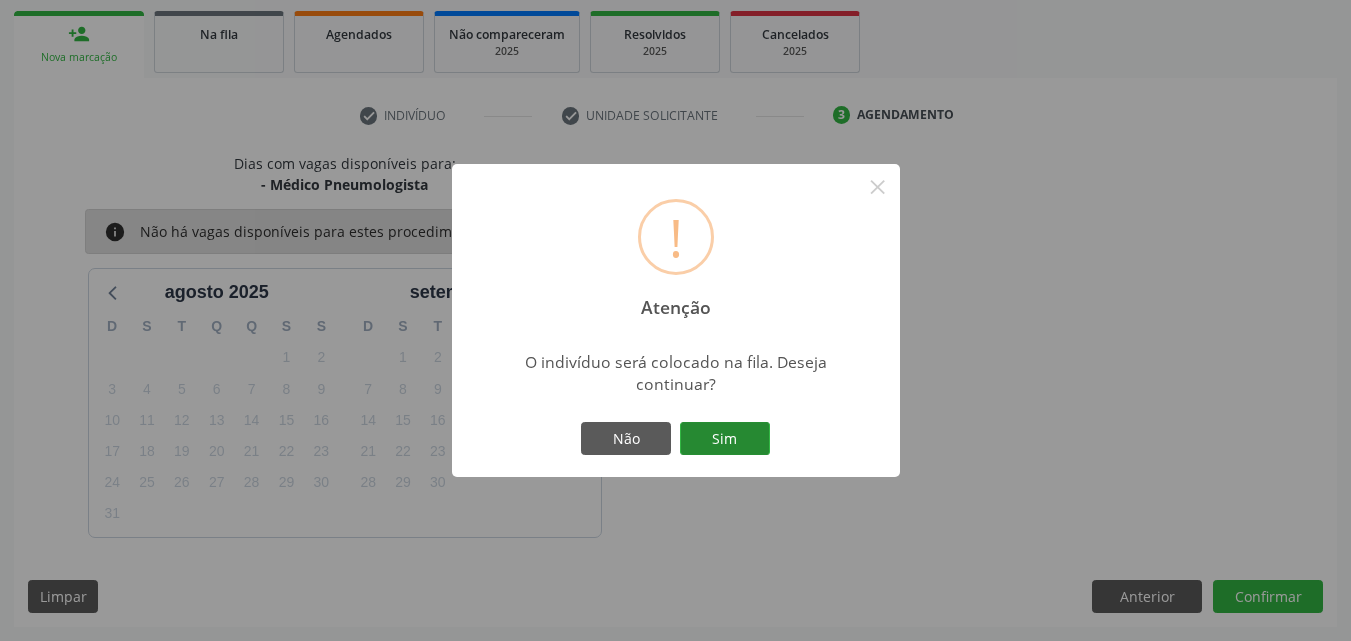 click on "Sim" at bounding box center (725, 439) 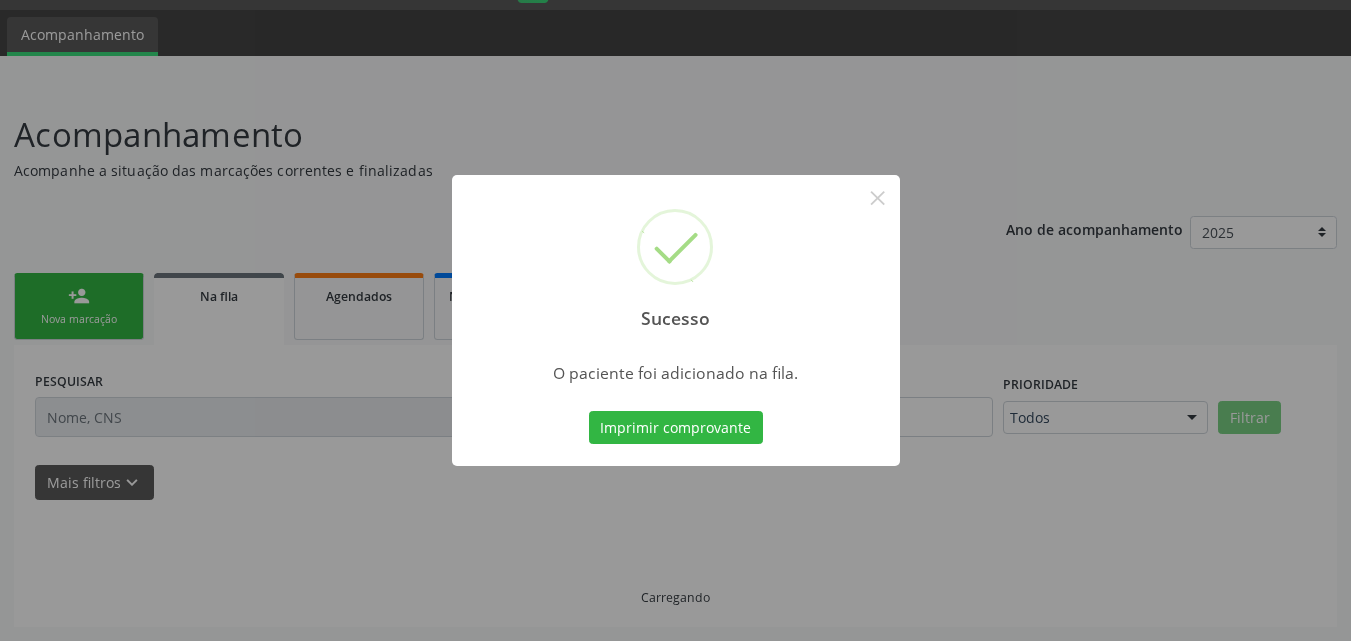 scroll, scrollTop: 54, scrollLeft: 0, axis: vertical 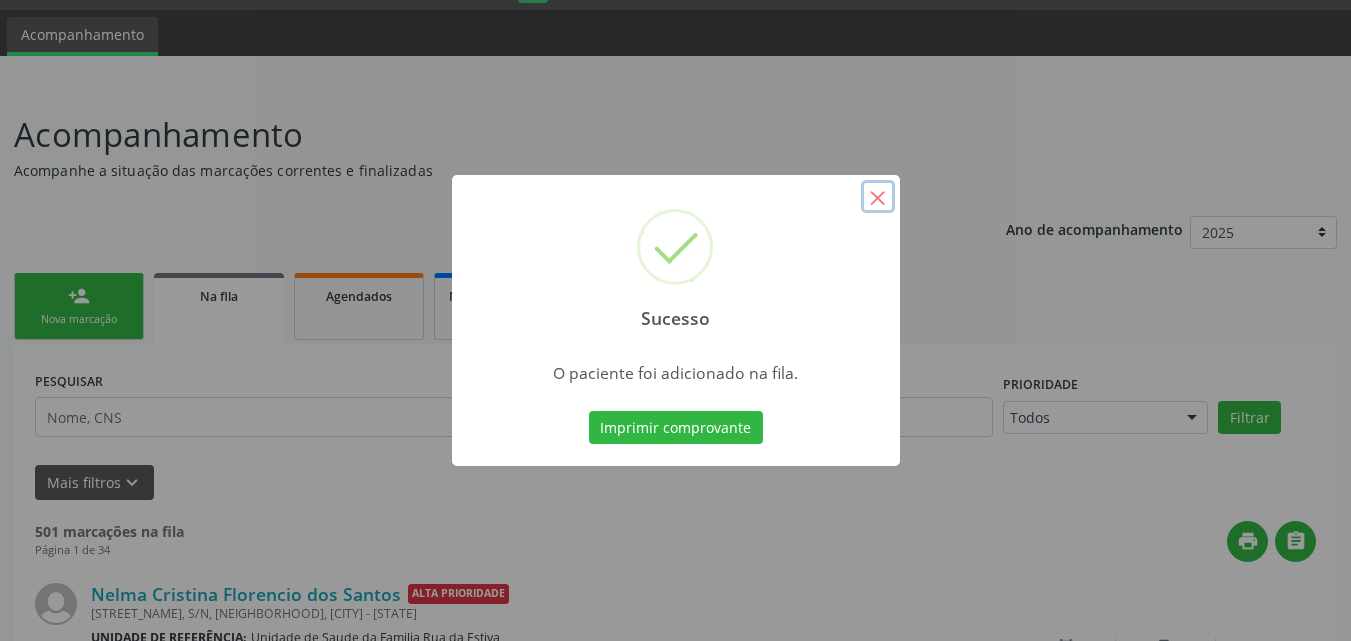 click on "×" at bounding box center [878, 197] 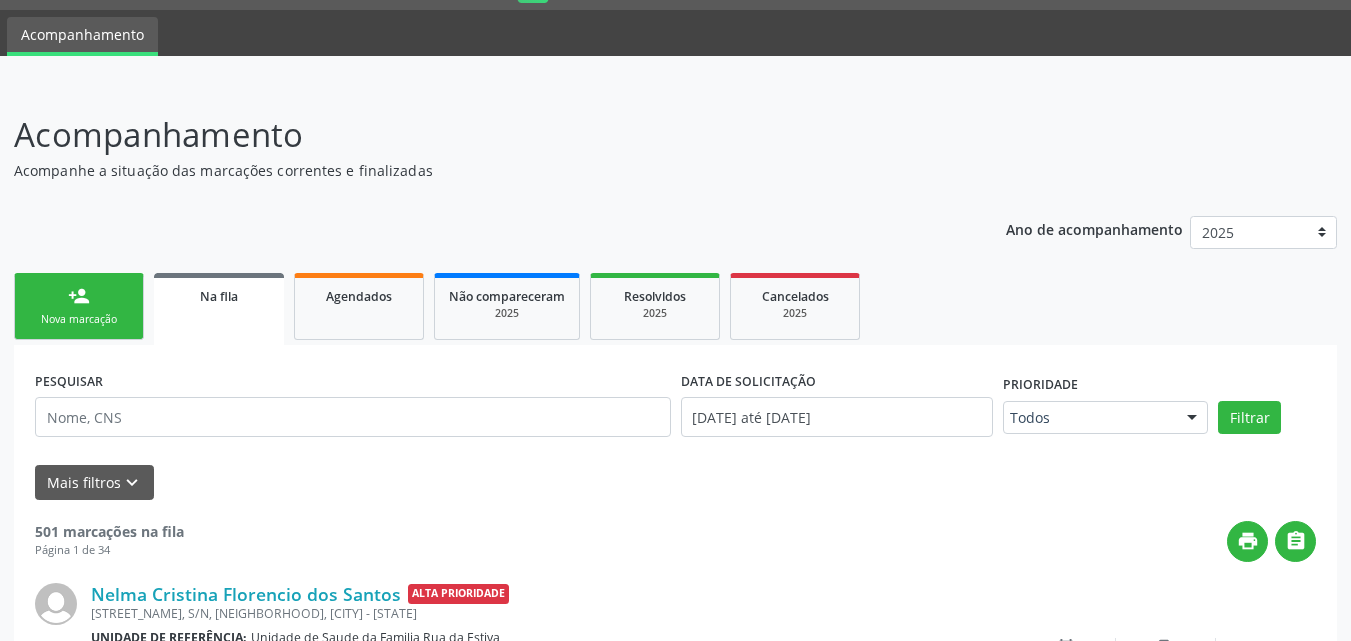 click on "Nova marcação" at bounding box center (79, 319) 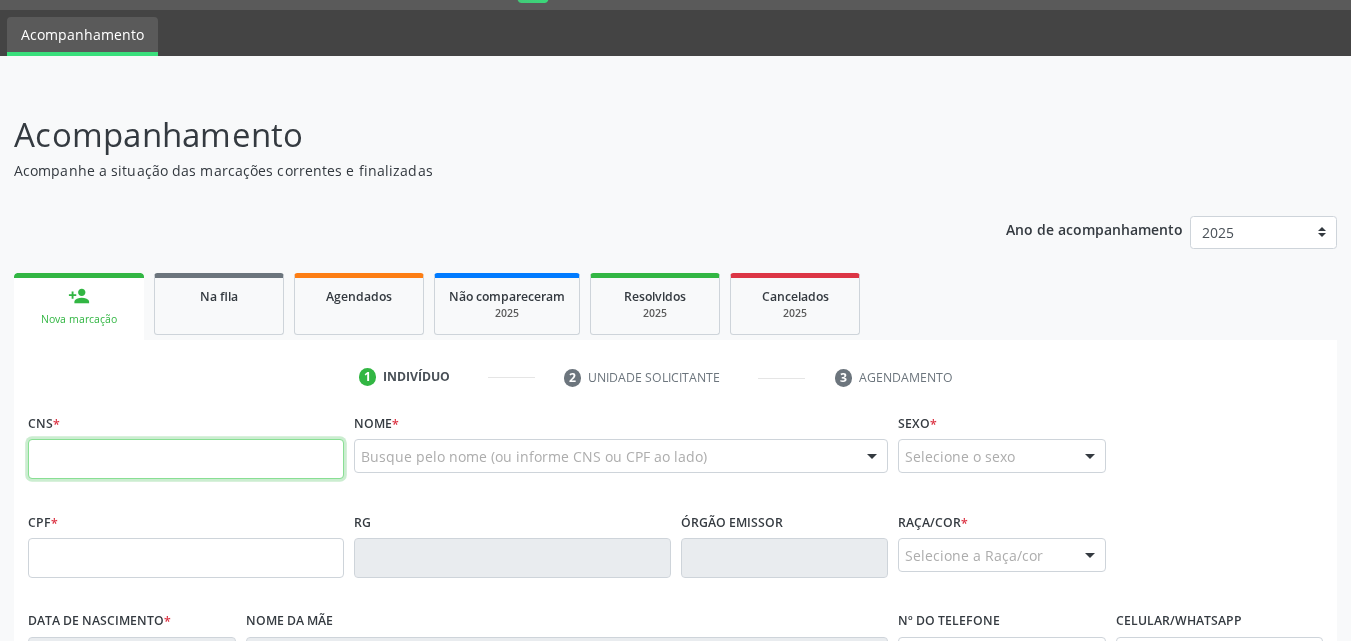 click at bounding box center [186, 459] 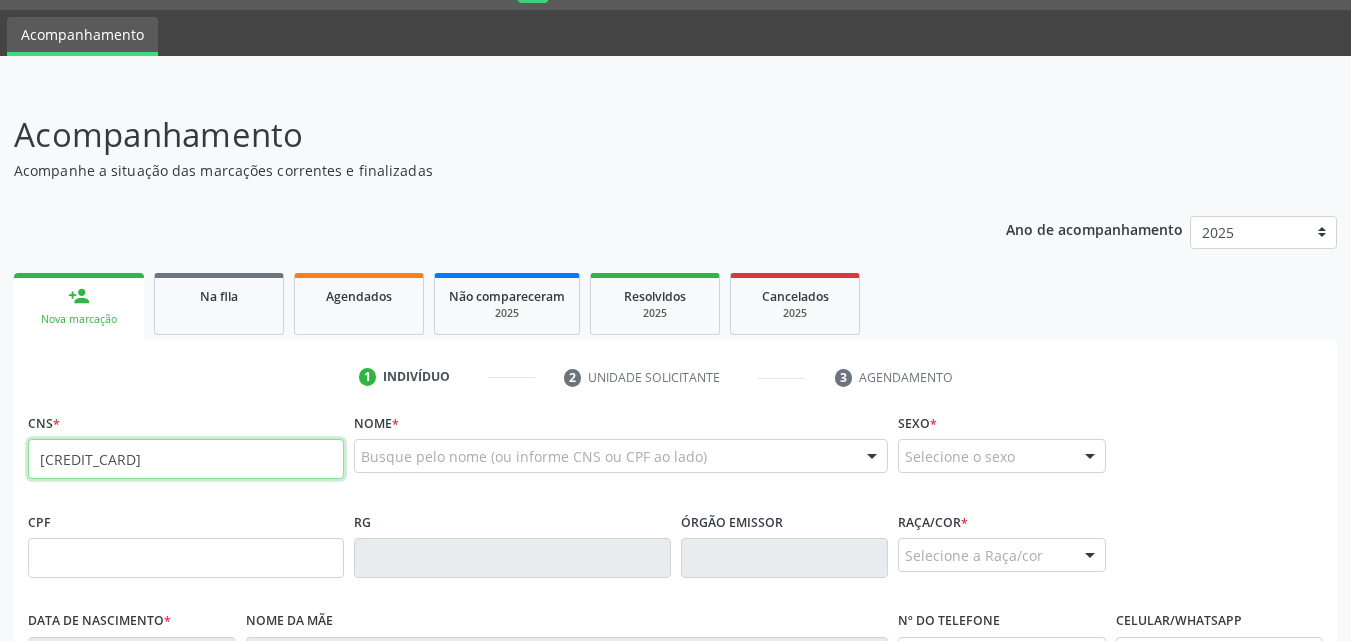 type on "[CREDIT_CARD]" 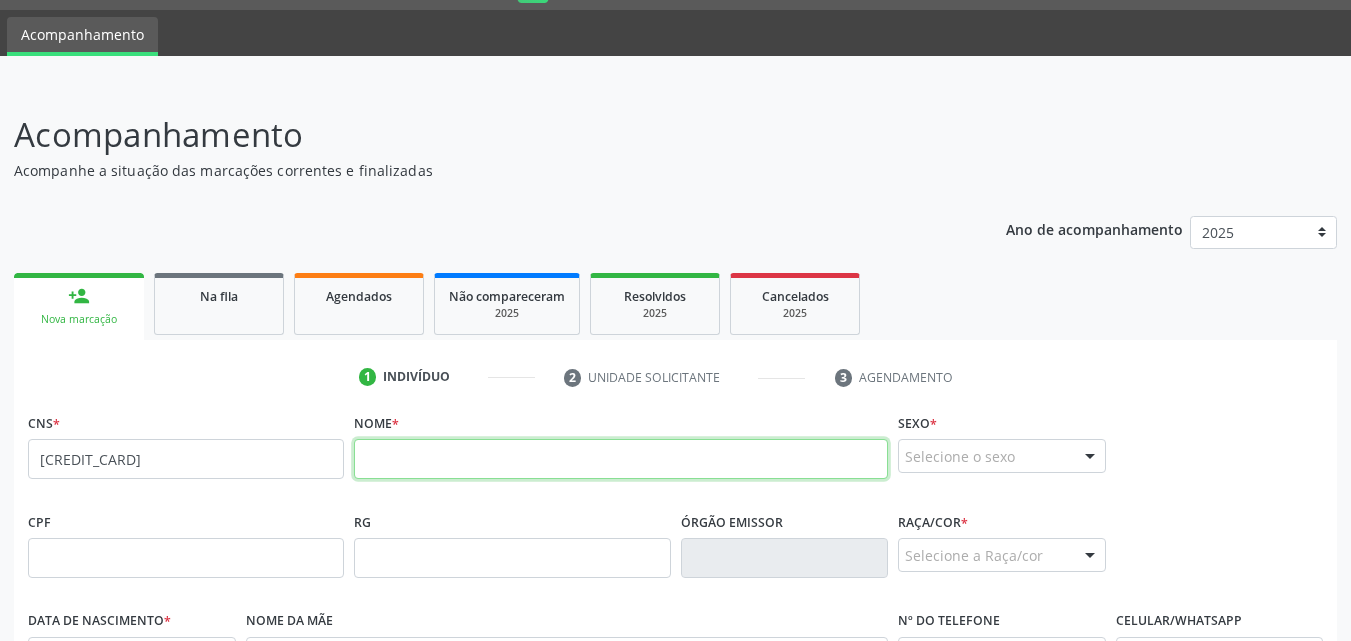click at bounding box center (621, 459) 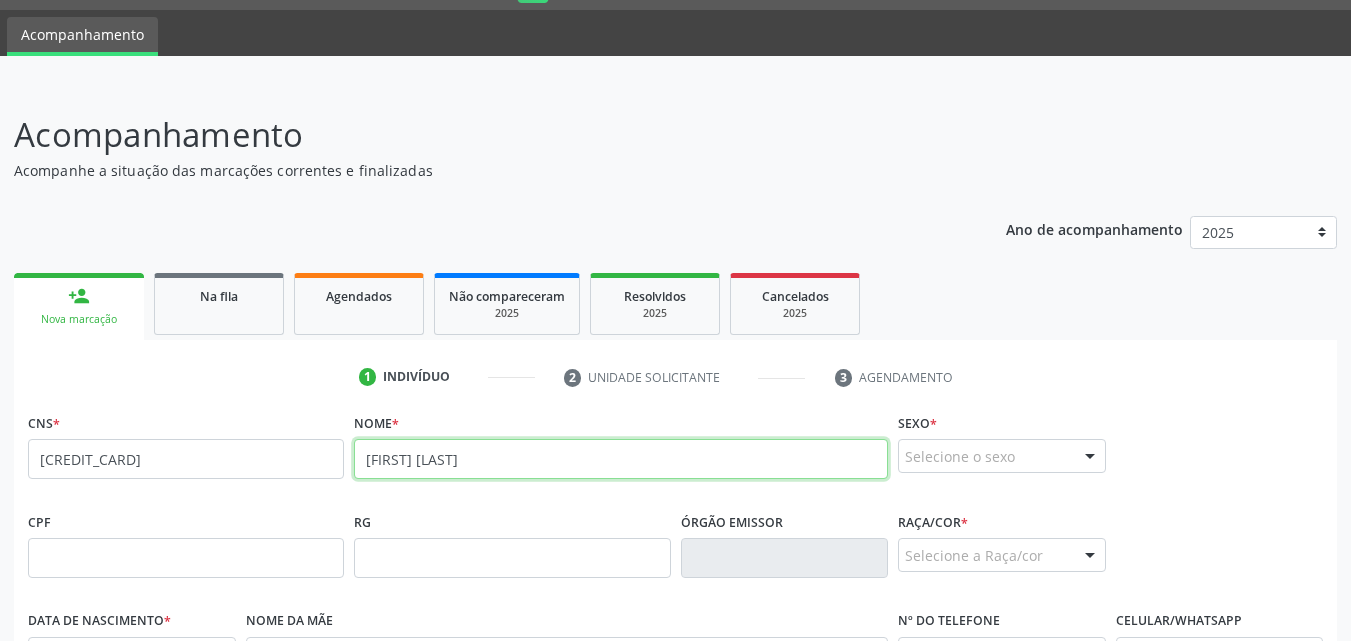 type on "[FIRST] [LAST]" 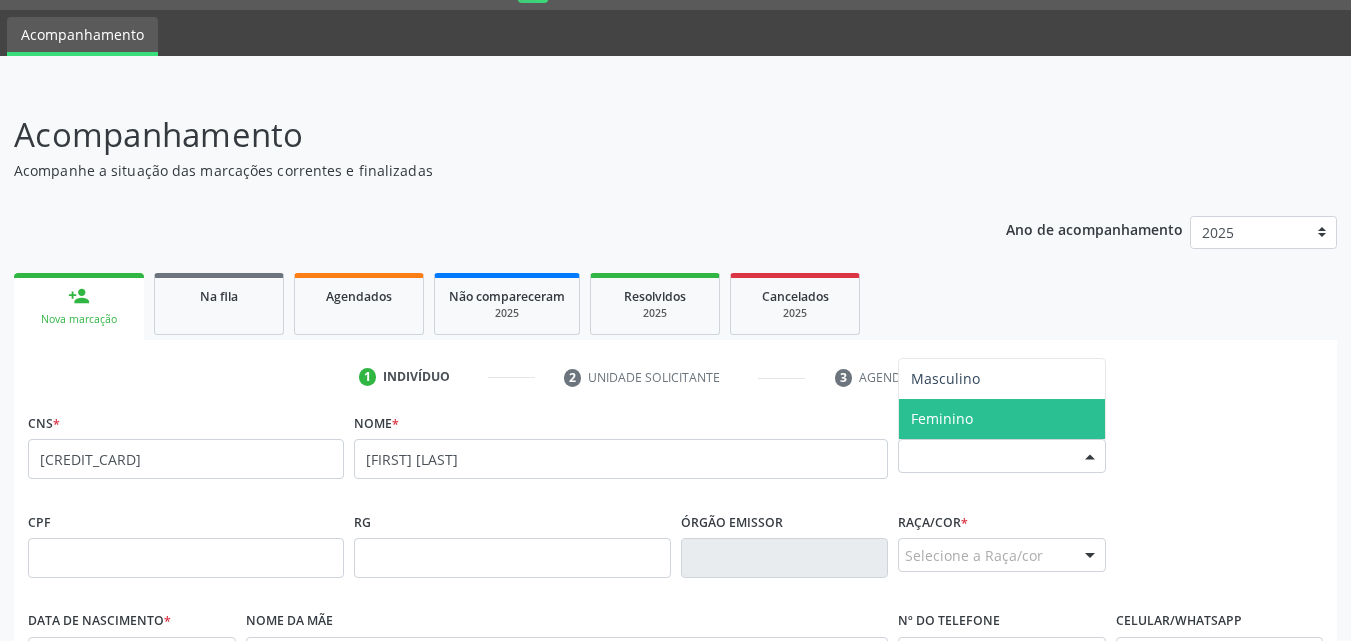 click on "Feminino" at bounding box center [942, 418] 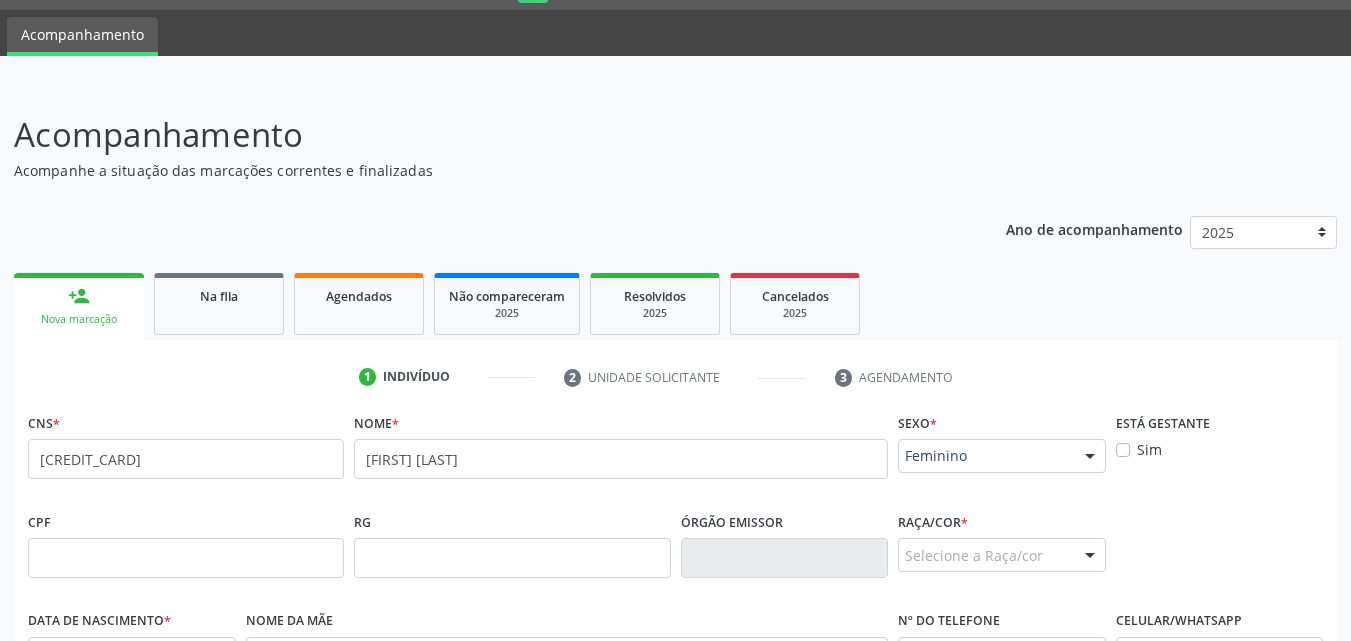 click on "Feminino" at bounding box center [985, 456] 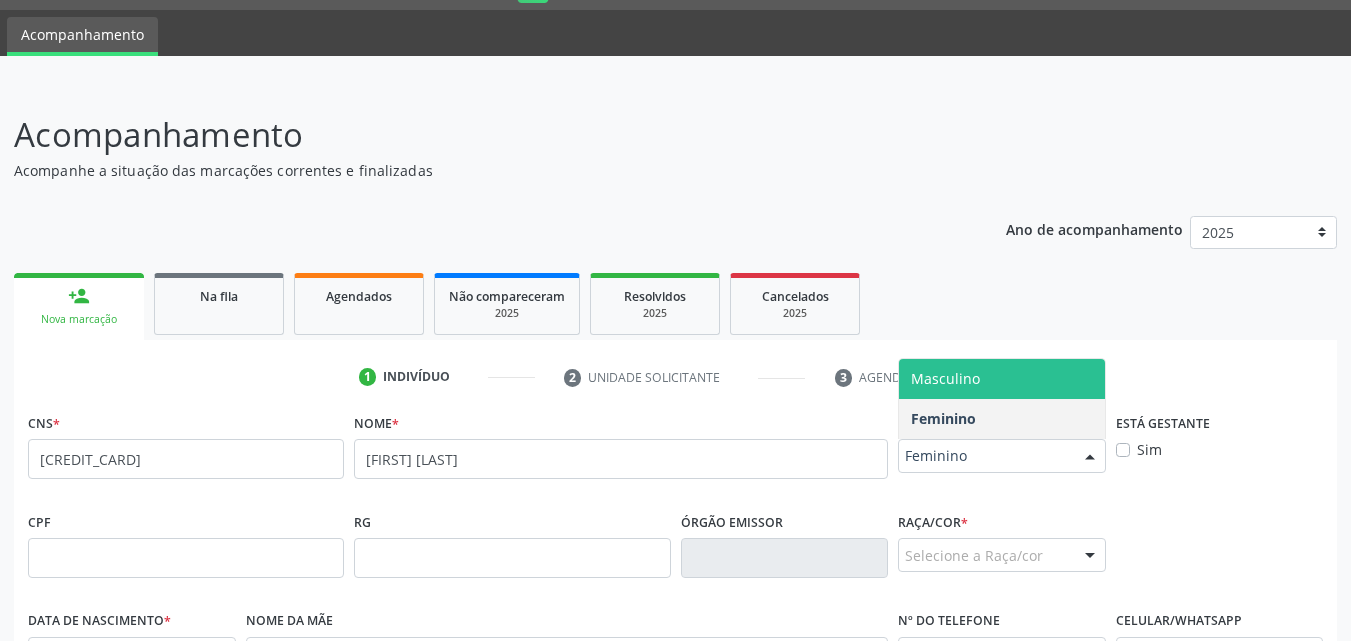 click on "Masculino" at bounding box center (1002, 379) 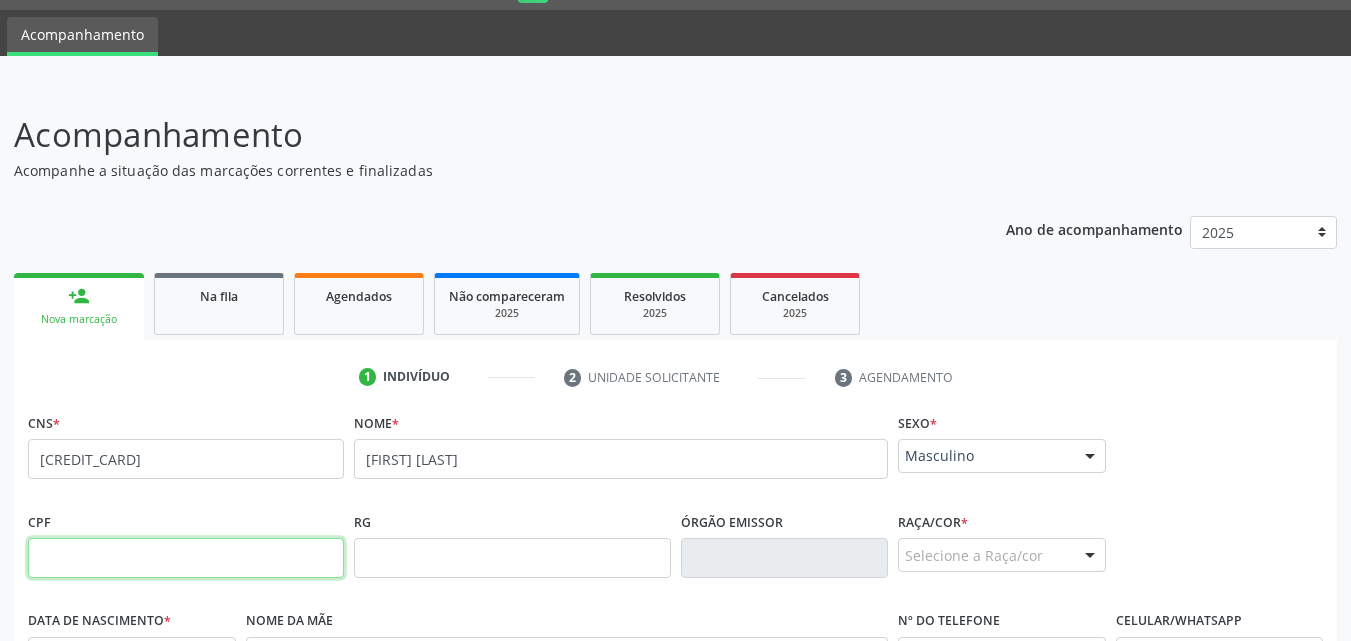 drag, startPoint x: 192, startPoint y: 566, endPoint x: 187, endPoint y: 540, distance: 26.476404 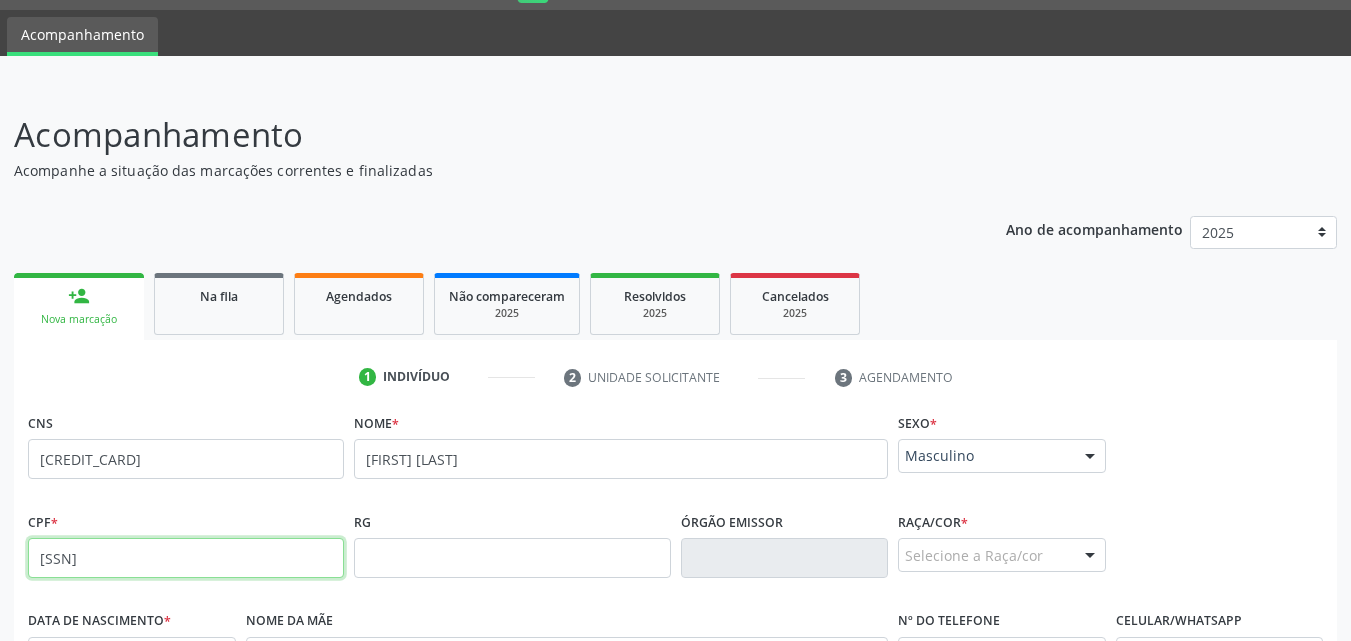 type on "[SSN]" 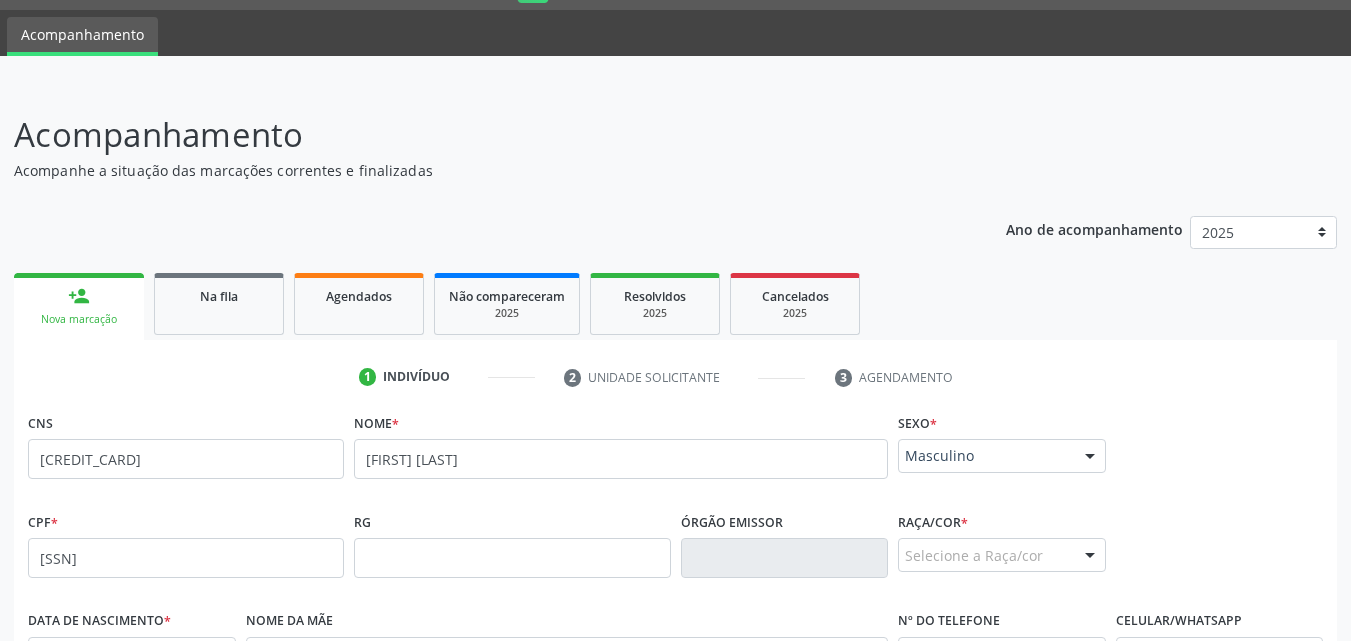 click on "Selecione a Raça/cor" at bounding box center (1002, 555) 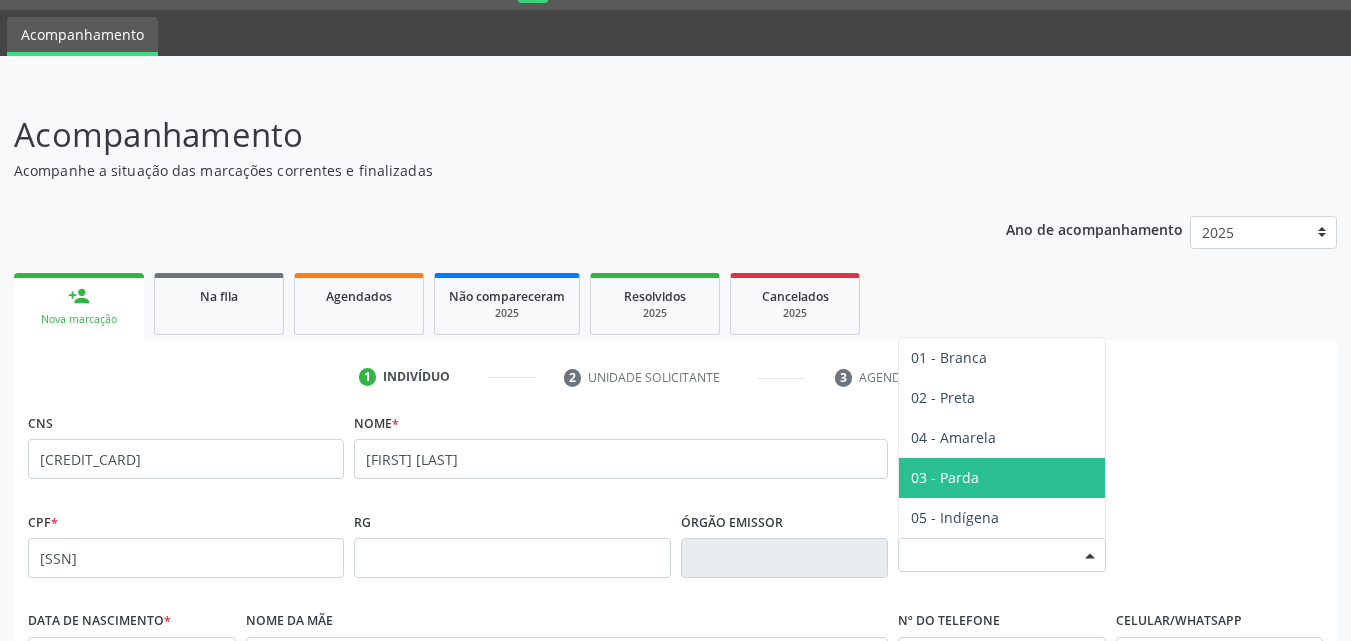 click on "03 - Parda" at bounding box center (945, 477) 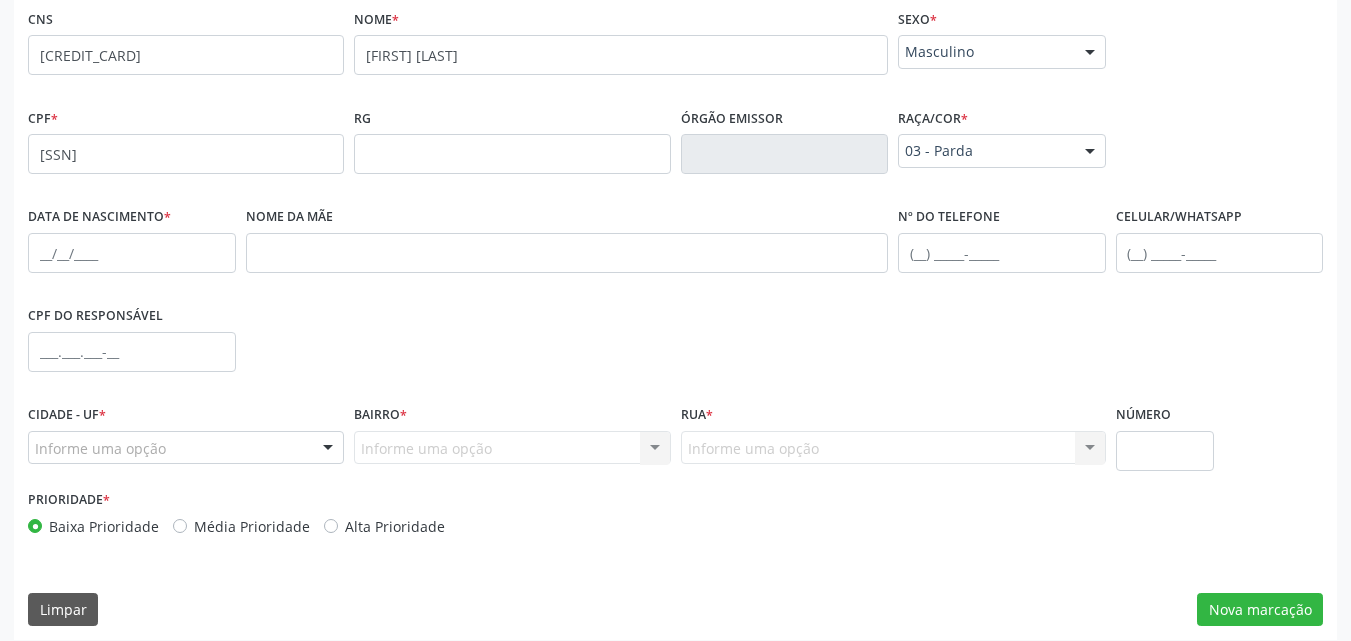 scroll, scrollTop: 471, scrollLeft: 0, axis: vertical 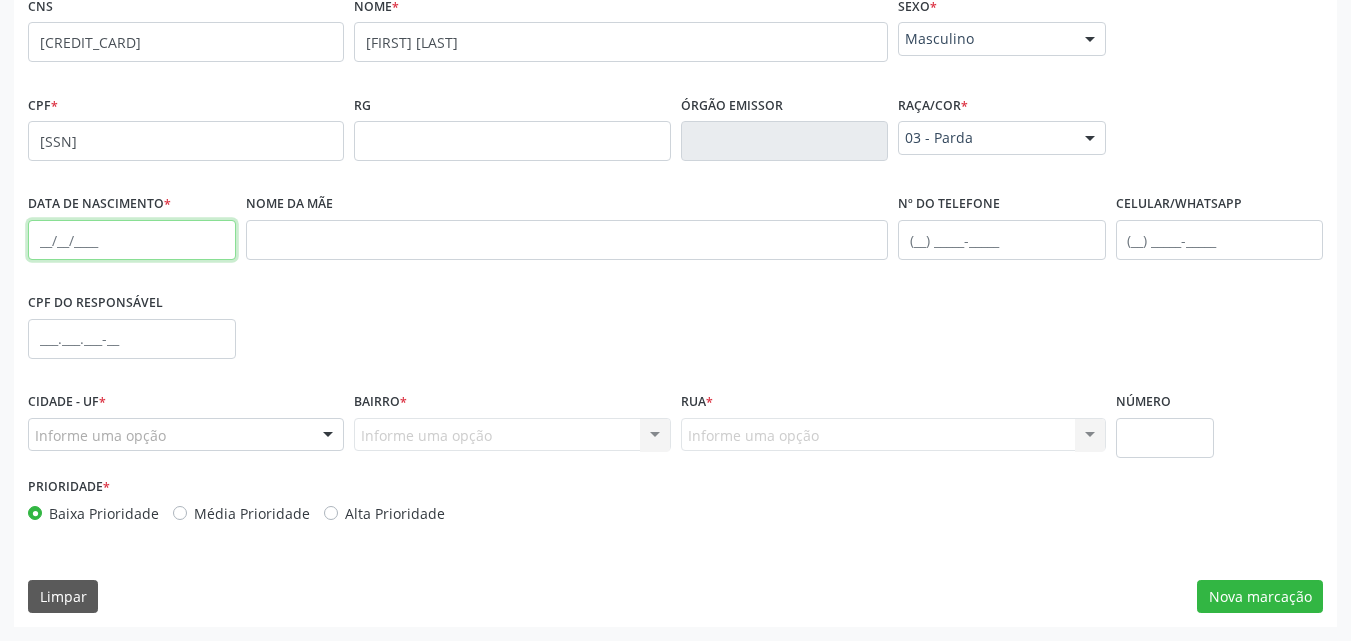 click at bounding box center (132, 240) 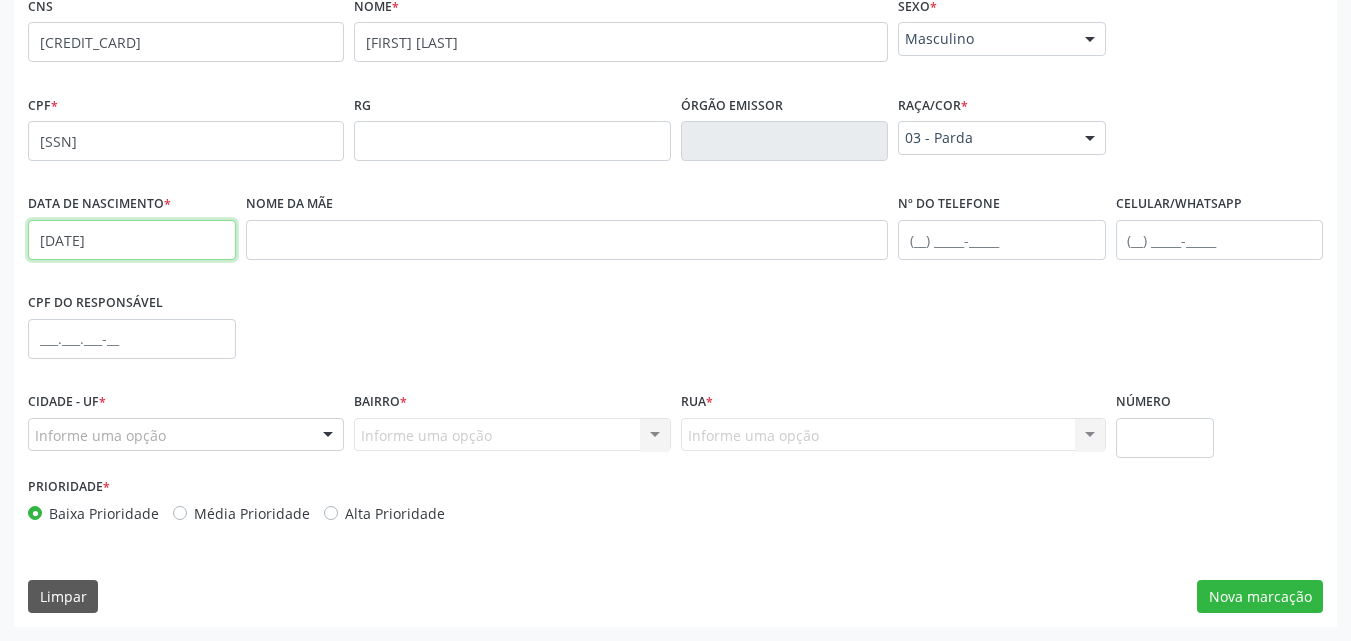 type on "[DATE]" 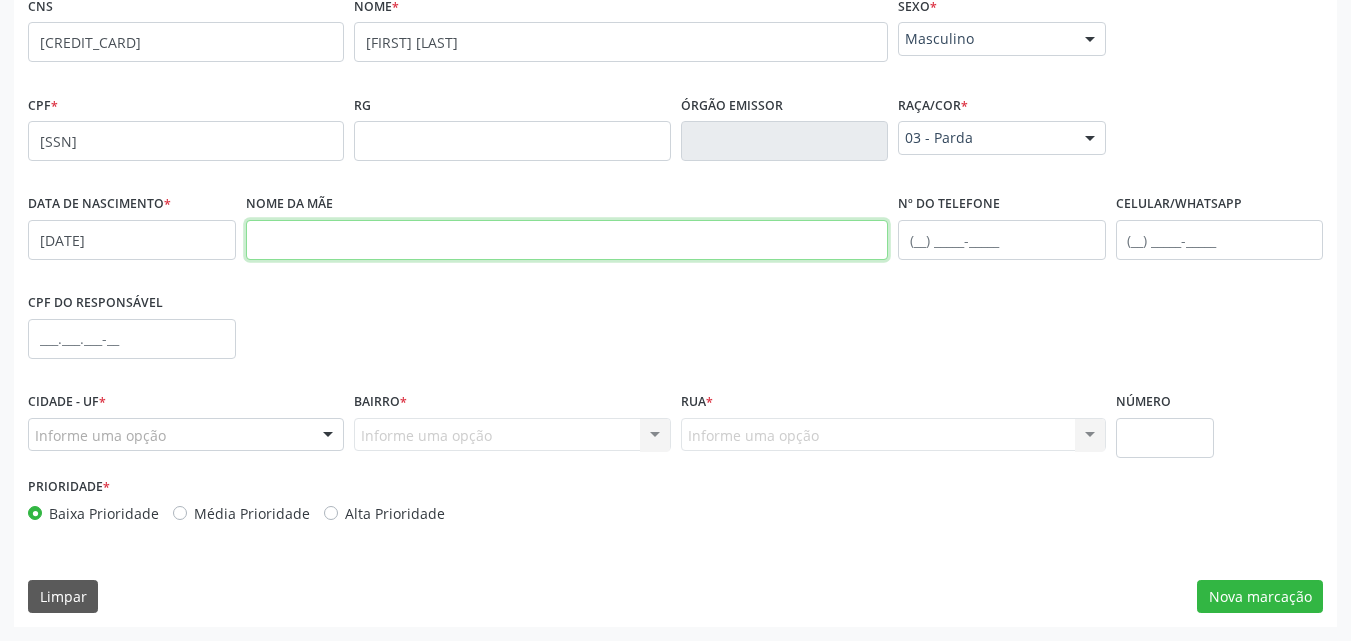 click at bounding box center [567, 240] 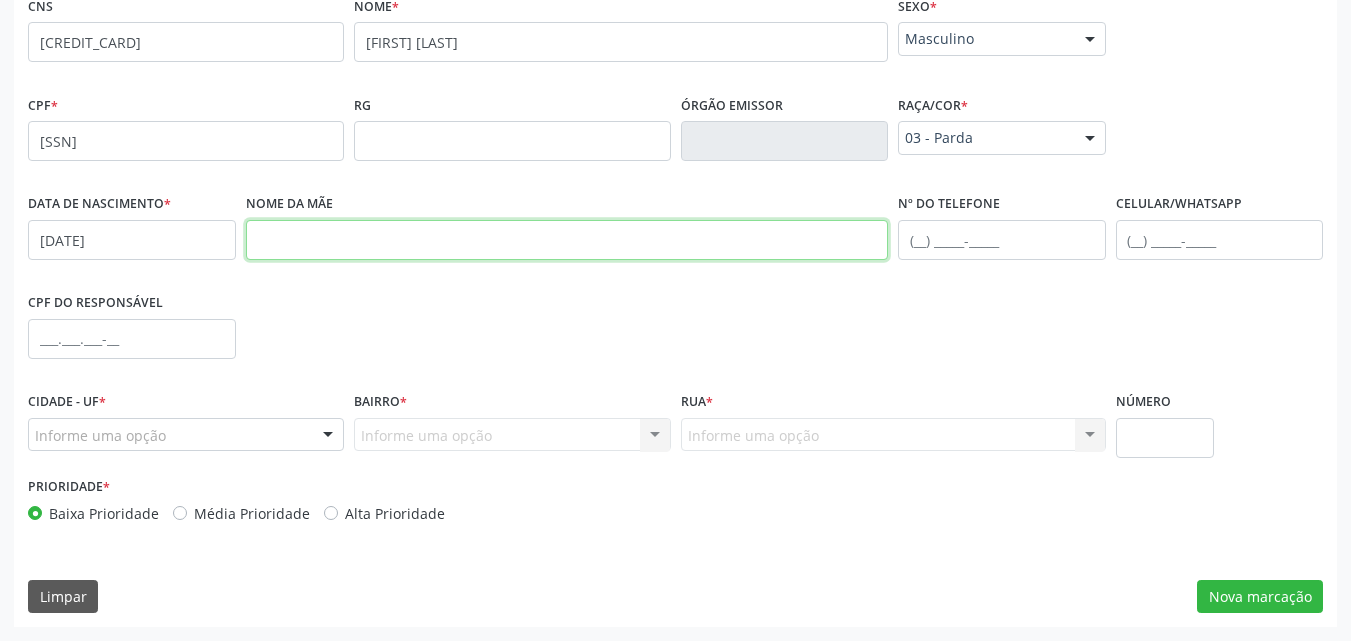 paste on "[FIRST] [LAST]" 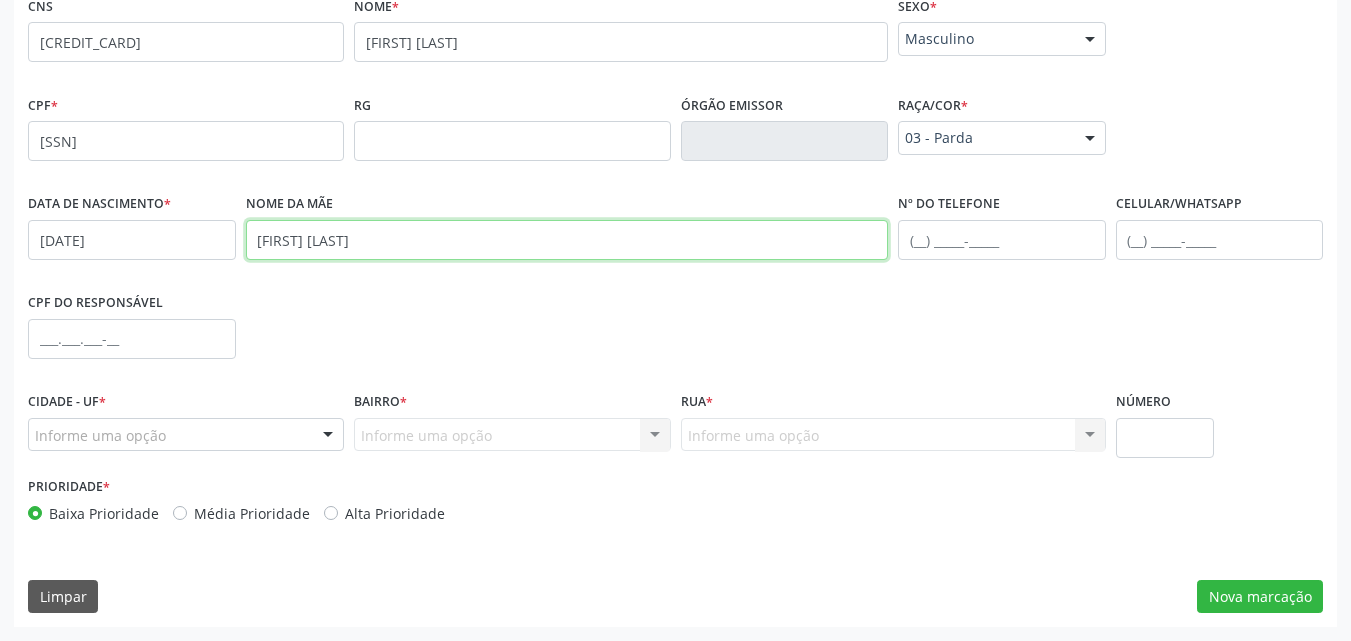 type on "[FIRST] [LAST]" 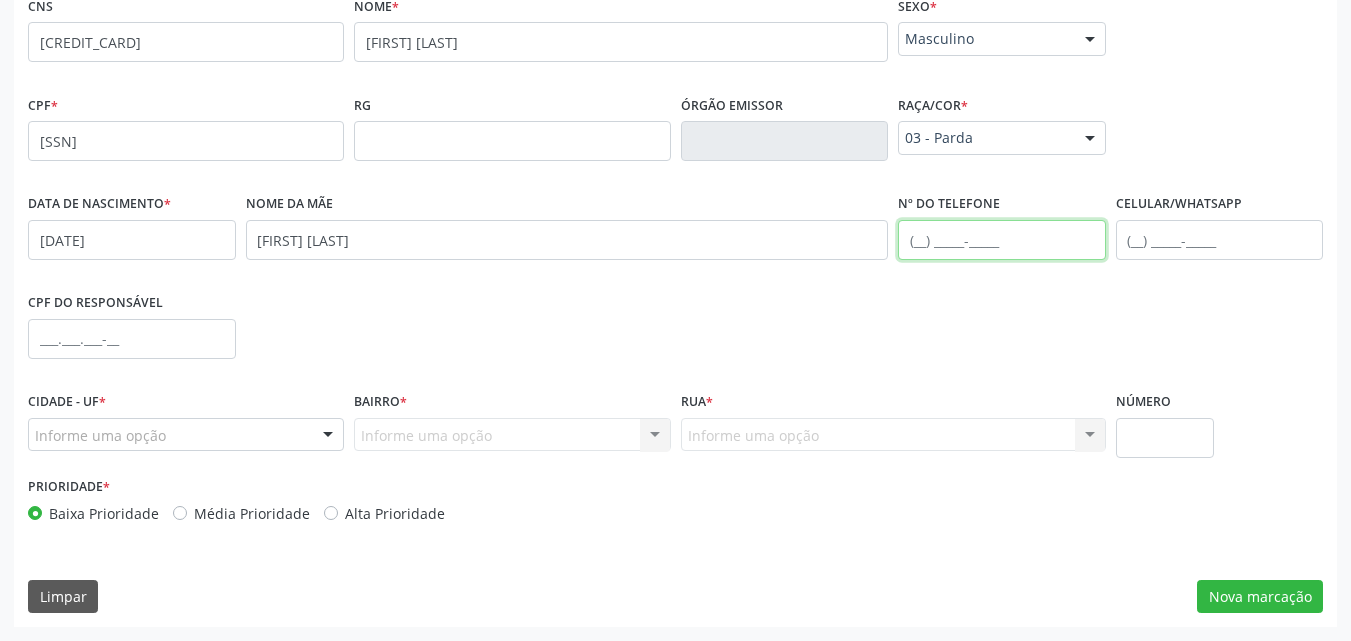 click at bounding box center (1002, 240) 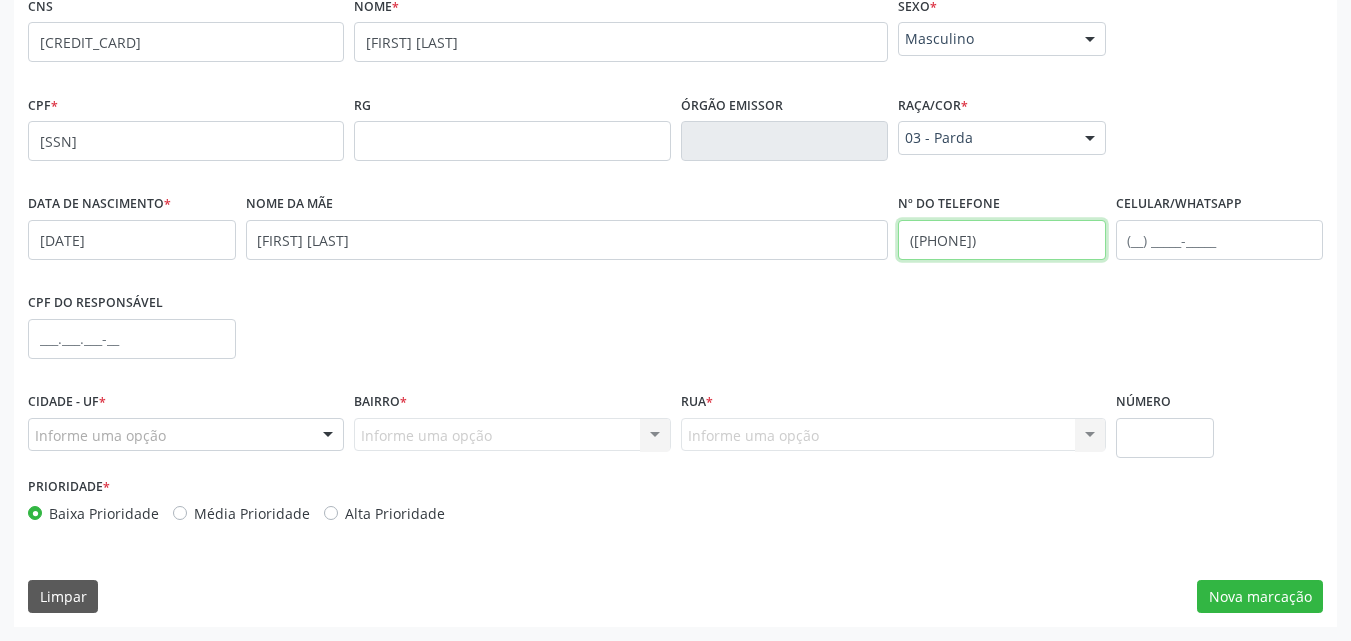 type on "([PHONE])" 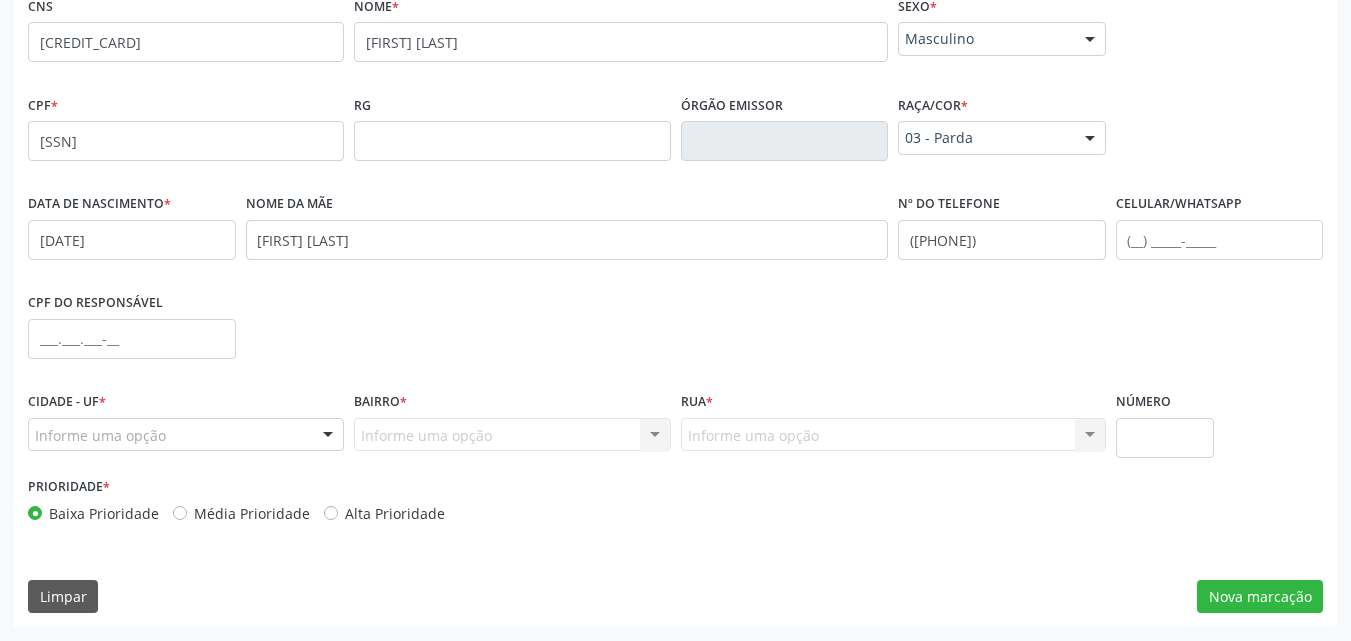 click on "Informe uma opção" at bounding box center [186, 435] 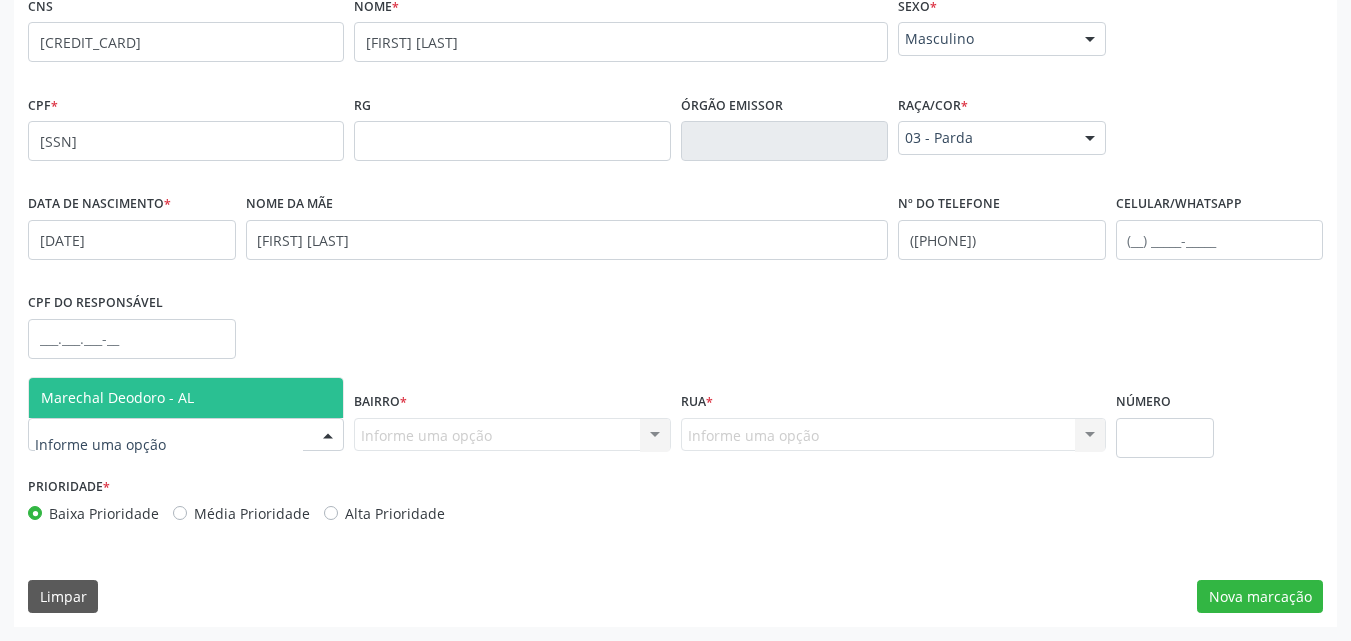 click on "Marechal Deodoro - AL" at bounding box center (186, 398) 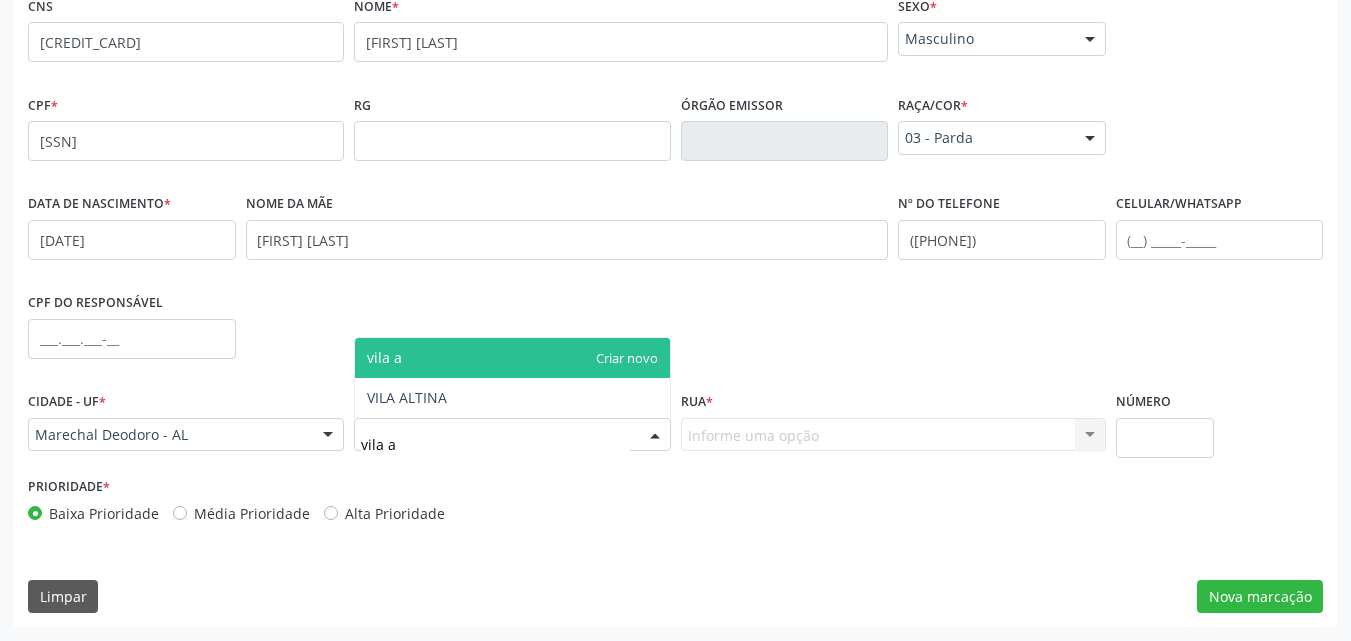 type on "vila al" 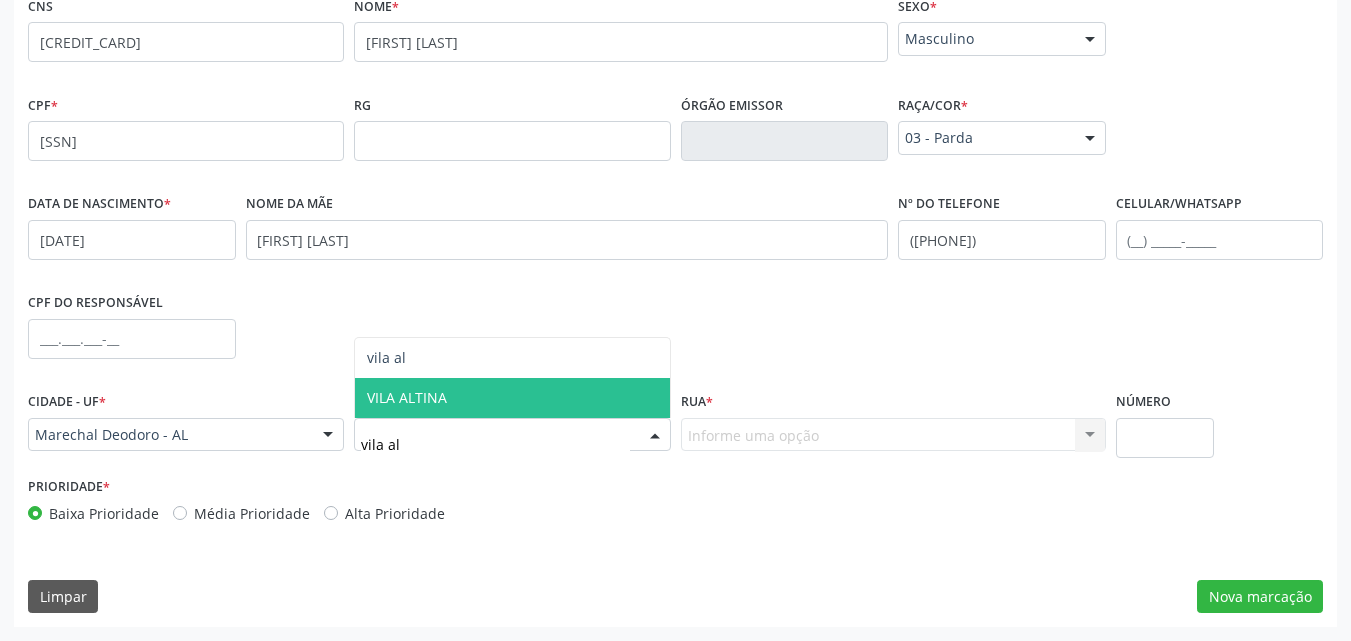 click on "VILA ALTINA" at bounding box center [512, 398] 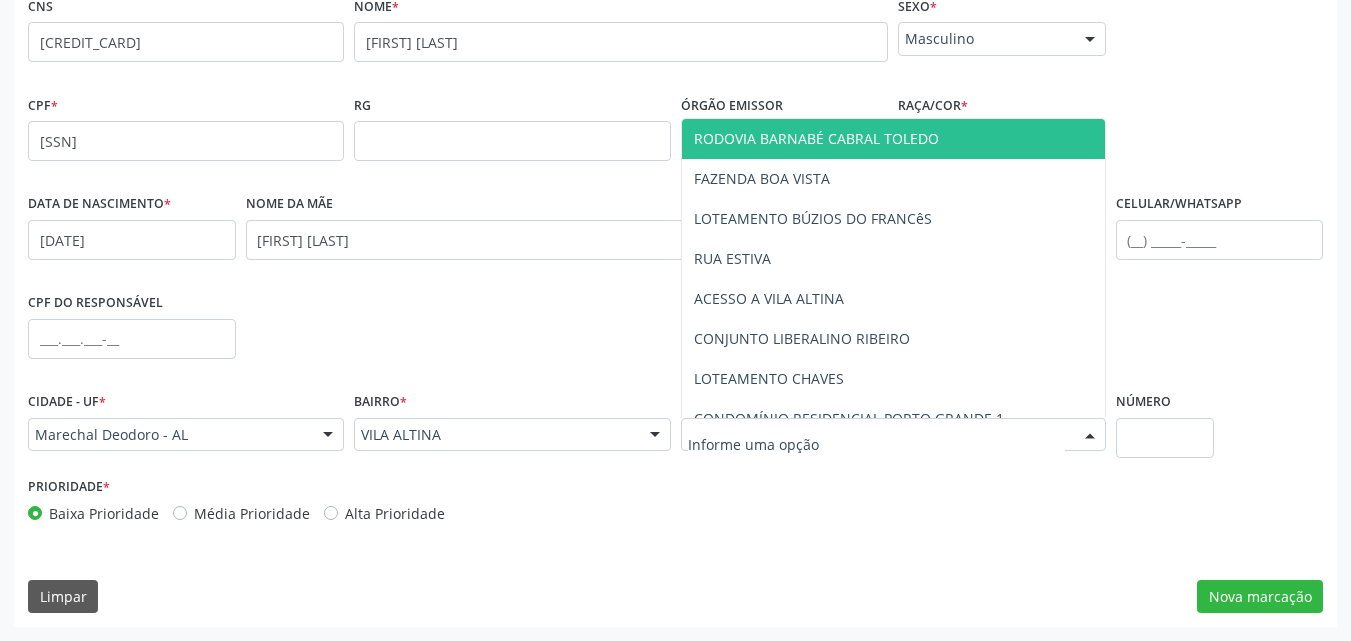 type on "a" 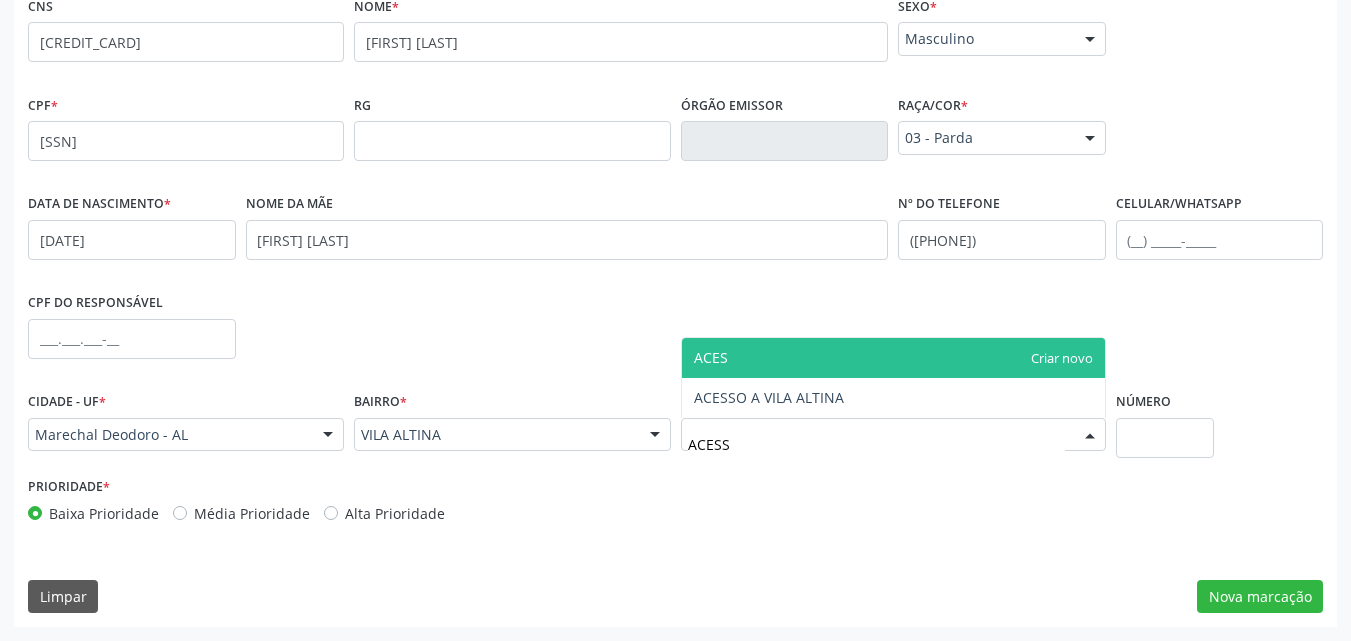 type on "ACESSO" 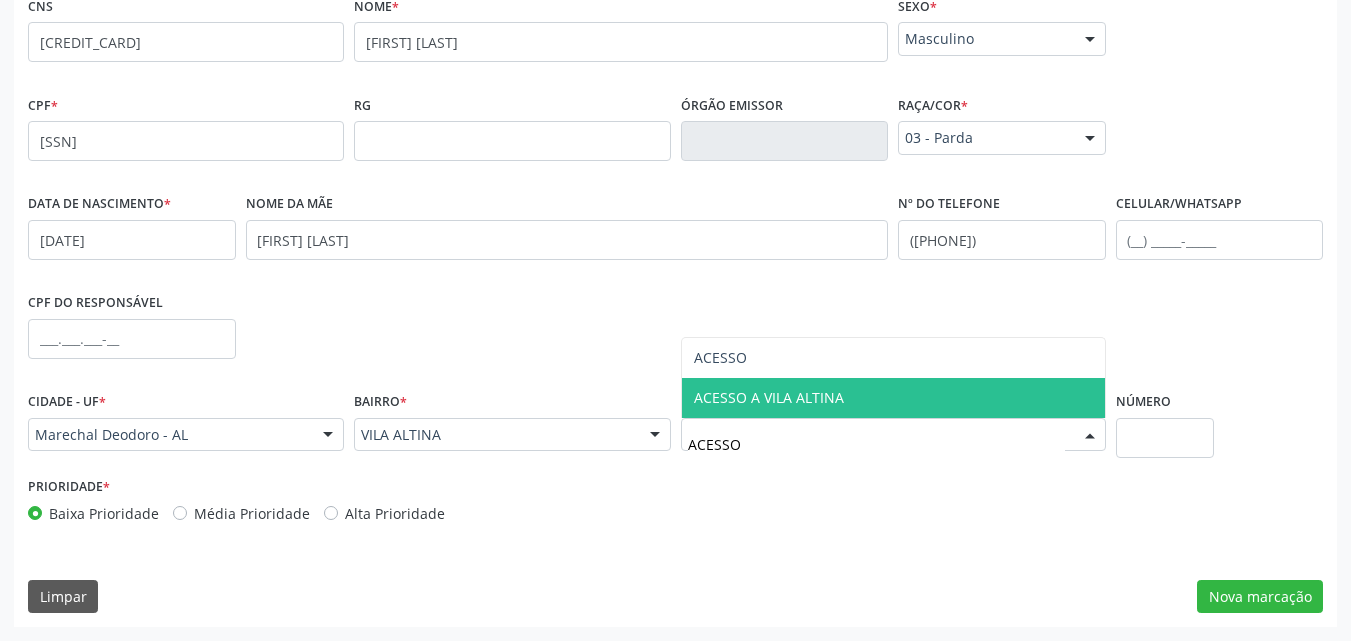 click on "ACESSO A VILA ALTINA" at bounding box center [769, 397] 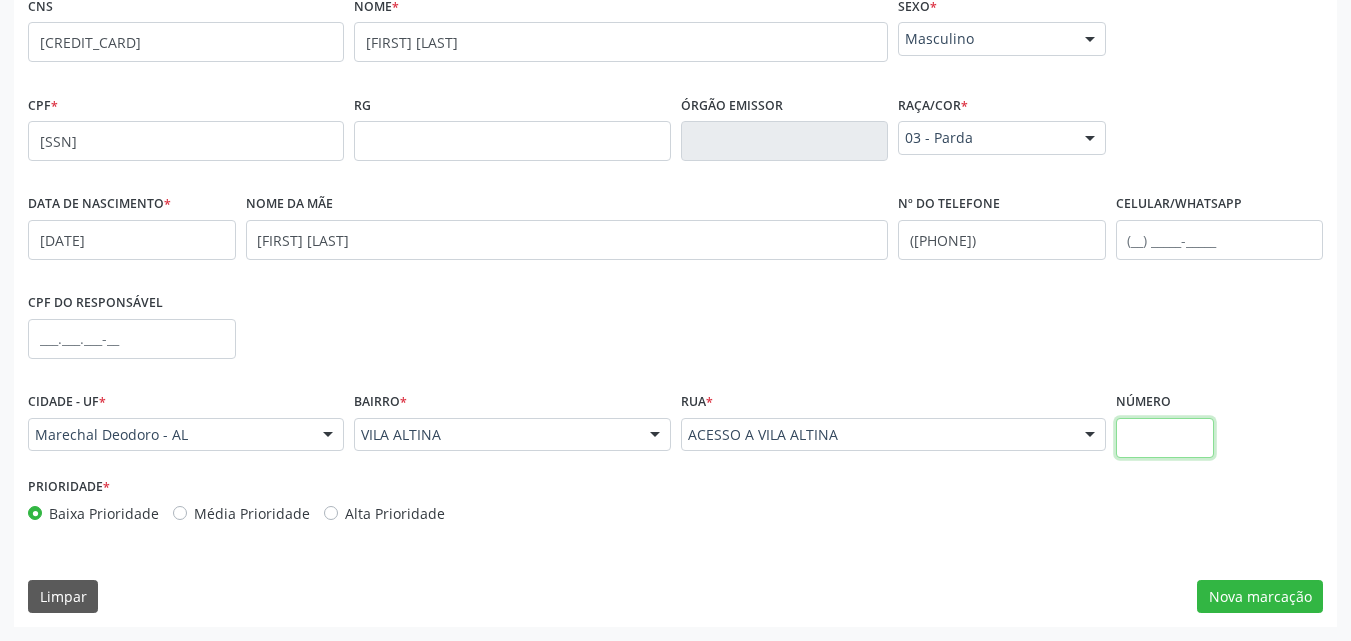 click at bounding box center (1165, 438) 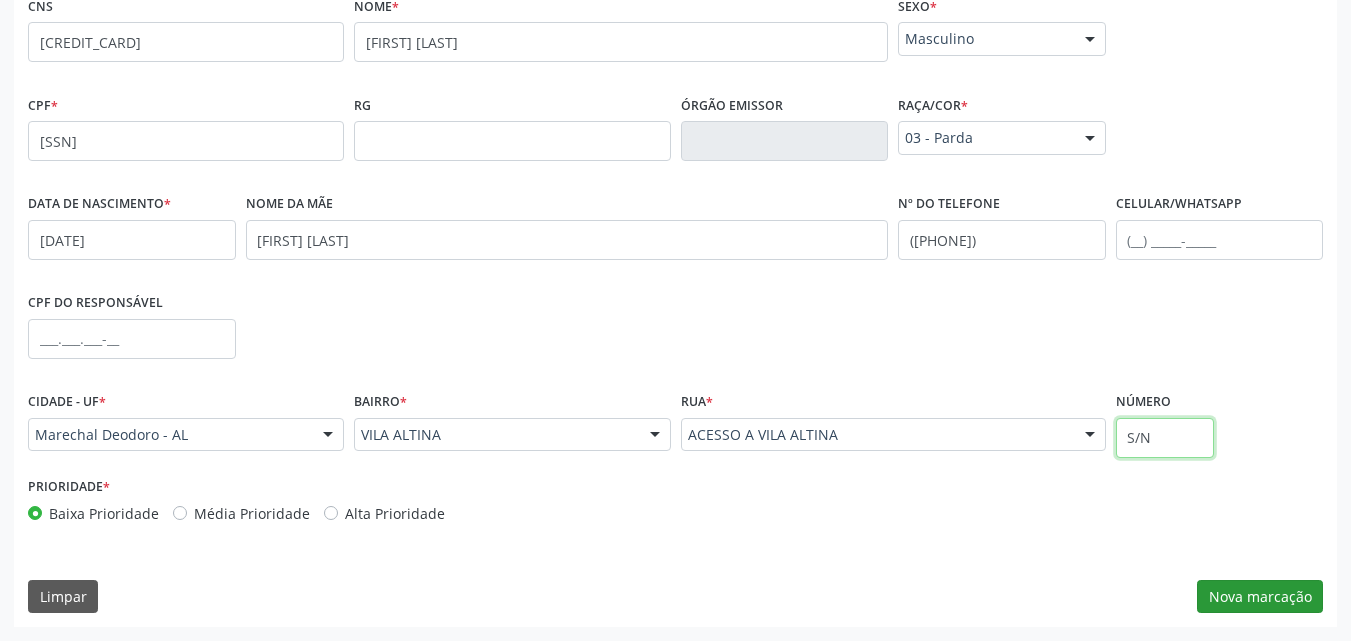 type on "S/N" 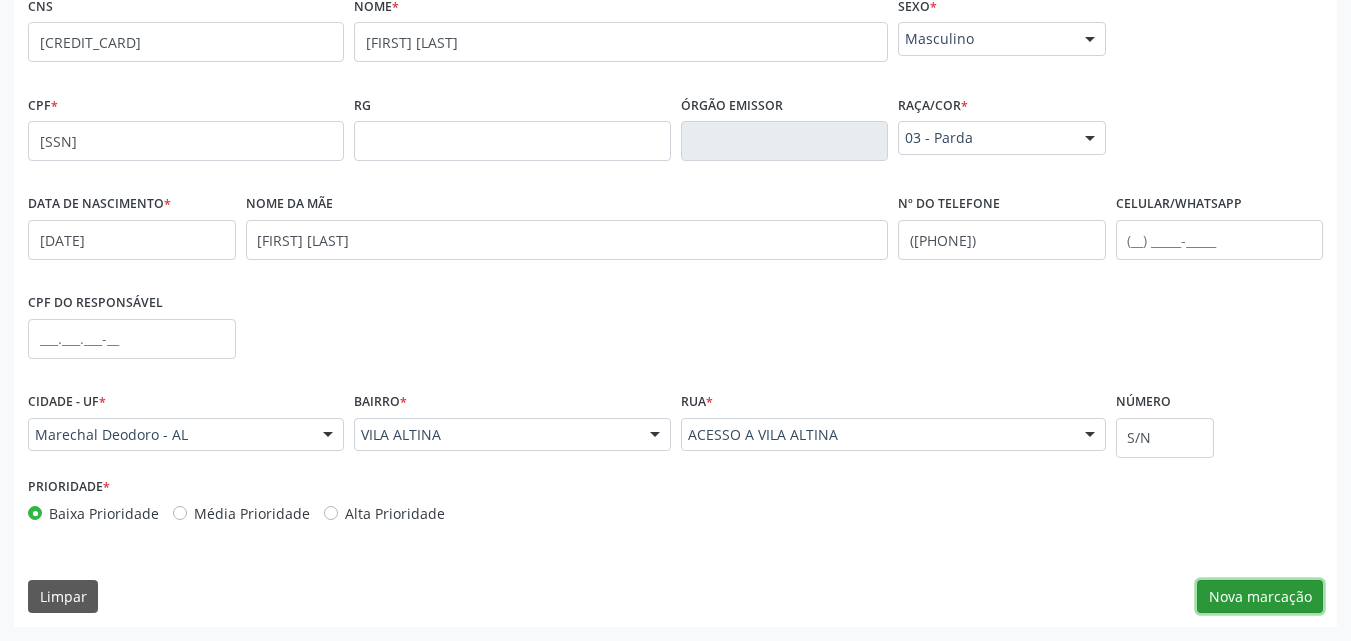 click on "Nova marcação" at bounding box center (1260, 597) 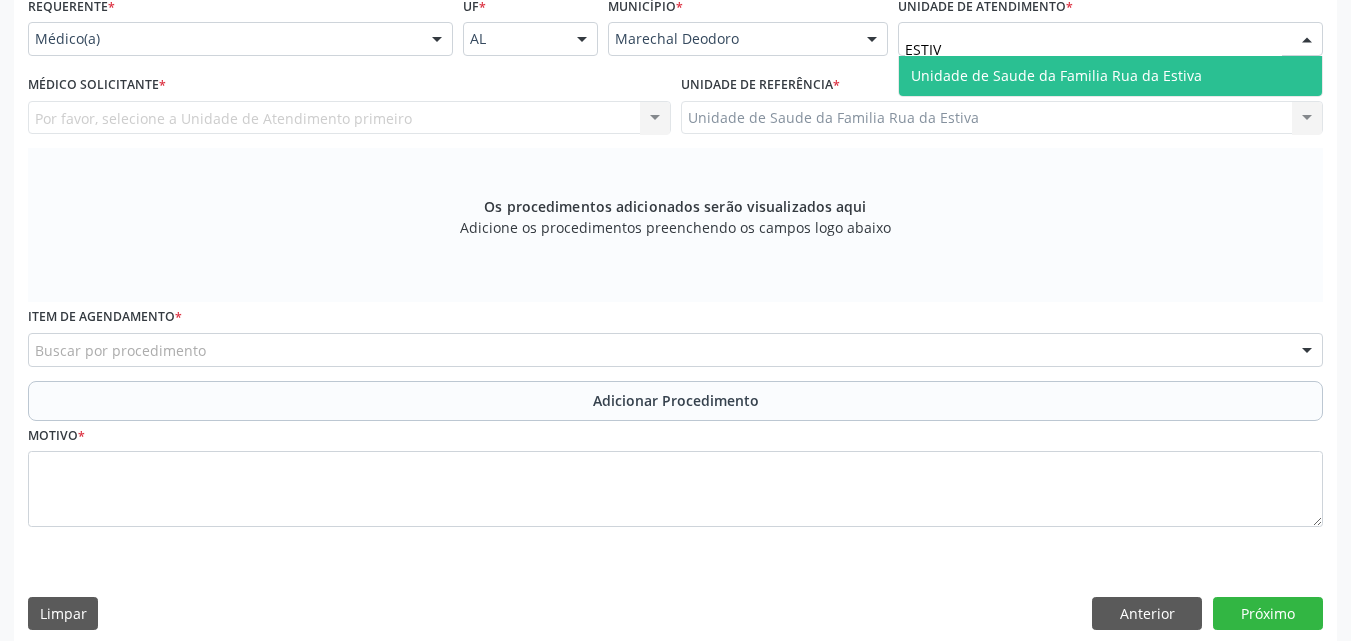 type on "ESTIVA" 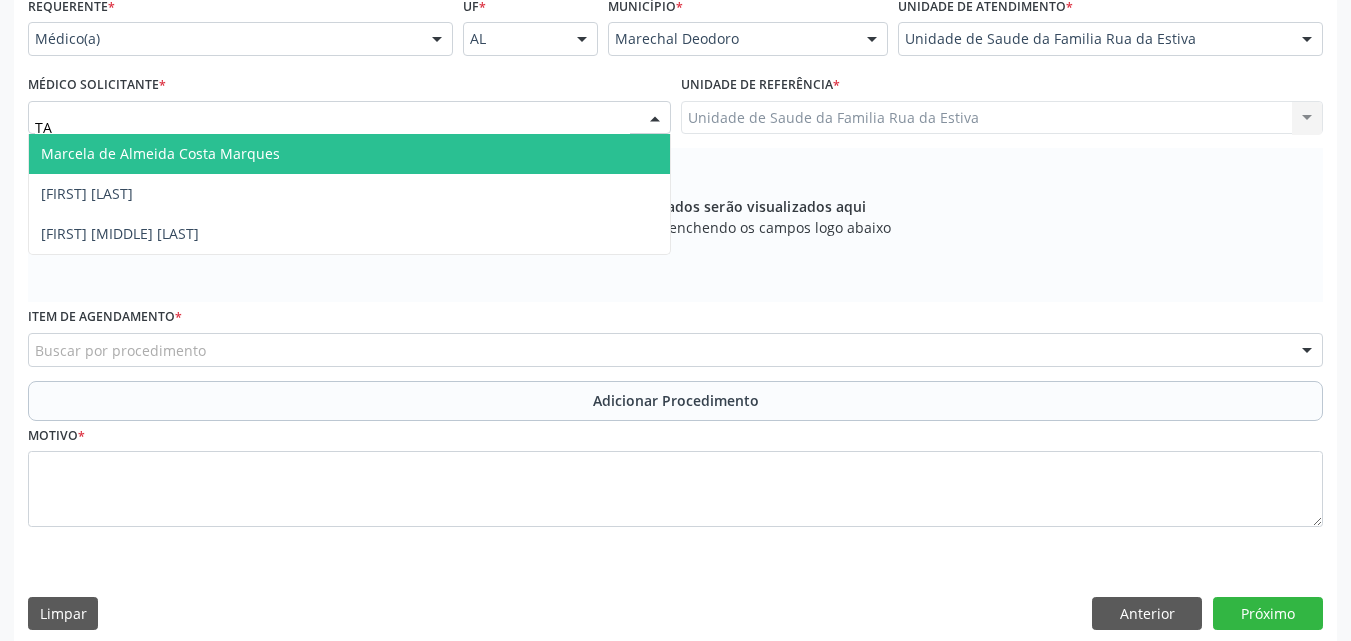 type on "TAC" 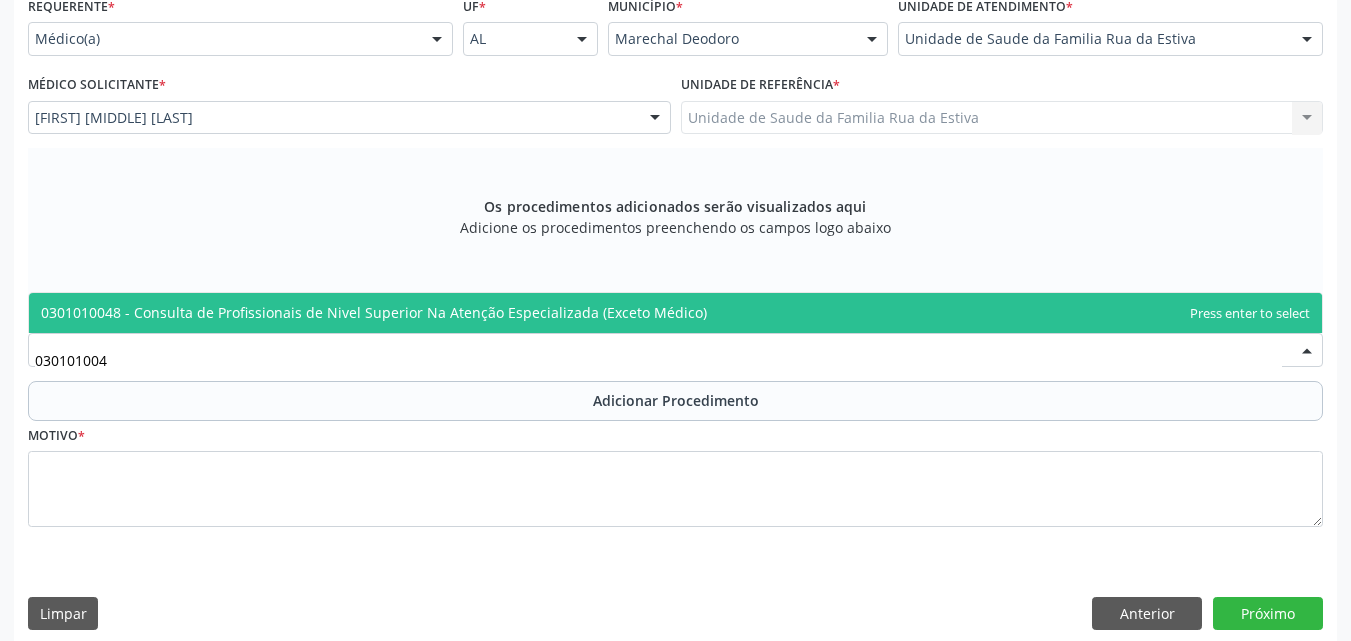 type on "0301010048" 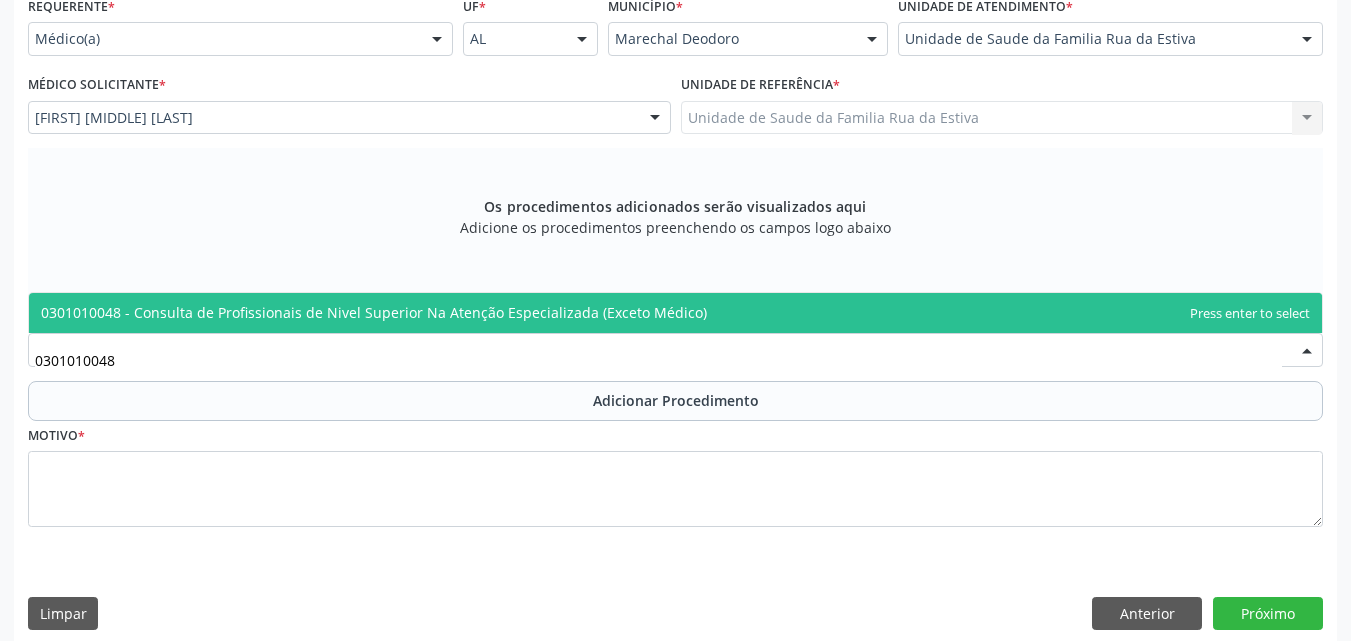 click on "0301010048 - Consulta de Profissionais de Nivel Superior Na Atenção Especializada (Exceto Médico)" at bounding box center (374, 312) 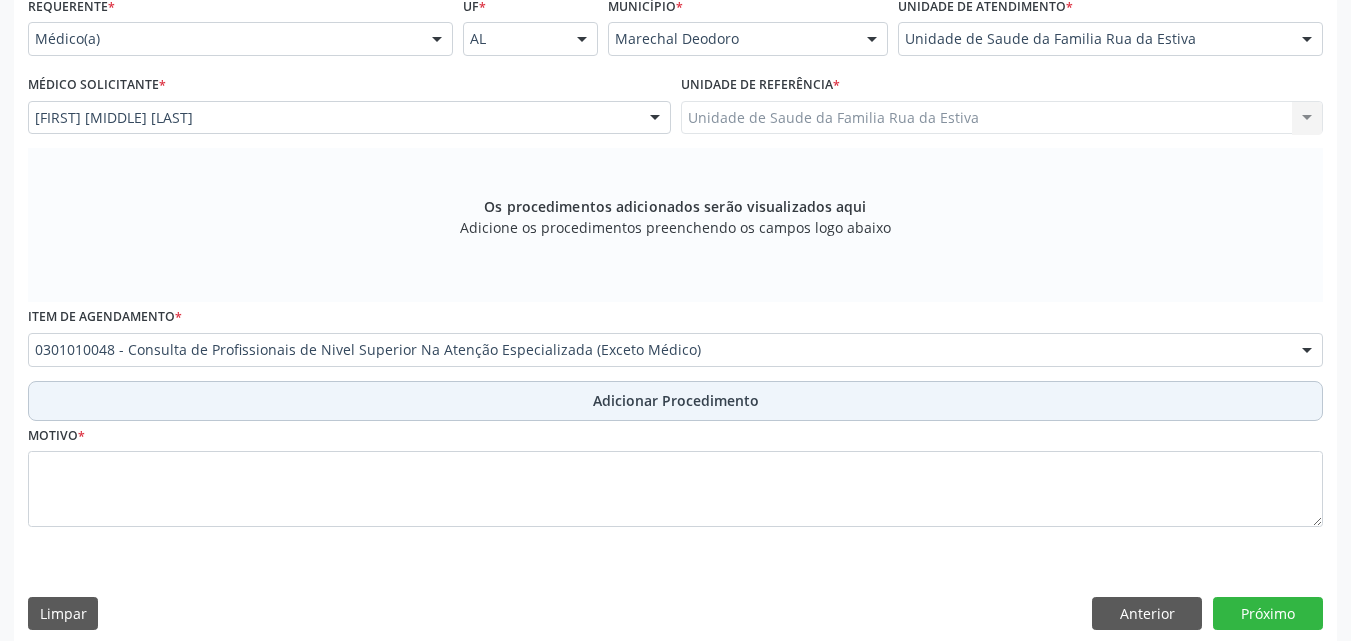 click on "Adicionar Procedimento" at bounding box center (675, 401) 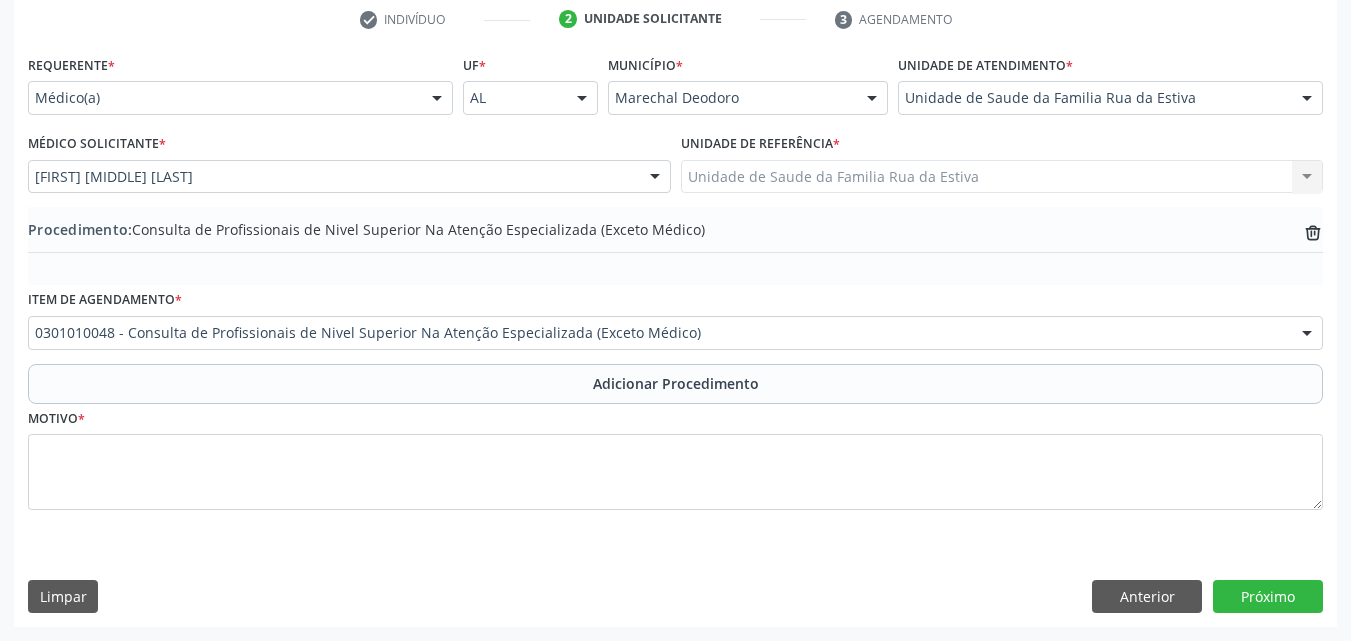 scroll, scrollTop: 412, scrollLeft: 0, axis: vertical 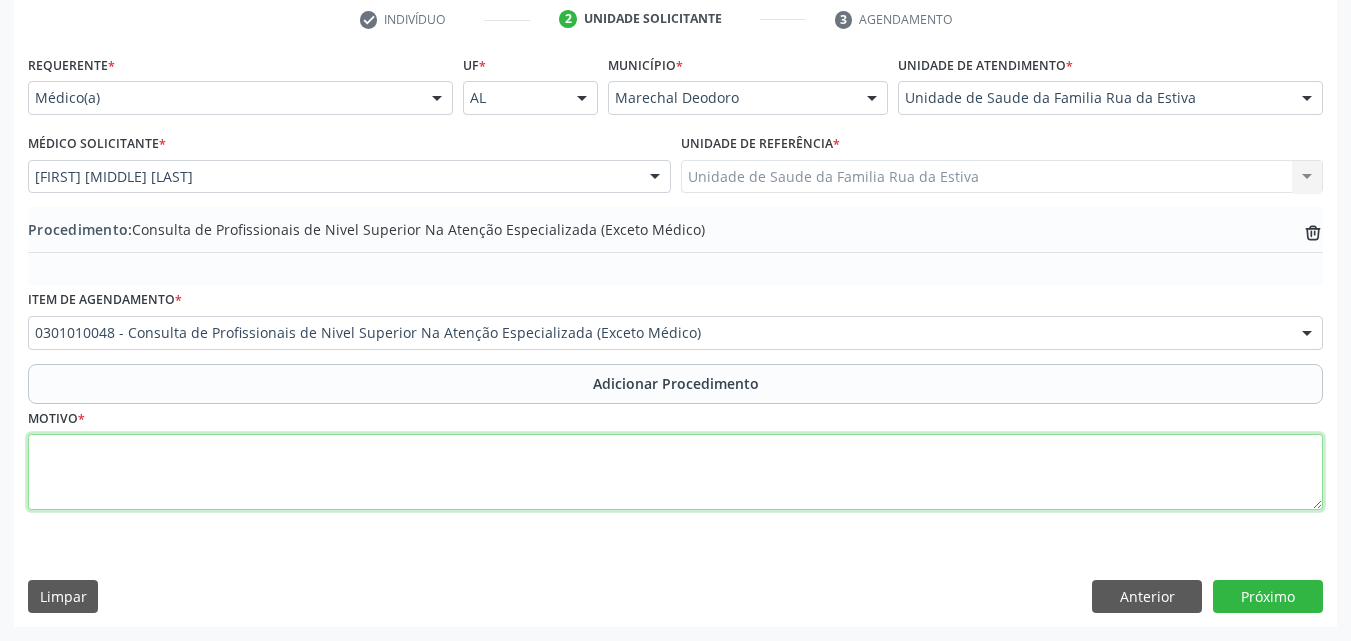 click at bounding box center [675, 472] 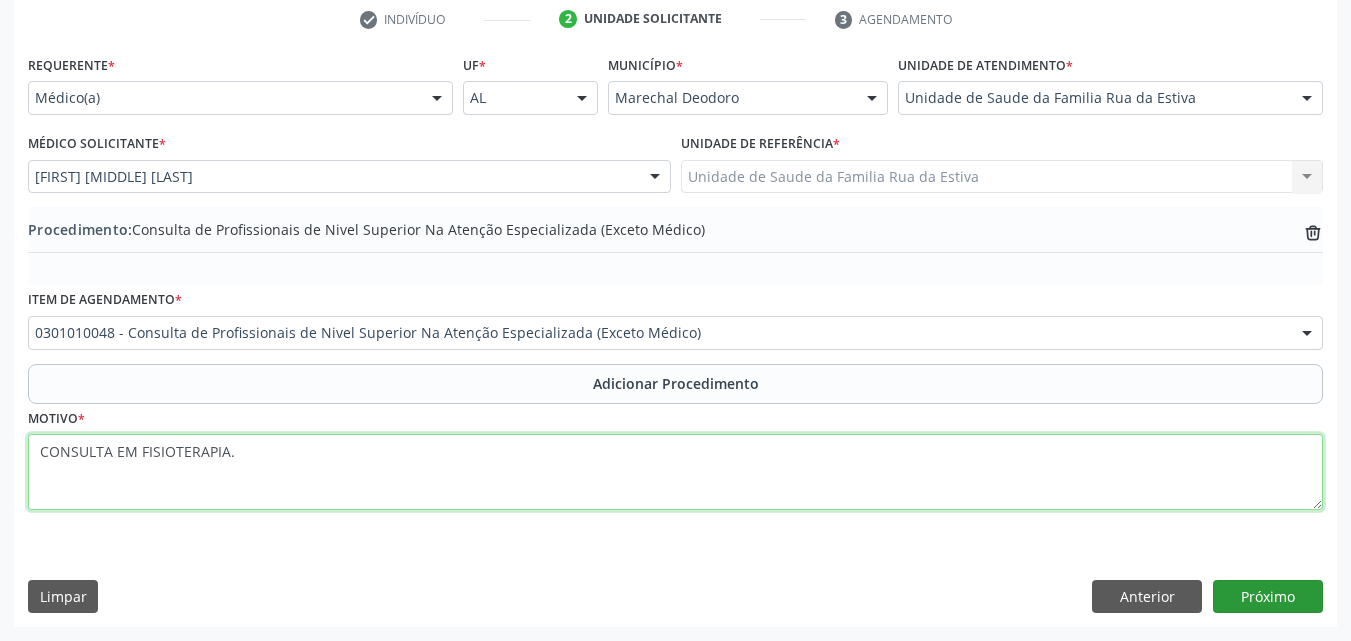 type on "CONSULTA EM FISIOTERAPIA." 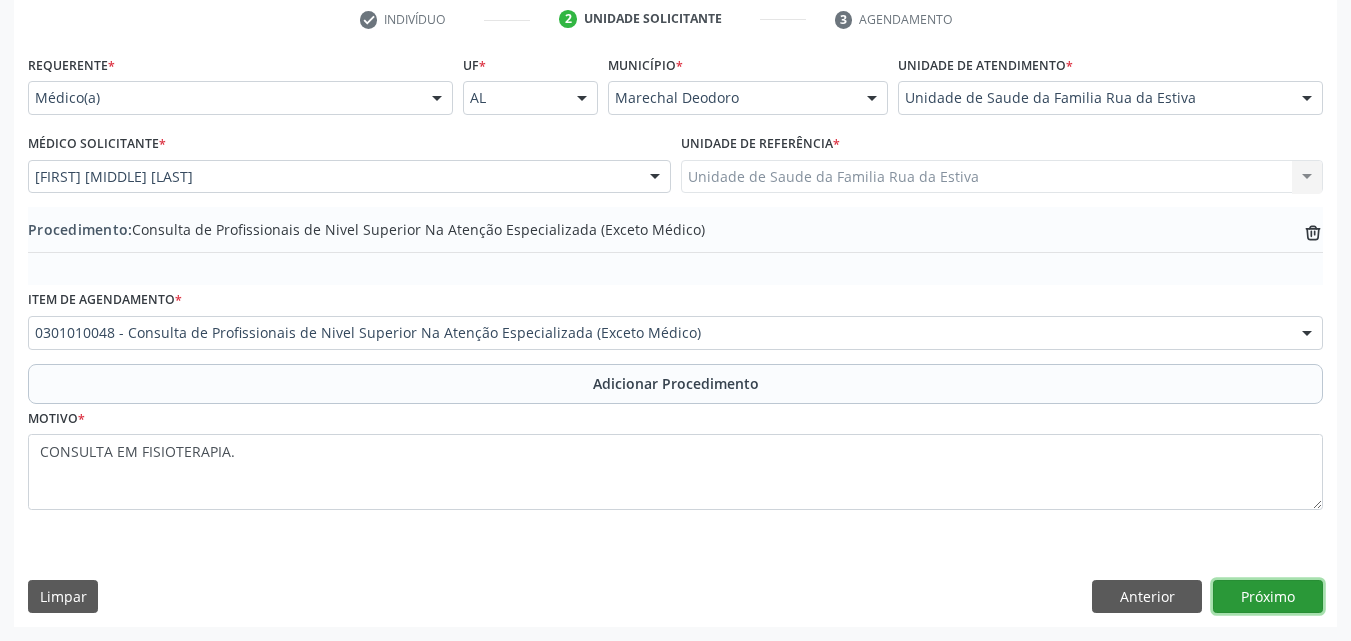 click on "Próximo" at bounding box center (1268, 597) 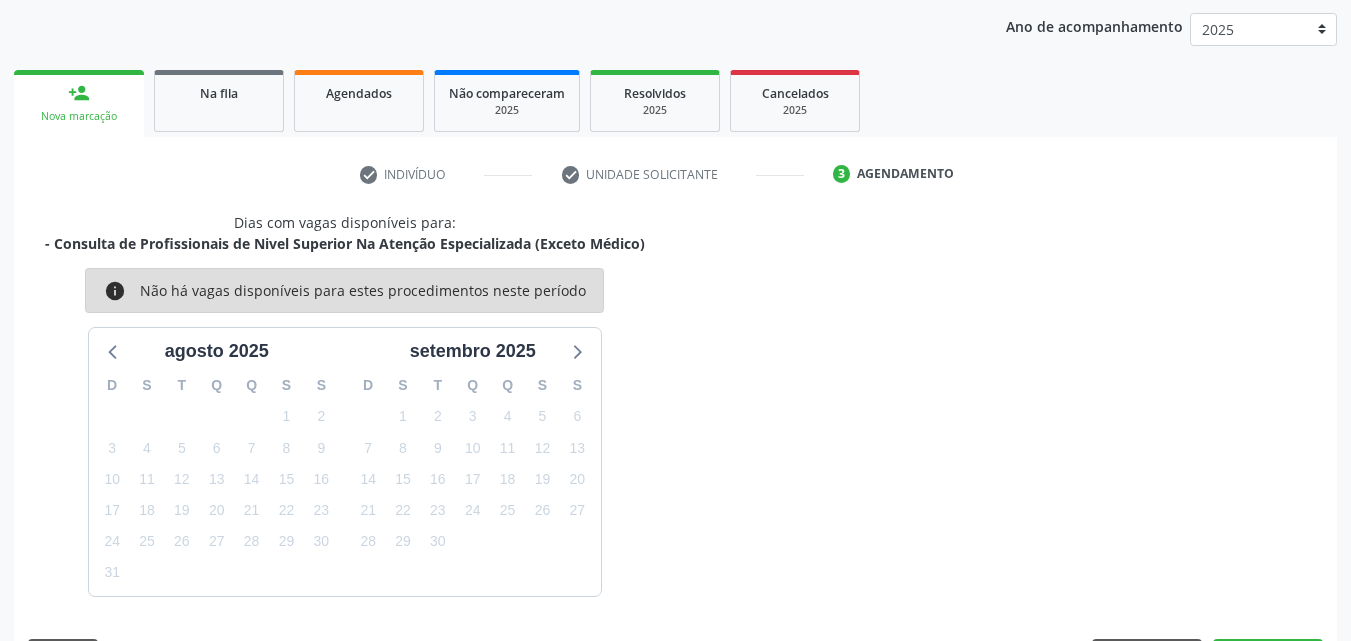 scroll, scrollTop: 316, scrollLeft: 0, axis: vertical 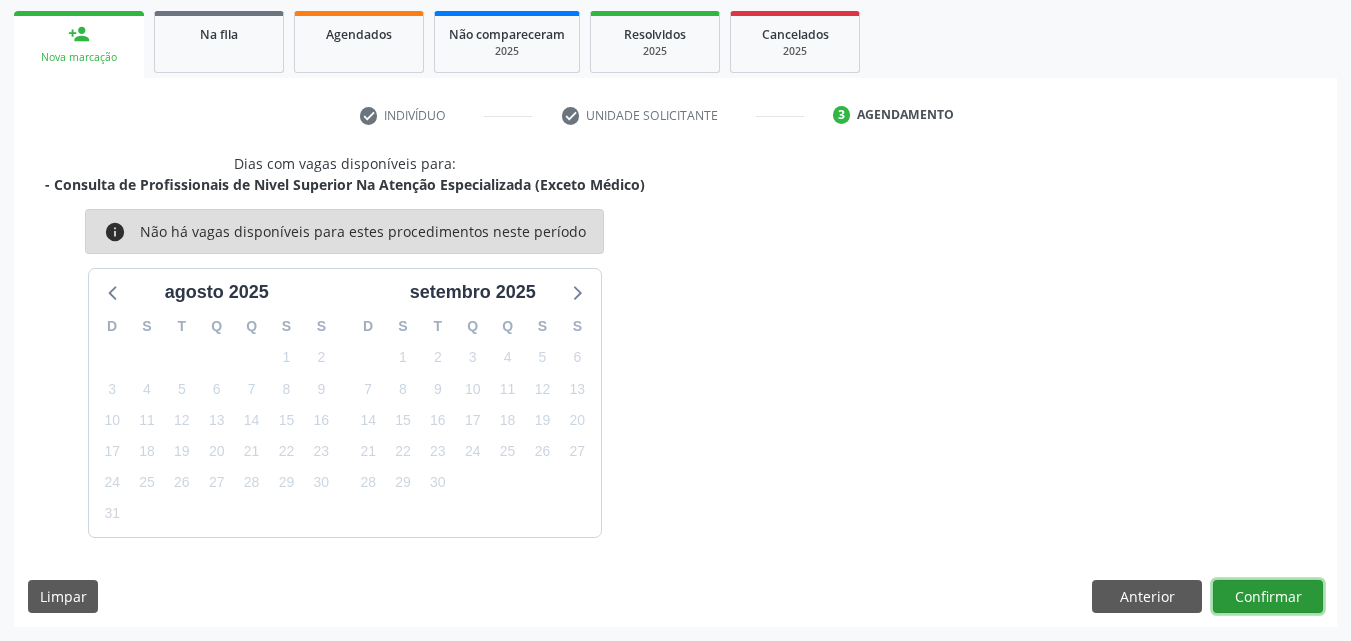 click on "Confirmar" at bounding box center (1268, 597) 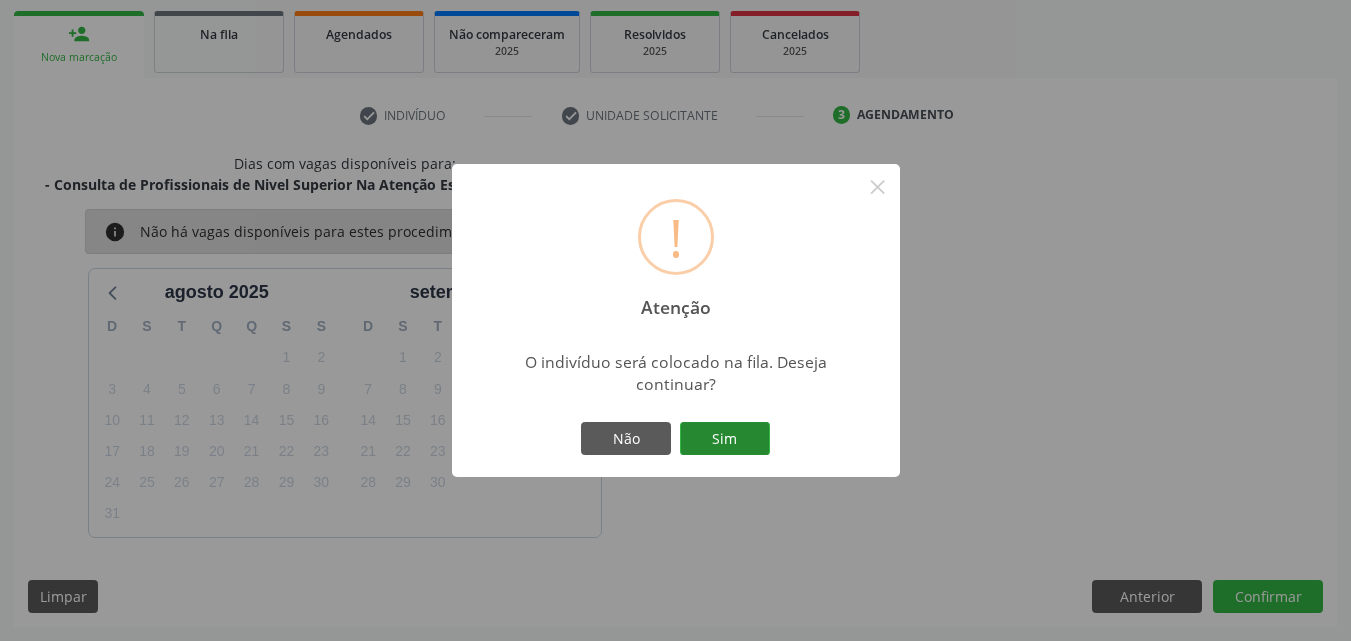 click on "Sim" at bounding box center (725, 439) 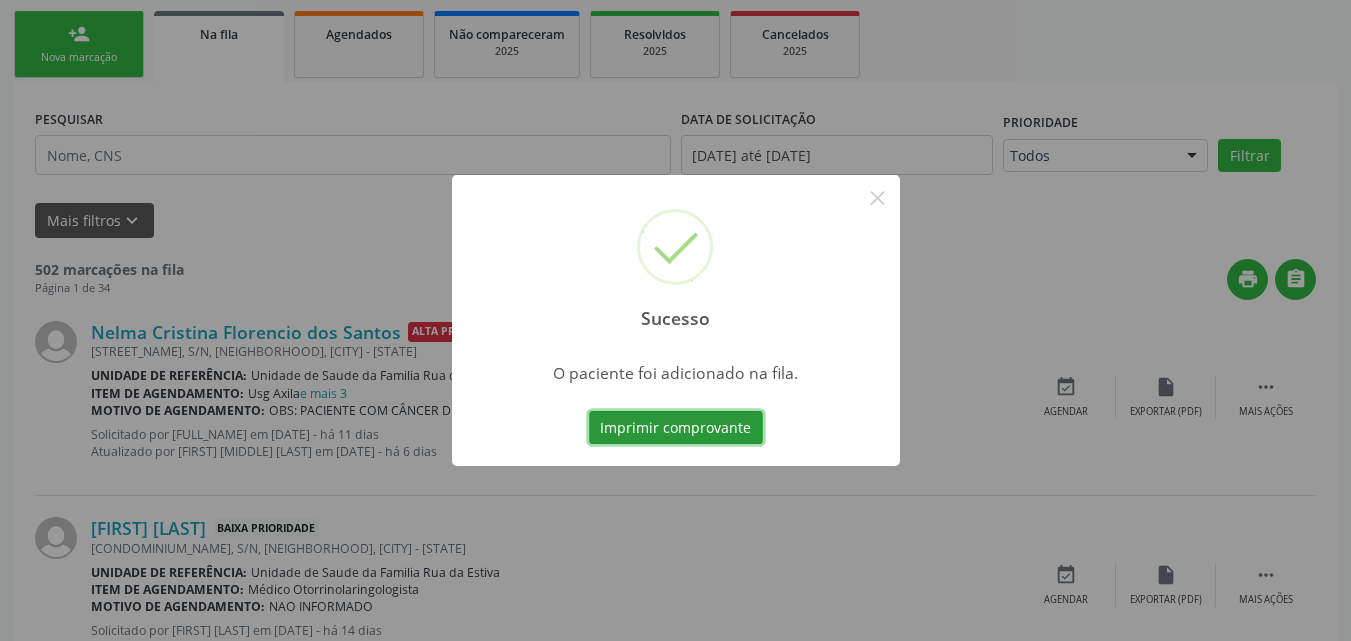 scroll, scrollTop: 54, scrollLeft: 0, axis: vertical 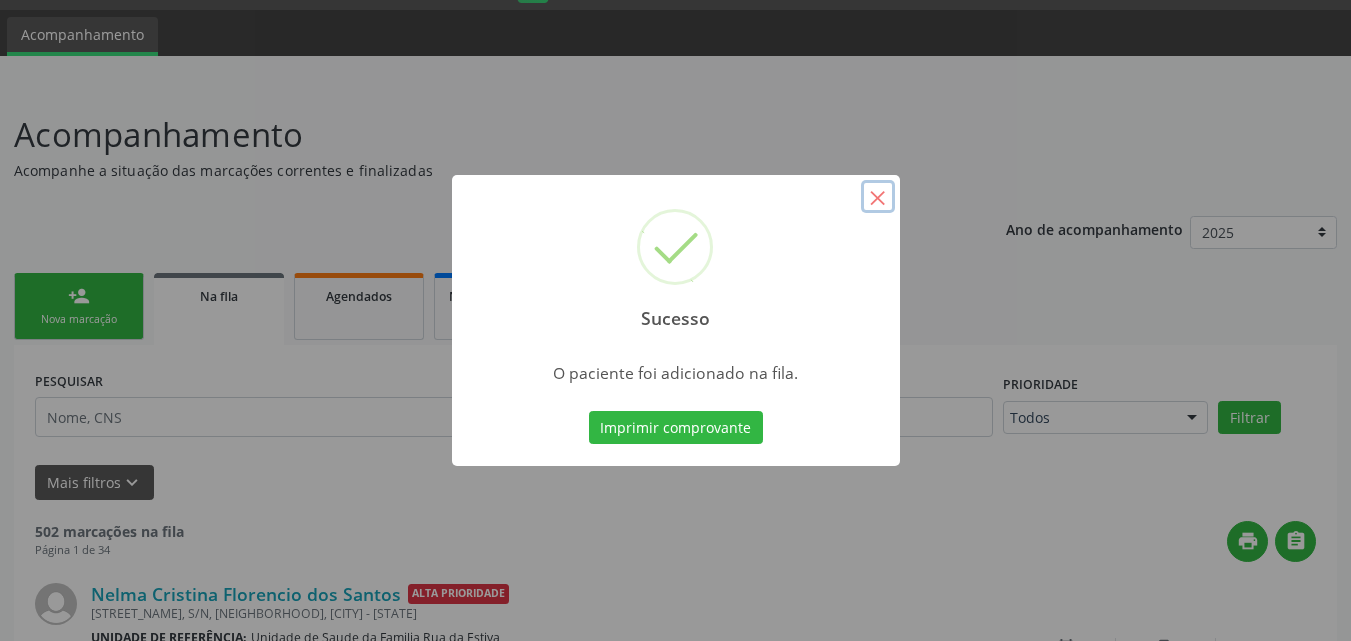 click on "×" at bounding box center (878, 197) 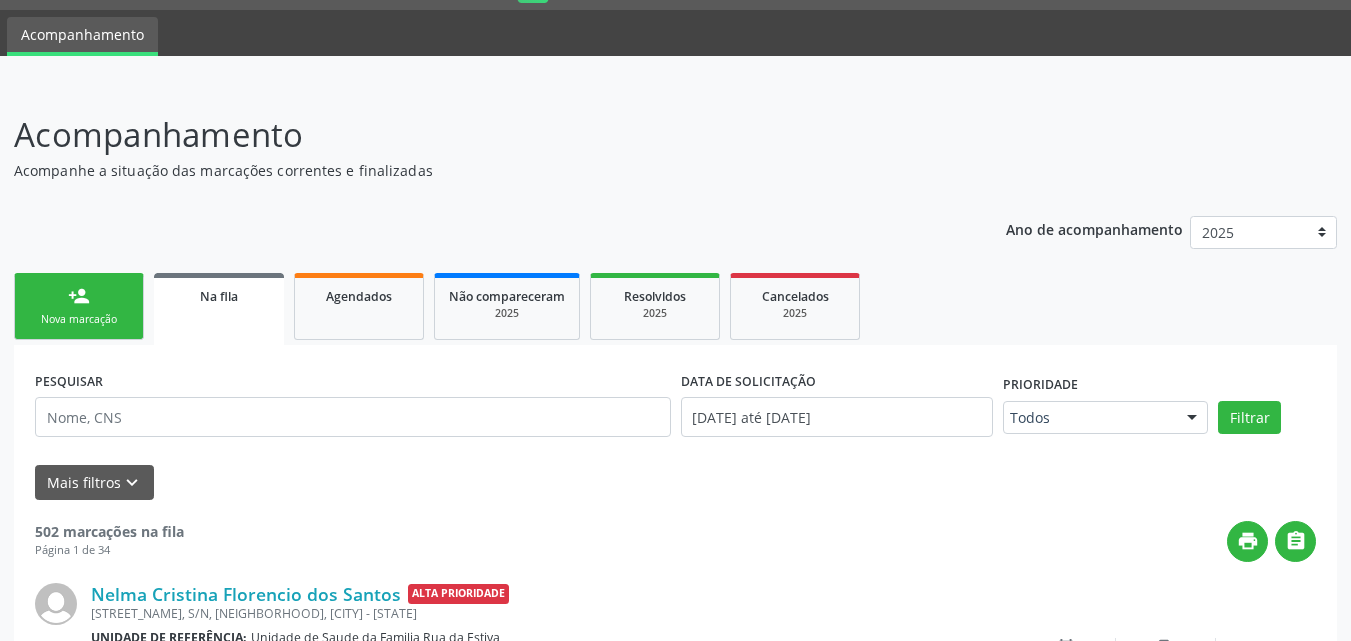 click on "person_add
Nova marcação" at bounding box center (79, 306) 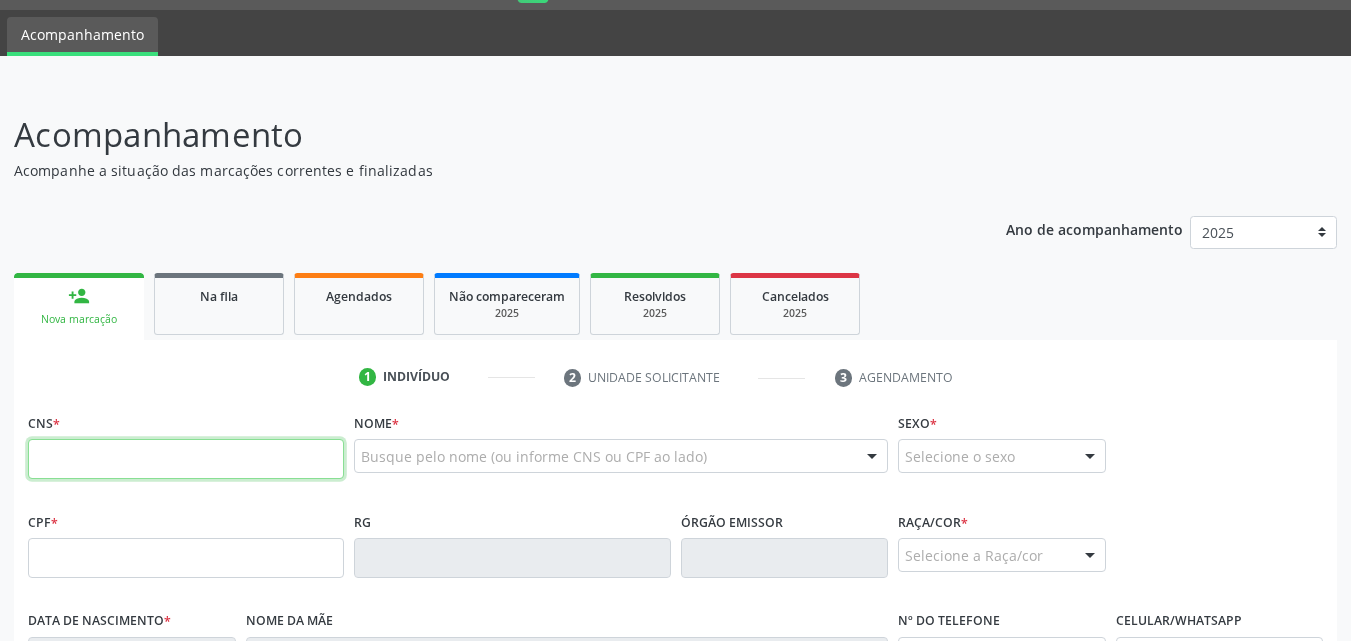 click at bounding box center (186, 459) 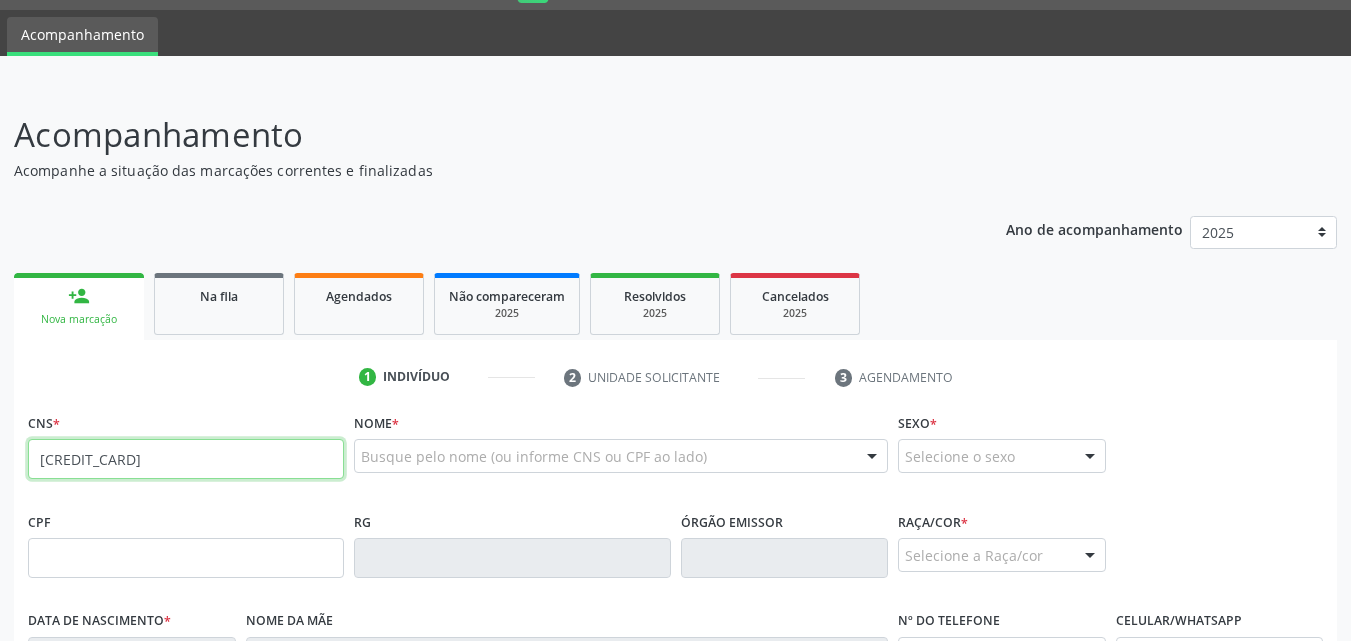 type on "[CREDIT_CARD]" 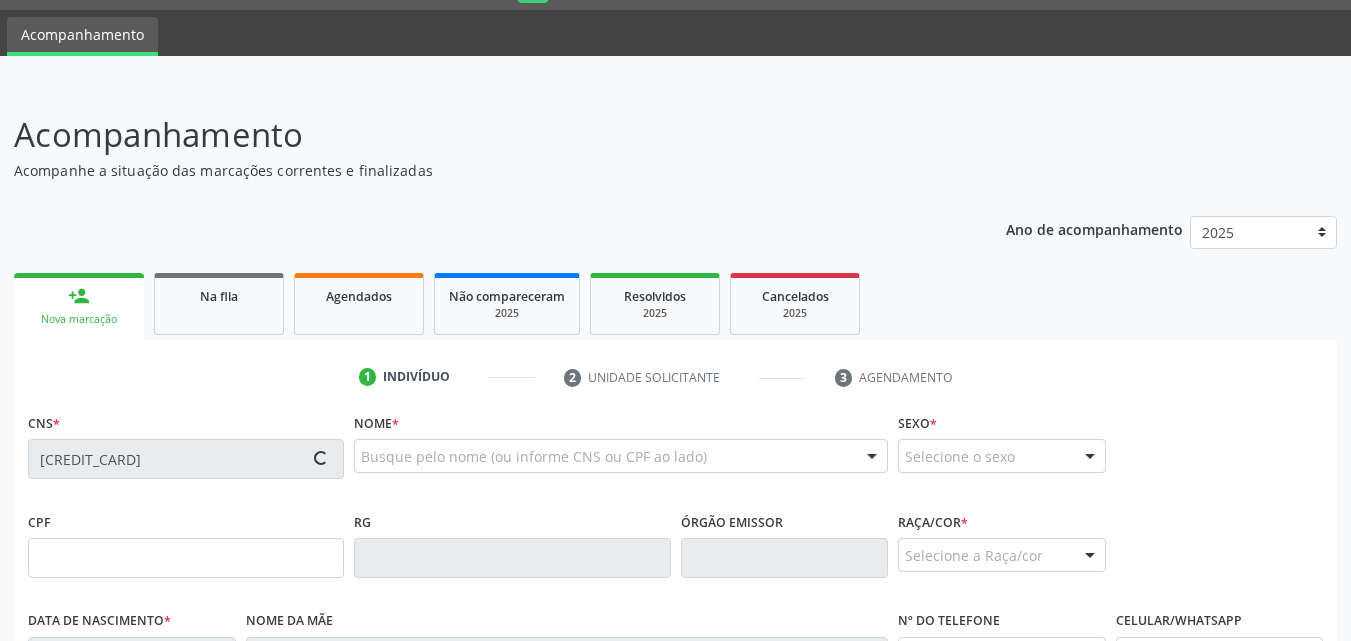 type on "[SSN]" 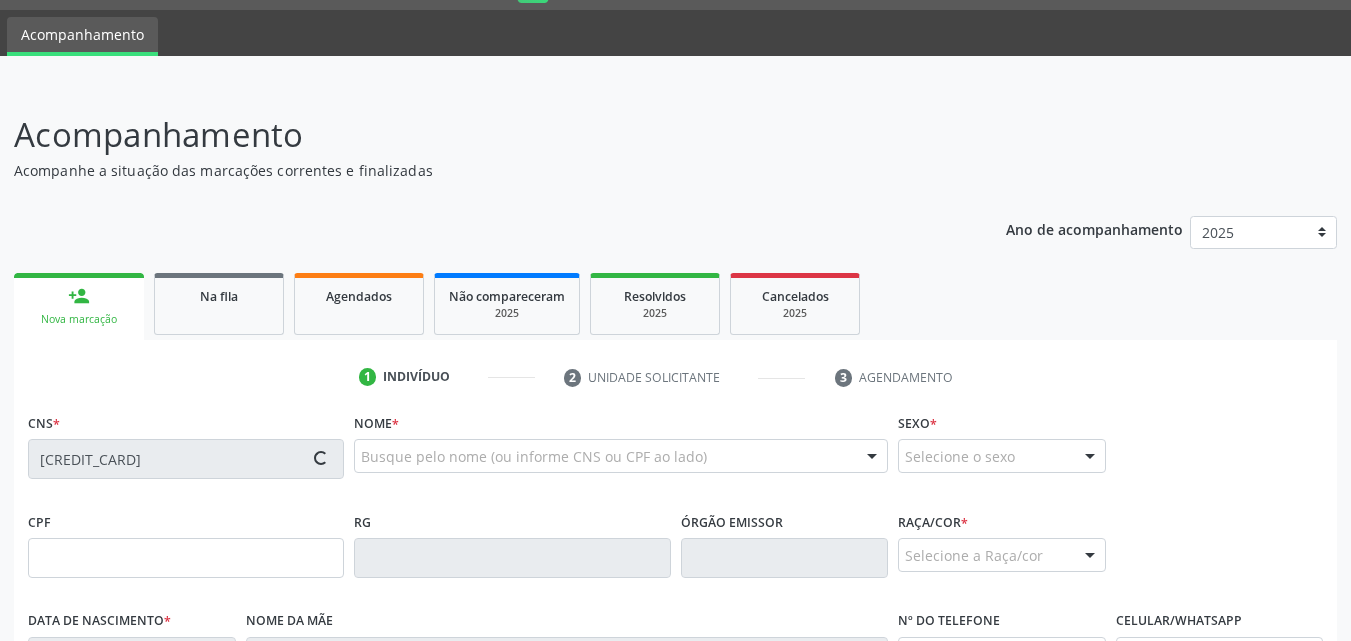 type on "[DATE]" 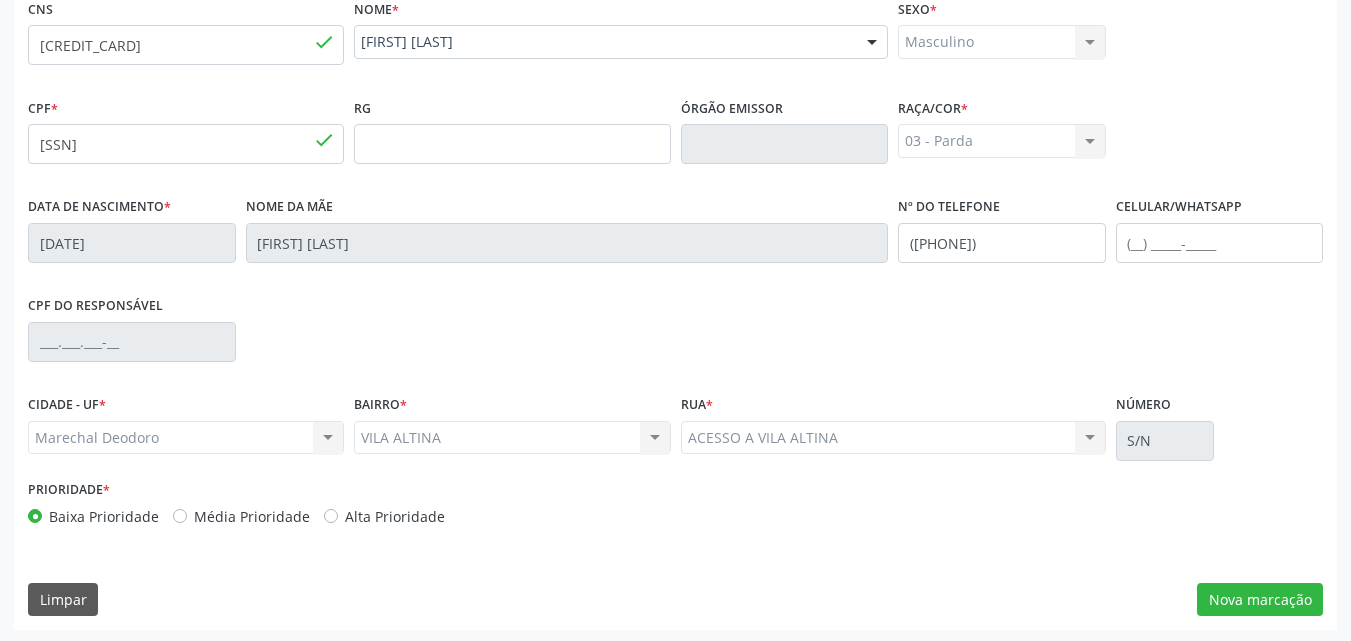 scroll, scrollTop: 471, scrollLeft: 0, axis: vertical 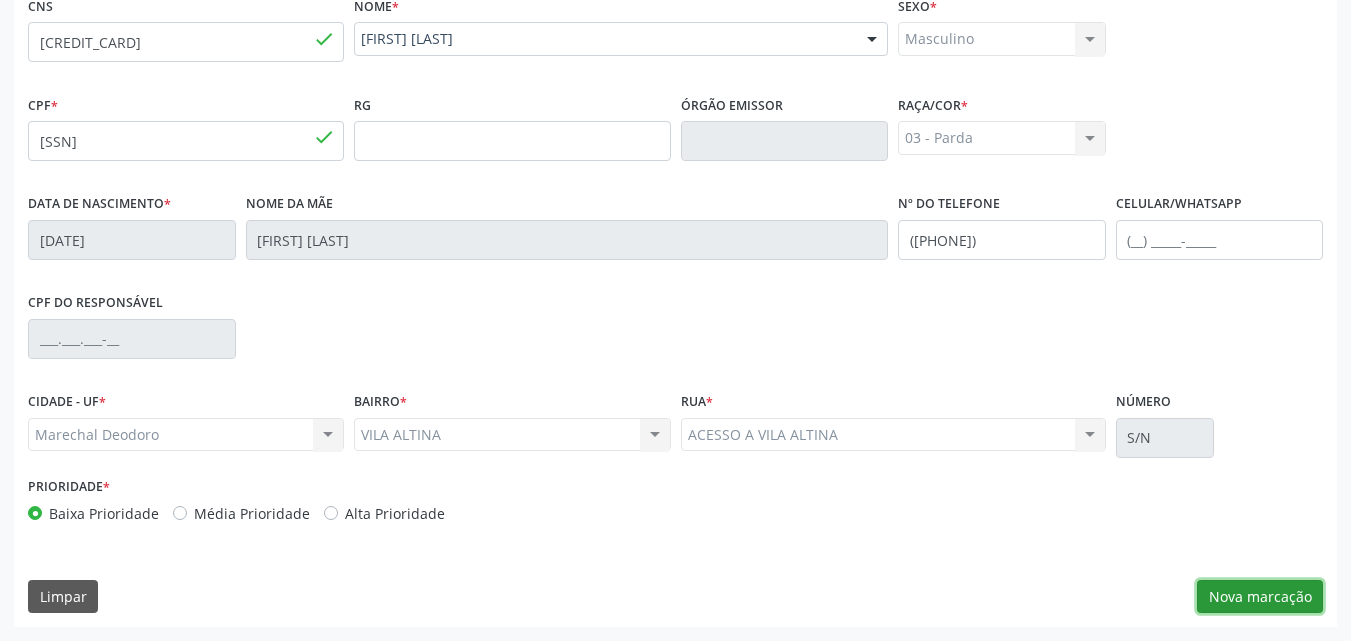 click on "Nova marcação" at bounding box center [1260, 597] 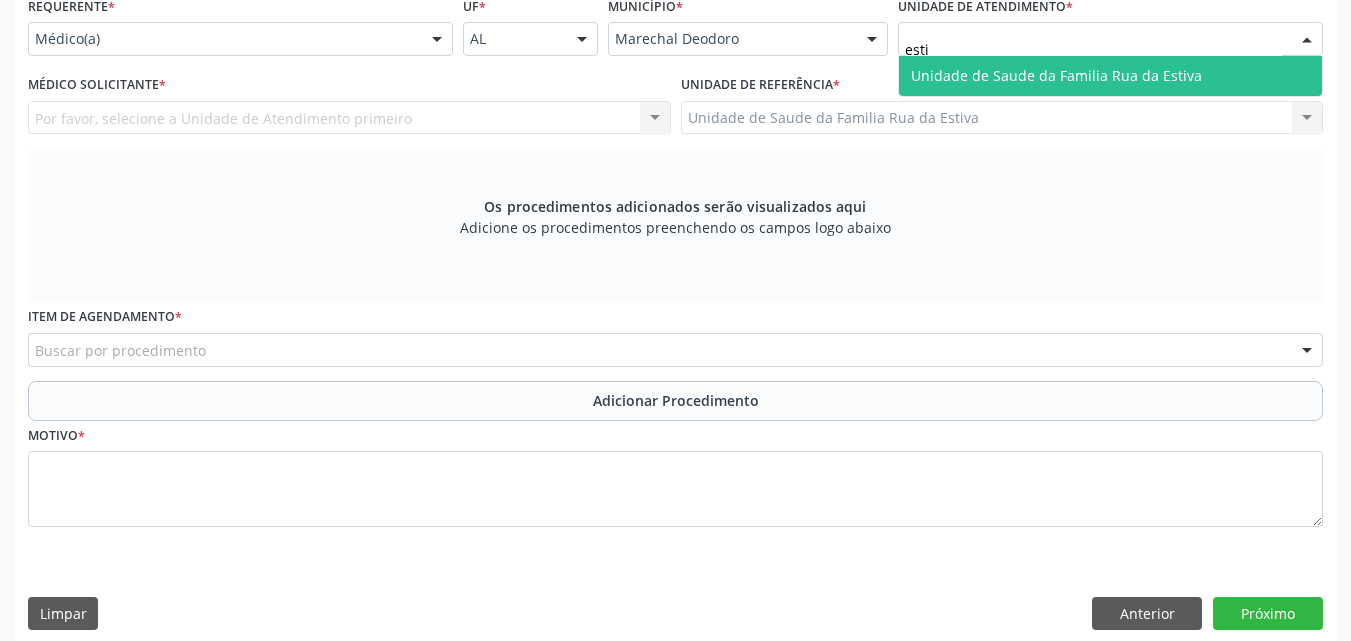 type on "estiv" 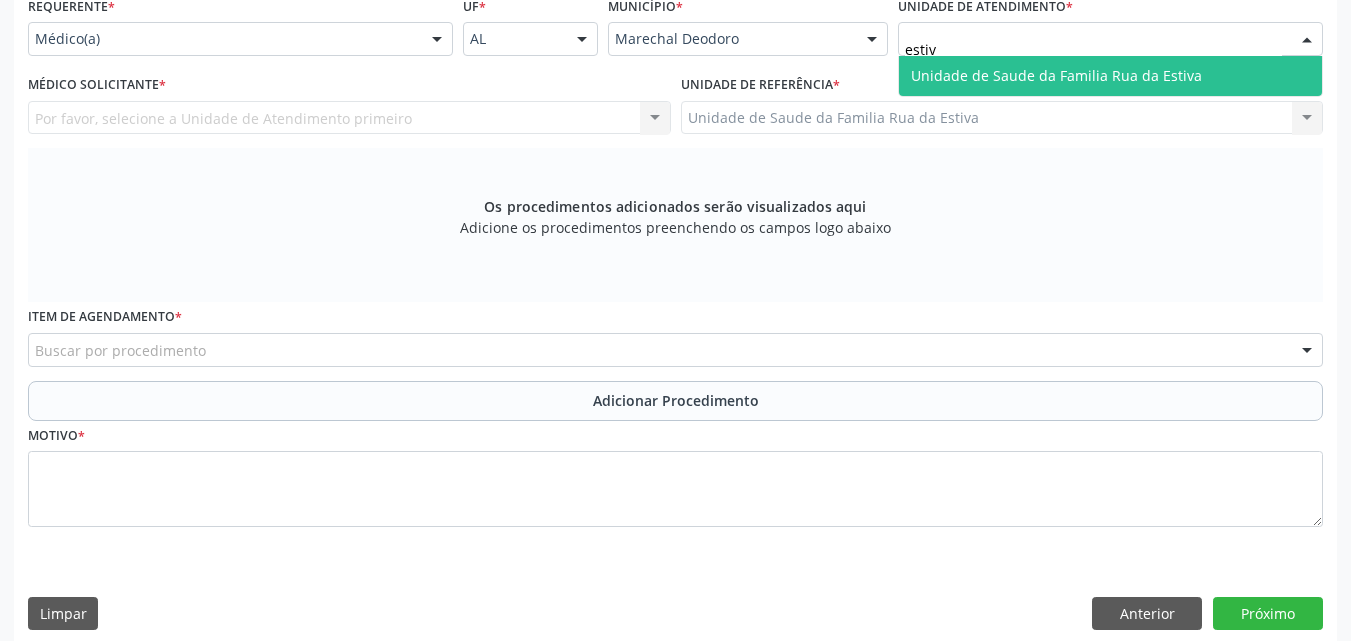 click on "Unidade de Saude da Familia Rua da Estiva" at bounding box center (1056, 75) 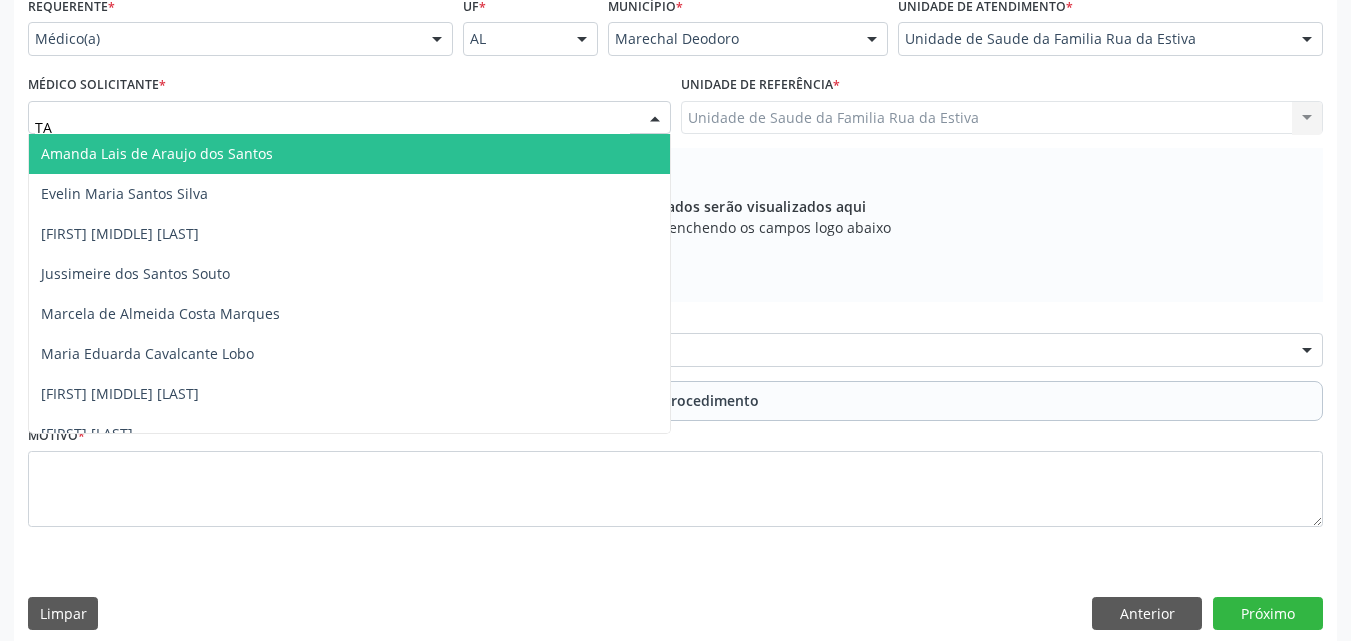 type on "TAC" 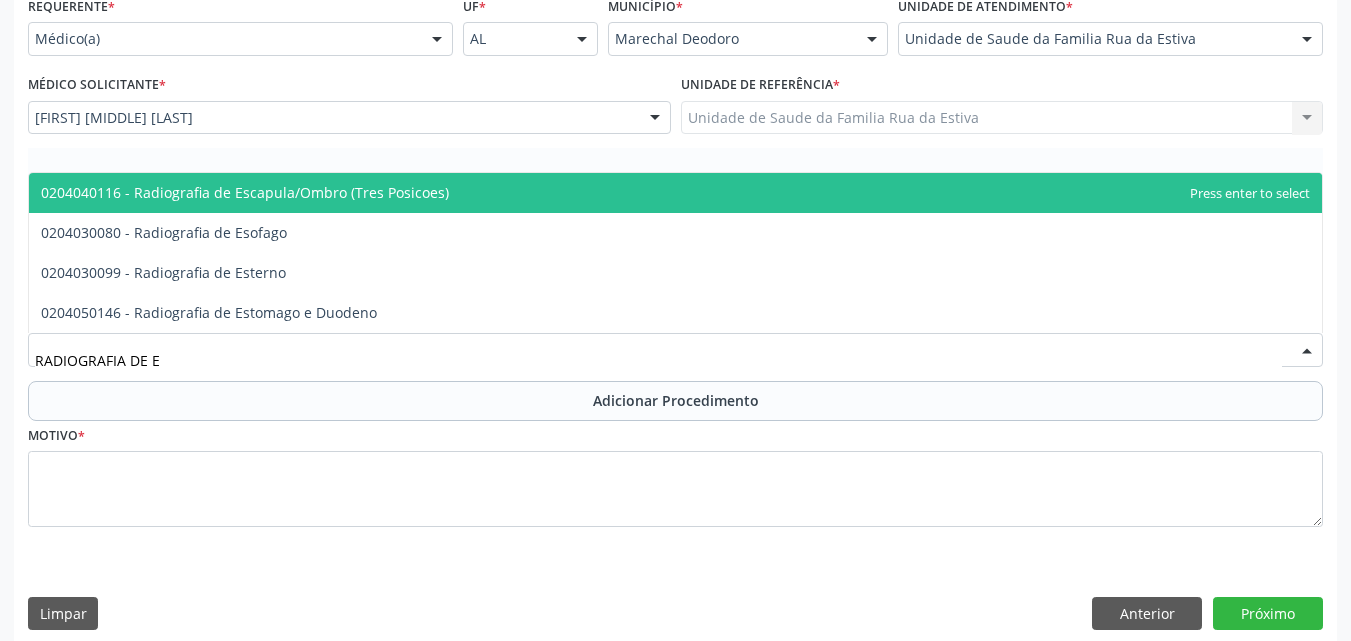 type on "RADIOGRAFIA DE ES" 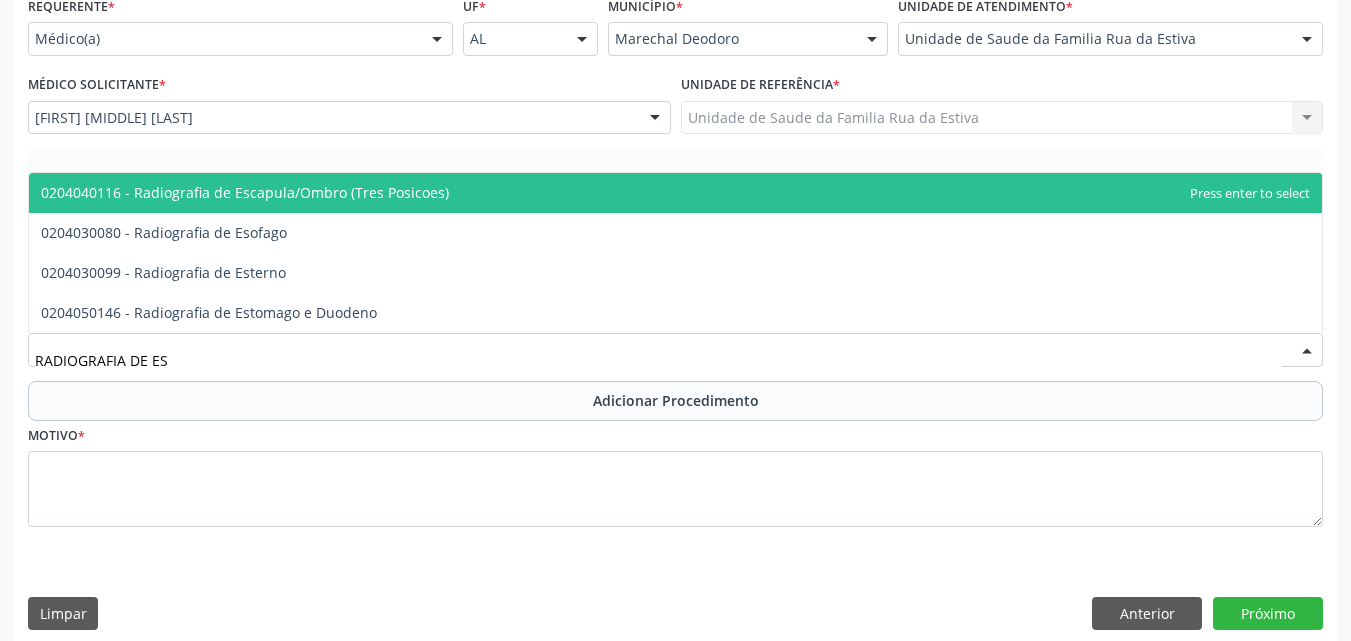 click on "0204040116 - Radiografia de Escapula/Ombro (Tres Posicoes)" at bounding box center [245, 192] 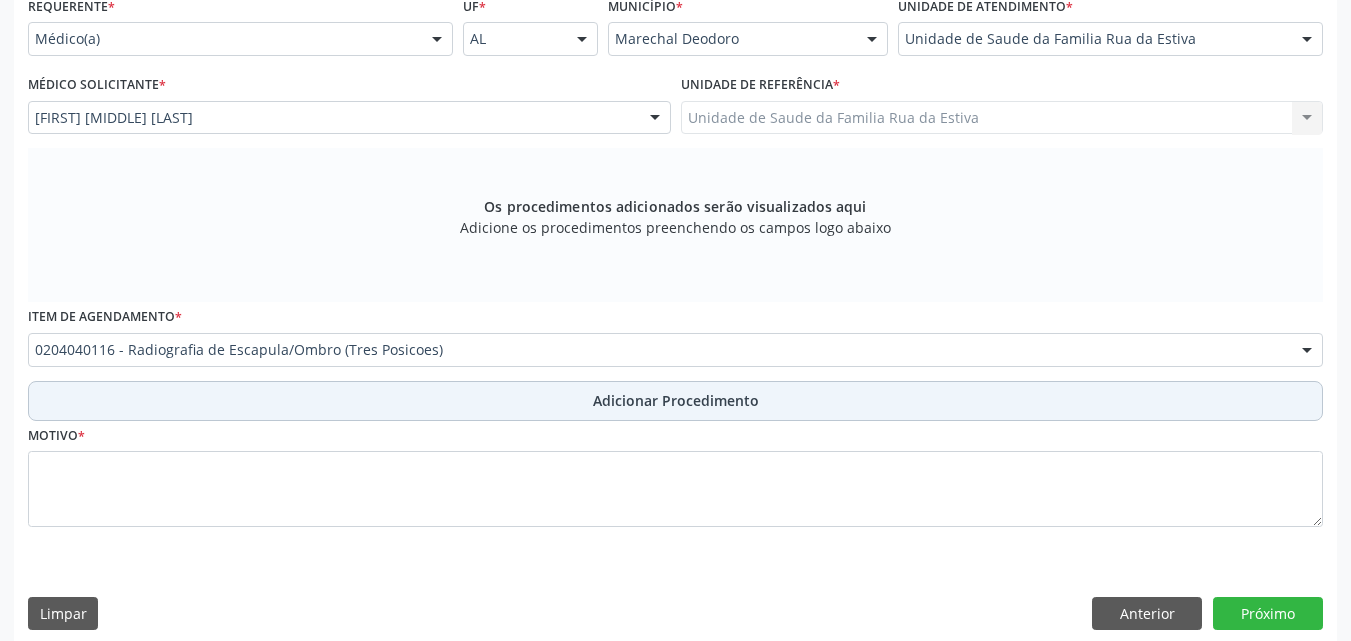 click on "Adicionar Procedimento" at bounding box center [675, 401] 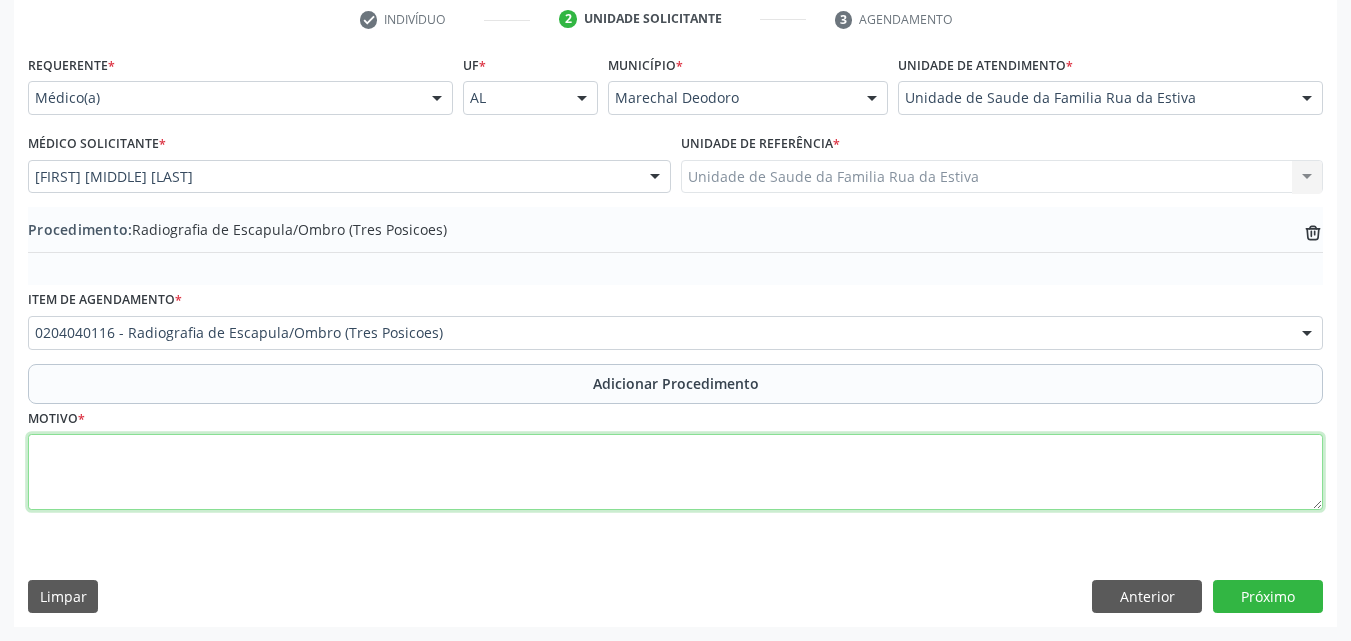 click at bounding box center (675, 472) 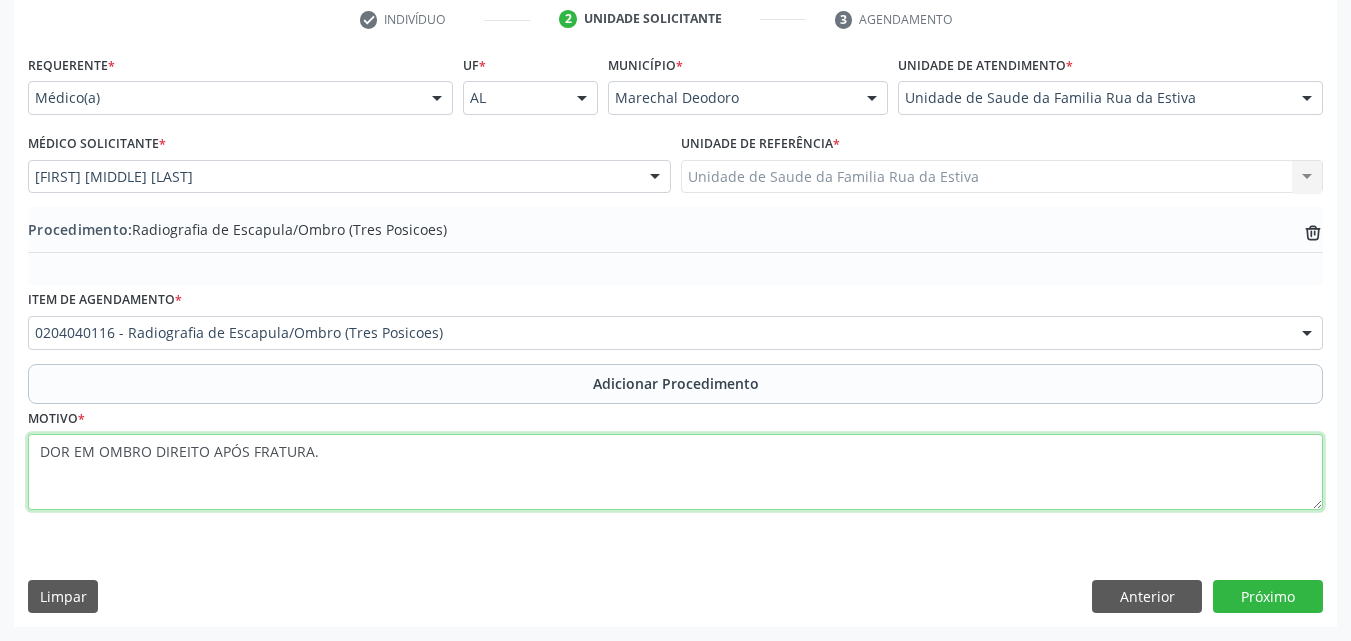type on "DOR EM OMBRO DIREITO APÓS FRATURA." 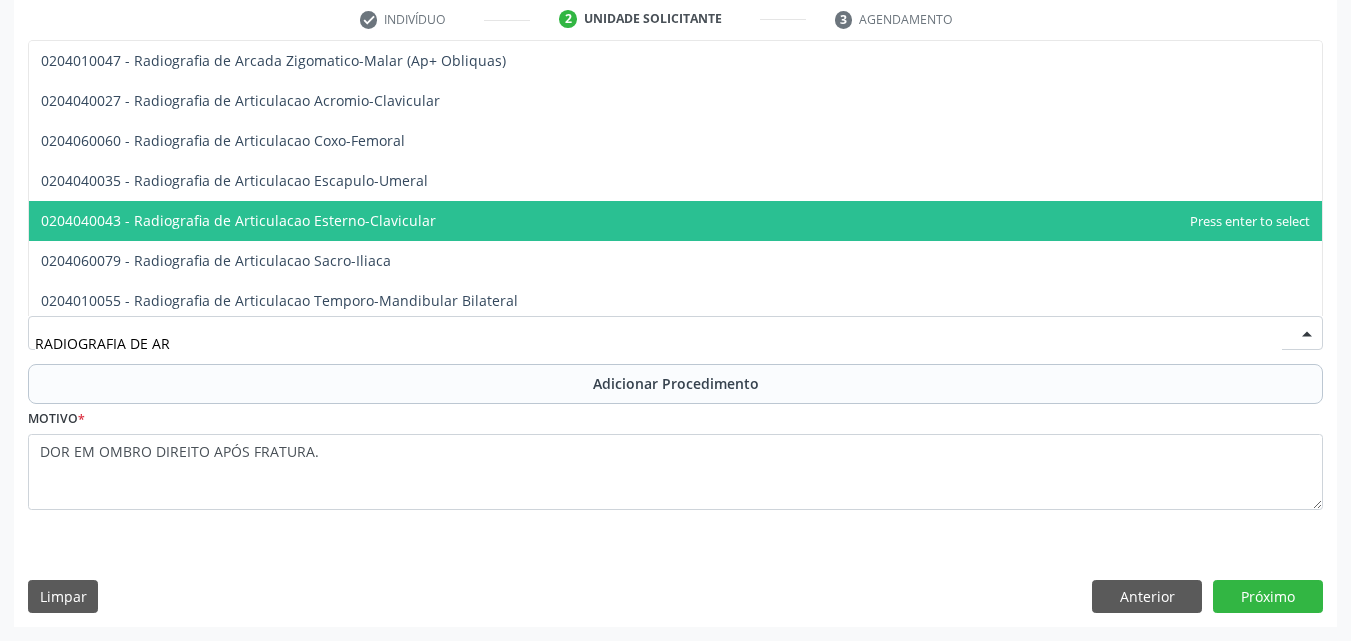 type on "RADIOGRAFIA DE ART" 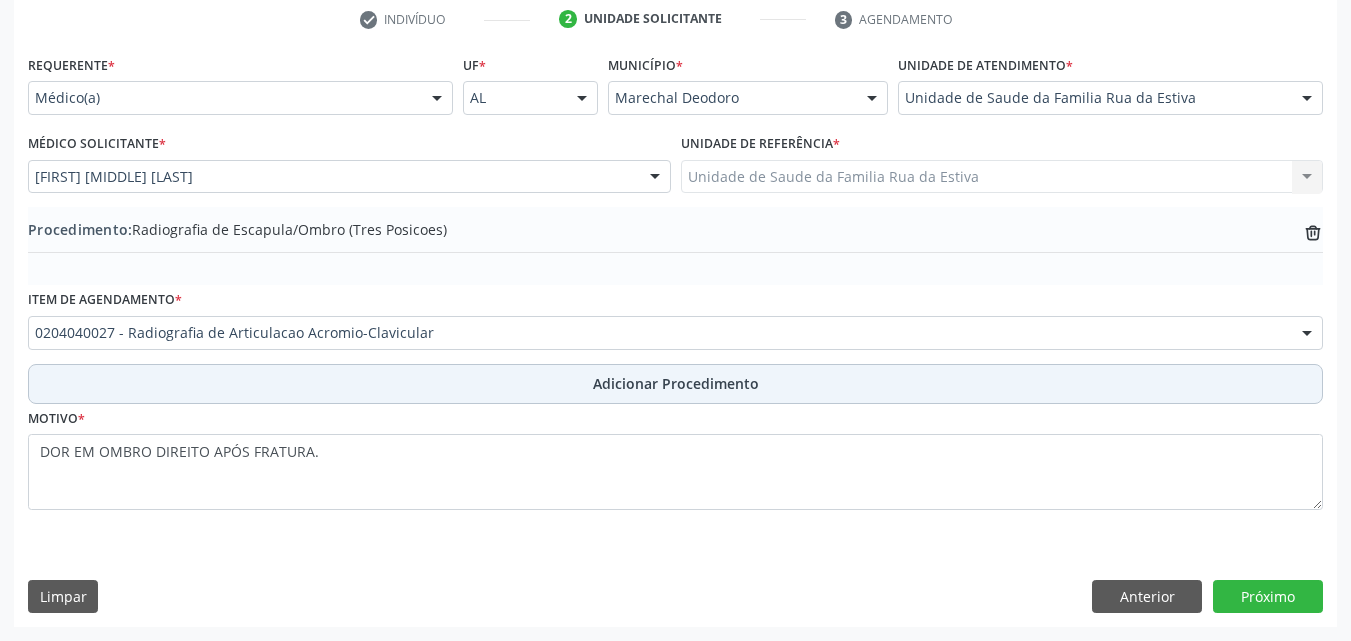 click on "Adicionar Procedimento" at bounding box center (675, 384) 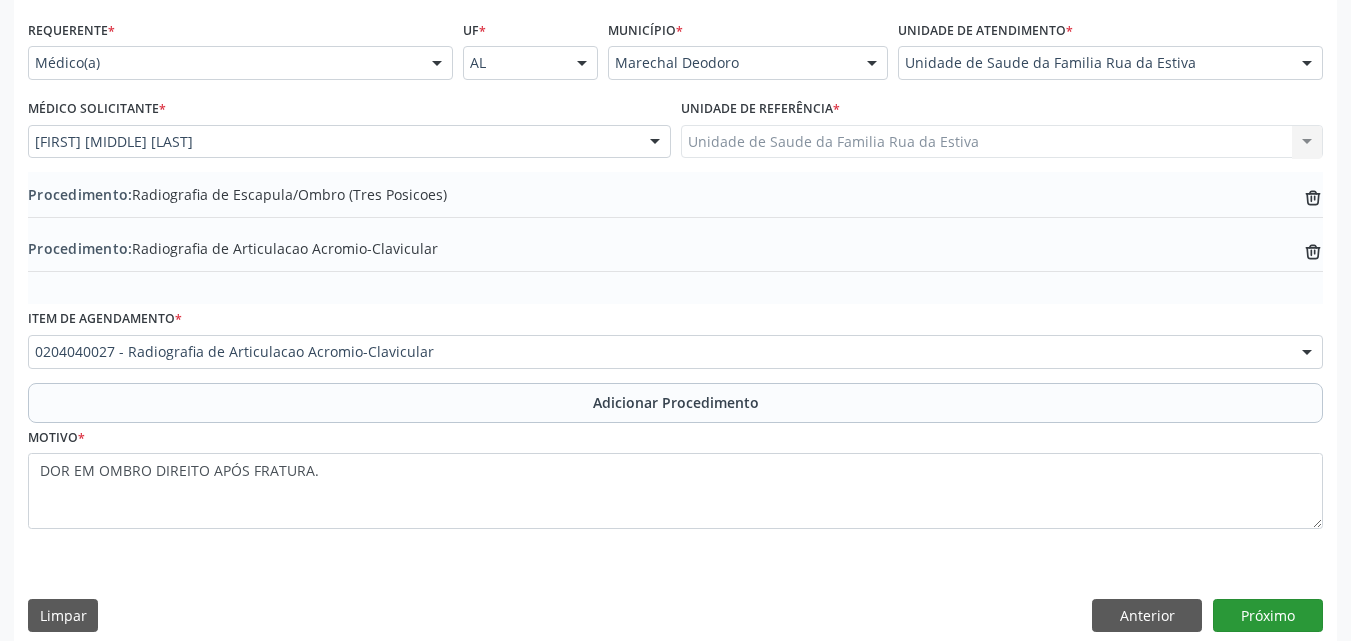 scroll, scrollTop: 466, scrollLeft: 0, axis: vertical 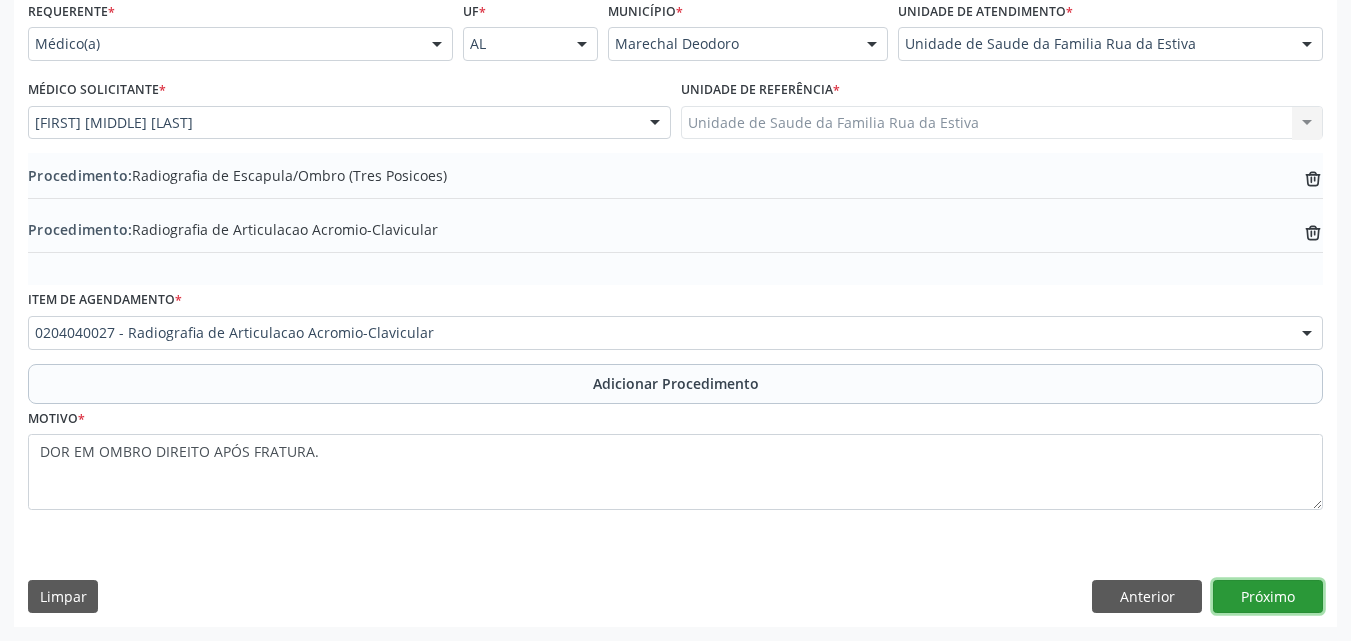 click on "Próximo" at bounding box center [1268, 597] 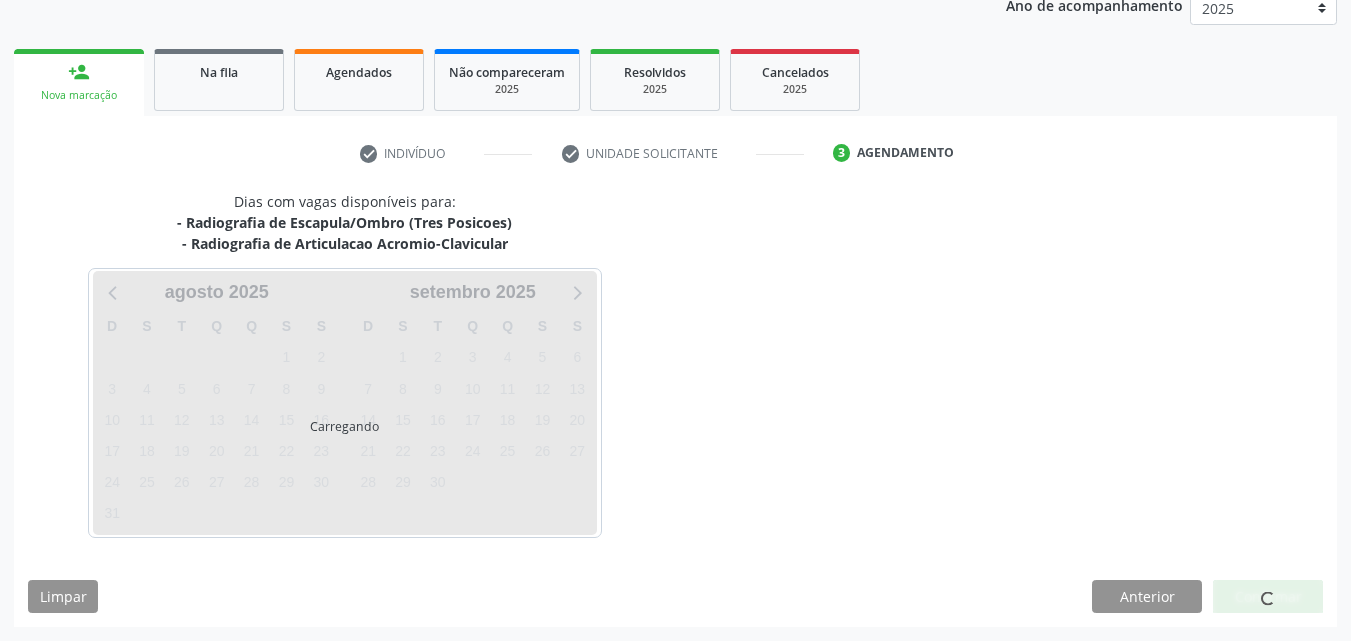 scroll, scrollTop: 337, scrollLeft: 0, axis: vertical 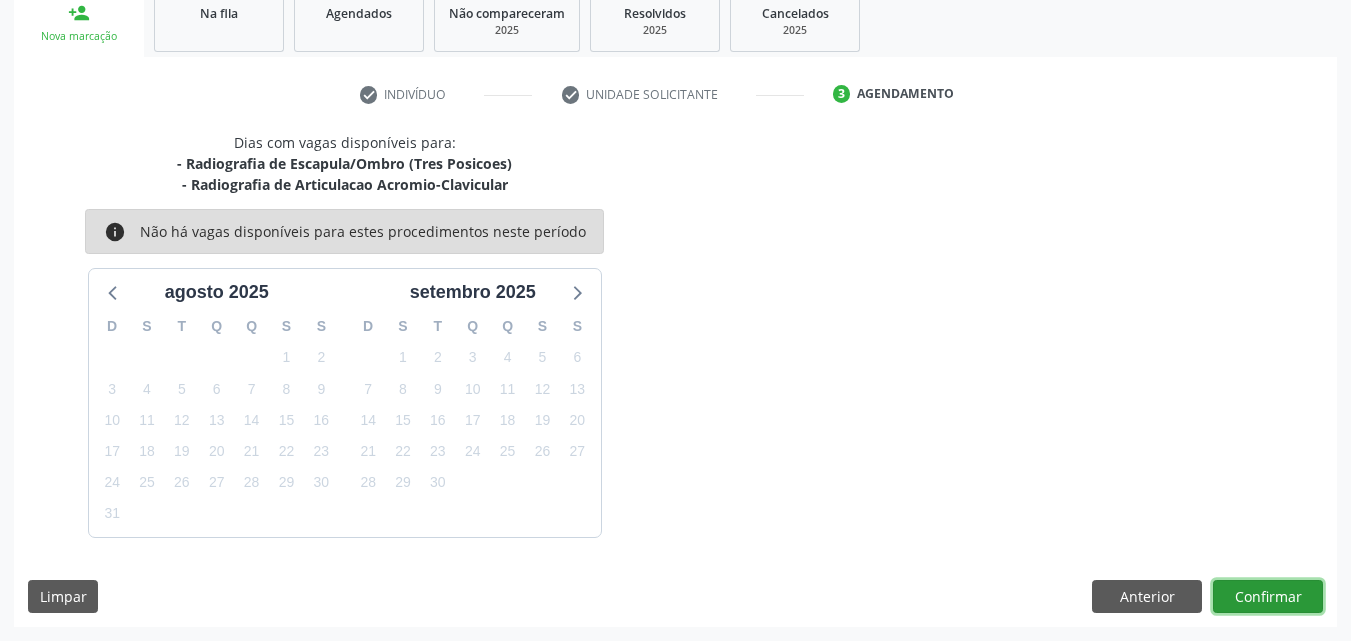 click on "Confirmar" at bounding box center [1268, 597] 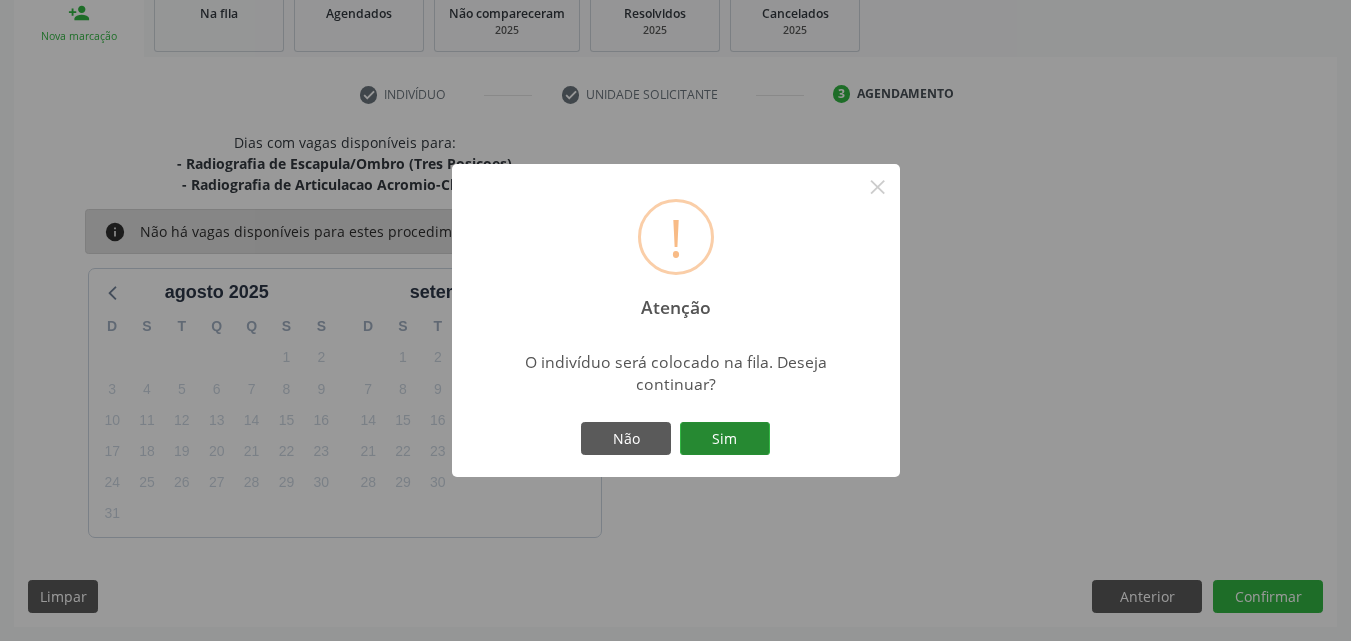 click on "Sim" at bounding box center [725, 439] 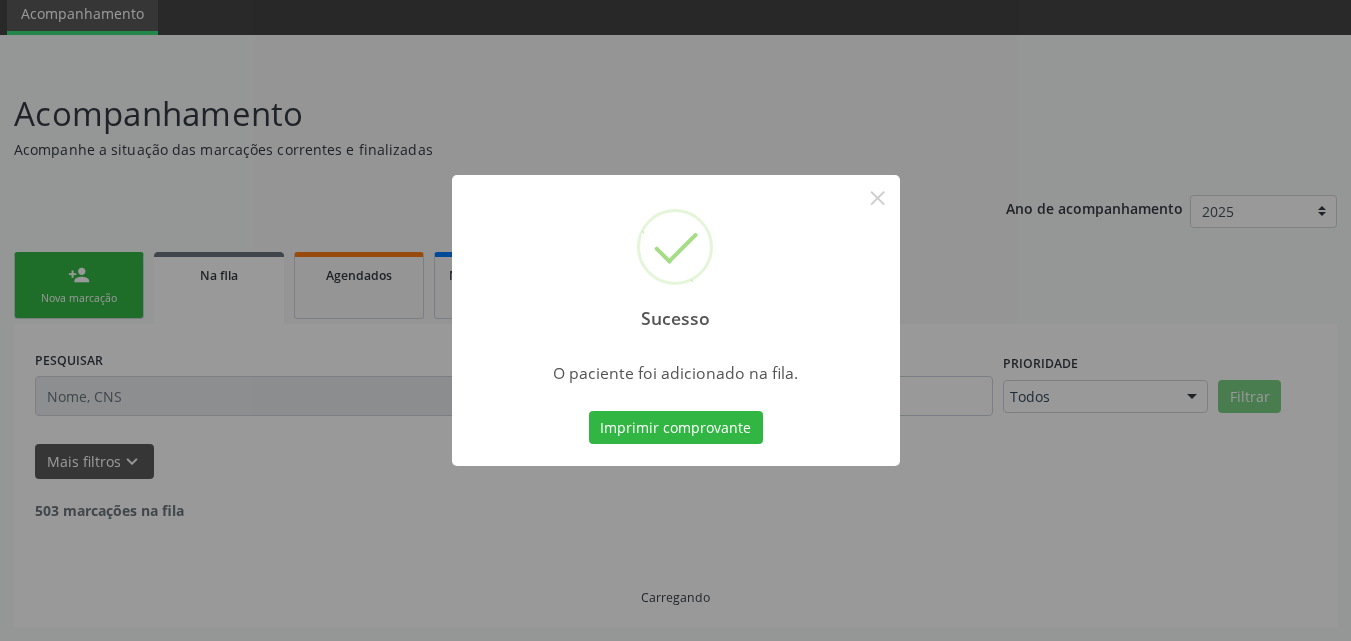 scroll, scrollTop: 54, scrollLeft: 0, axis: vertical 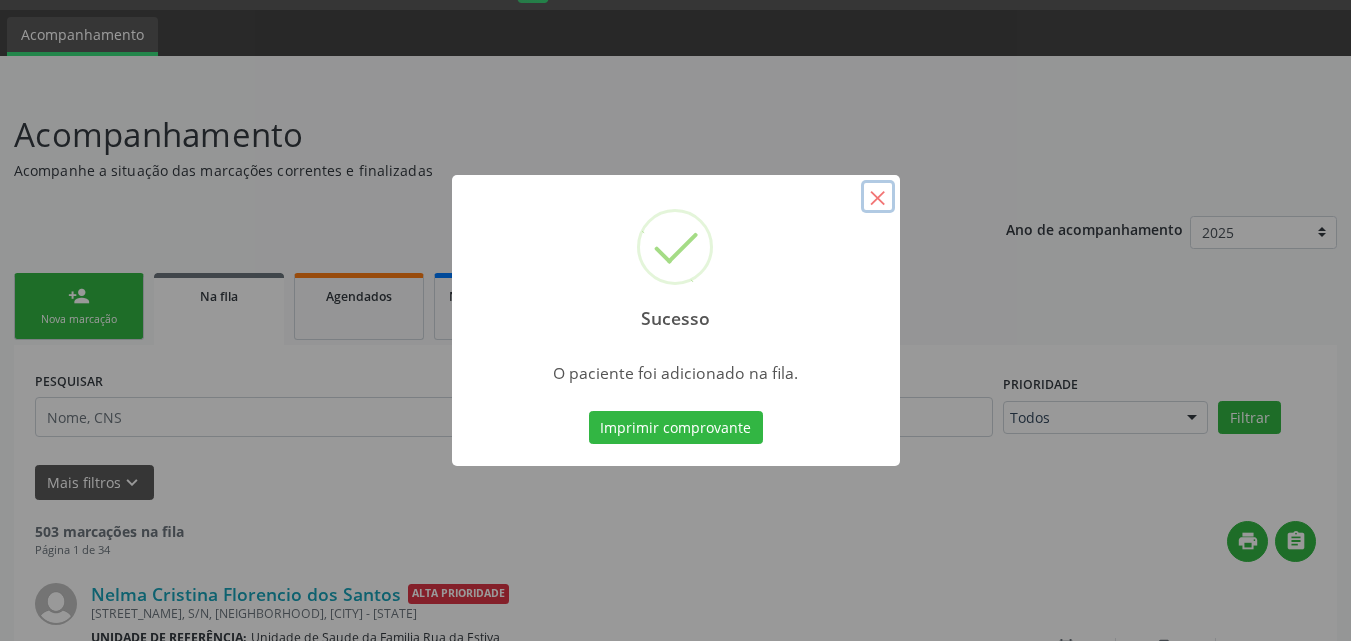 click on "×" at bounding box center [878, 197] 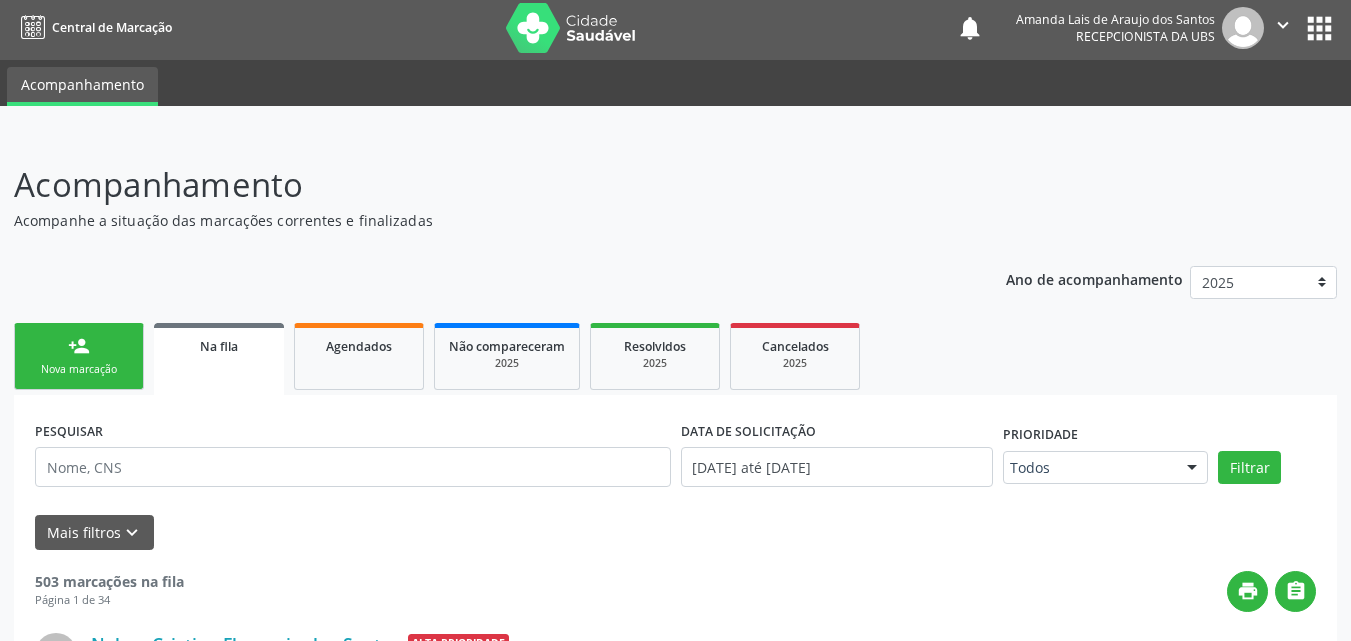 scroll, scrollTop: 0, scrollLeft: 0, axis: both 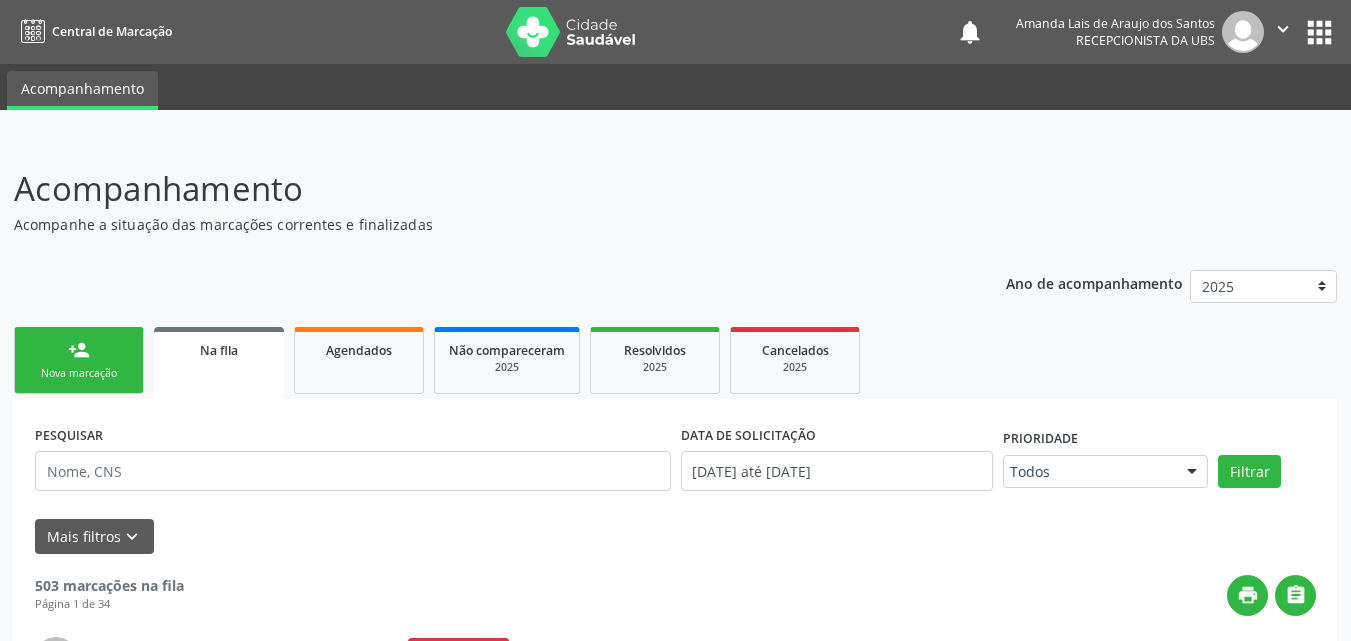 click on "person_add
Nova marcação" at bounding box center (79, 360) 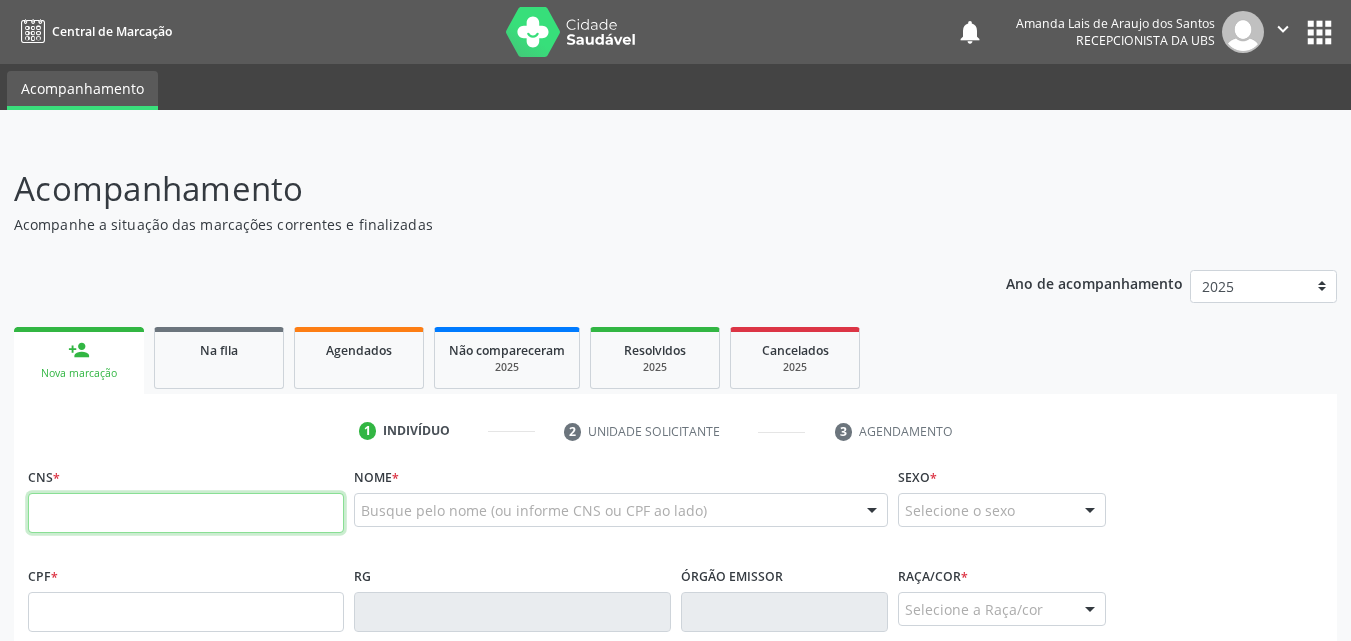 click at bounding box center [186, 513] 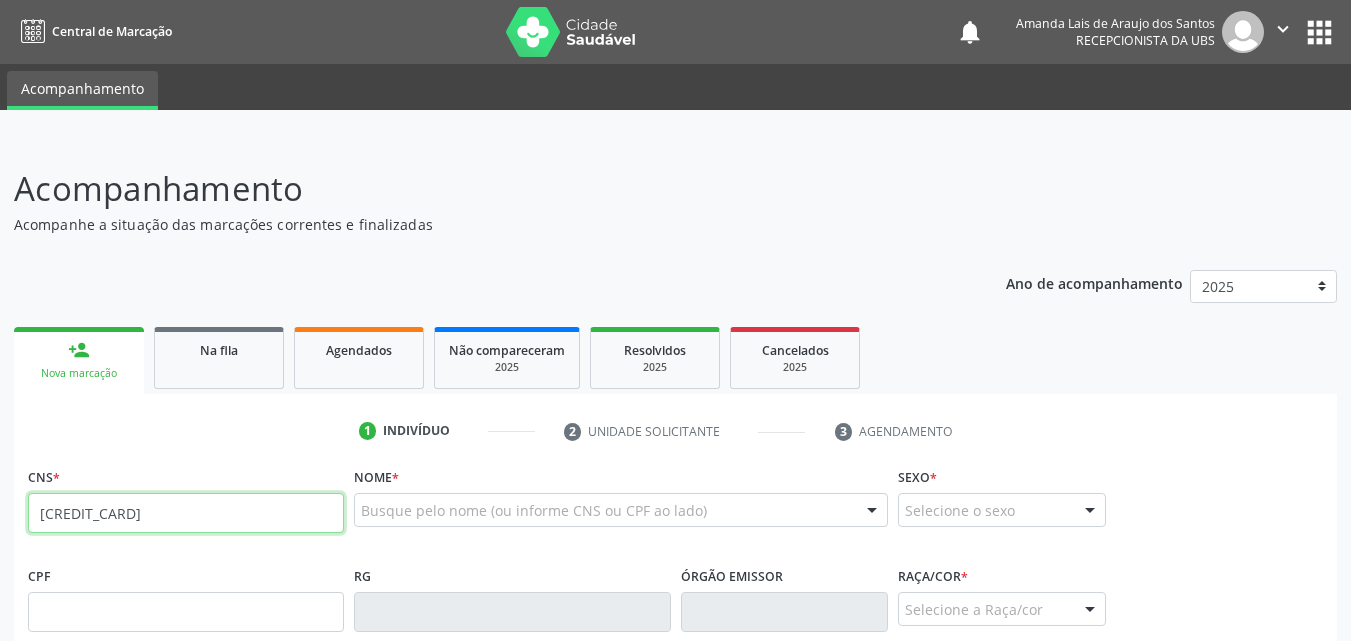 type on "[CREDIT_CARD]" 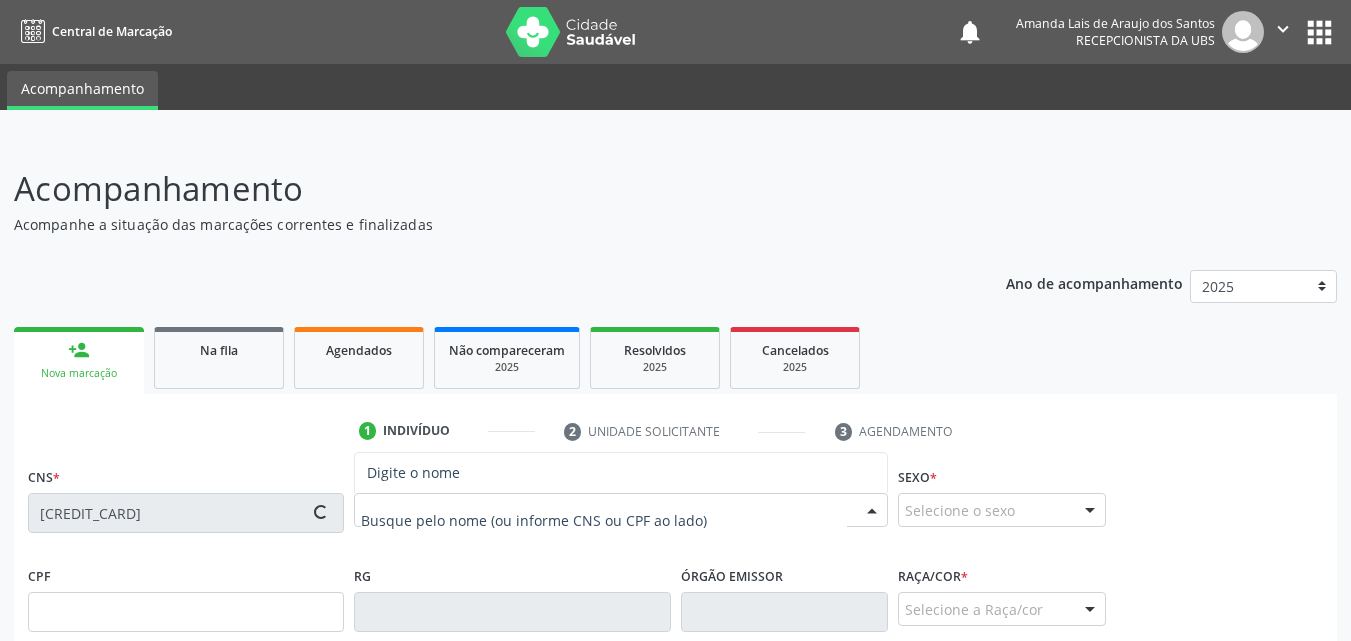 type on "[SSN]" 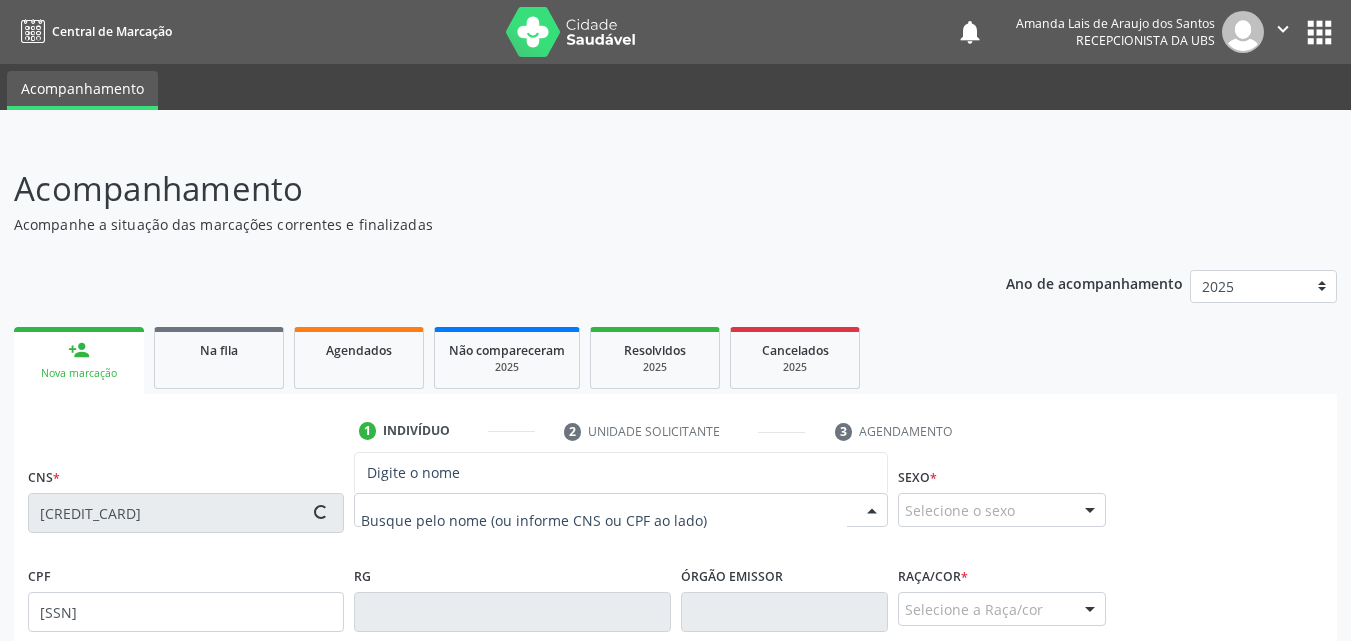 type on "[FIRST] [LAST]" 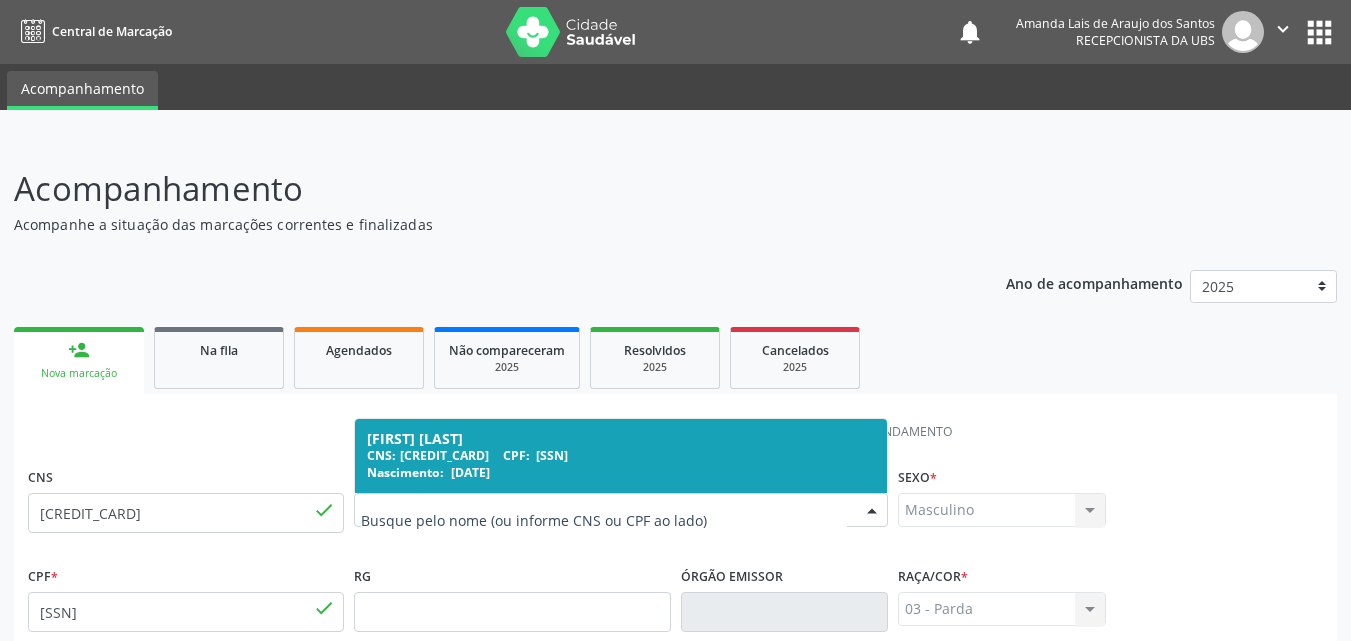 scroll, scrollTop: 471, scrollLeft: 0, axis: vertical 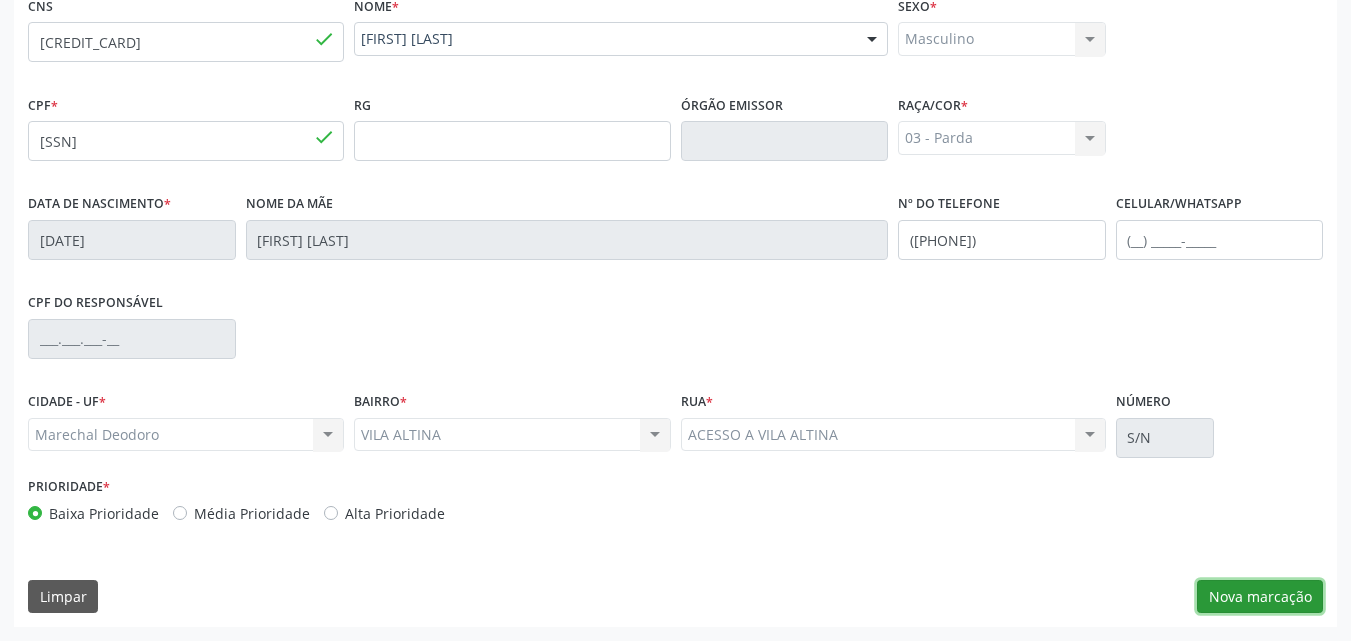 click on "Nova marcação" at bounding box center [1260, 597] 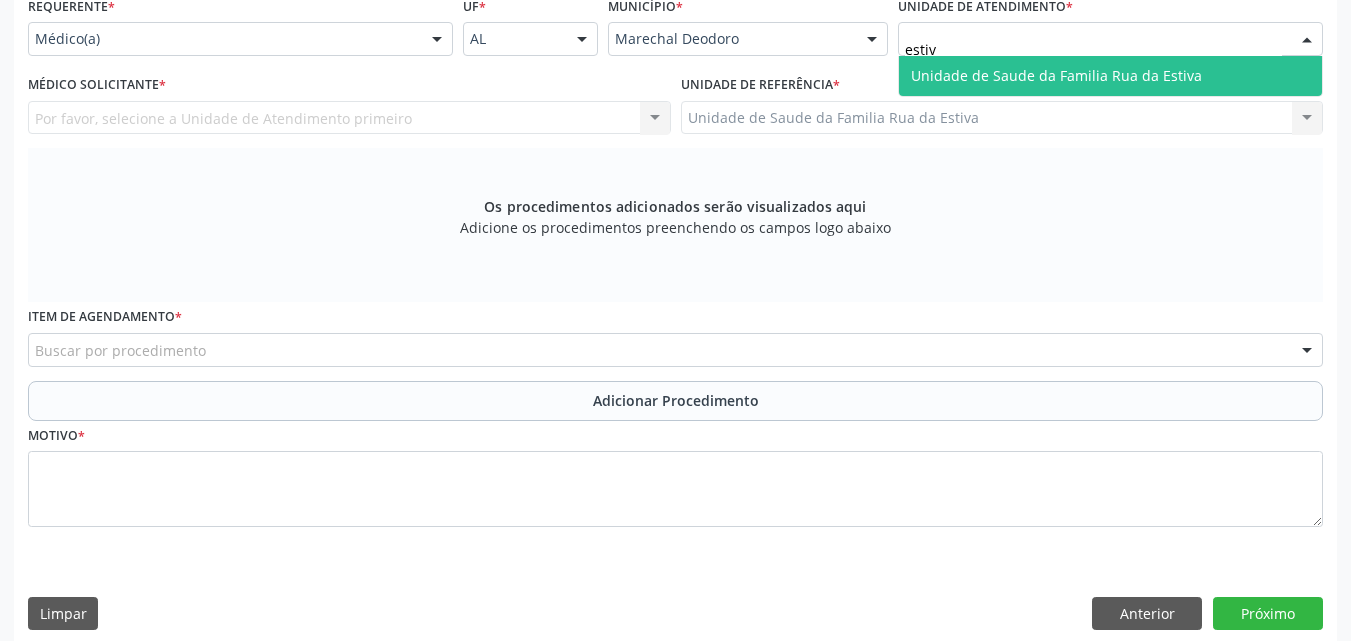 type on "estiva" 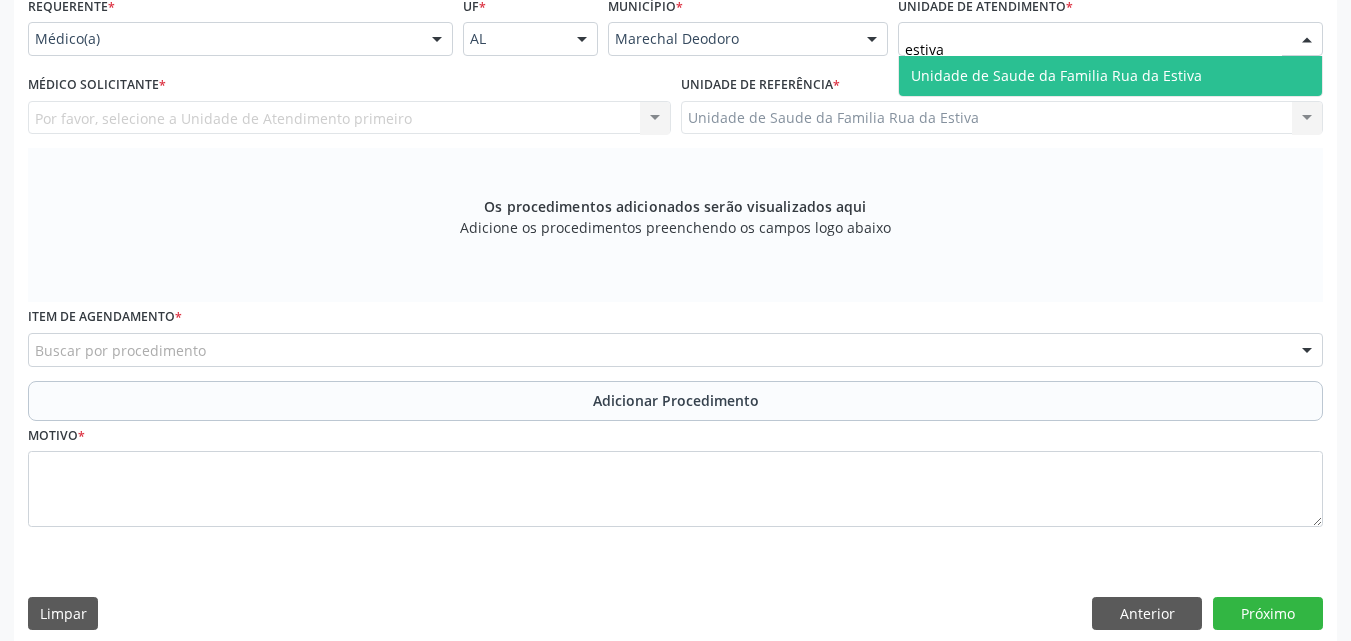 click on "Unidade de Saude da Familia Rua da Estiva" at bounding box center [1056, 75] 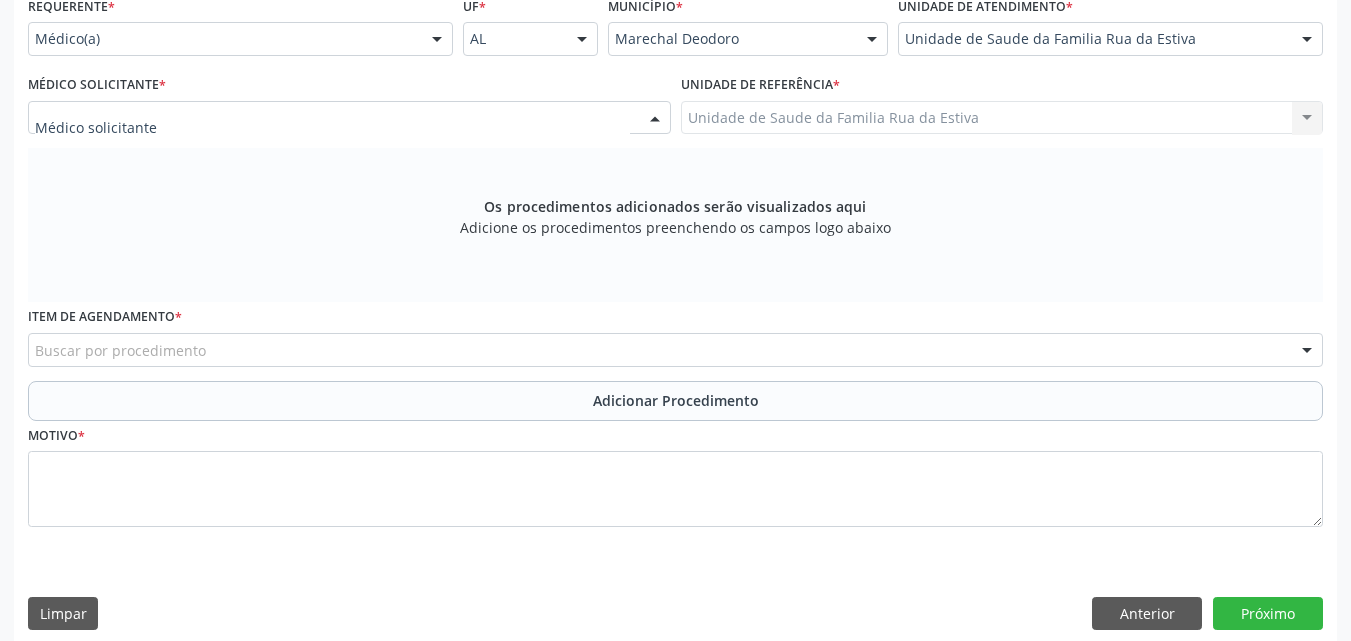 click at bounding box center [349, 118] 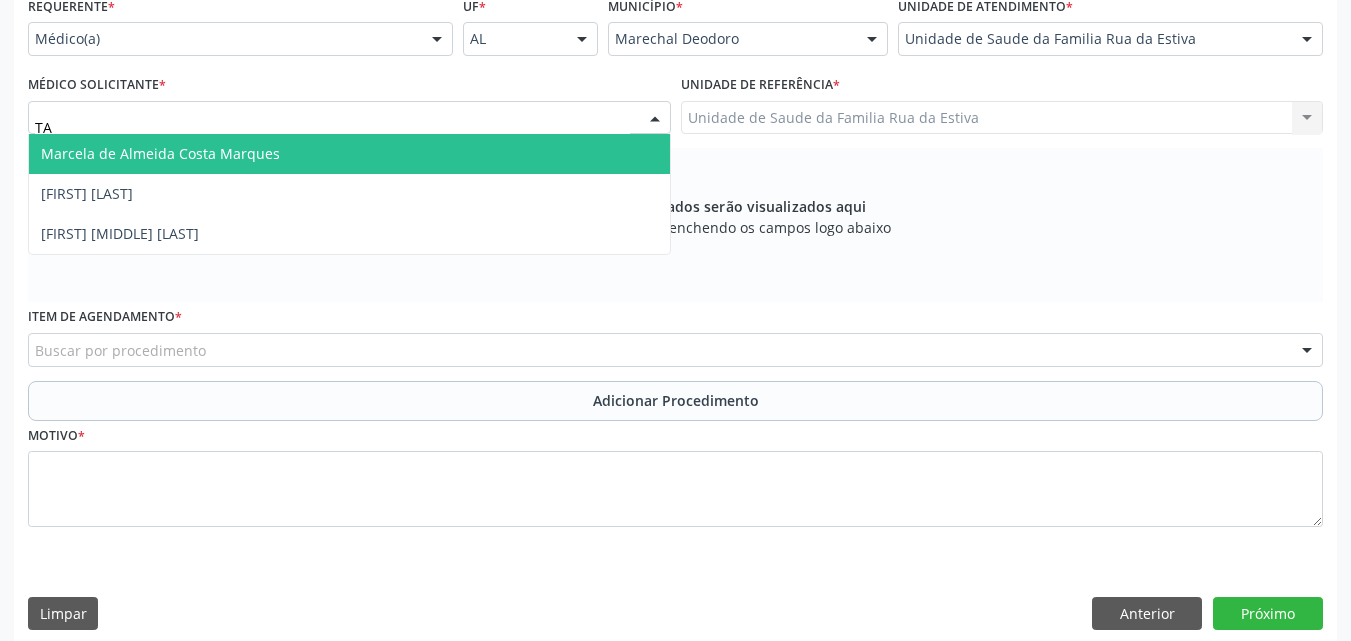 type on "TAC" 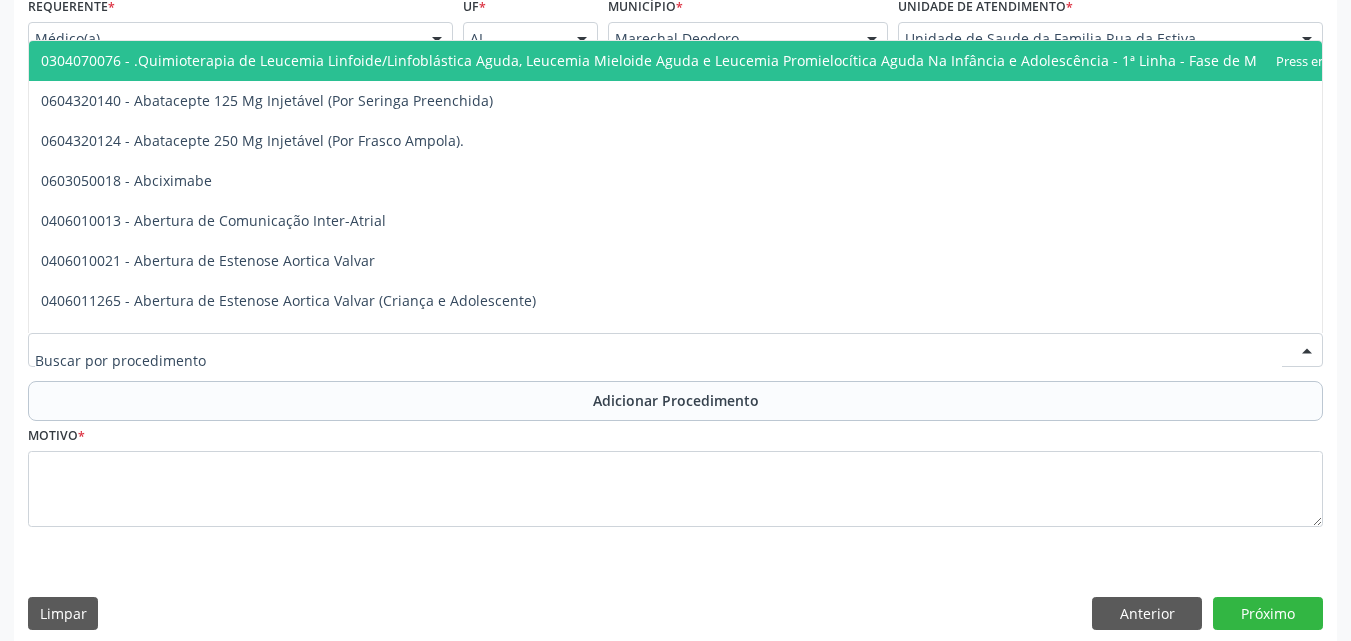 click at bounding box center [675, 350] 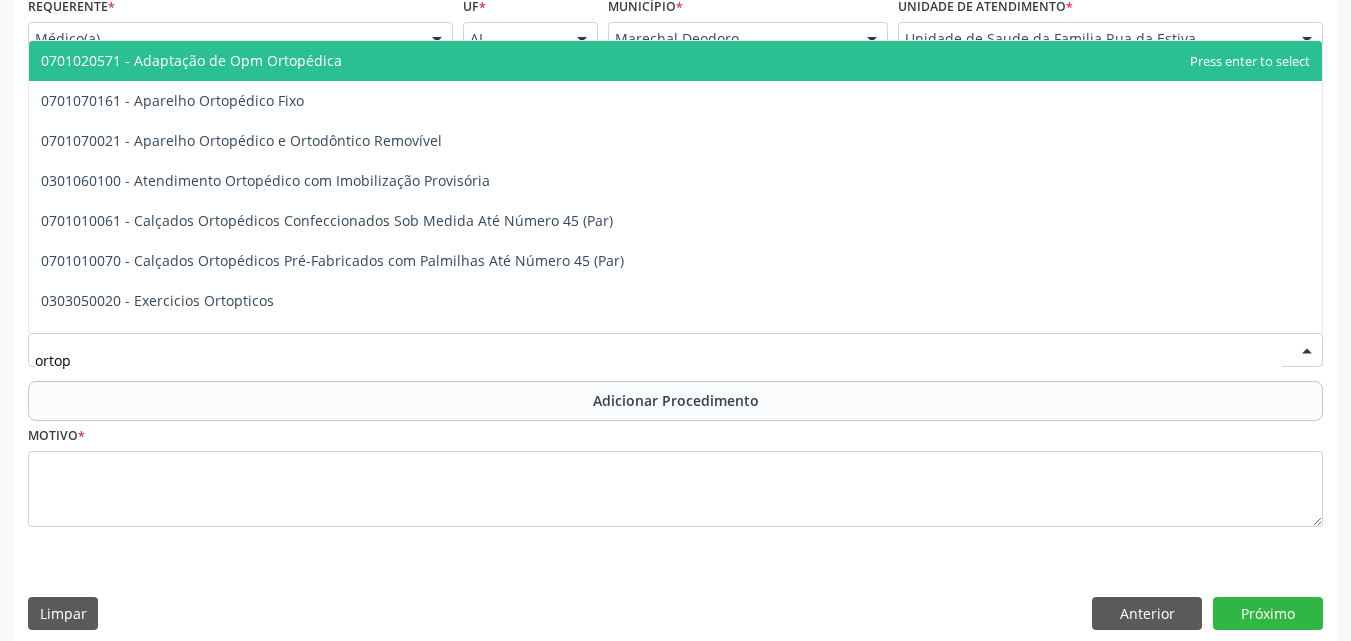 type on "ortope" 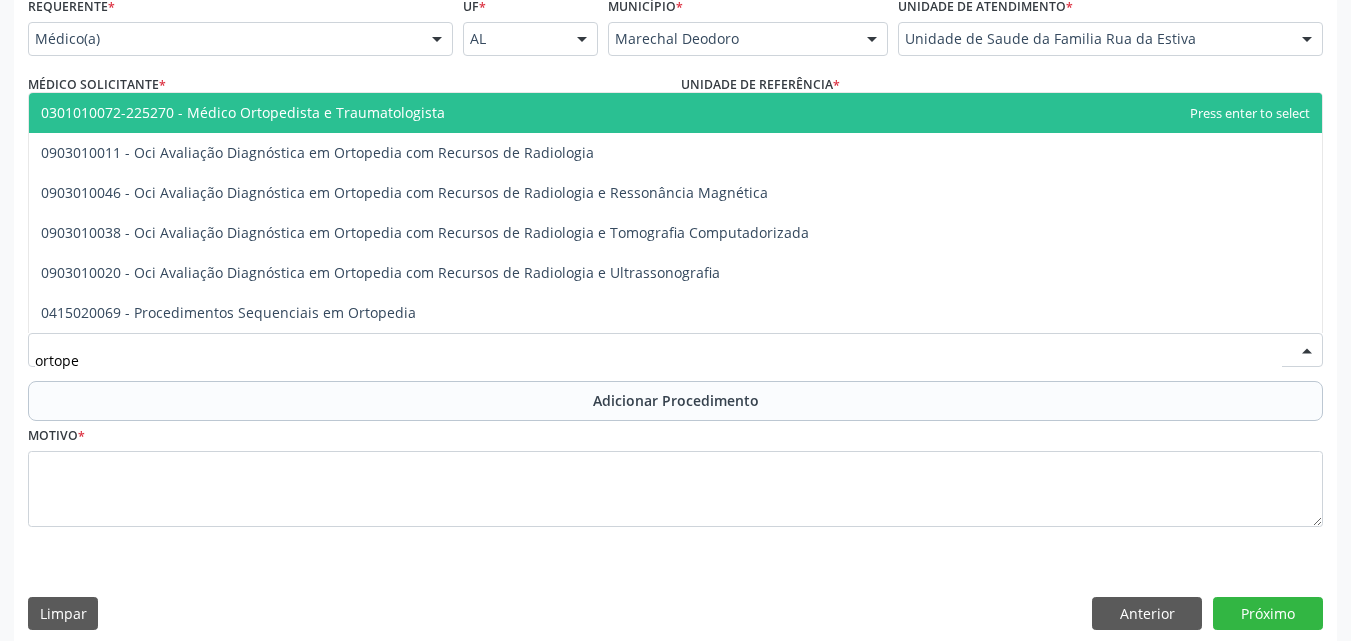 click on "0301010072-225270 - Médico Ortopedista e Traumatologista" at bounding box center [243, 112] 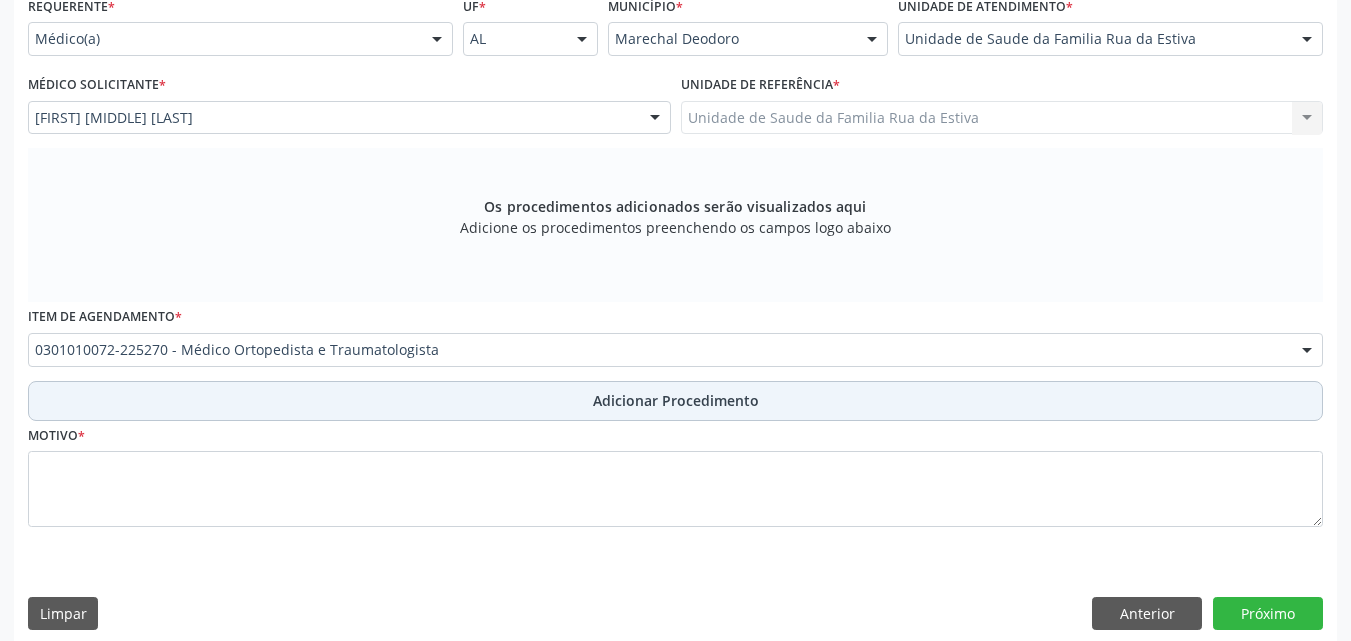 click on "Adicionar Procedimento" at bounding box center [675, 401] 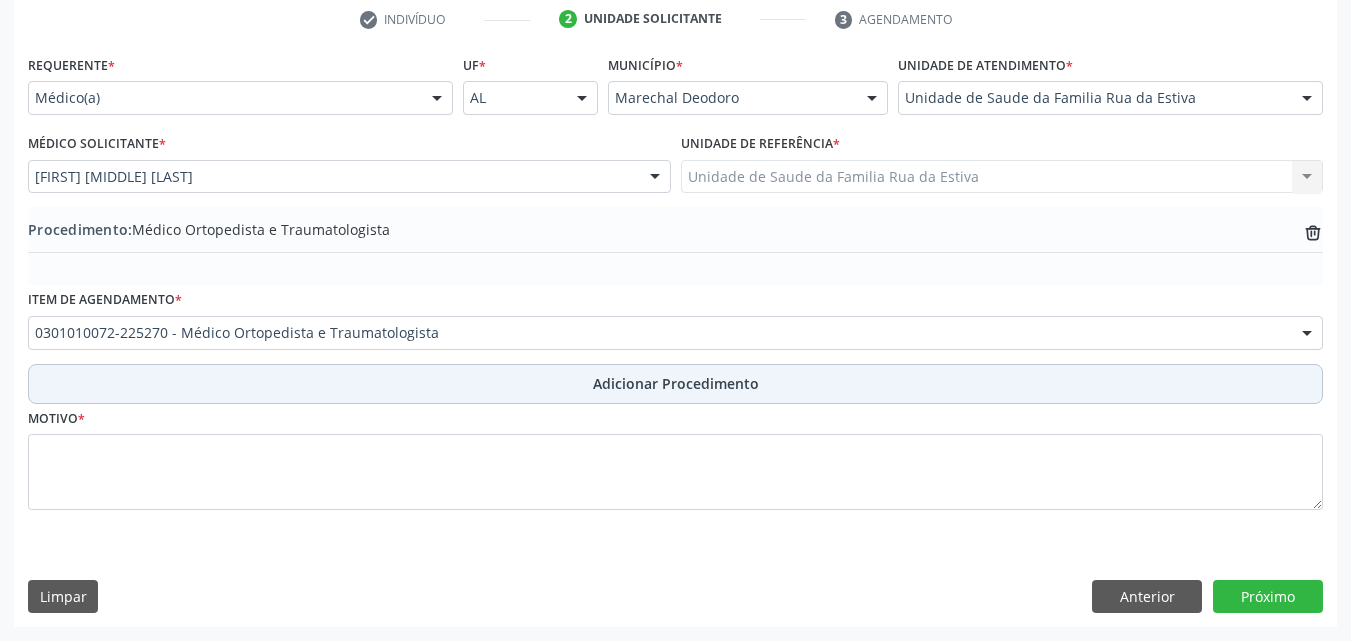scroll, scrollTop: 412, scrollLeft: 0, axis: vertical 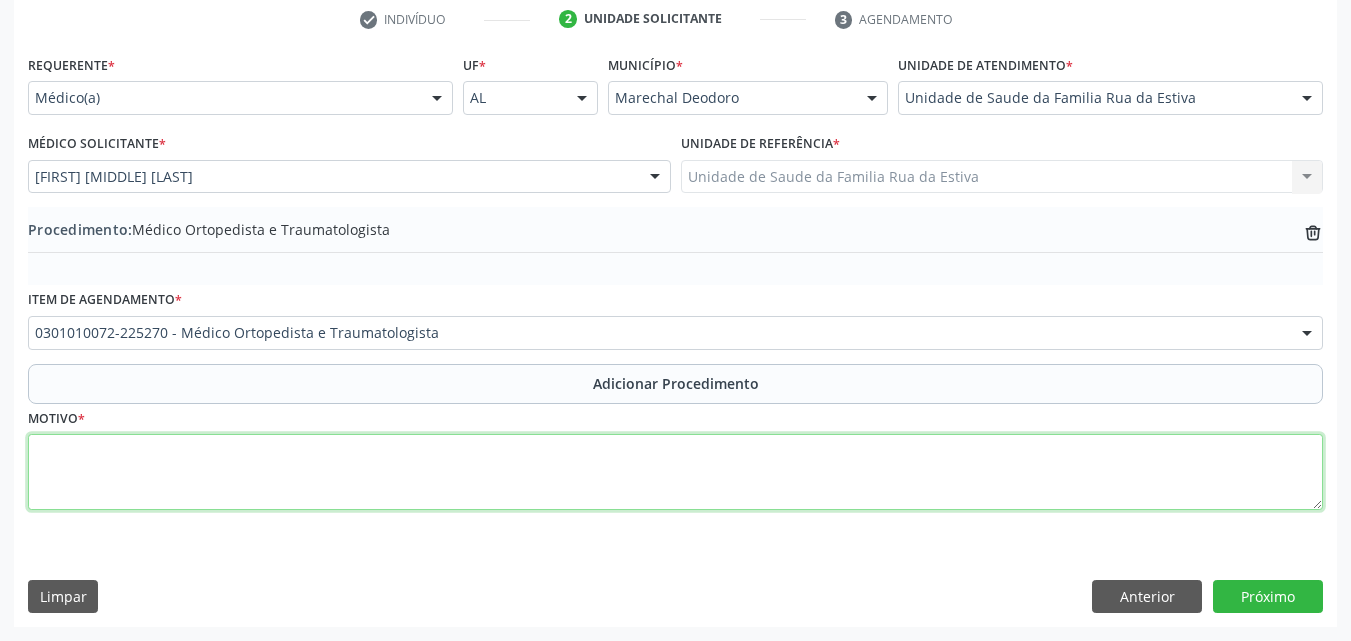 click at bounding box center [675, 472] 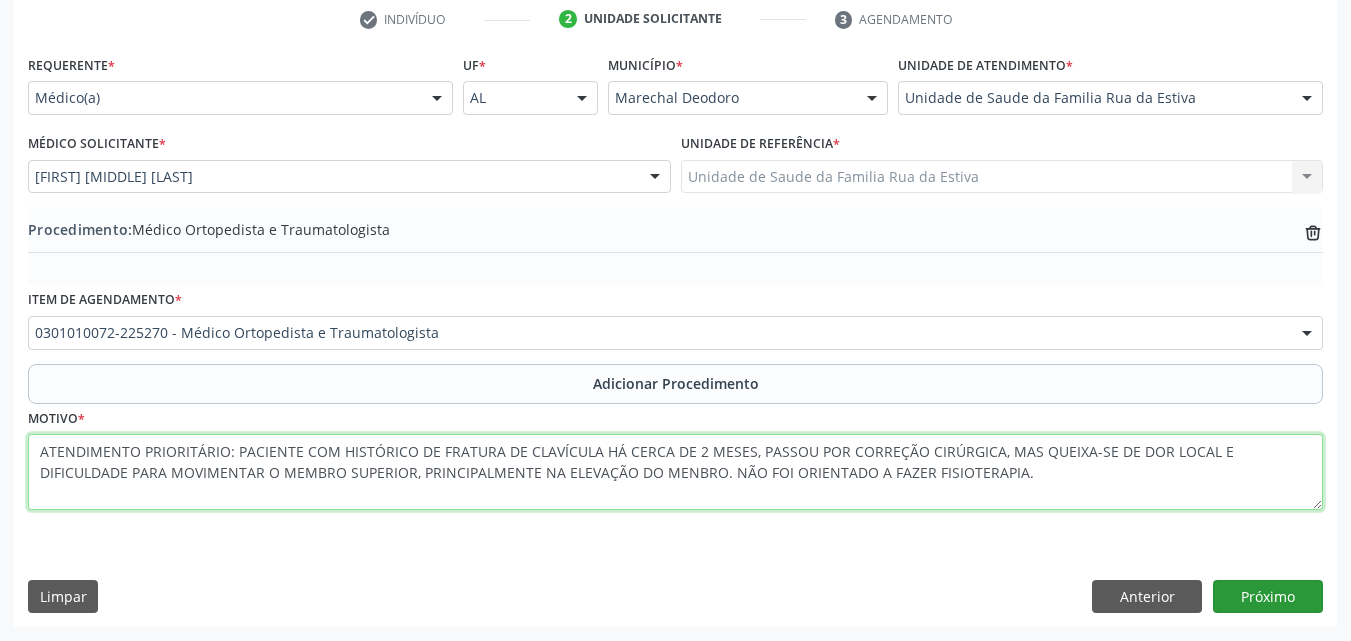 type on "ATENDIMENTO PRIORITÁRIO: PACIENTE COM HISTÓRICO DE FRATURA DE CLAVÍCULA HÁ CERCA DE 2 MESES, PASSOU POR CORREÇÃO CIRÚRGICA, MAS QUEIXA-SE DE DOR LOCAL E DIFICULDADE PARA MOVIMENTAR O MEMBRO SUPERIOR, PRINCIPALMENTE NA ELEVAÇÃO DO MENBRO. NÃO FOI ORIENTADO A FAZER FISIOTERAPIA." 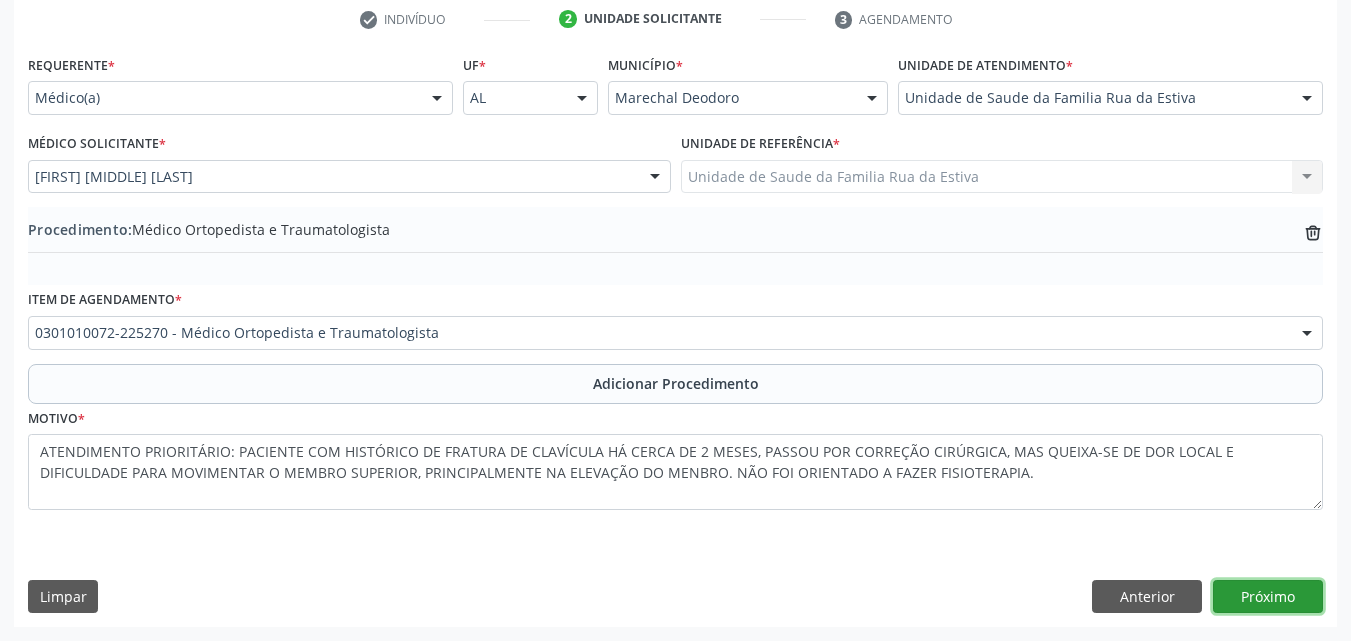 click on "Próximo" at bounding box center (1268, 597) 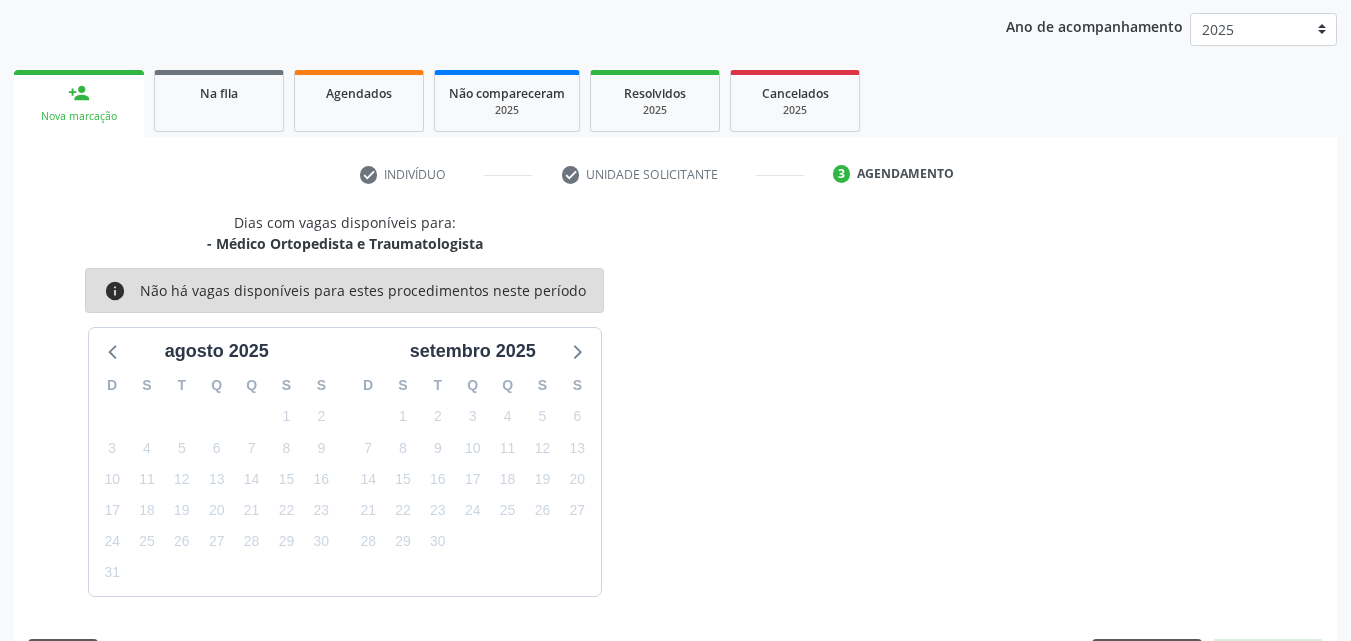 scroll, scrollTop: 316, scrollLeft: 0, axis: vertical 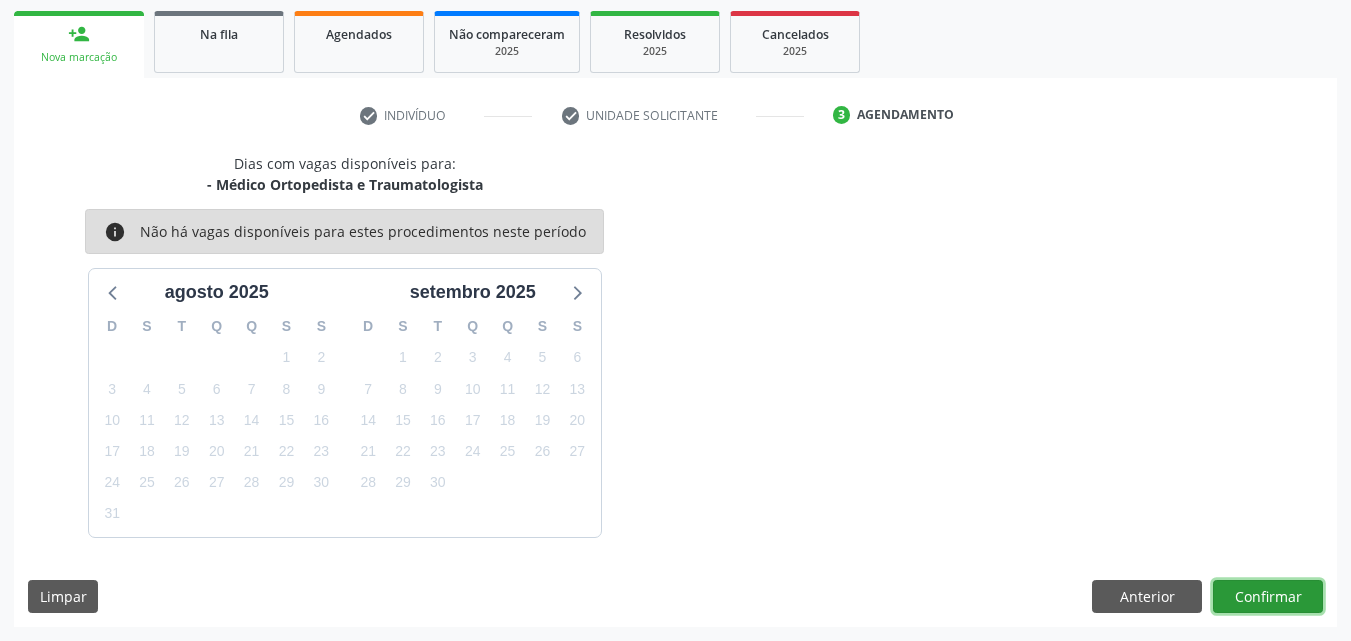 click on "Confirmar" at bounding box center [1268, 597] 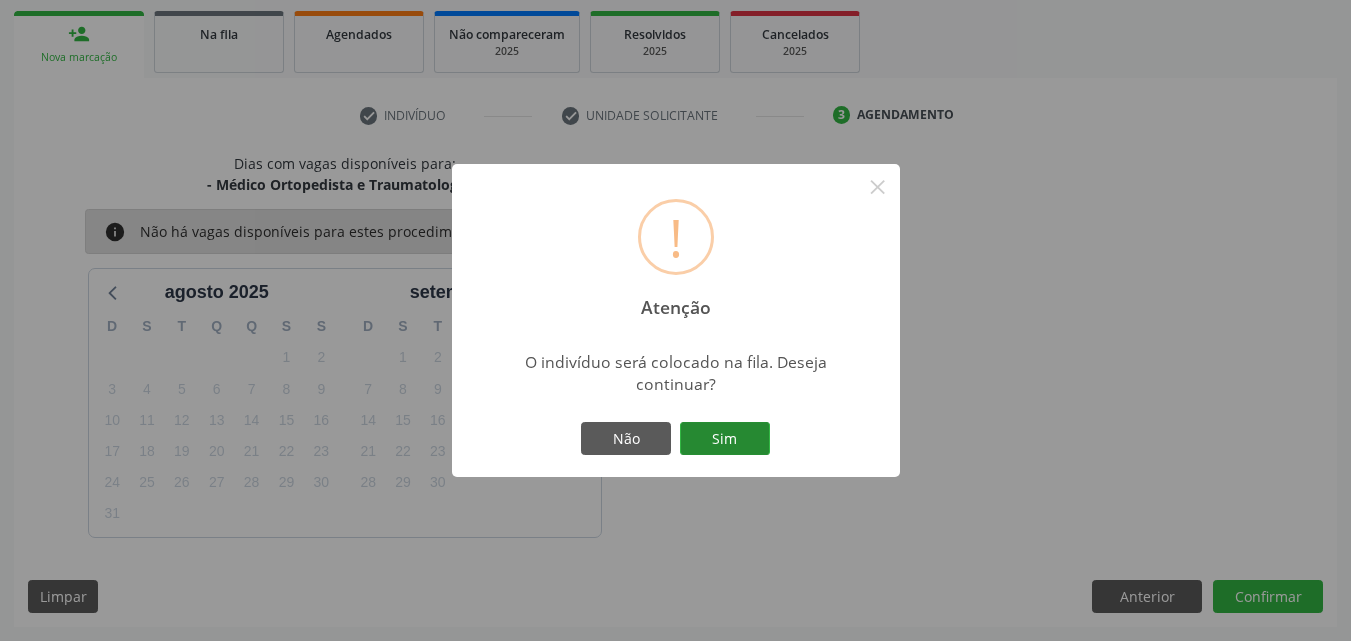 click on "Sim" at bounding box center (725, 439) 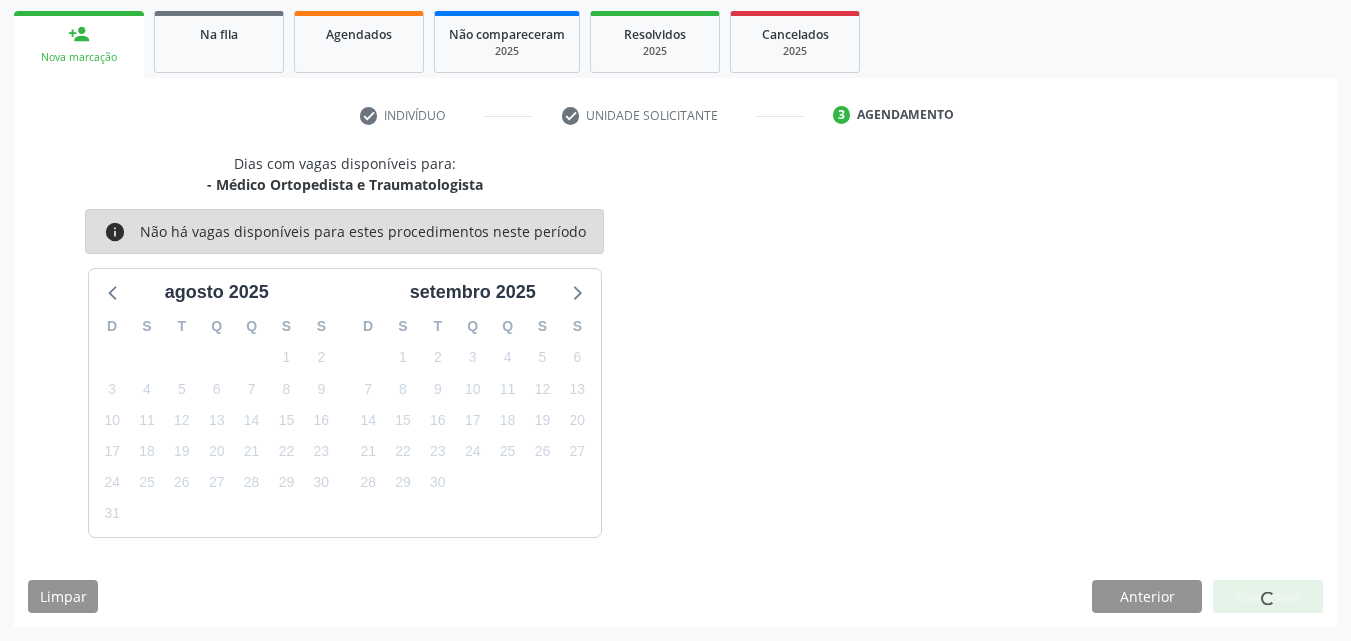 scroll, scrollTop: 54, scrollLeft: 0, axis: vertical 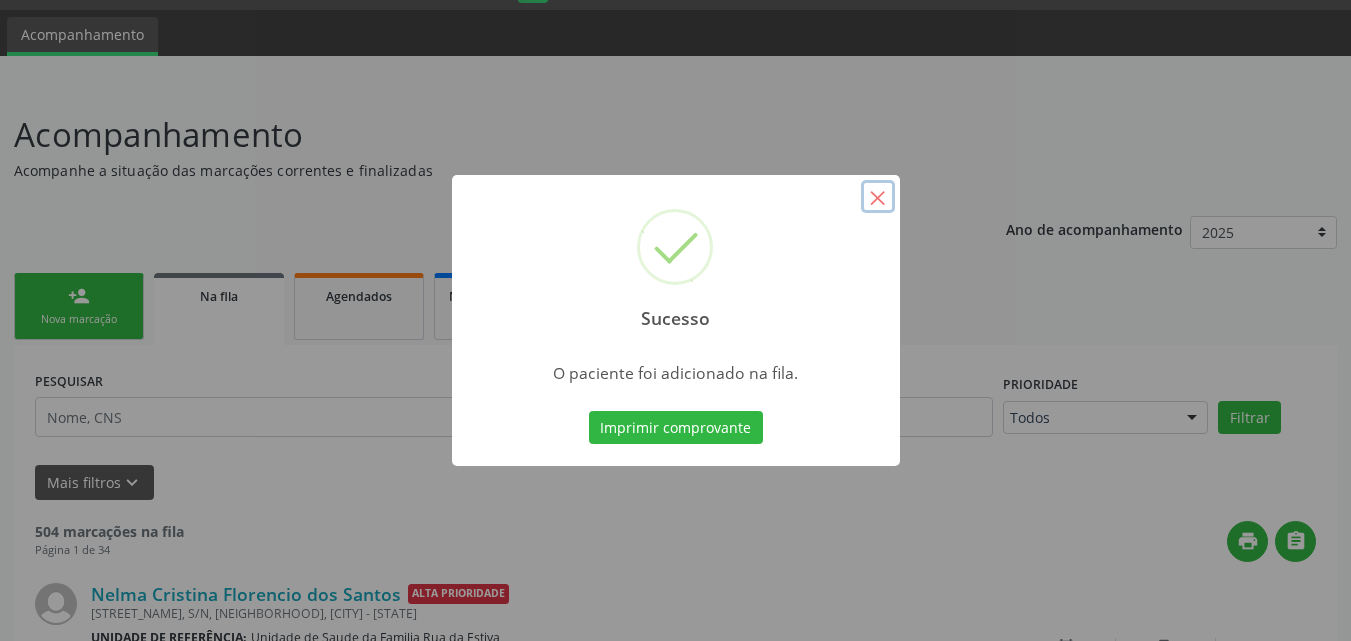 click on "×" at bounding box center (878, 197) 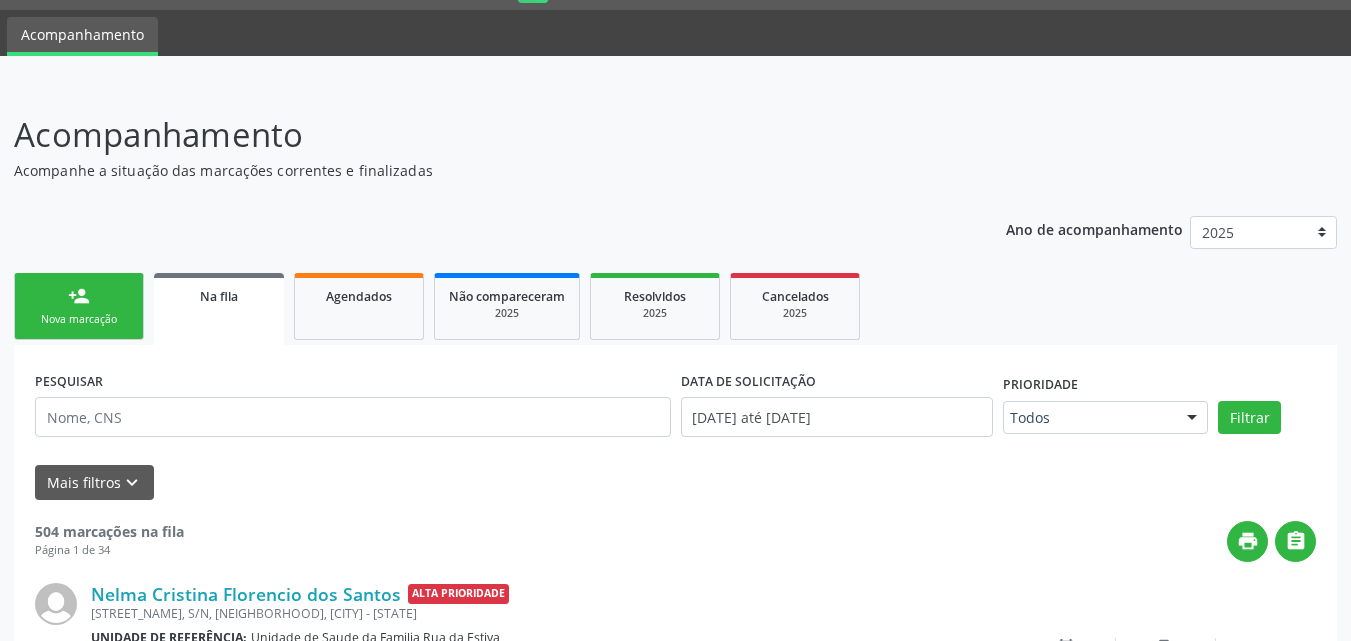click on "person_add" at bounding box center [79, 296] 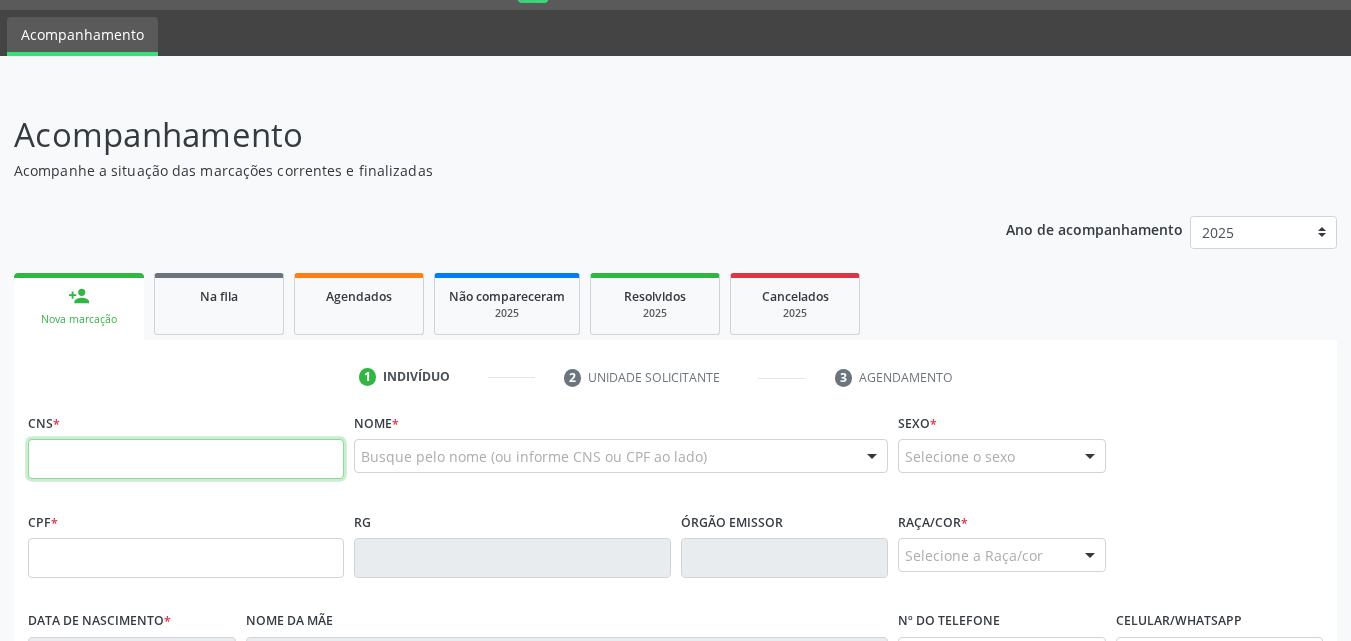 click at bounding box center (186, 459) 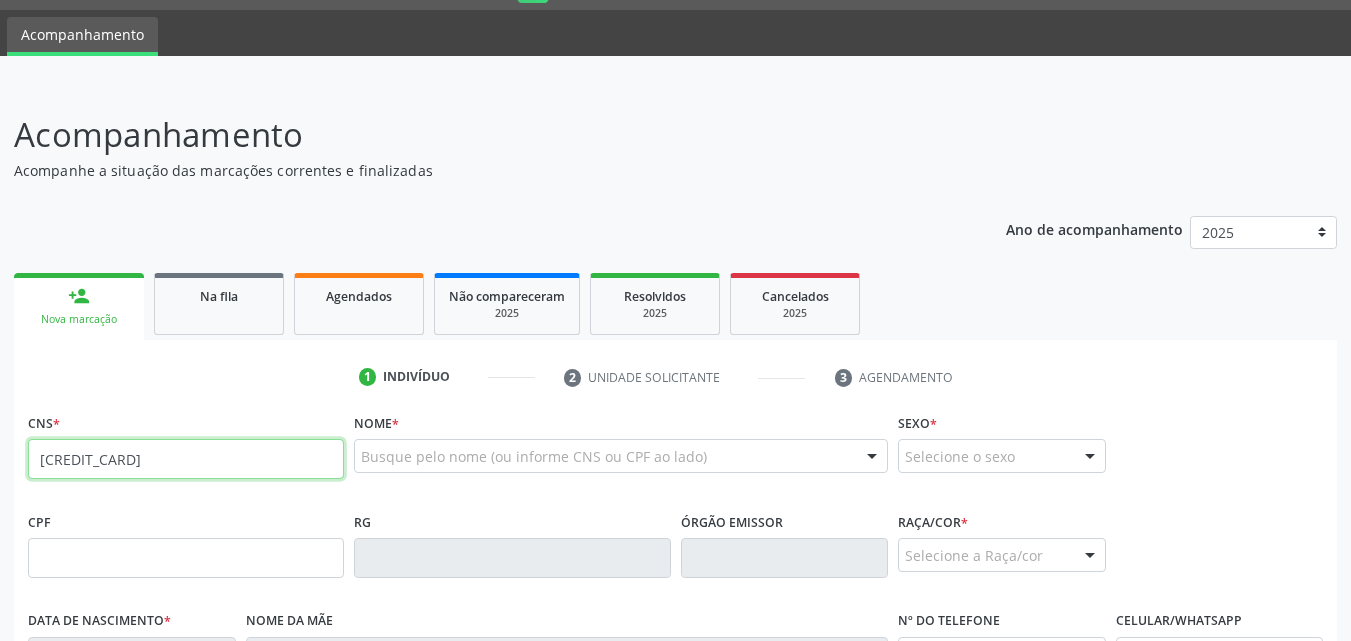 type on "[CREDIT_CARD]" 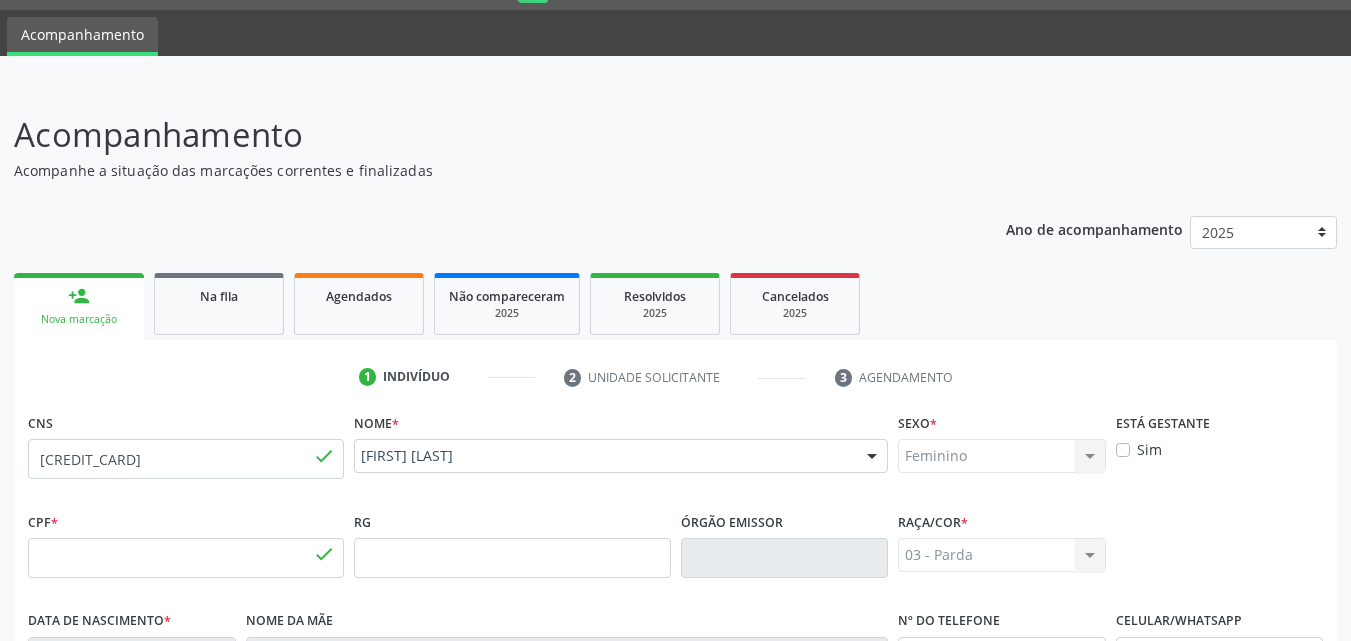 type on "[CPF]" 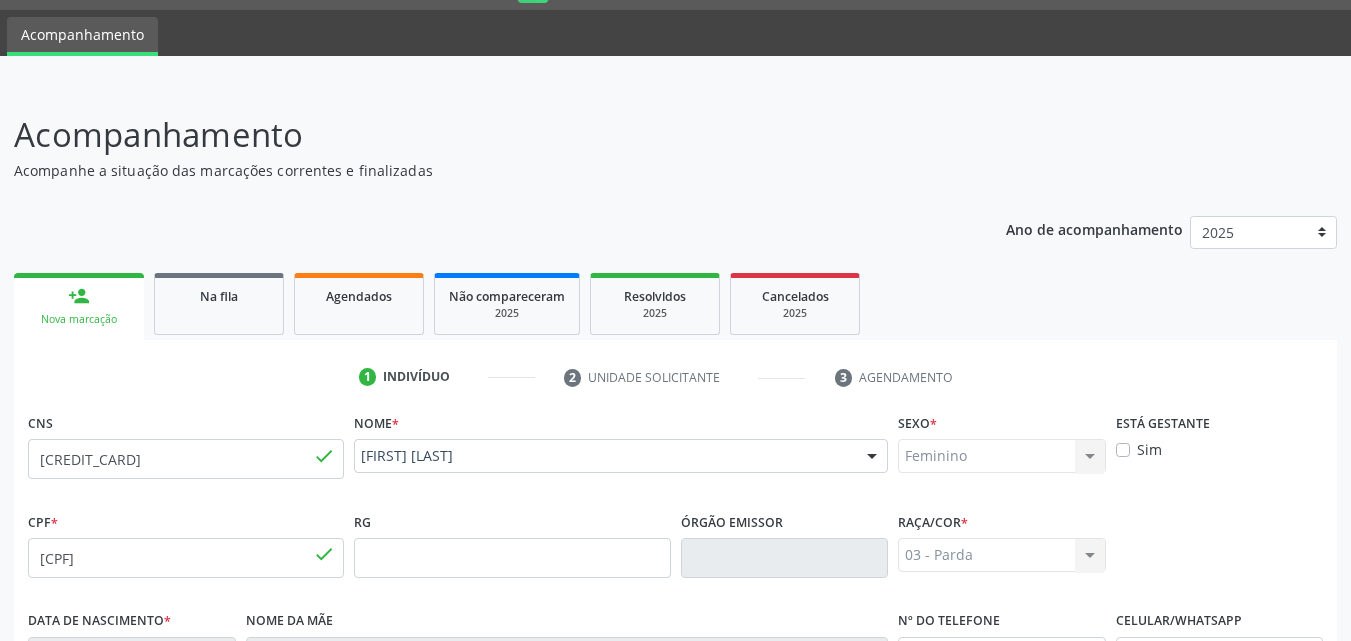 scroll, scrollTop: 471, scrollLeft: 0, axis: vertical 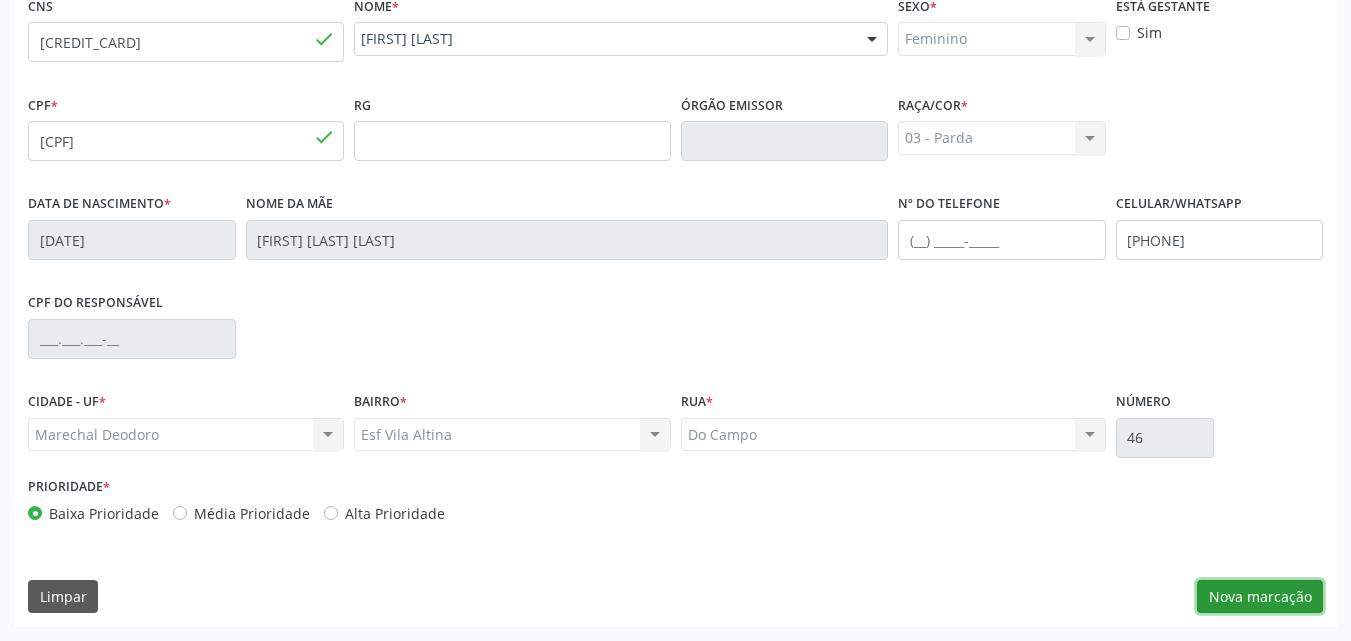 click on "Nova marcação" at bounding box center [1260, 597] 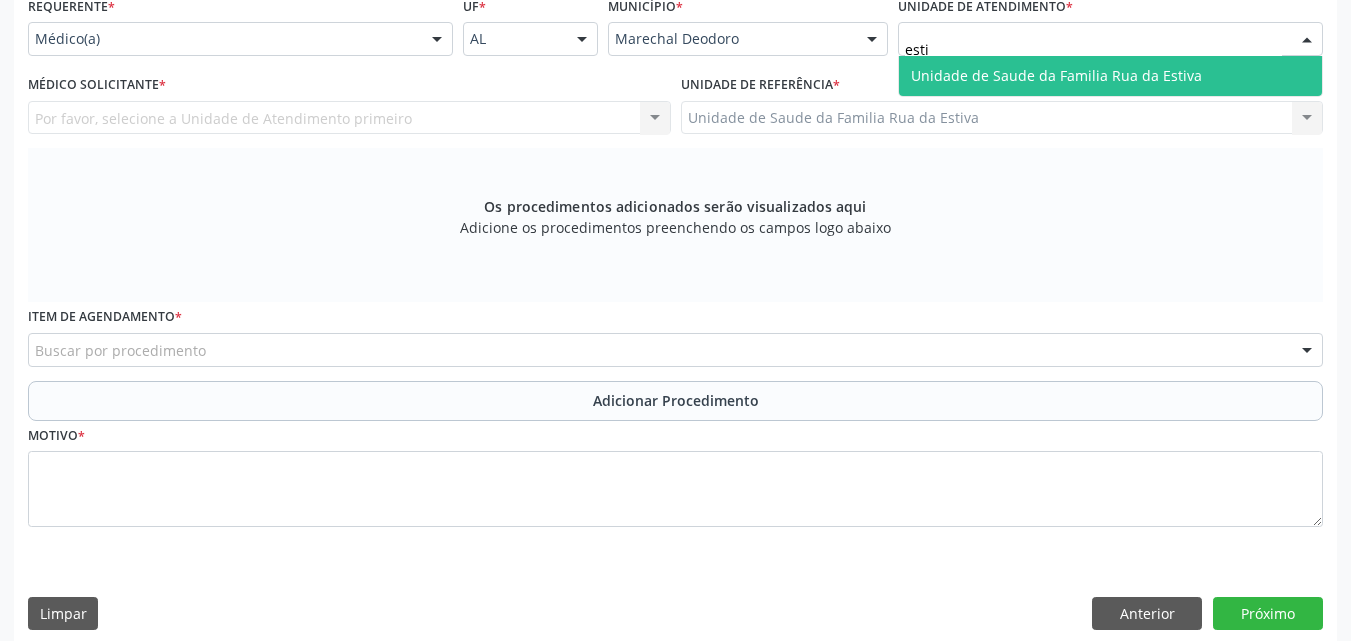 type on "estiv" 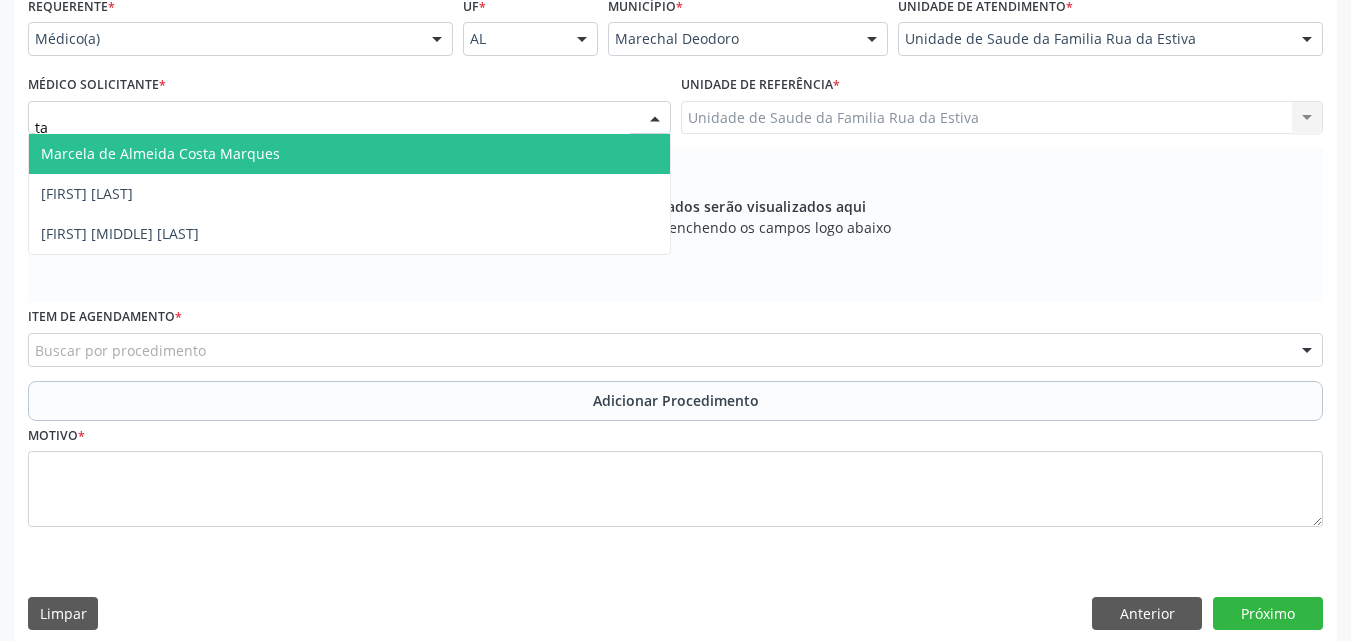 type on "tac" 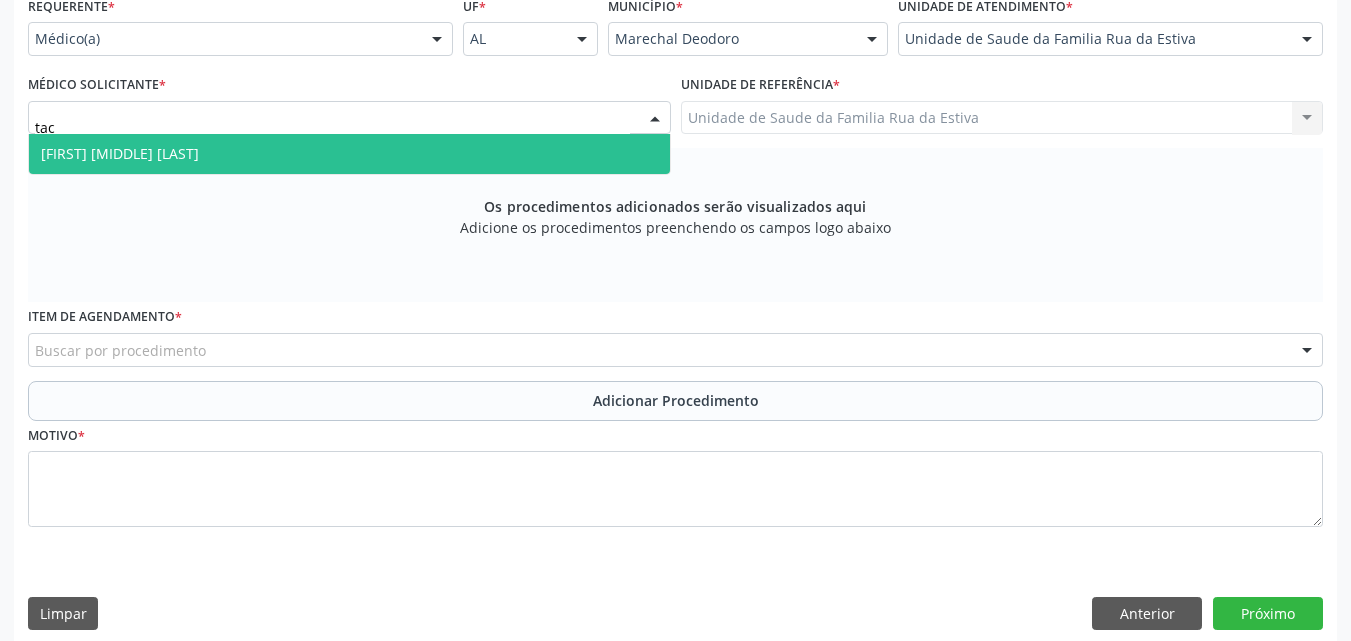 click on "[FIRST] [MIDDLE] [LAST]" at bounding box center (349, 154) 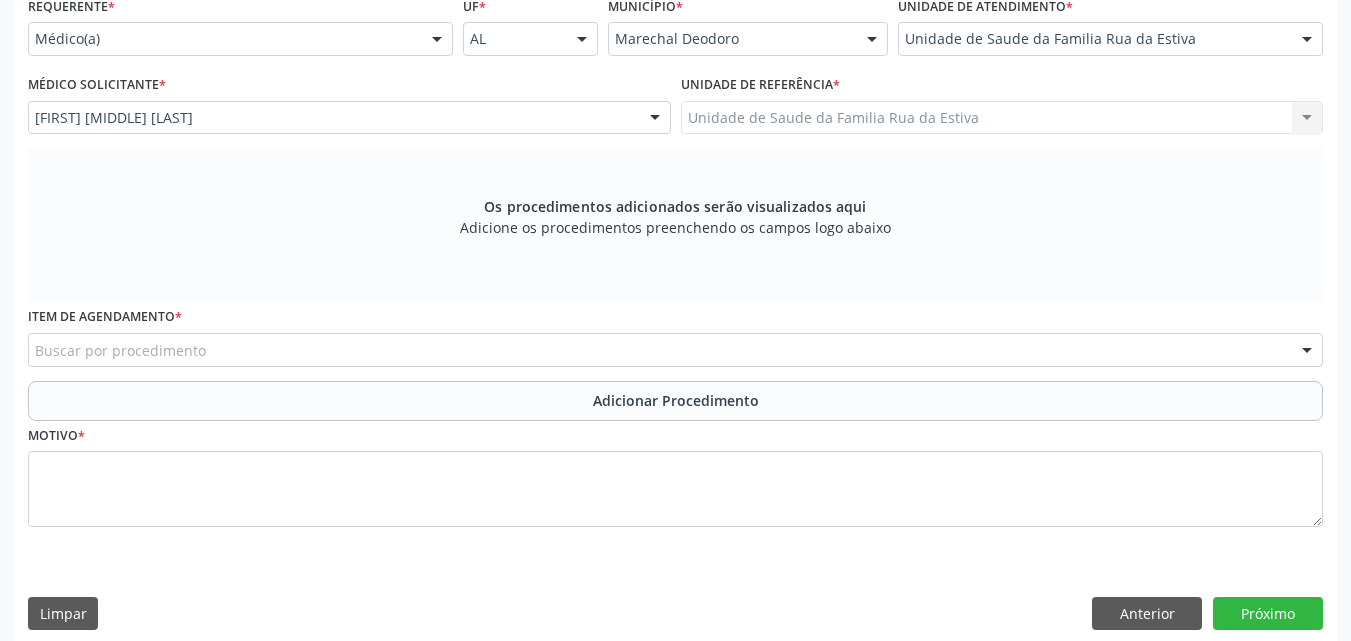 click on "Buscar por procedimento" at bounding box center (675, 350) 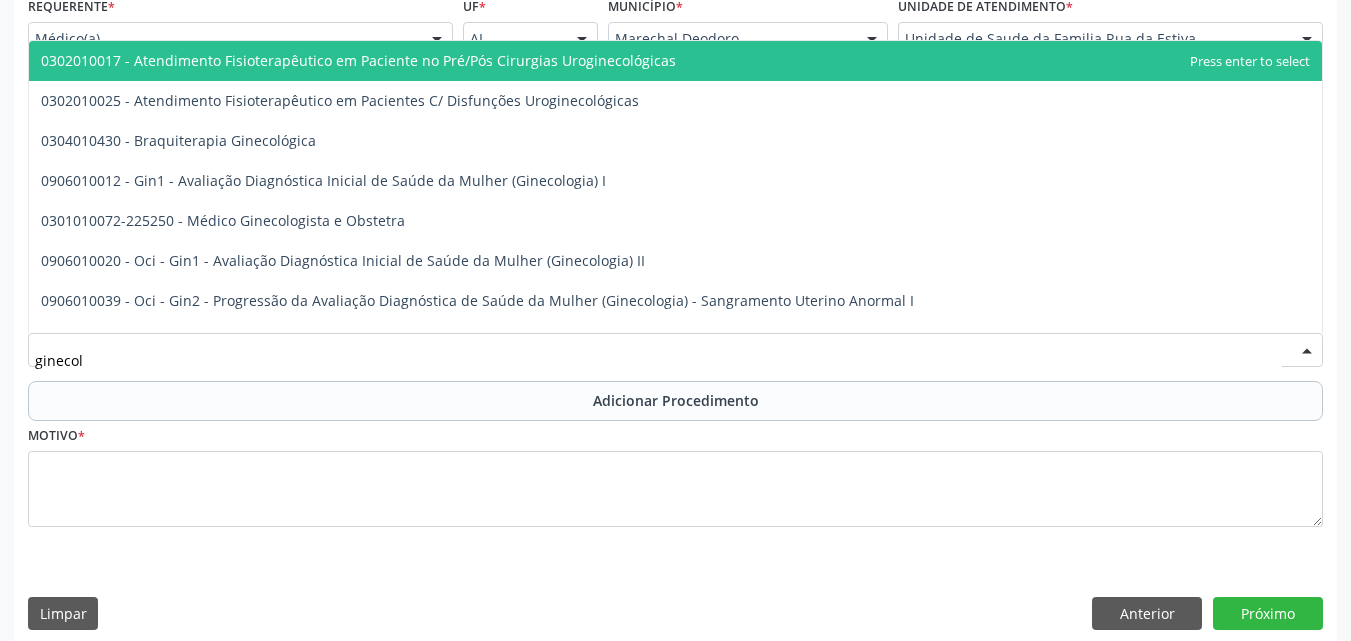 type on "ginecolo" 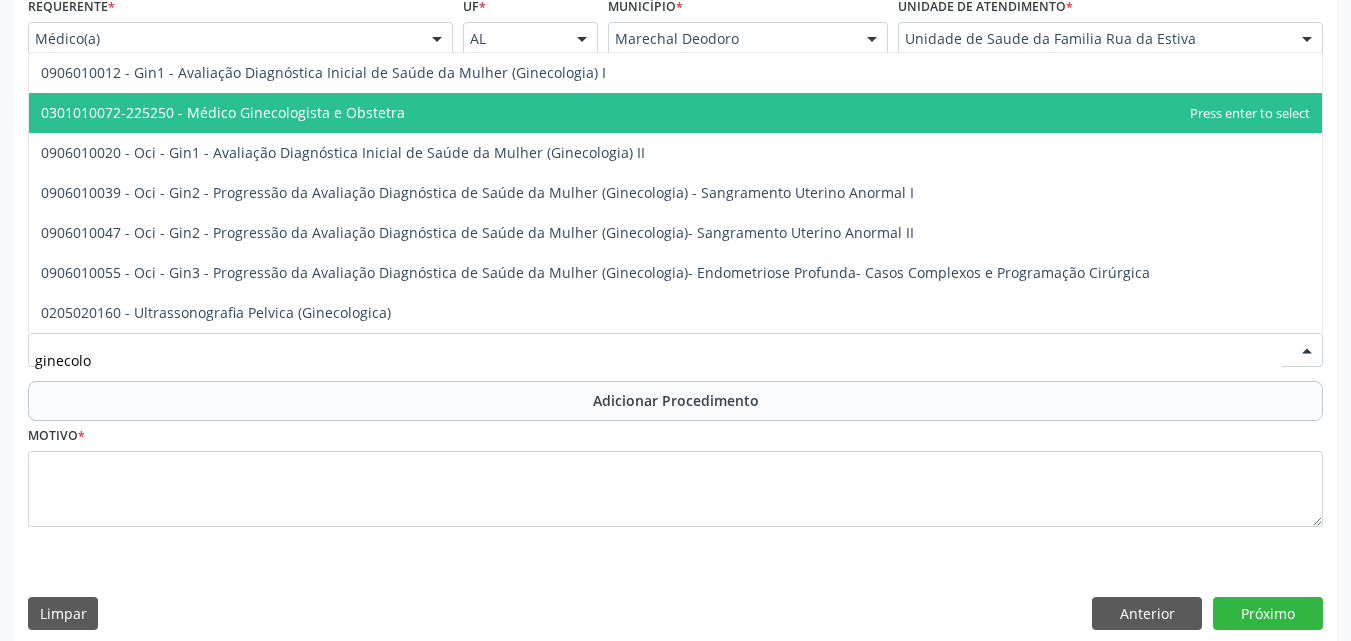 click on "0301010072-225250 - Médico Ginecologista e Obstetra" at bounding box center (675, 113) 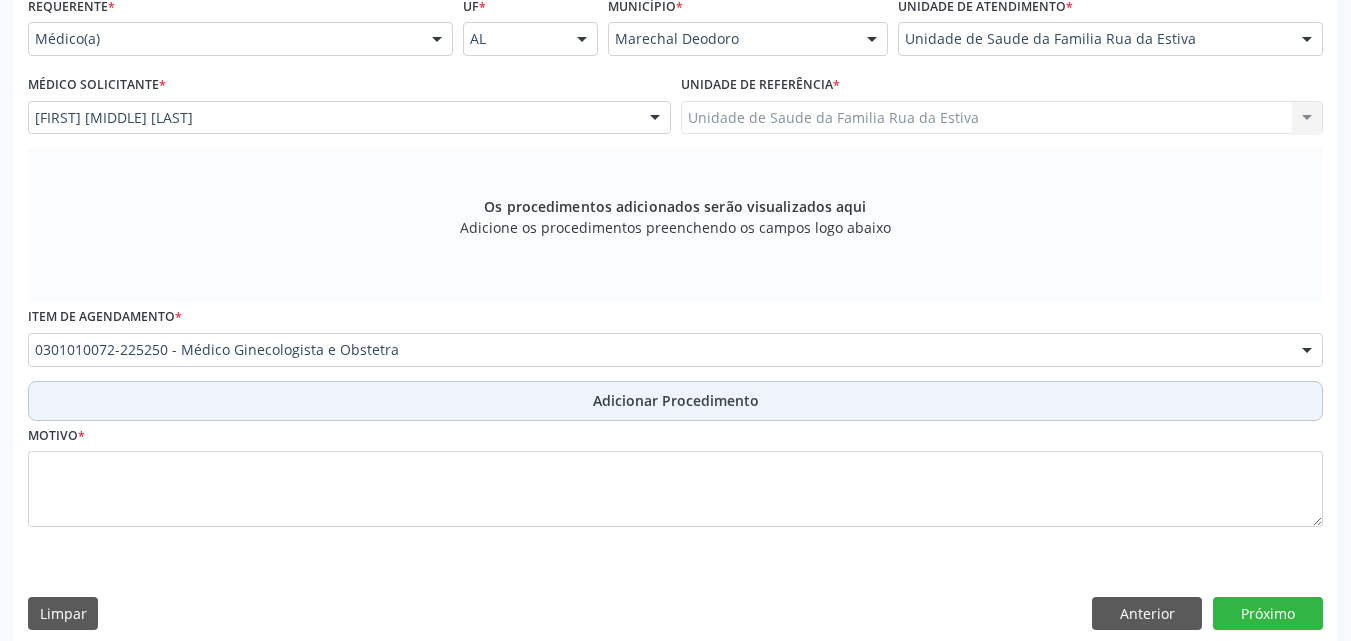 click on "Adicionar Procedimento" at bounding box center [675, 401] 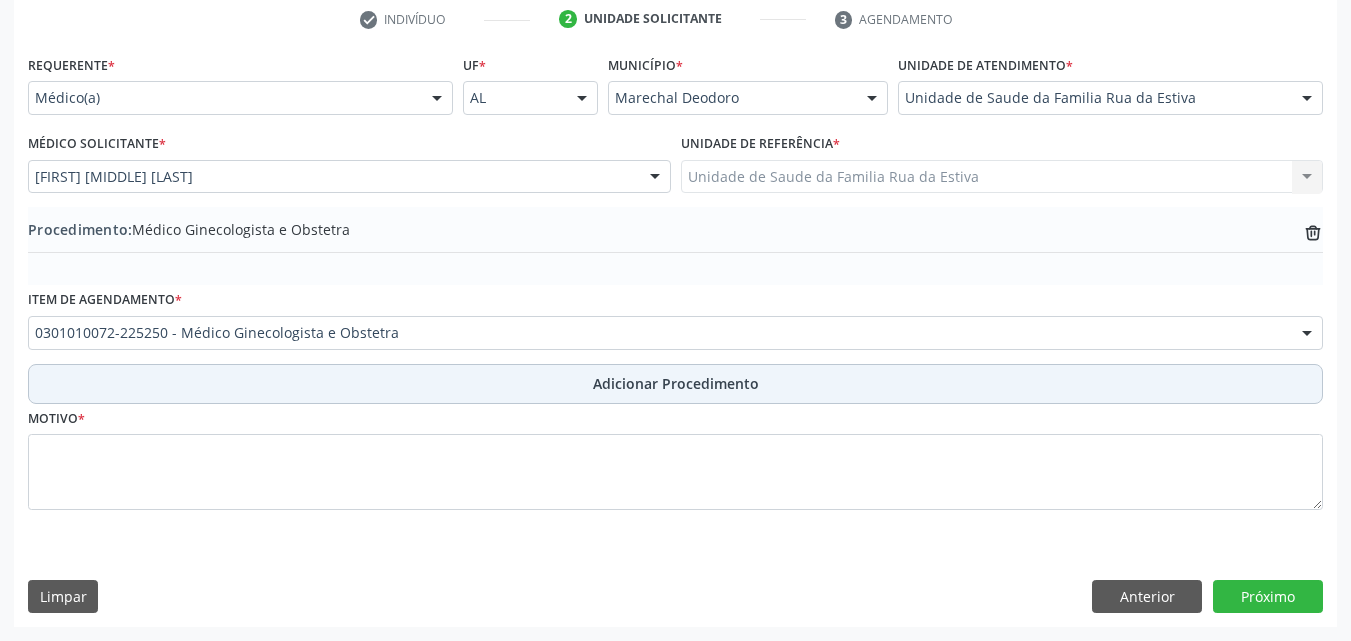 scroll, scrollTop: 412, scrollLeft: 0, axis: vertical 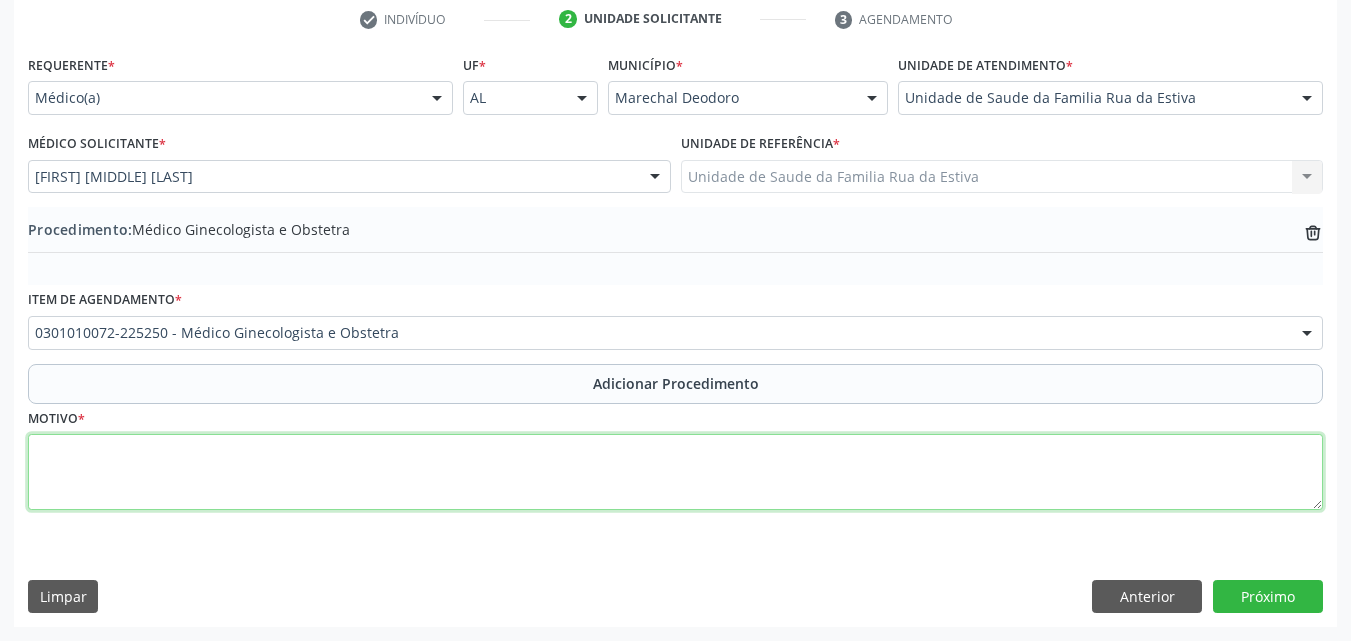 click at bounding box center (675, 472) 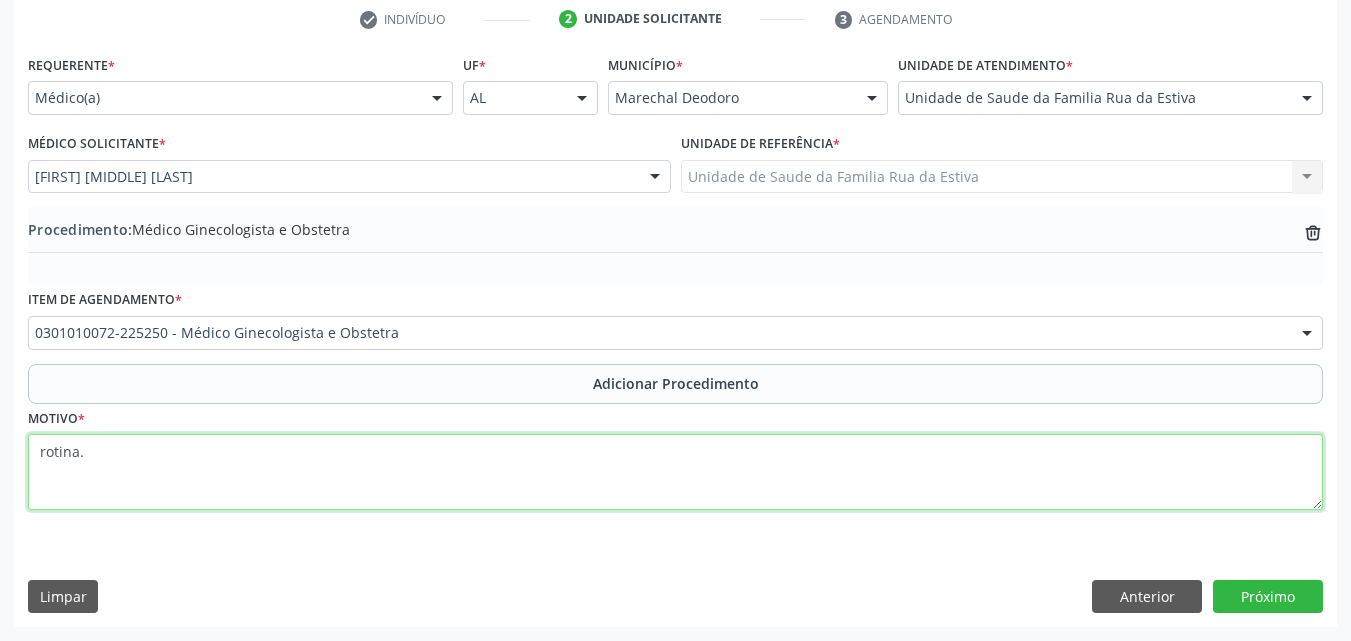 click on "rotina." at bounding box center (675, 472) 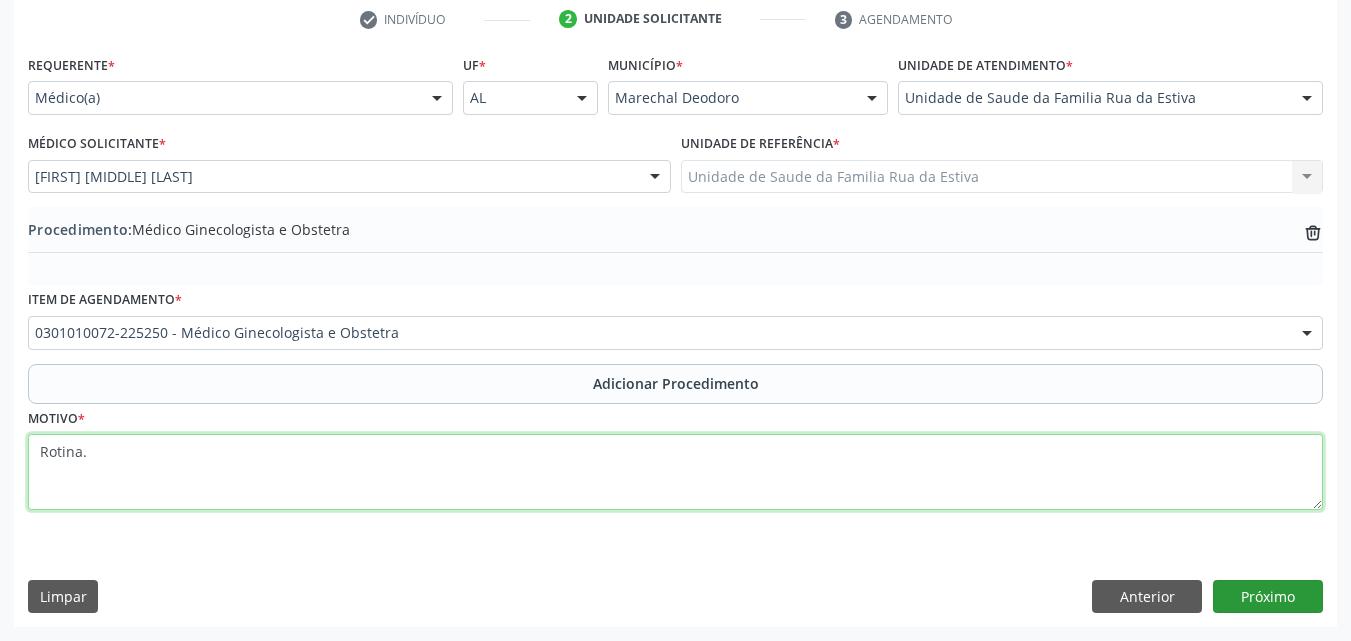 type on "Rotina." 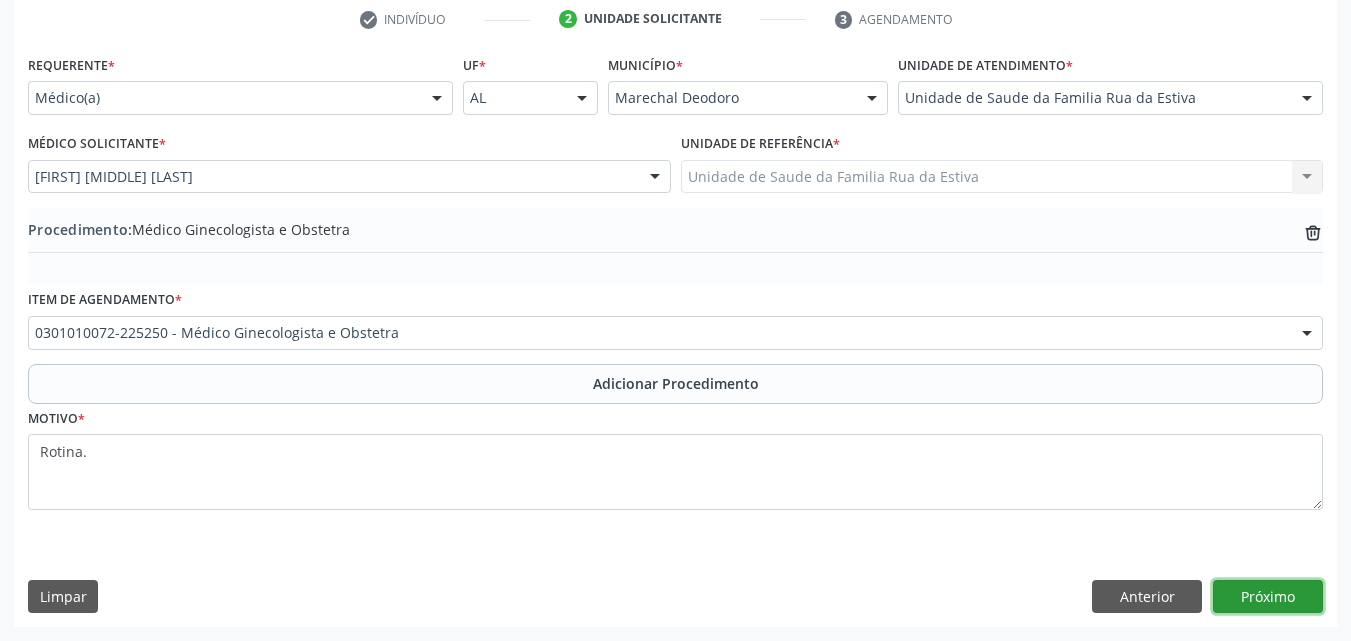 click on "Próximo" at bounding box center (1268, 597) 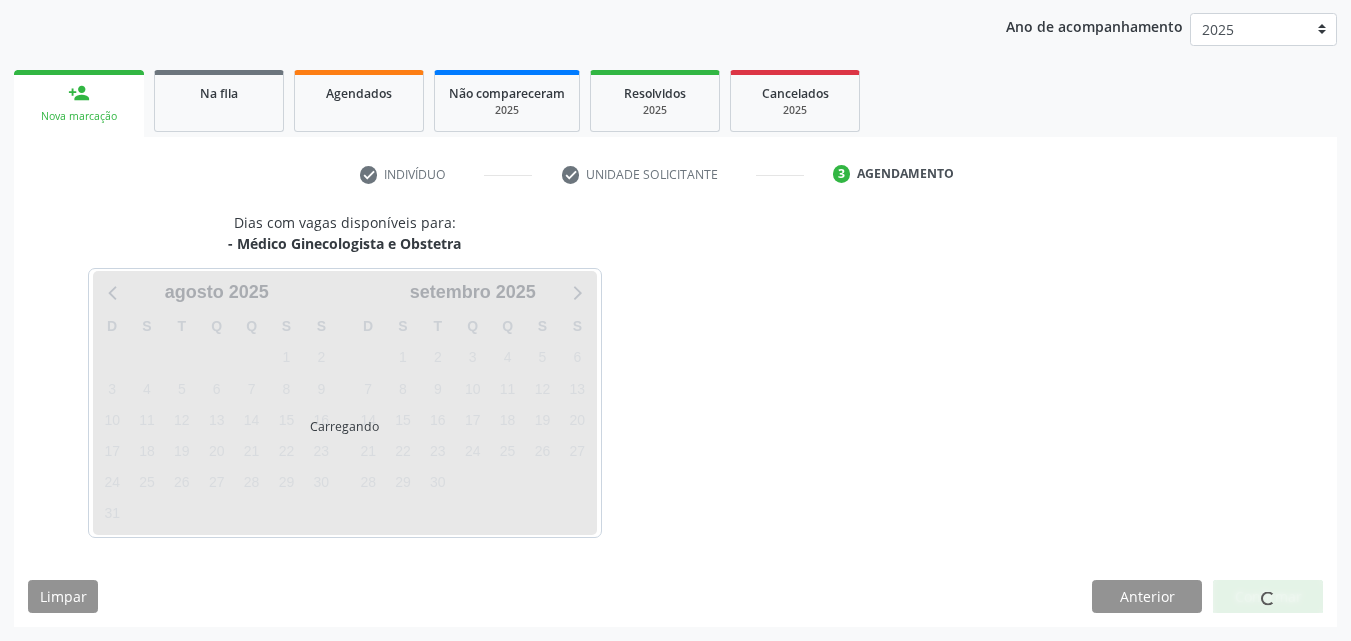scroll, scrollTop: 316, scrollLeft: 0, axis: vertical 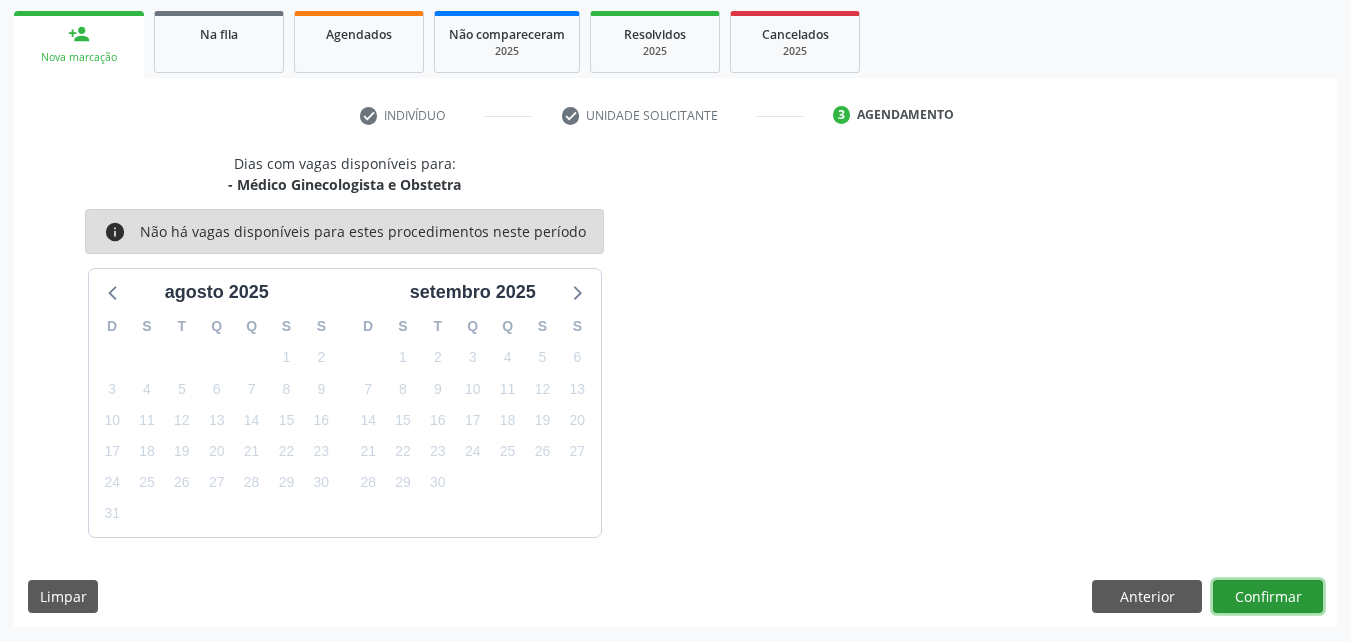 click on "Confirmar" at bounding box center (1268, 597) 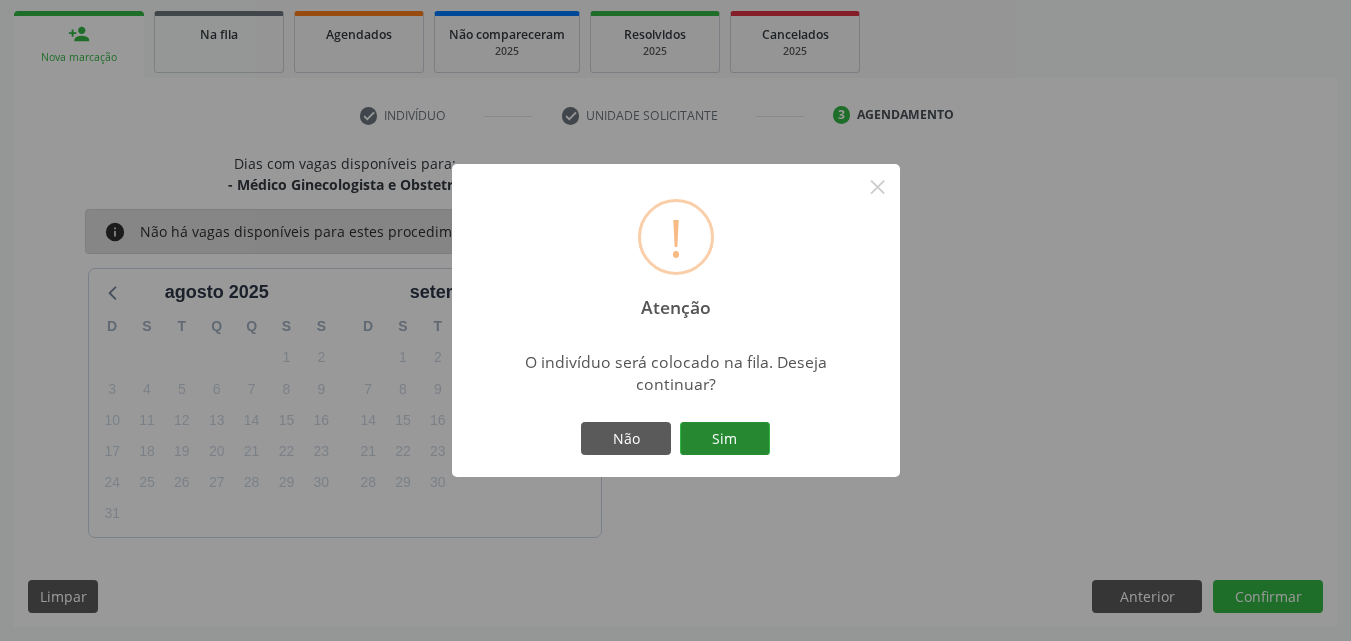 click on "Sim" at bounding box center (725, 439) 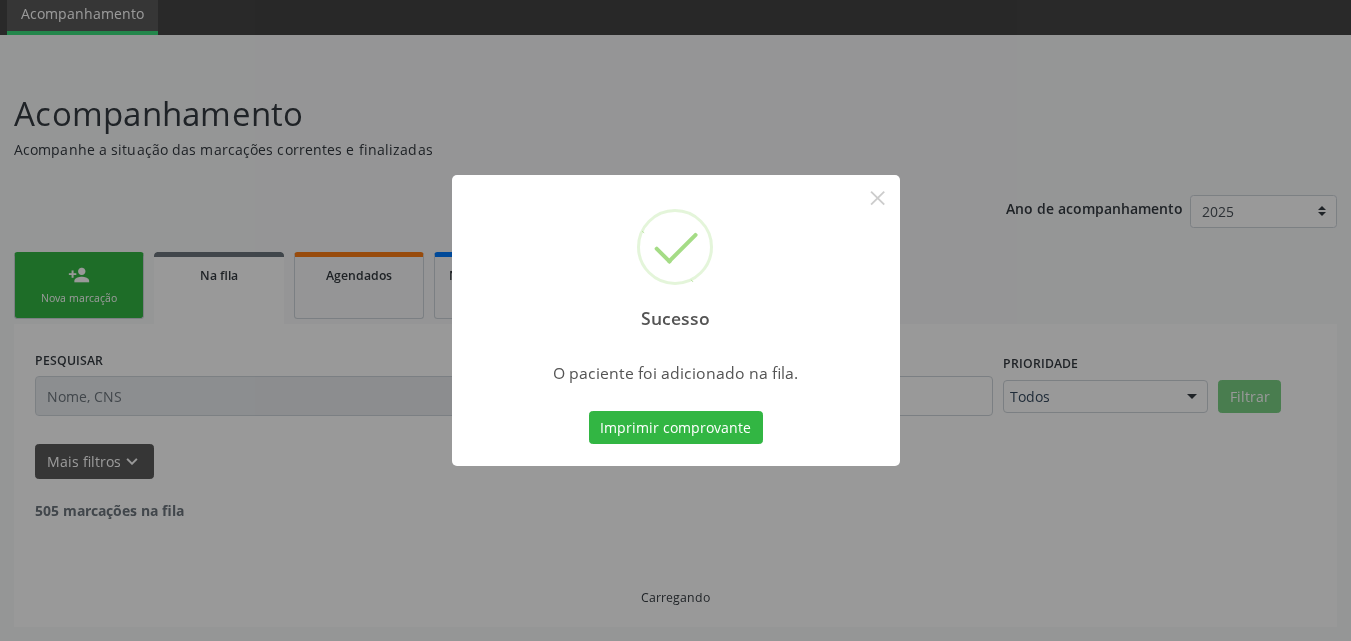 scroll, scrollTop: 54, scrollLeft: 0, axis: vertical 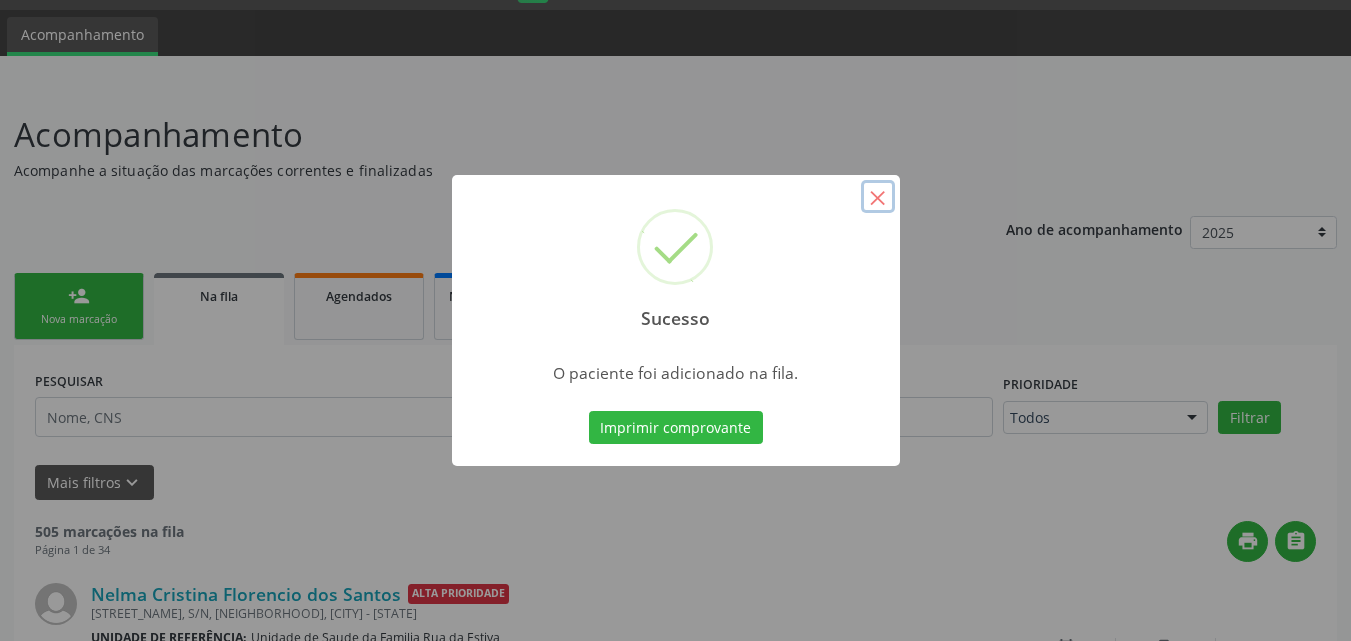 click on "×" at bounding box center [878, 197] 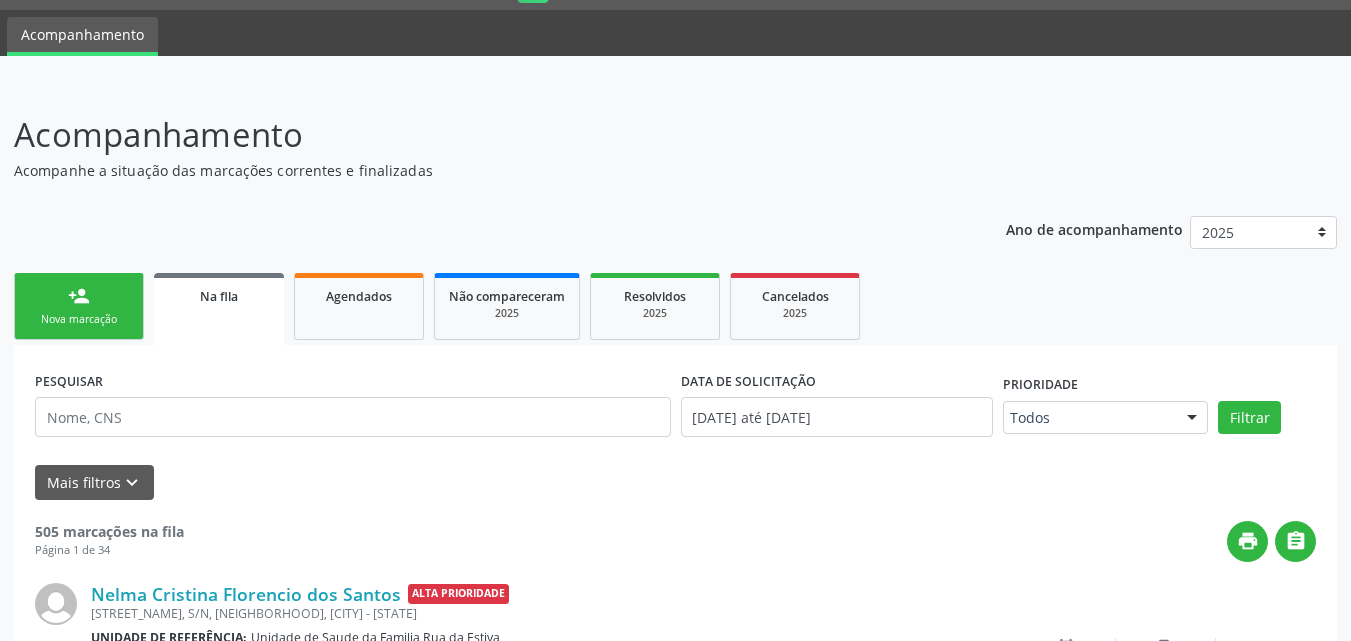 click on "person_add" at bounding box center (79, 296) 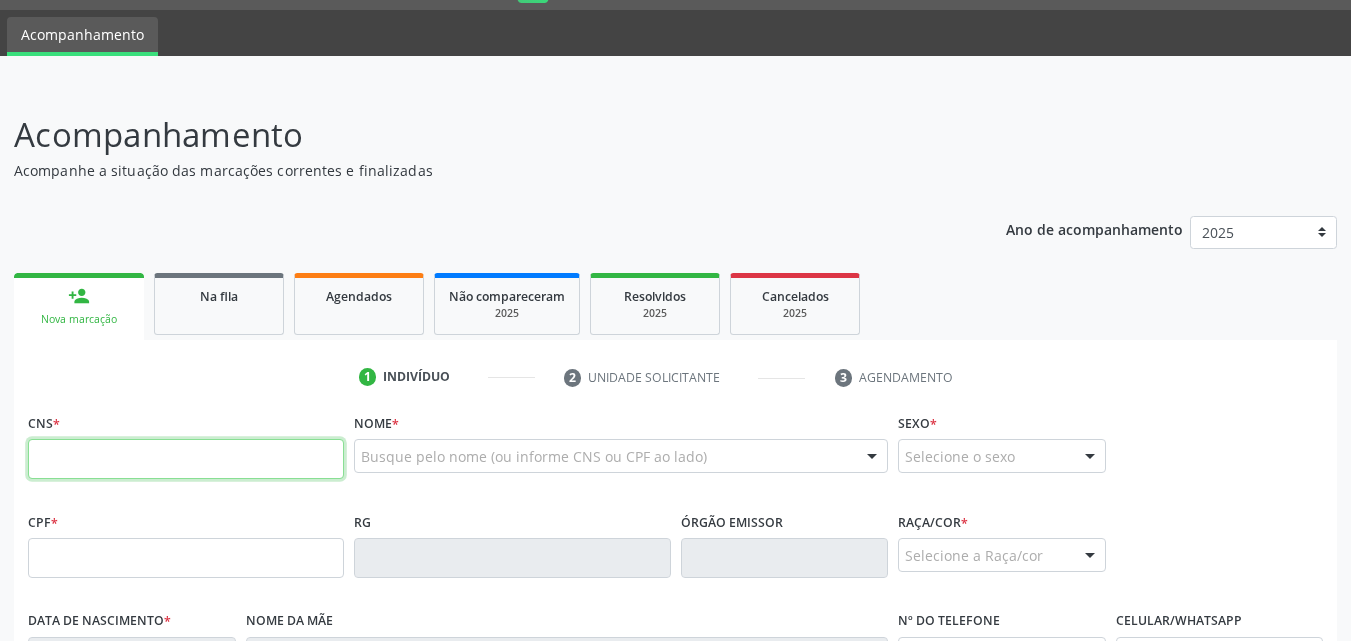 click at bounding box center (186, 459) 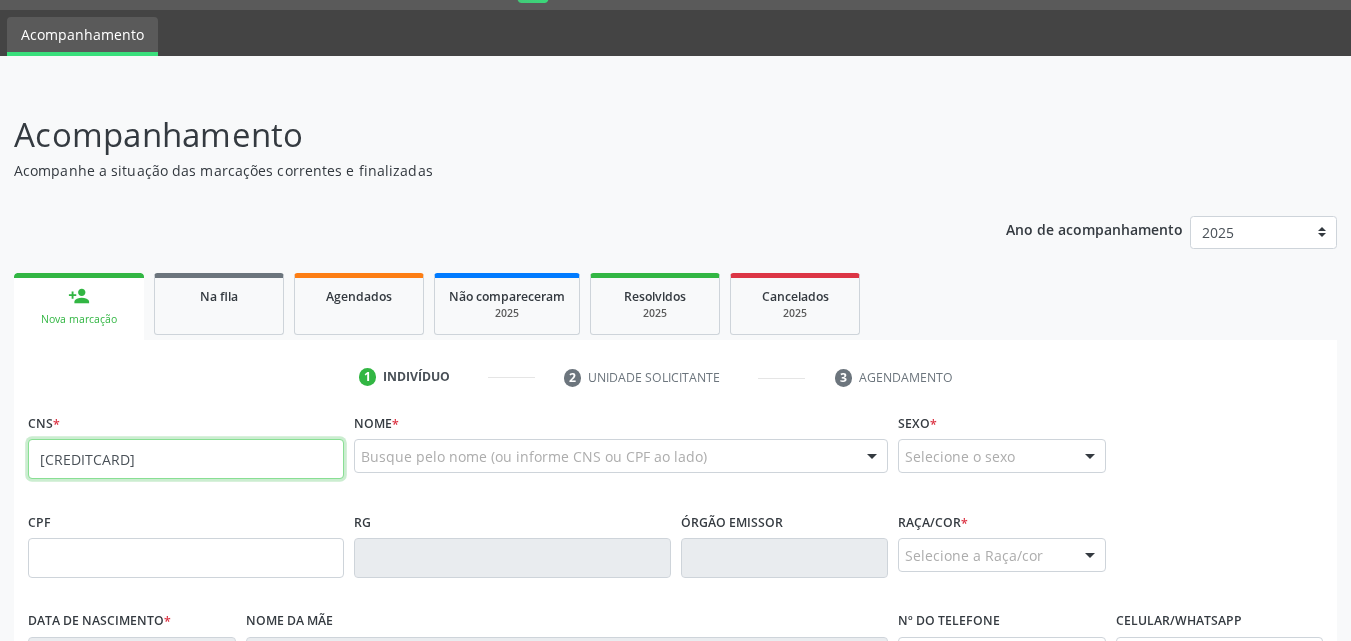 type on "[CREDITCARD]" 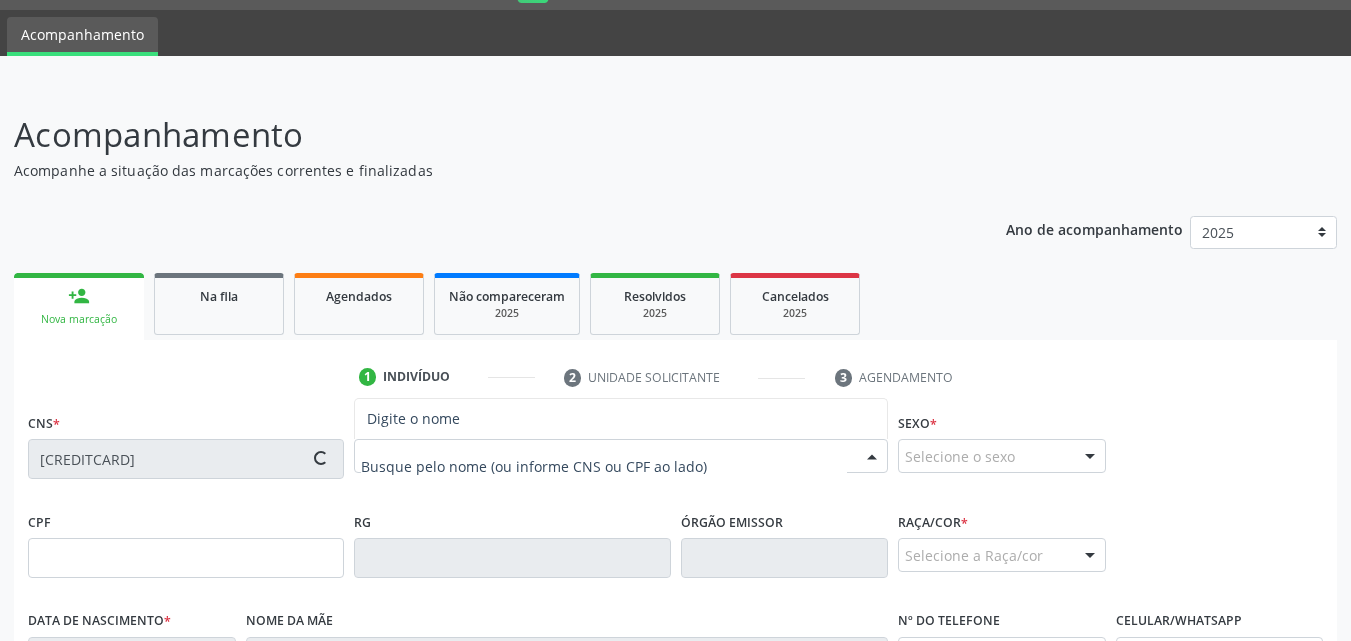type on "[CPF]" 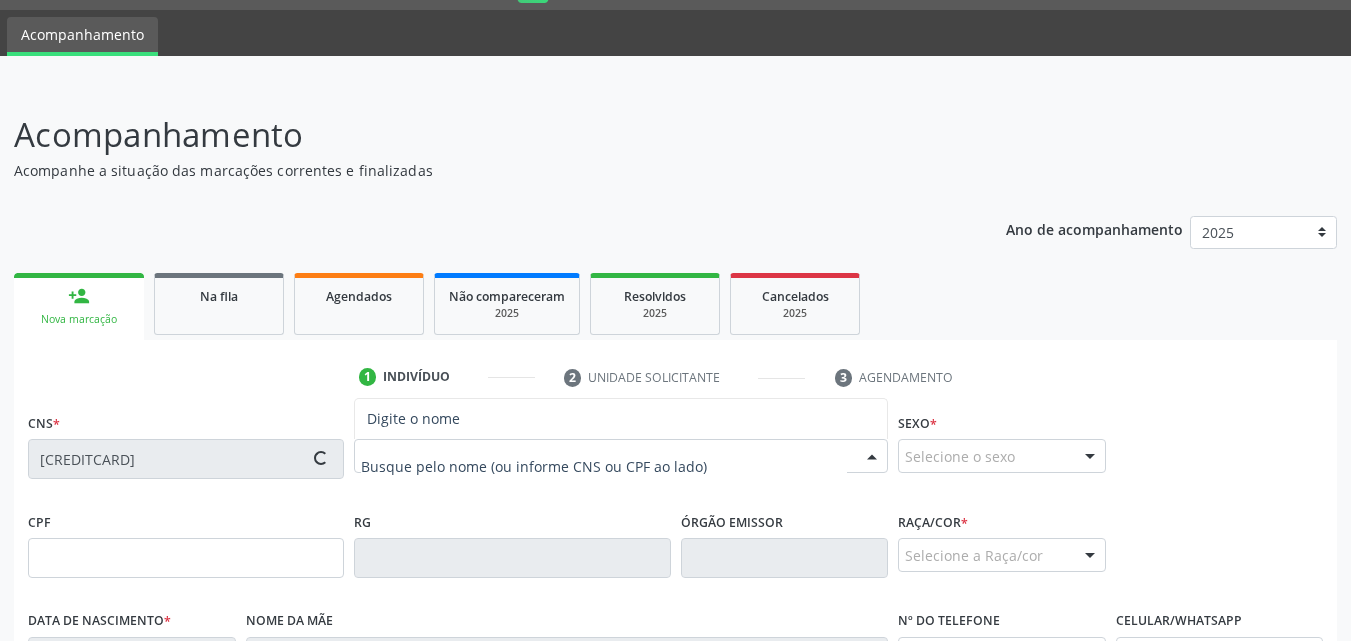 type on "[DATE]" 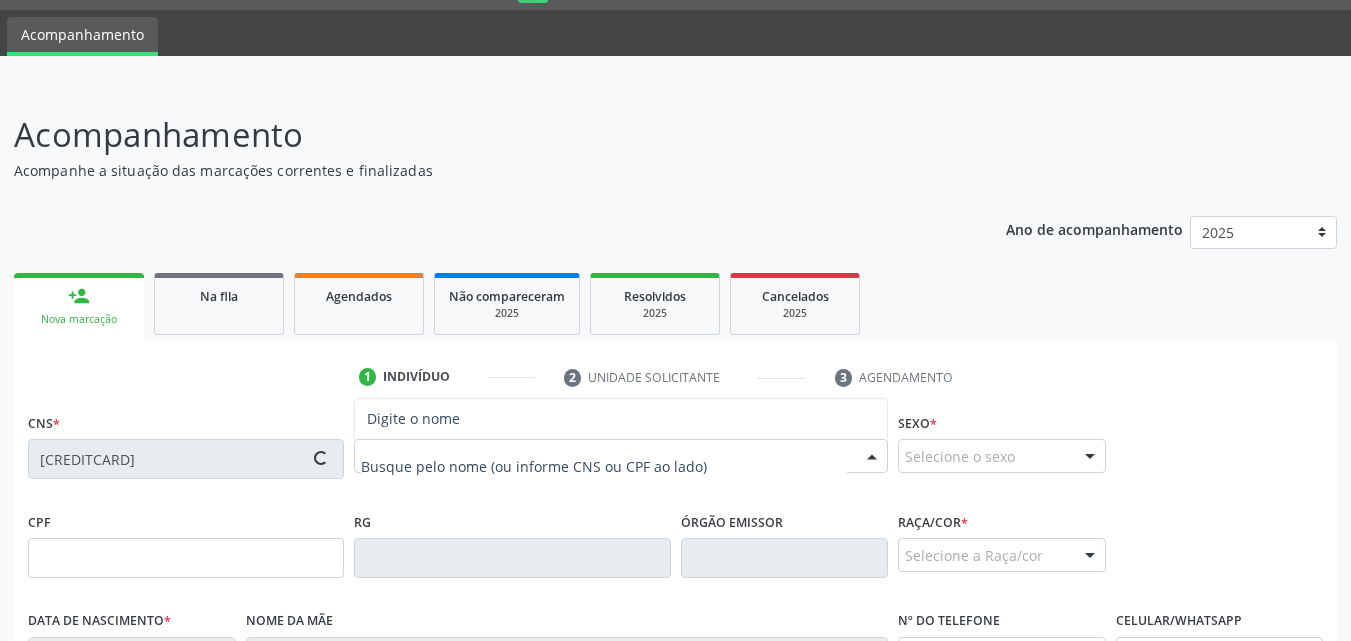 type on "[FIRST] [LAST] de [LAST] [LAST]" 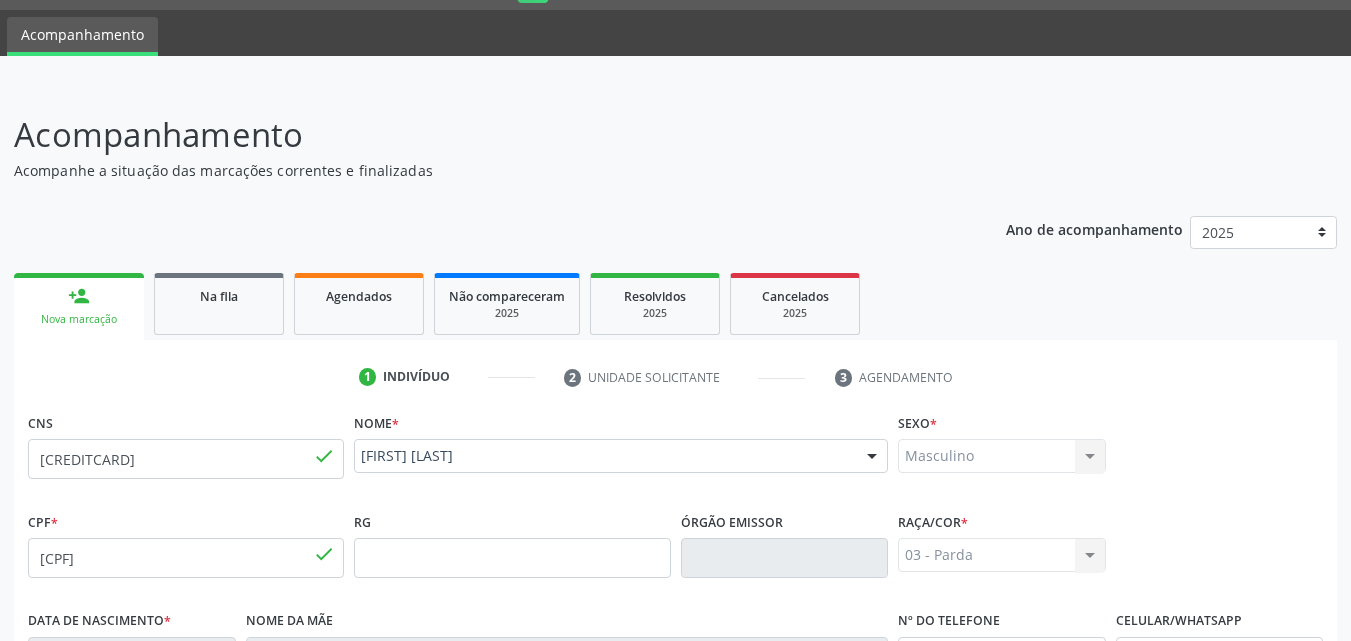 scroll, scrollTop: 471, scrollLeft: 0, axis: vertical 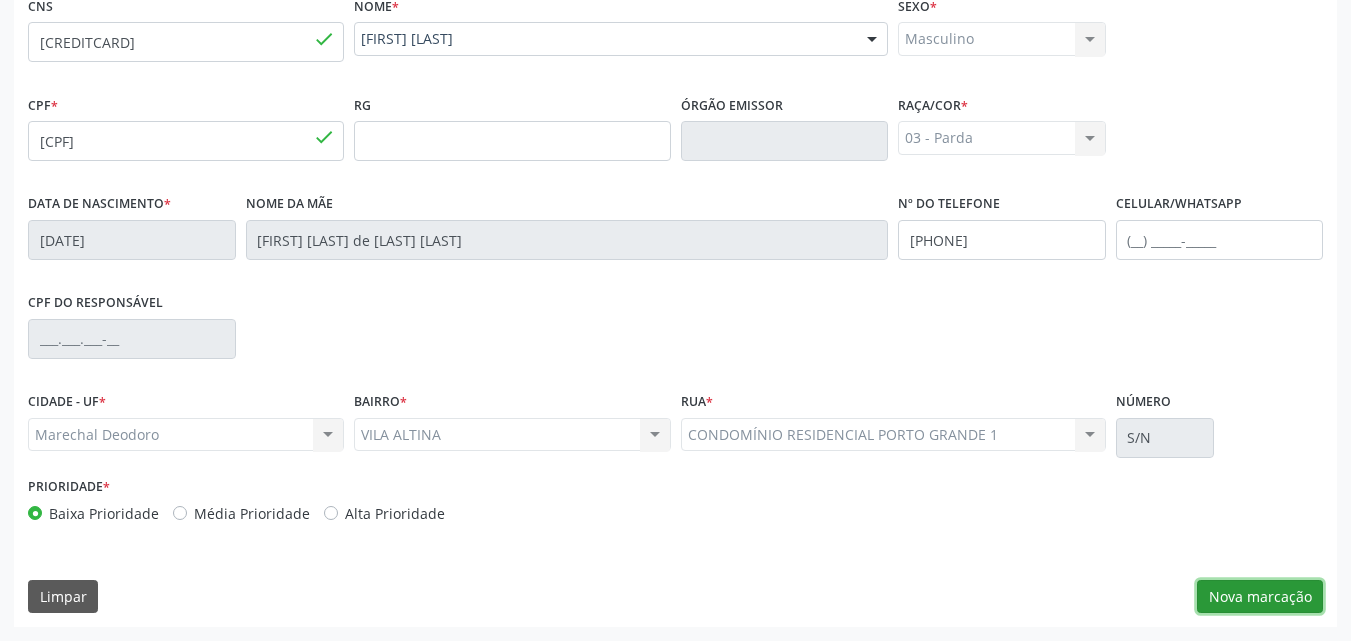click on "Nova marcação" at bounding box center (1260, 597) 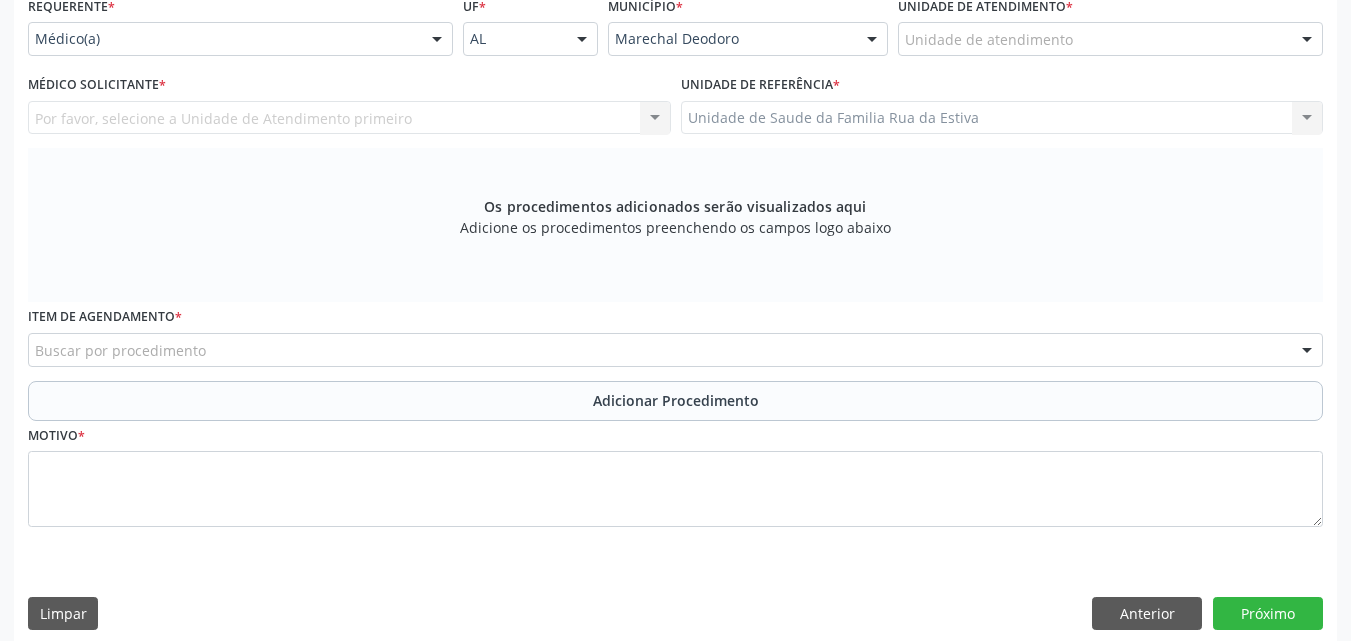 scroll, scrollTop: 4, scrollLeft: 0, axis: vertical 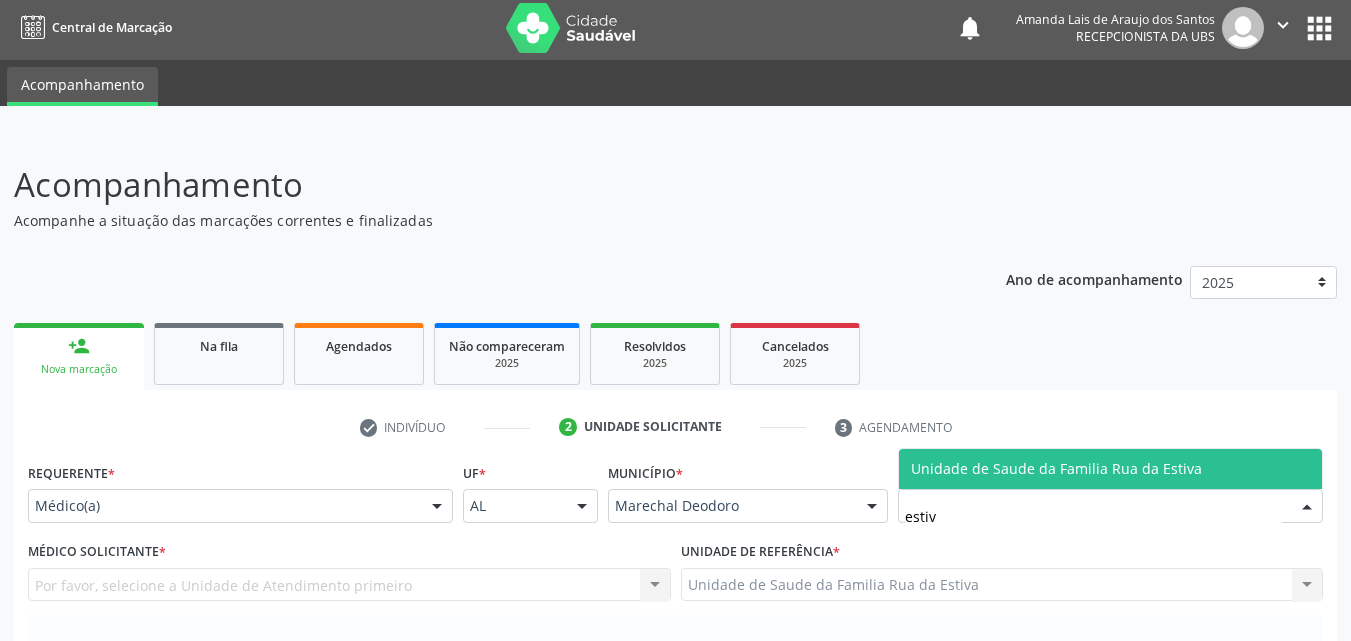 type on "estiva" 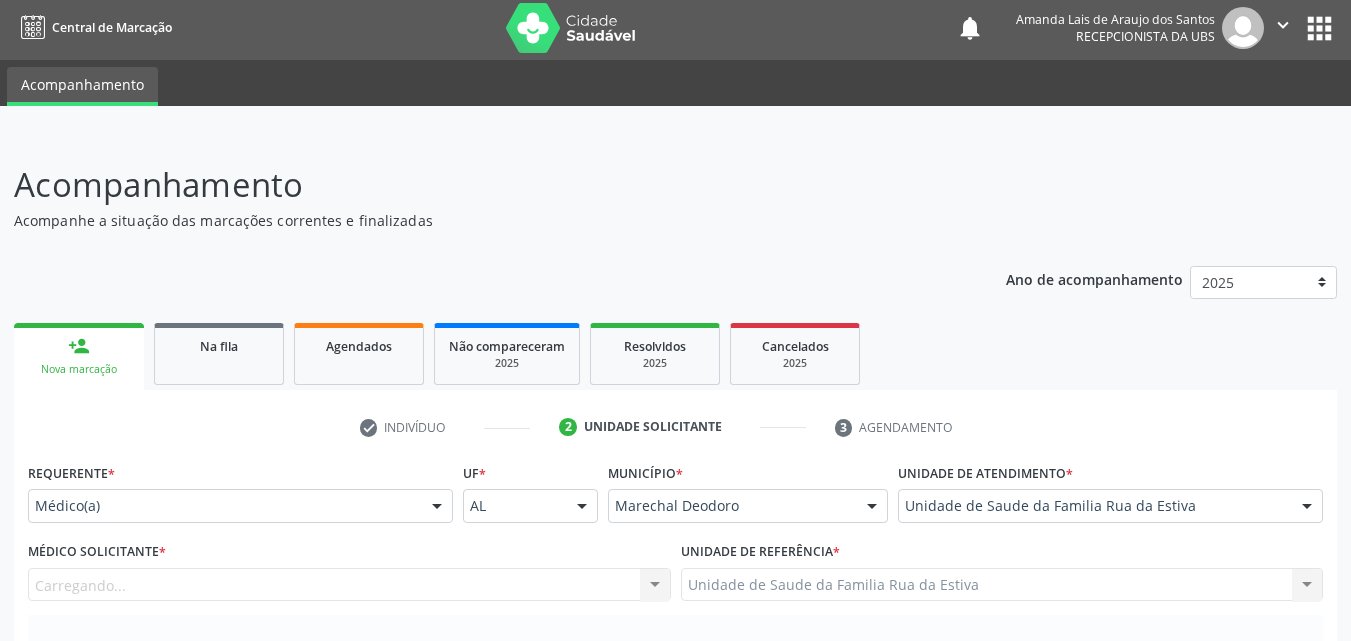 scroll, scrollTop: 471, scrollLeft: 0, axis: vertical 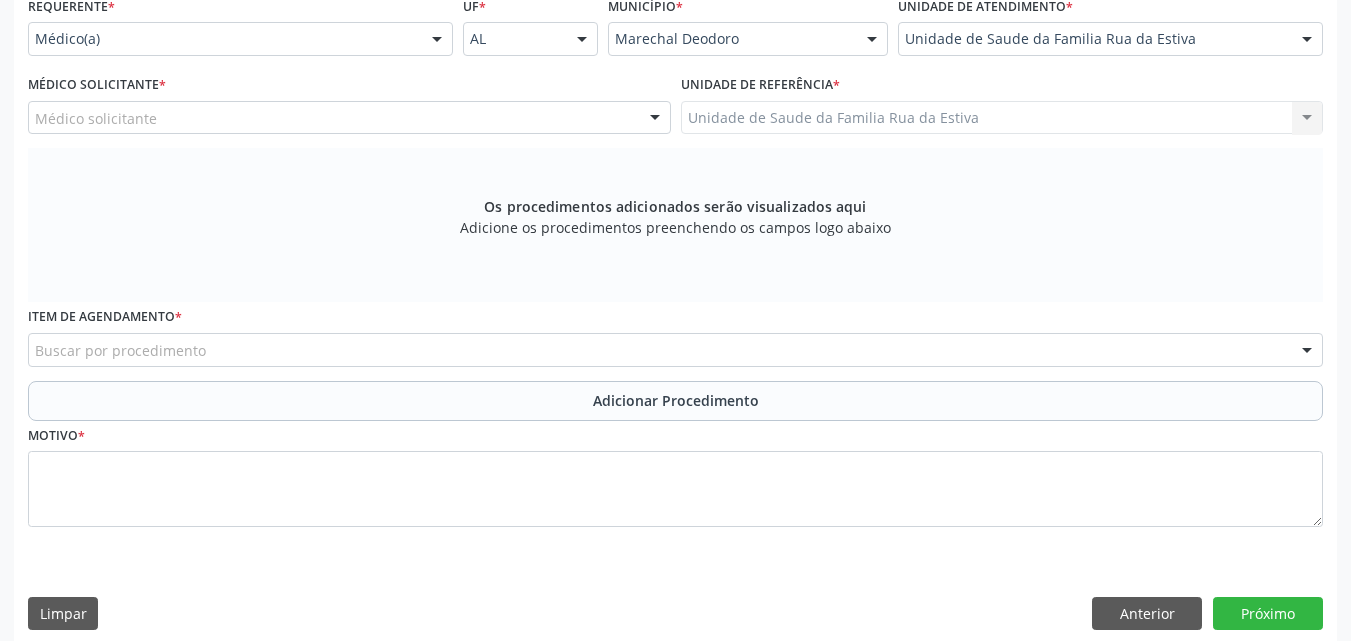 click on "Médico solicitante" at bounding box center (349, 118) 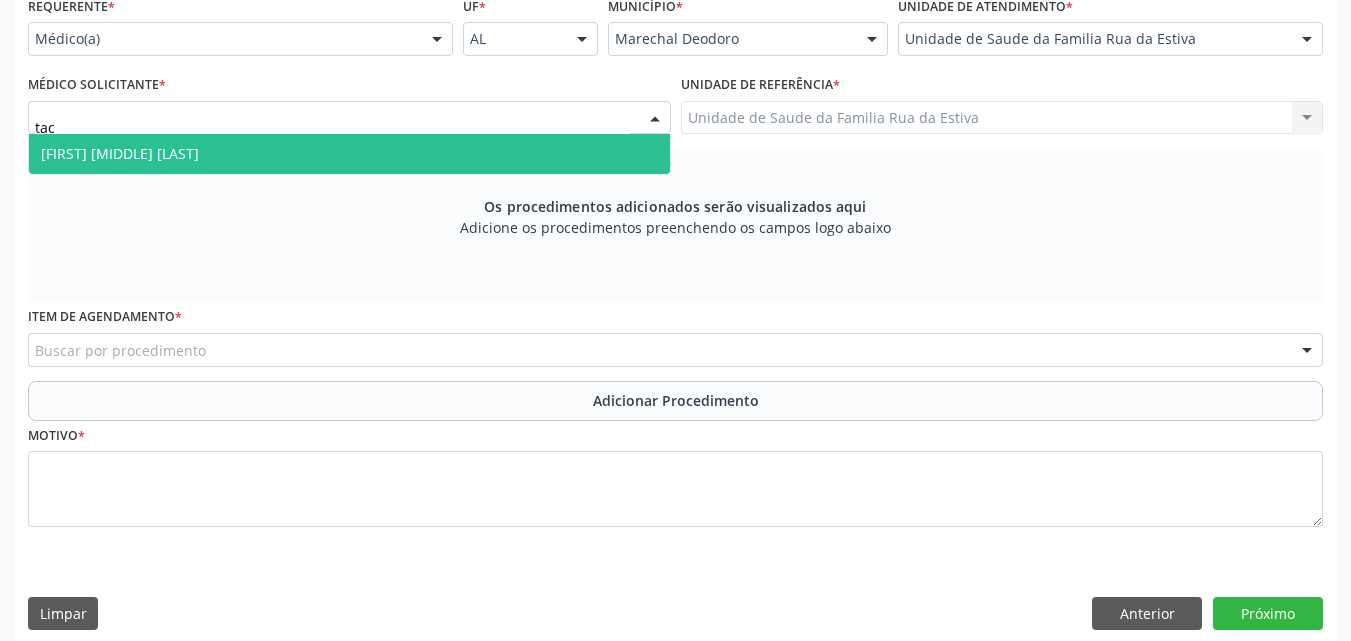 type on "taci" 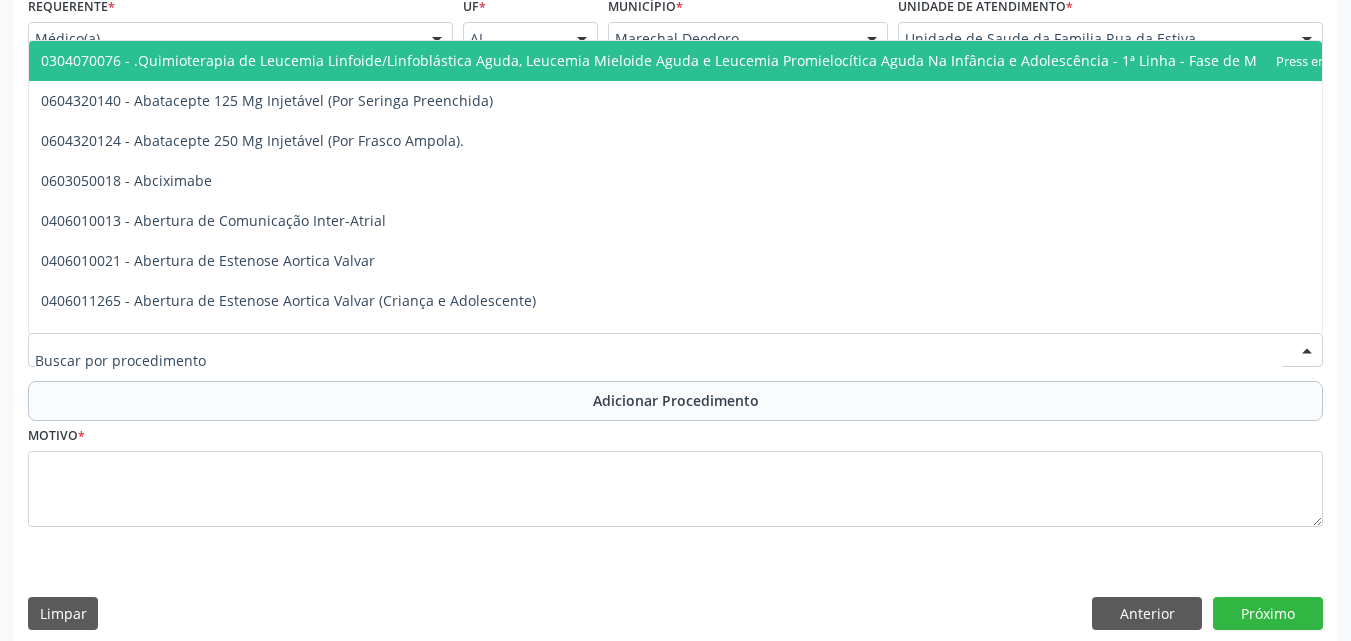 click at bounding box center [675, 350] 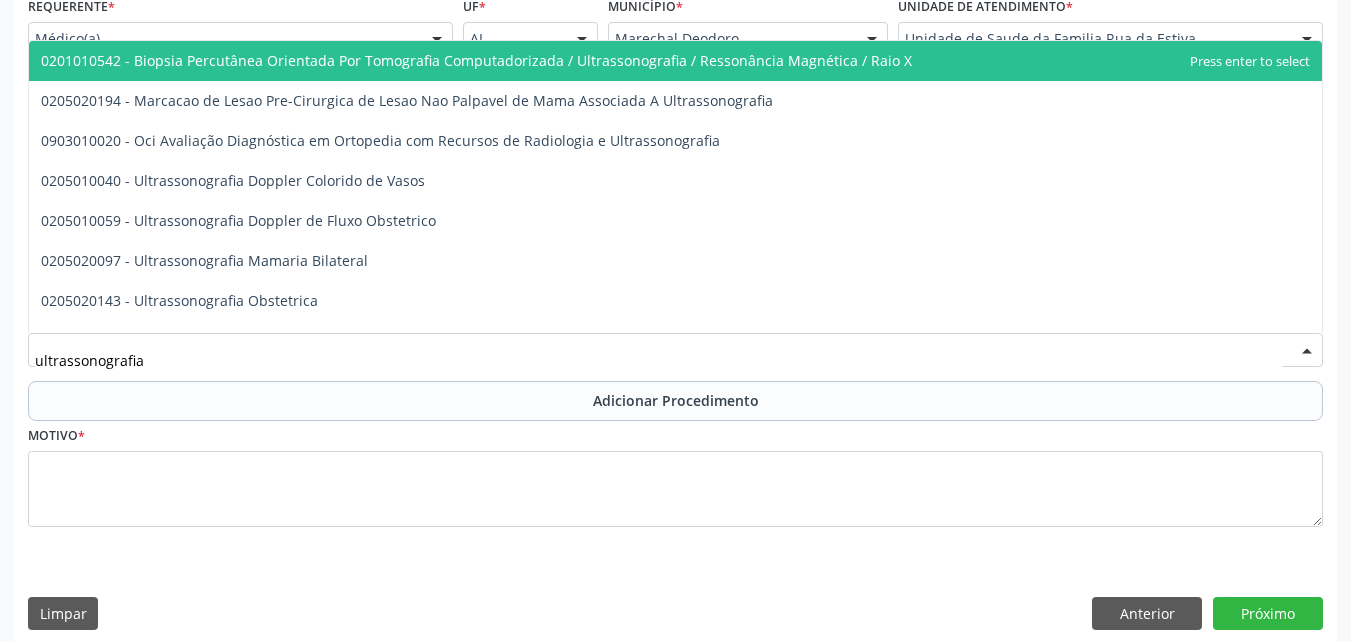 type on "ultrassonografia" 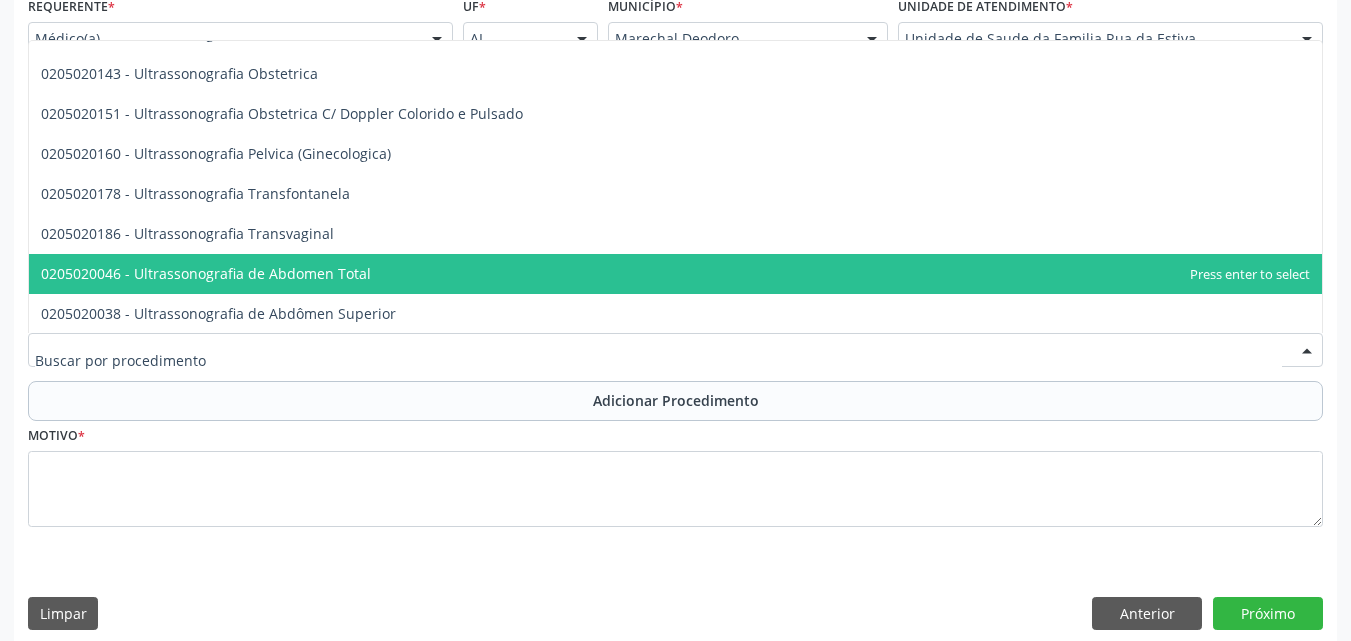 scroll, scrollTop: 0, scrollLeft: 0, axis: both 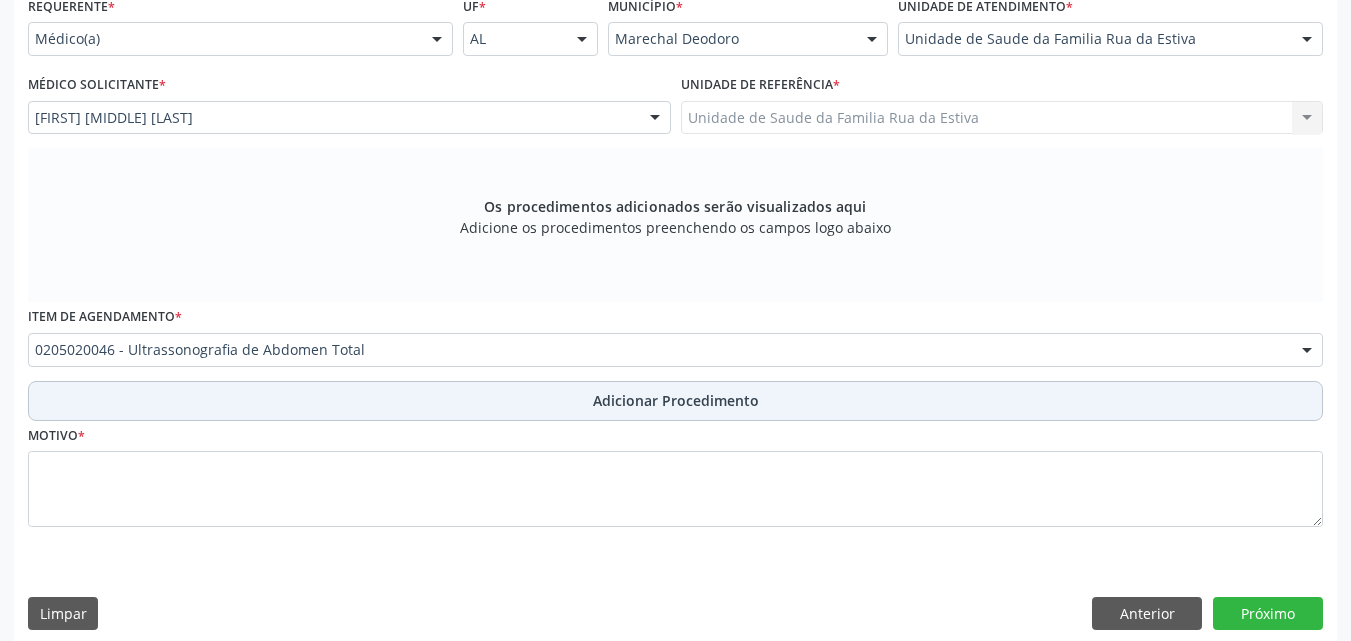 click on "Adicionar Procedimento" at bounding box center [675, 401] 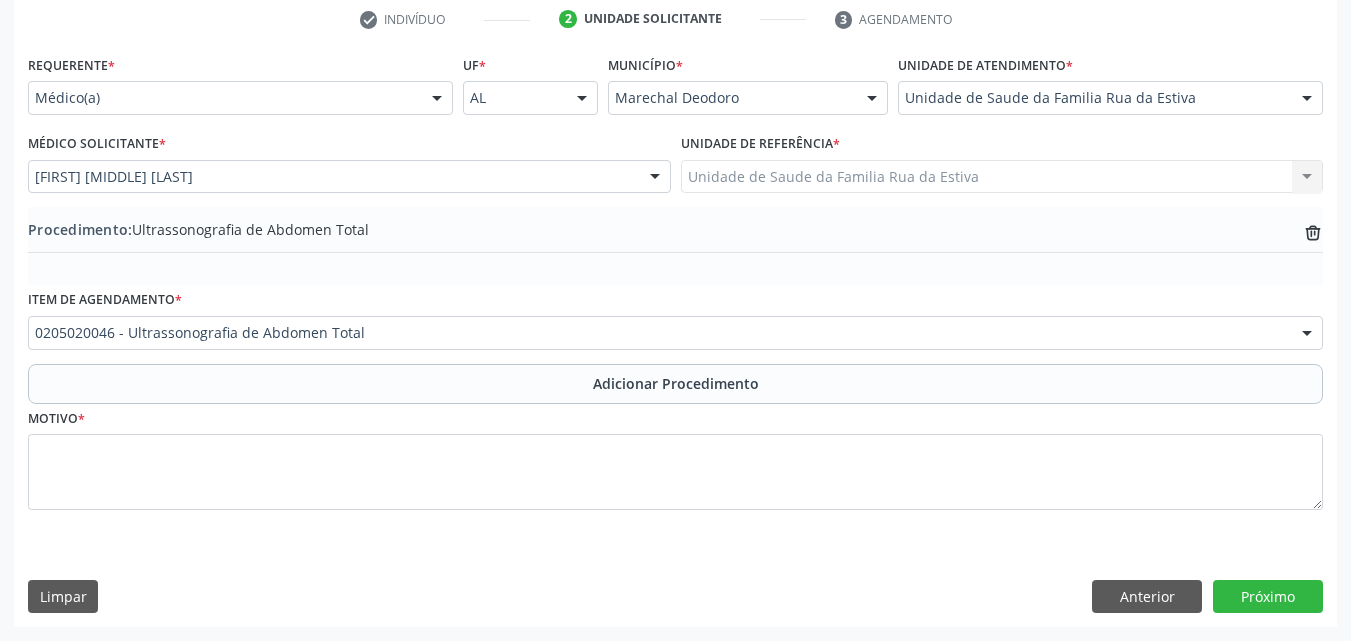 scroll, scrollTop: 412, scrollLeft: 0, axis: vertical 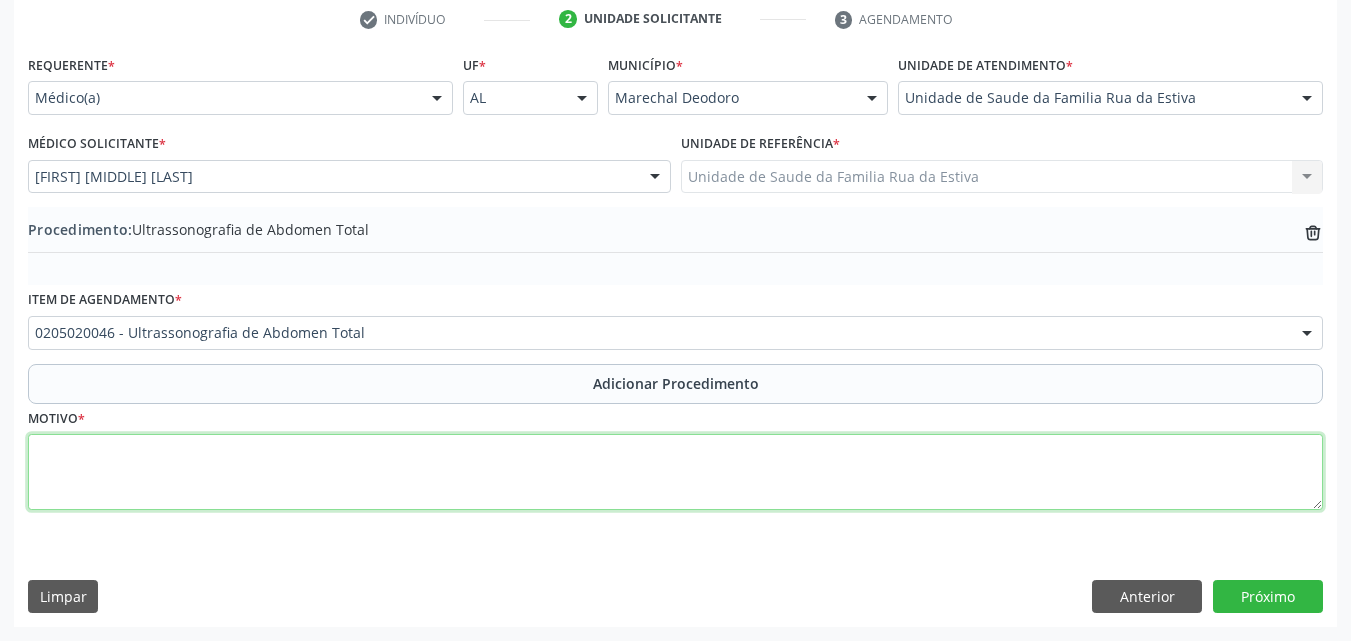 click at bounding box center [675, 472] 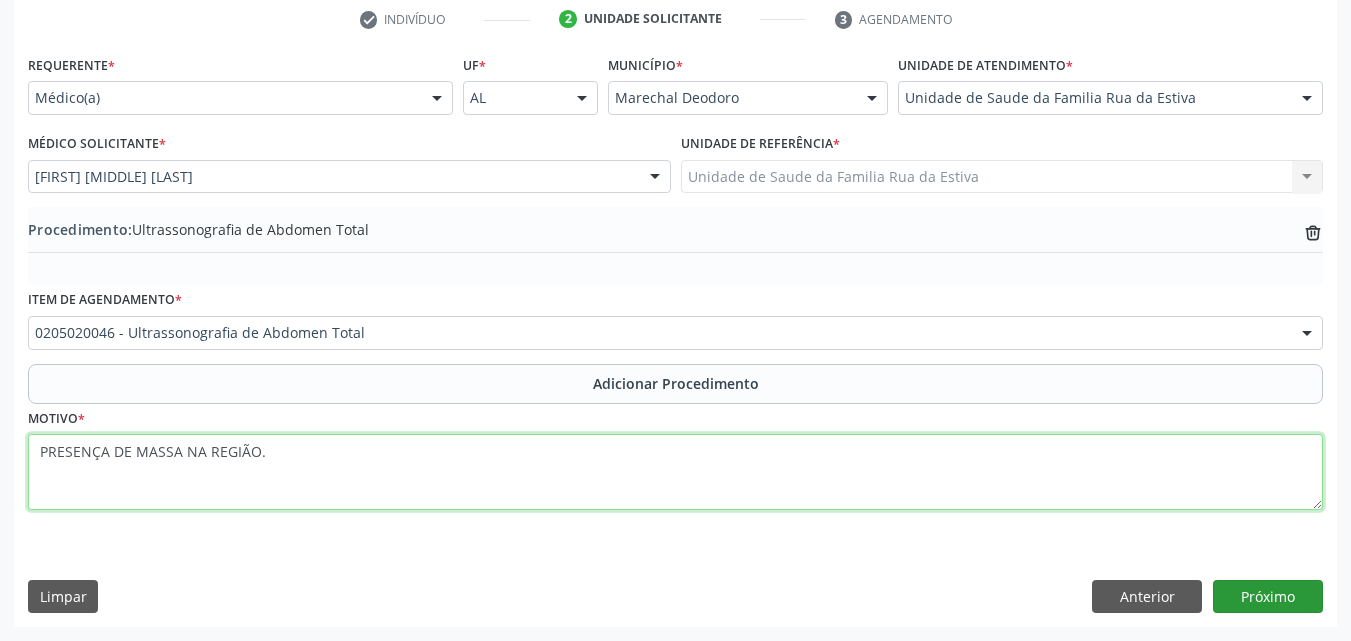 type on "PRESENÇA DE MASSA NA REGIÃO." 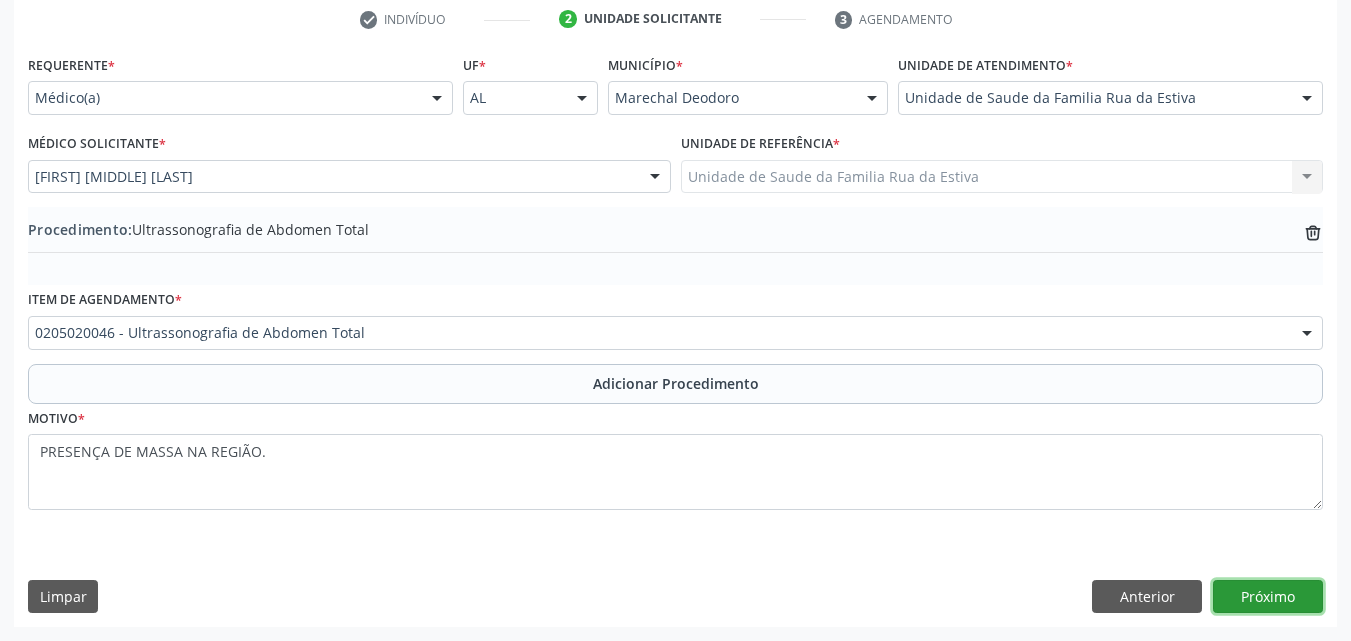 click on "Próximo" at bounding box center [1268, 597] 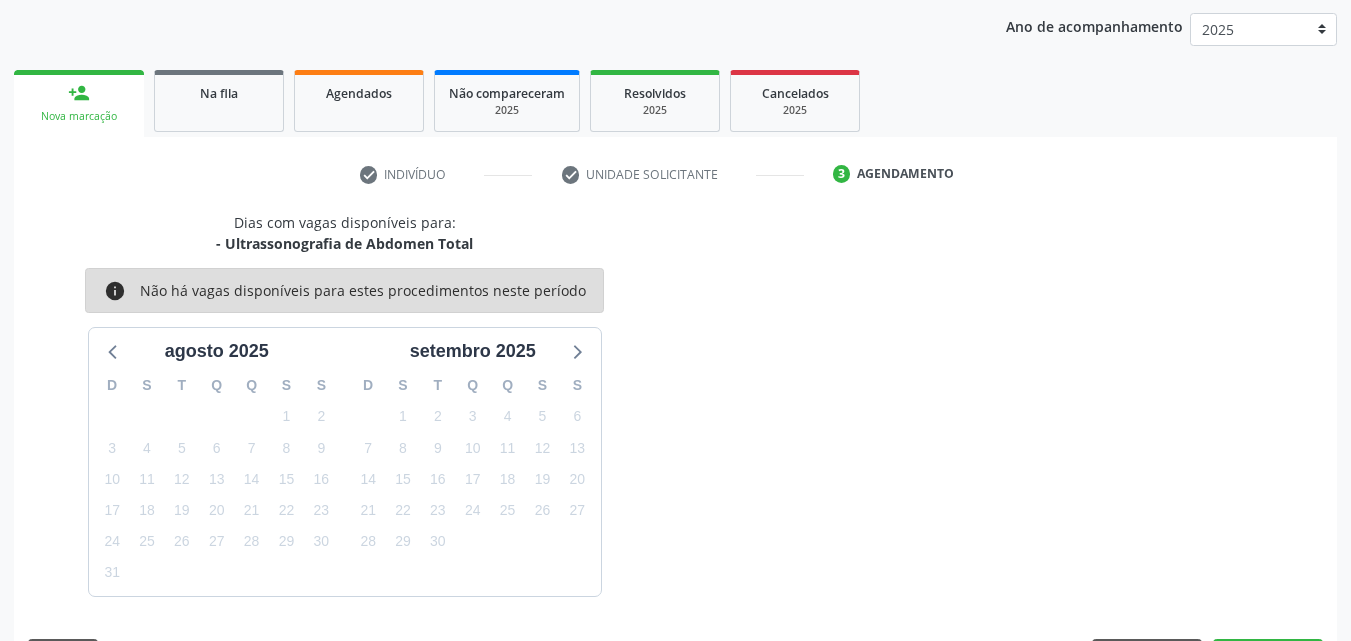 scroll, scrollTop: 316, scrollLeft: 0, axis: vertical 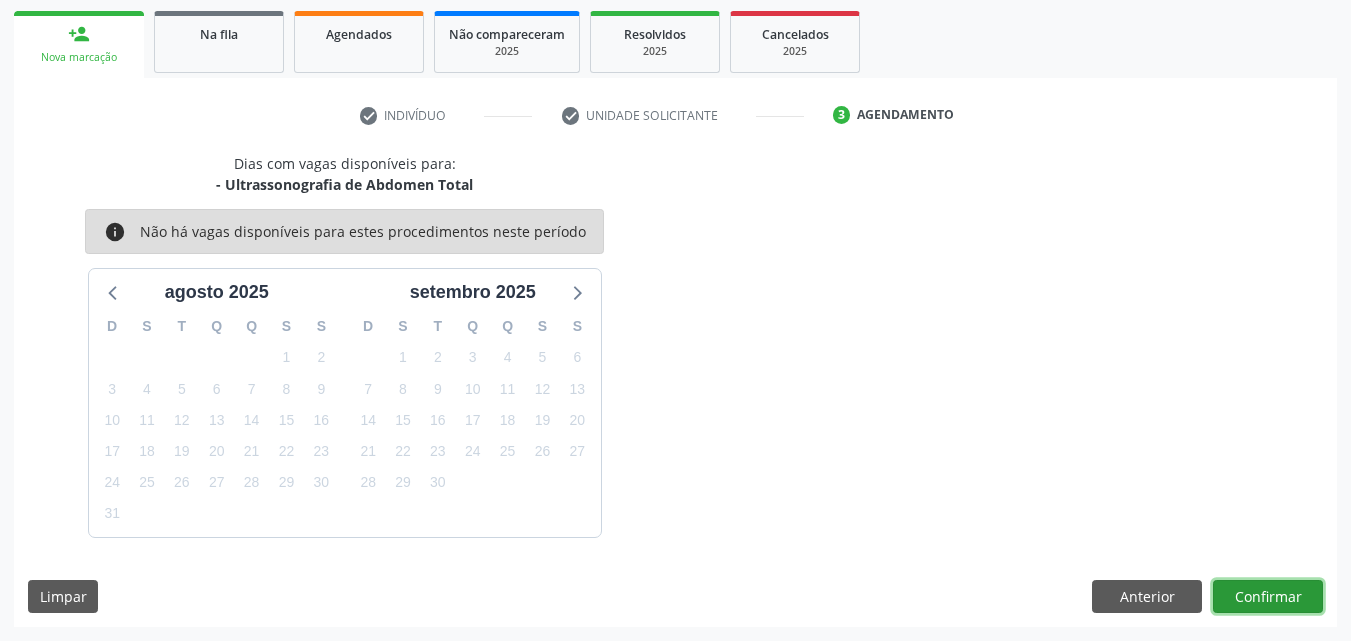 click on "Confirmar" at bounding box center (1268, 597) 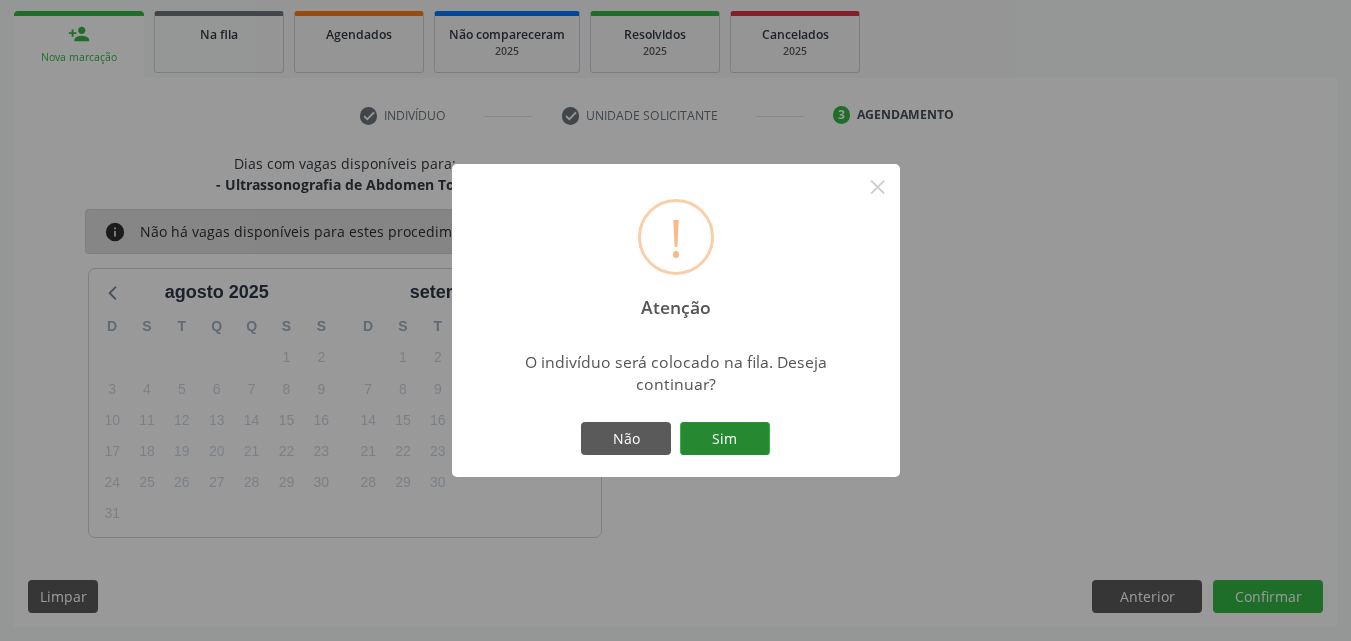 click on "Sim" at bounding box center (725, 439) 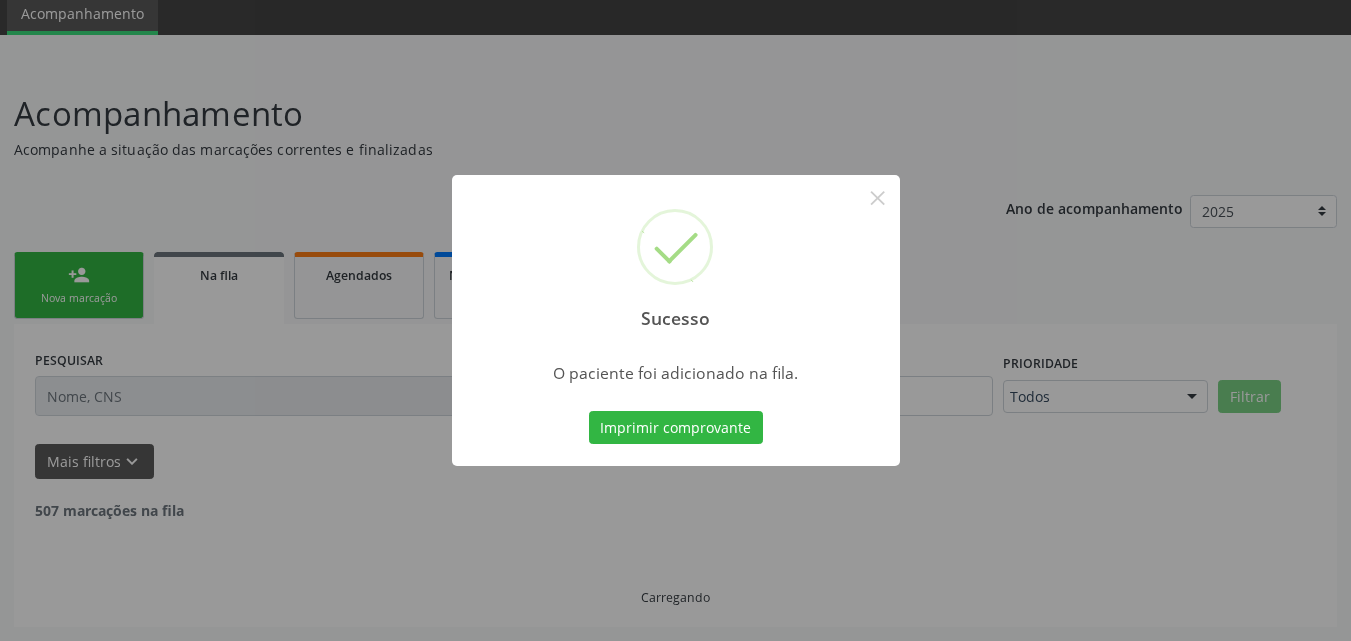 scroll, scrollTop: 54, scrollLeft: 0, axis: vertical 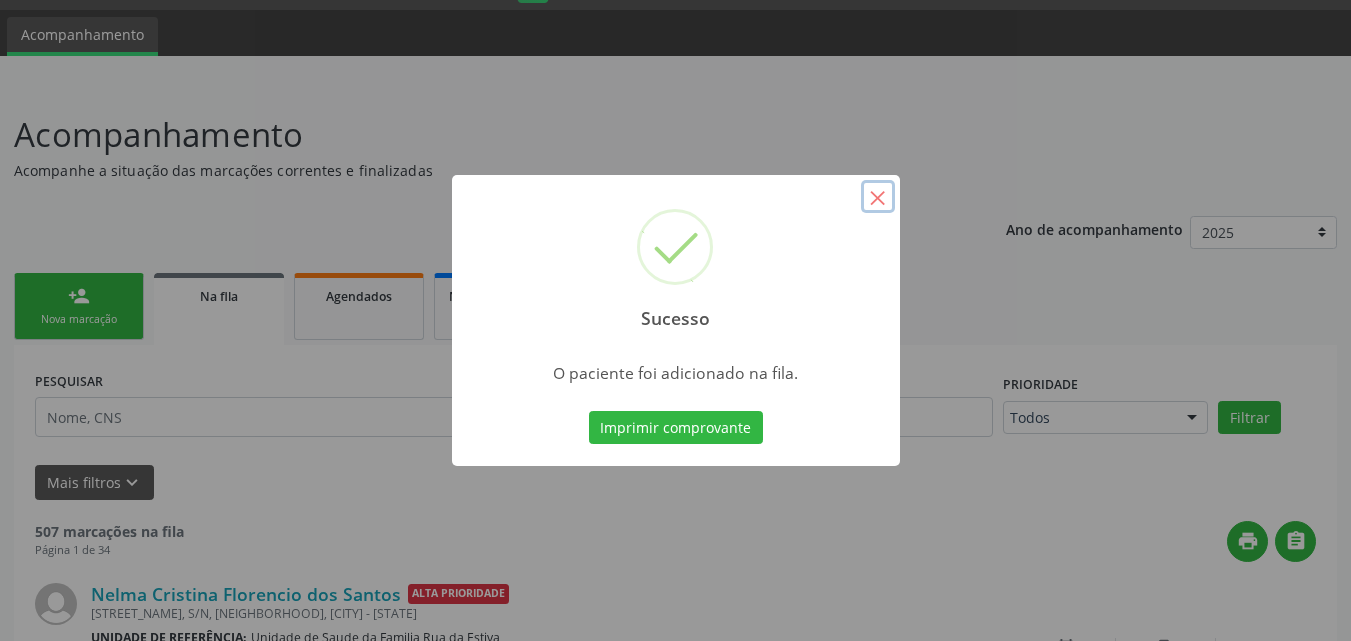 click on "×" at bounding box center [878, 197] 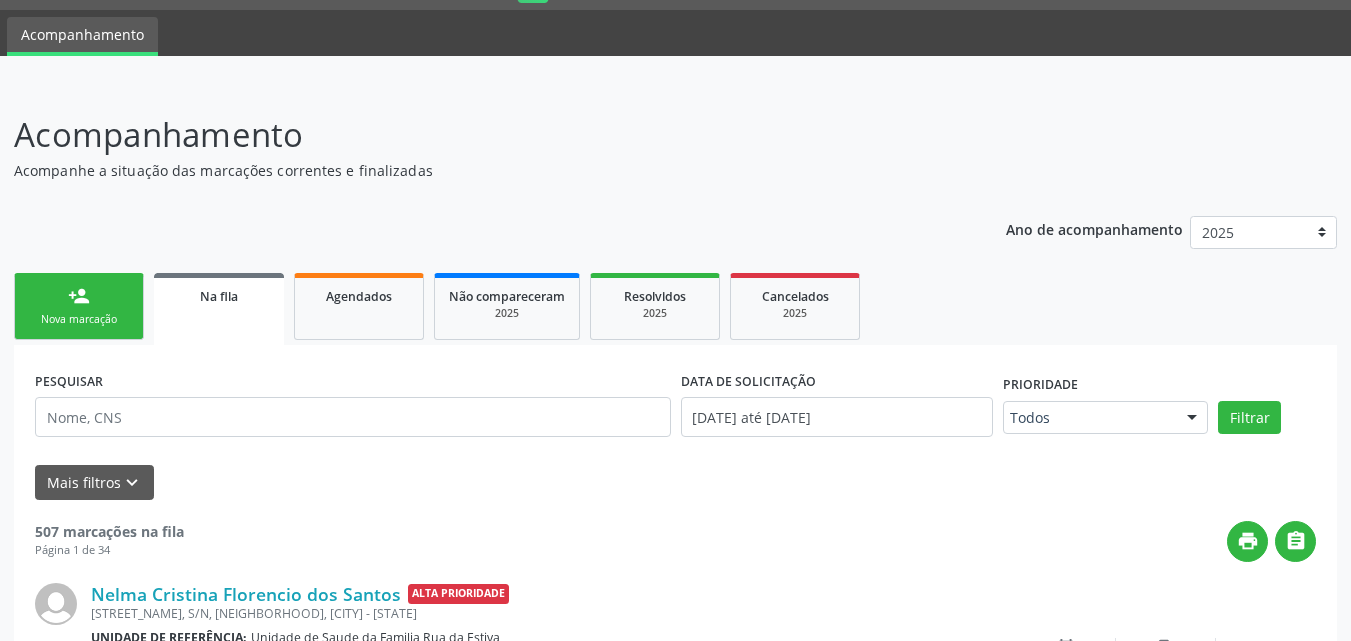 click on "person_add" at bounding box center [79, 296] 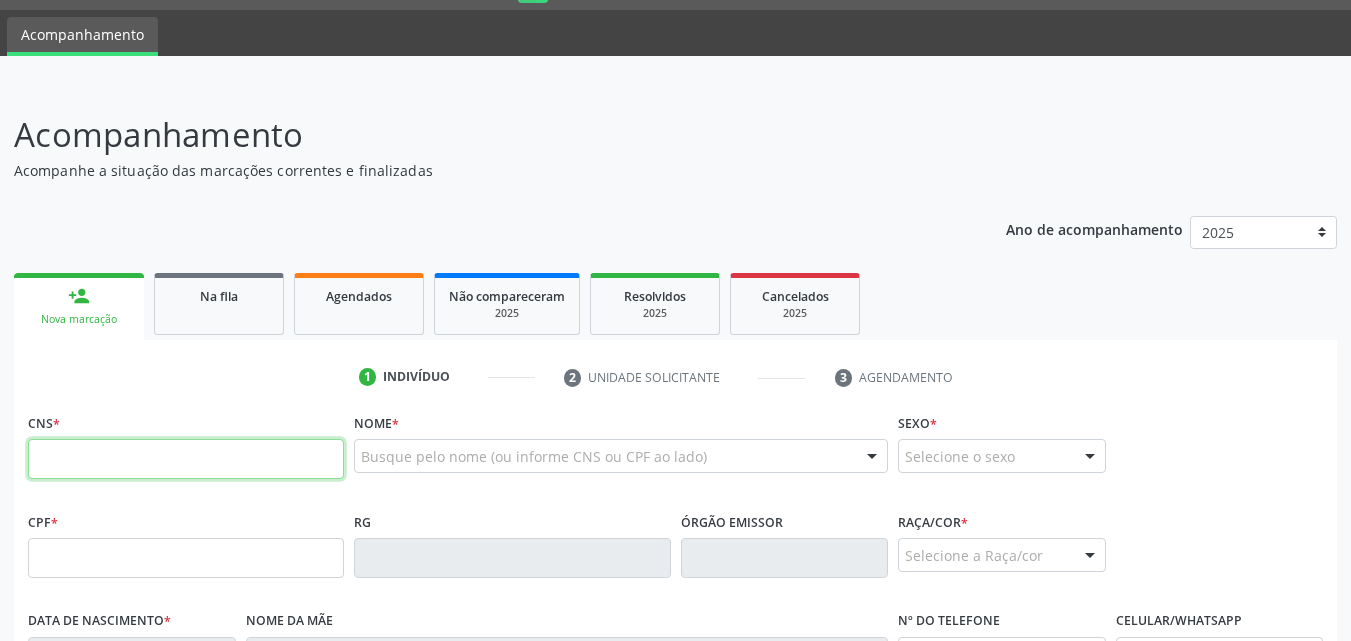 click at bounding box center [186, 459] 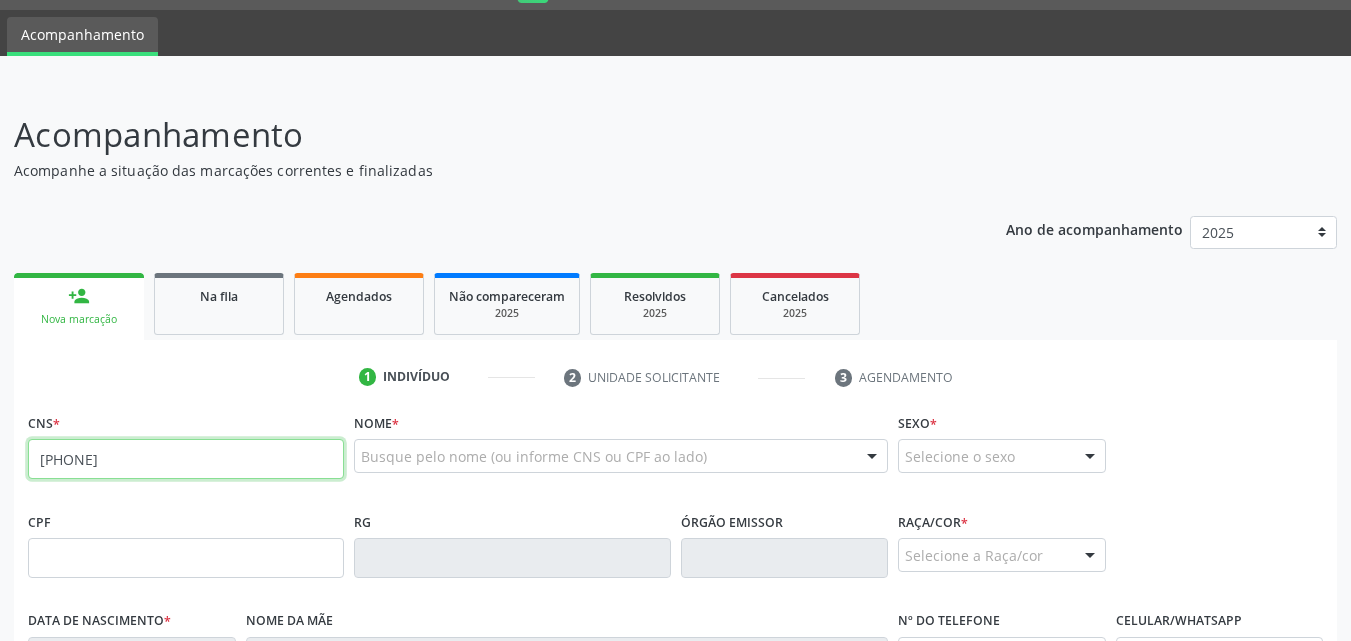 type on "[PHONE]" 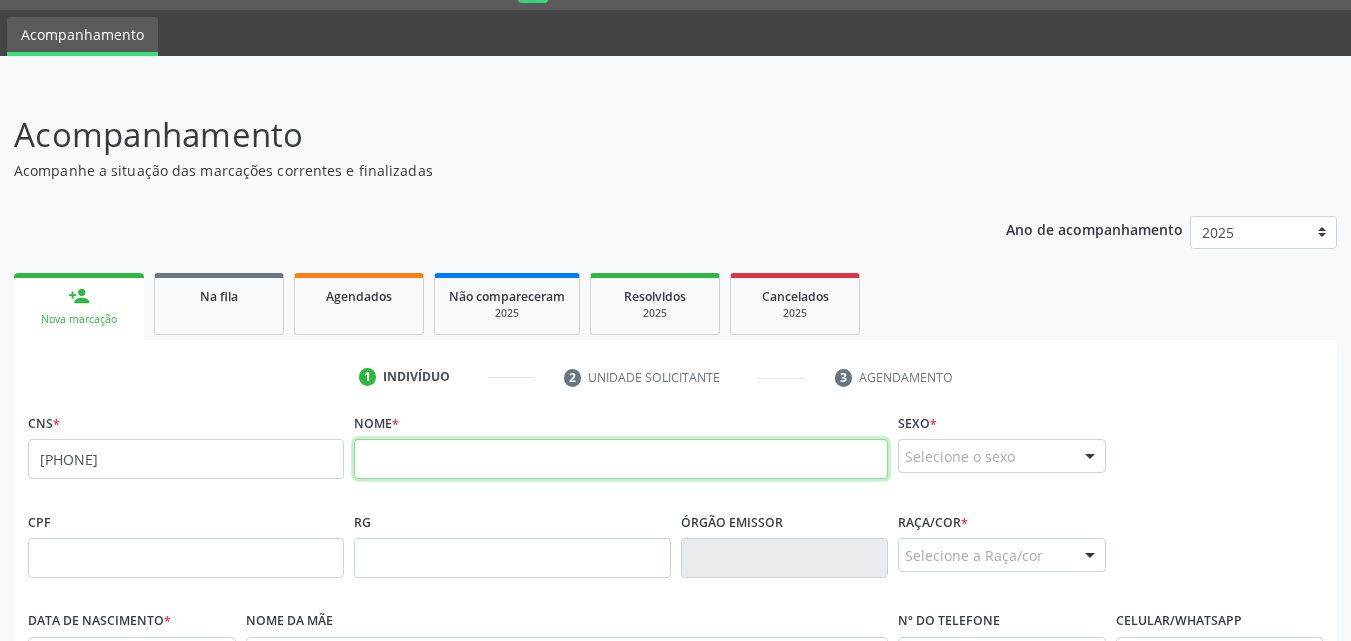 click at bounding box center [621, 459] 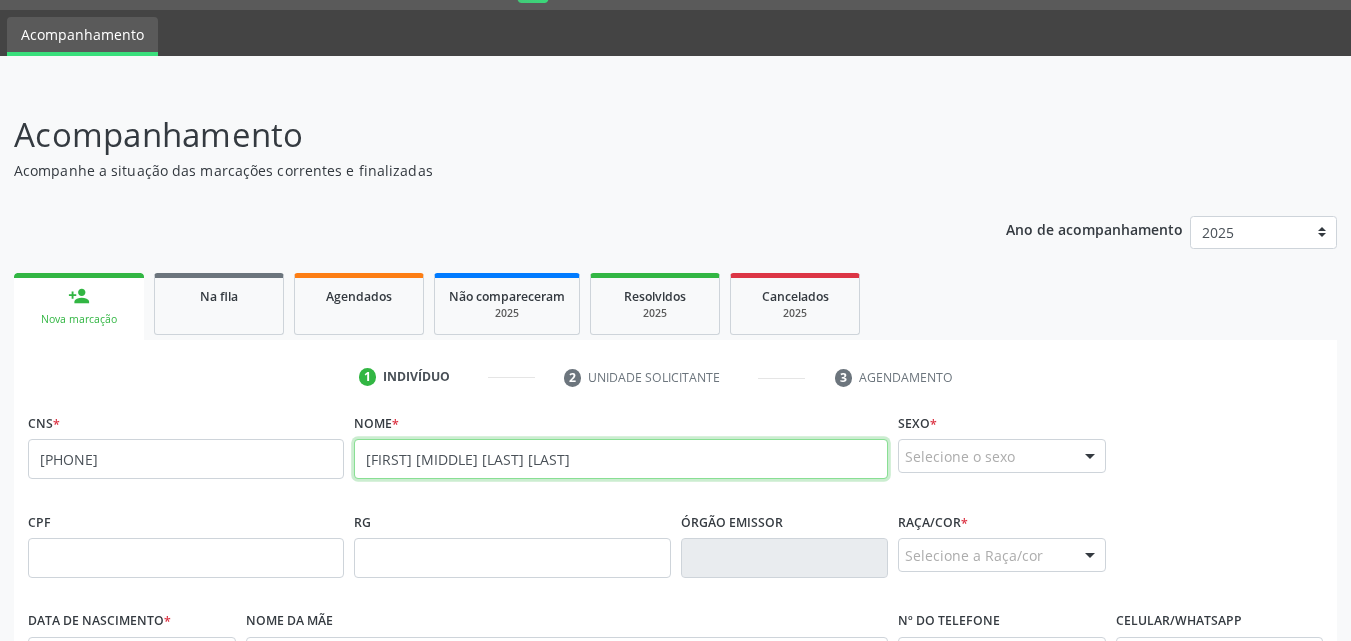 type on "[FIRST] [MIDDLE] [LAST] [LAST]" 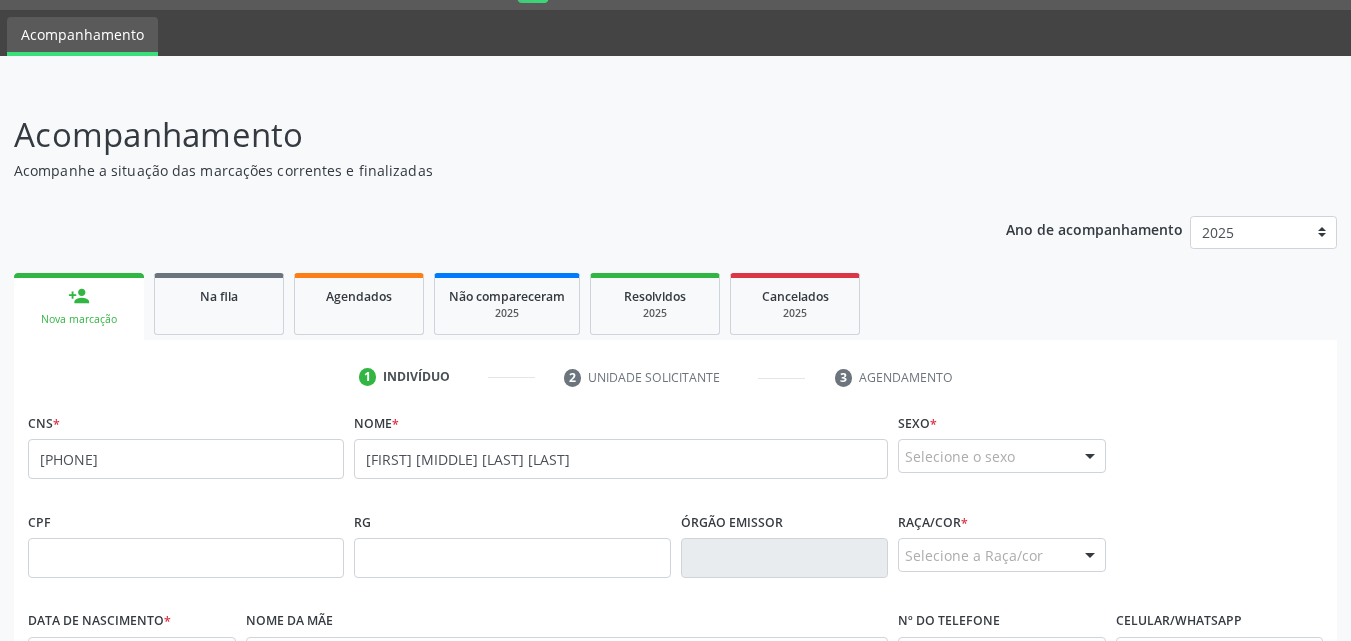click on "Selecione o sexo" at bounding box center [1002, 456] 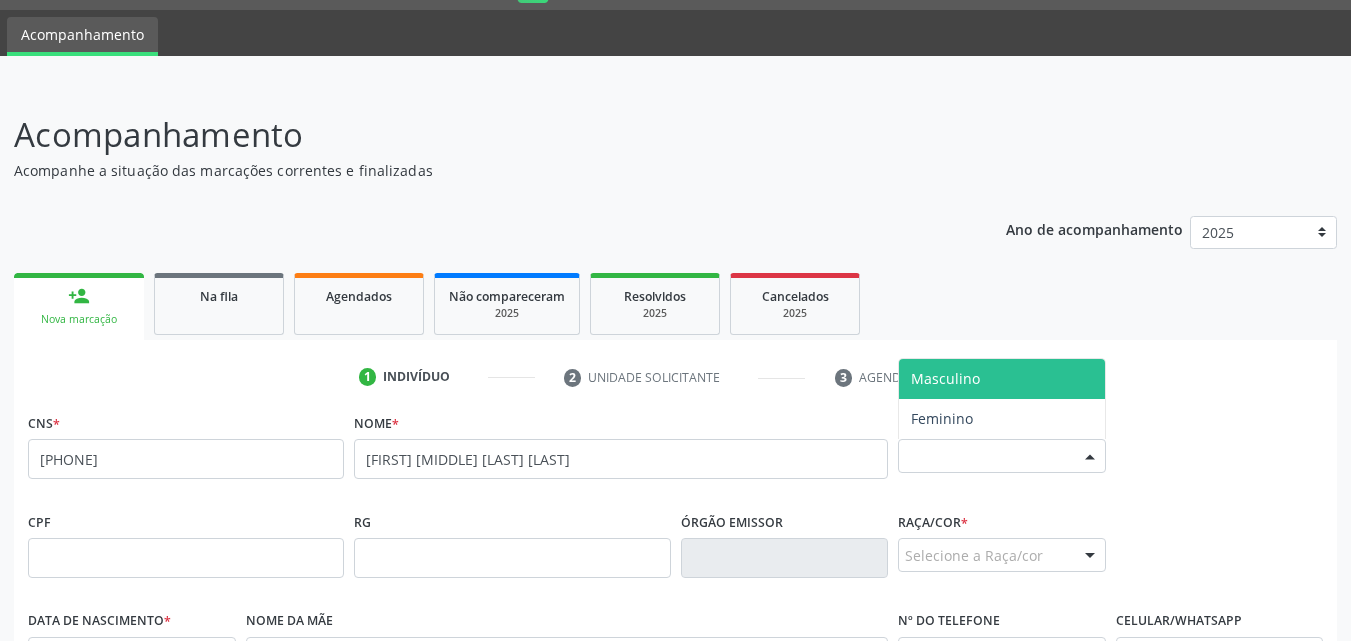 click on "Masculino" at bounding box center [1002, 379] 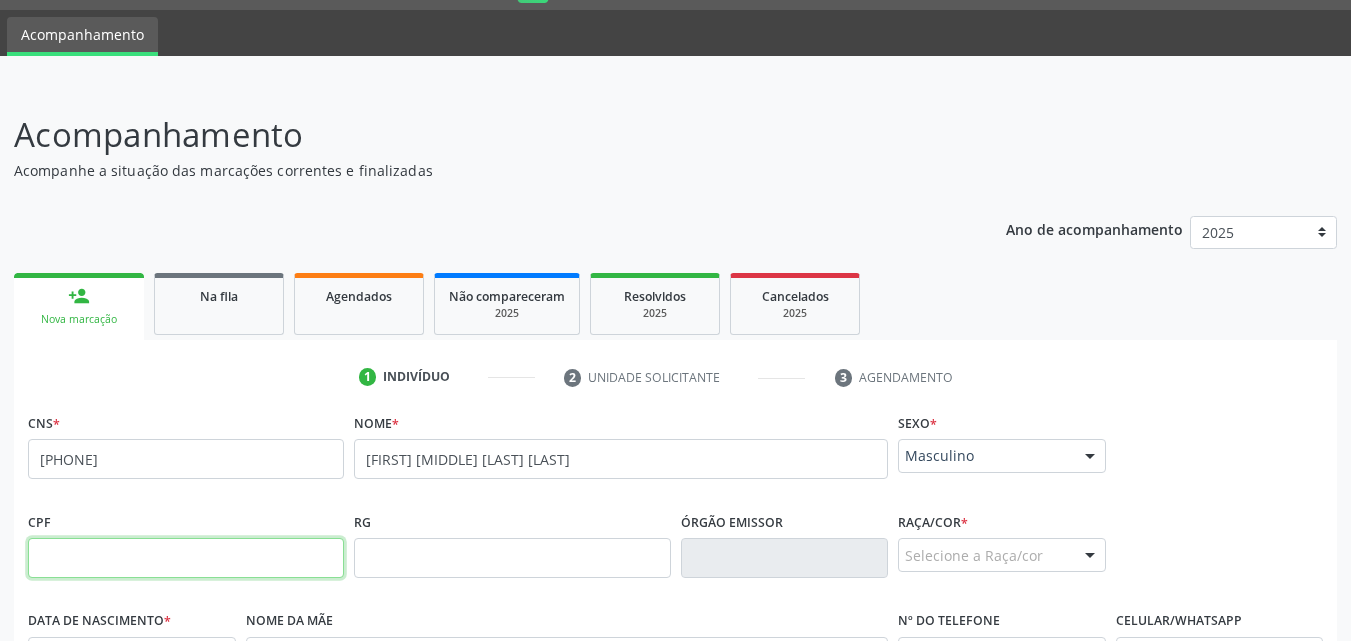 click at bounding box center (186, 558) 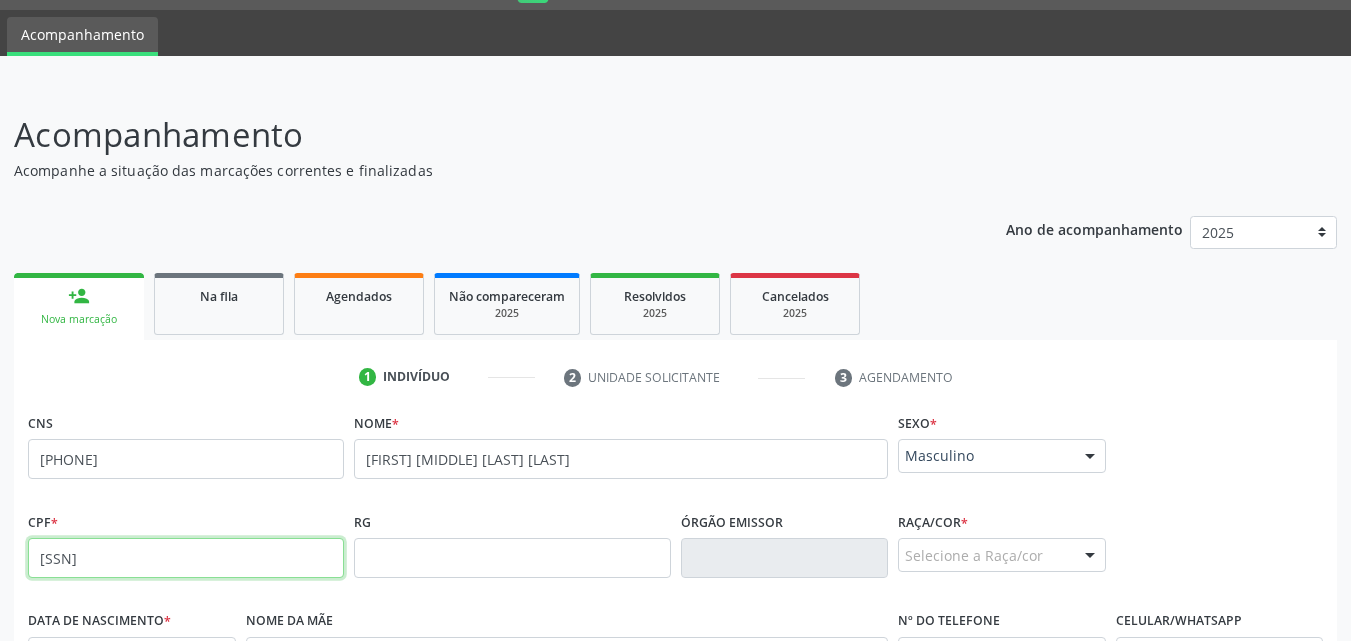 type on "[SSN]" 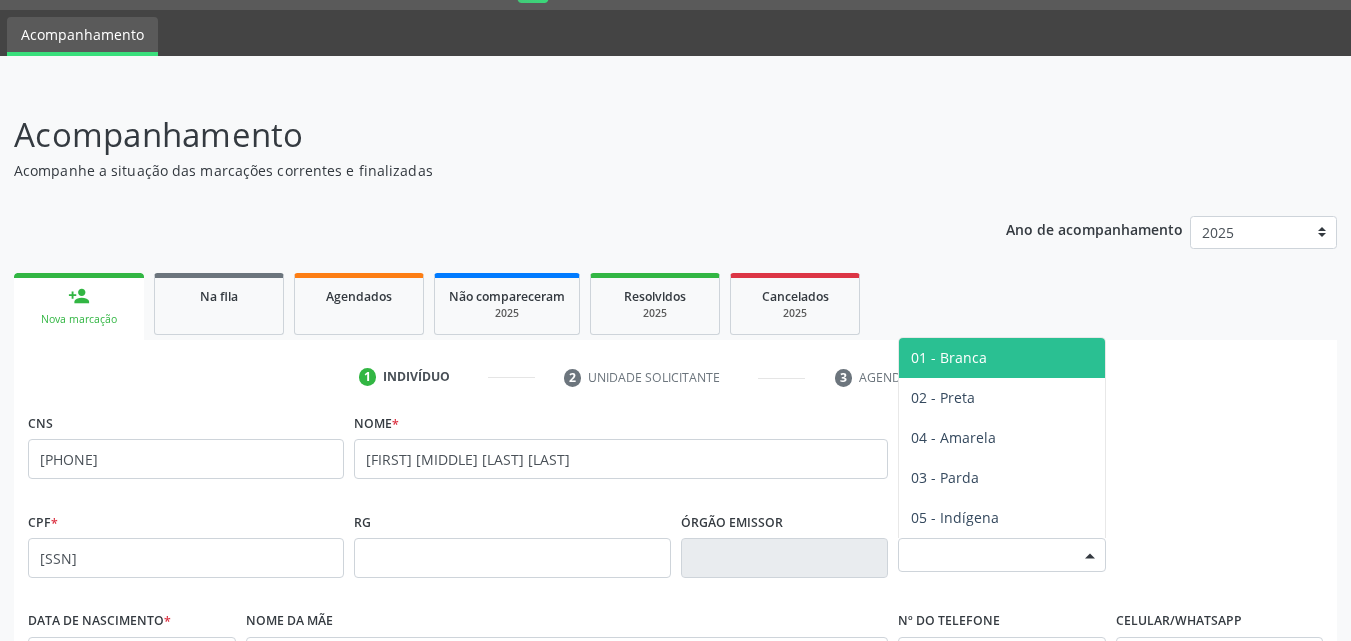 click on "Selecione a Raça/cor" at bounding box center [1002, 555] 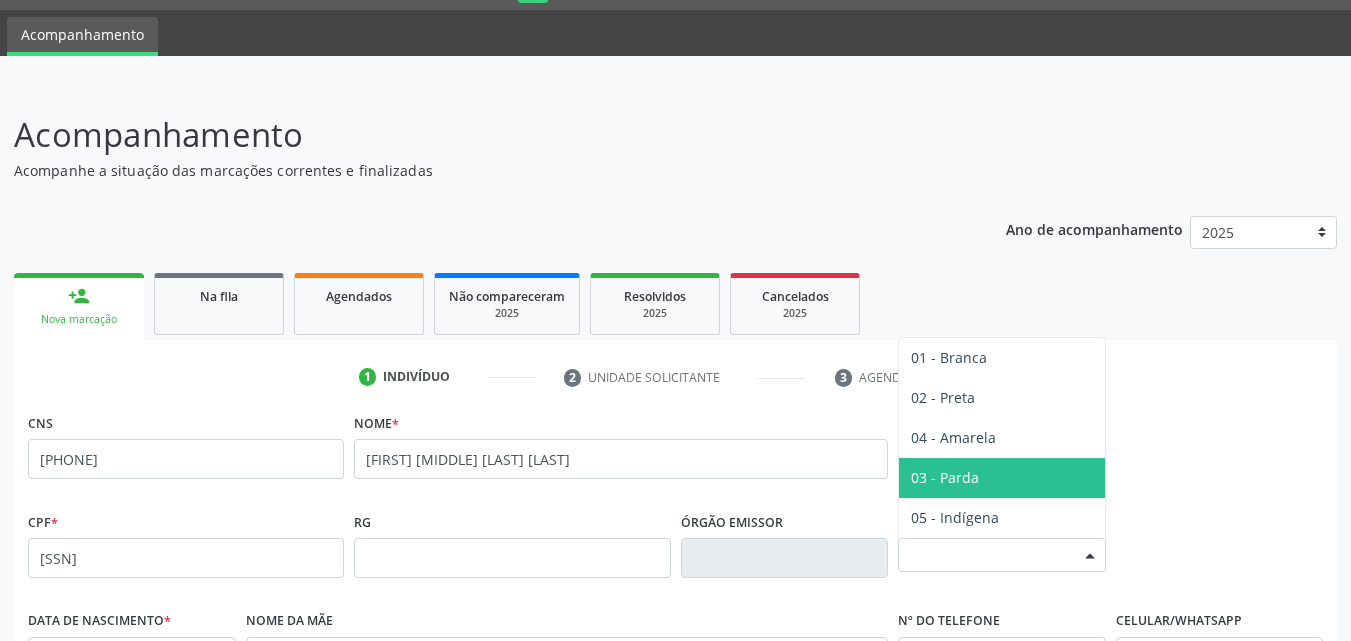 click on "03 - Parda" at bounding box center [945, 477] 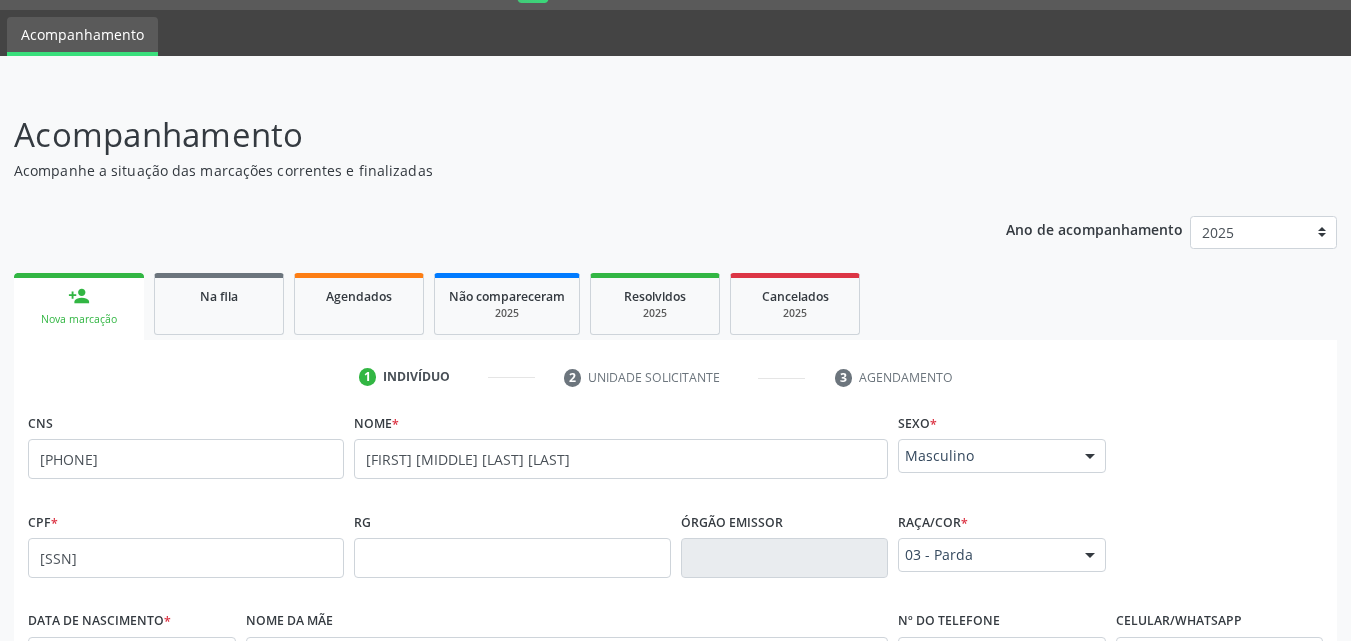scroll, scrollTop: 471, scrollLeft: 0, axis: vertical 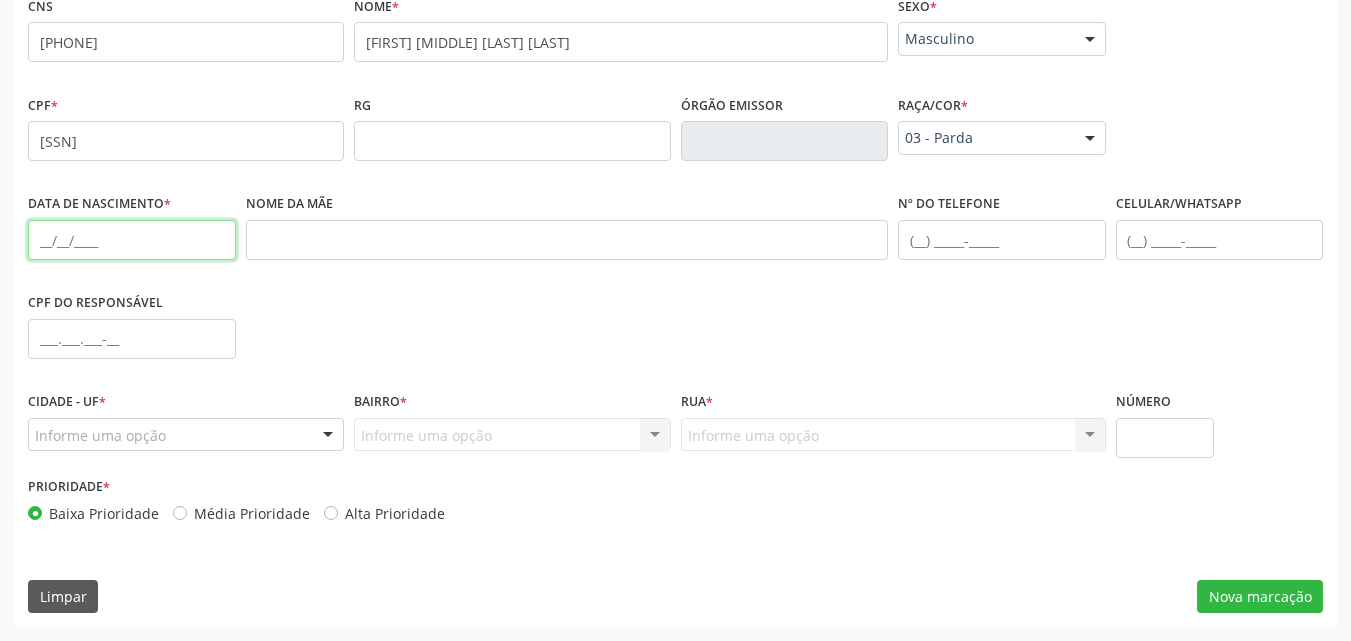 click at bounding box center [132, 240] 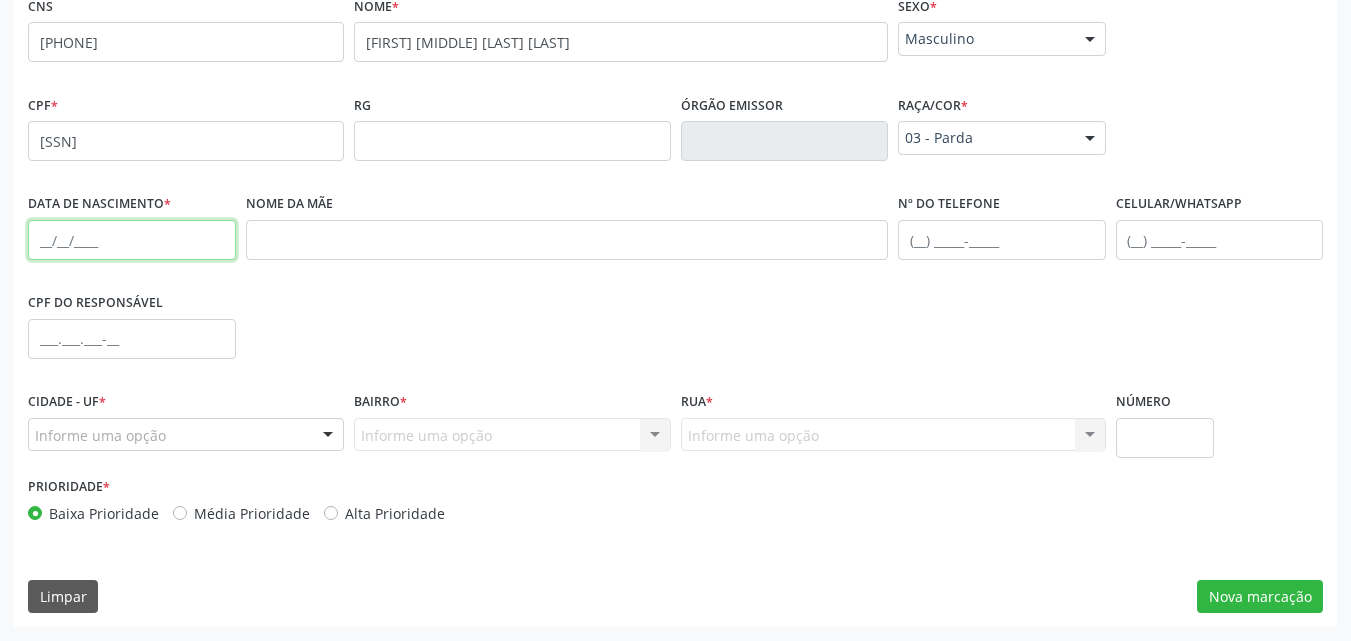 paste on "[DATE]" 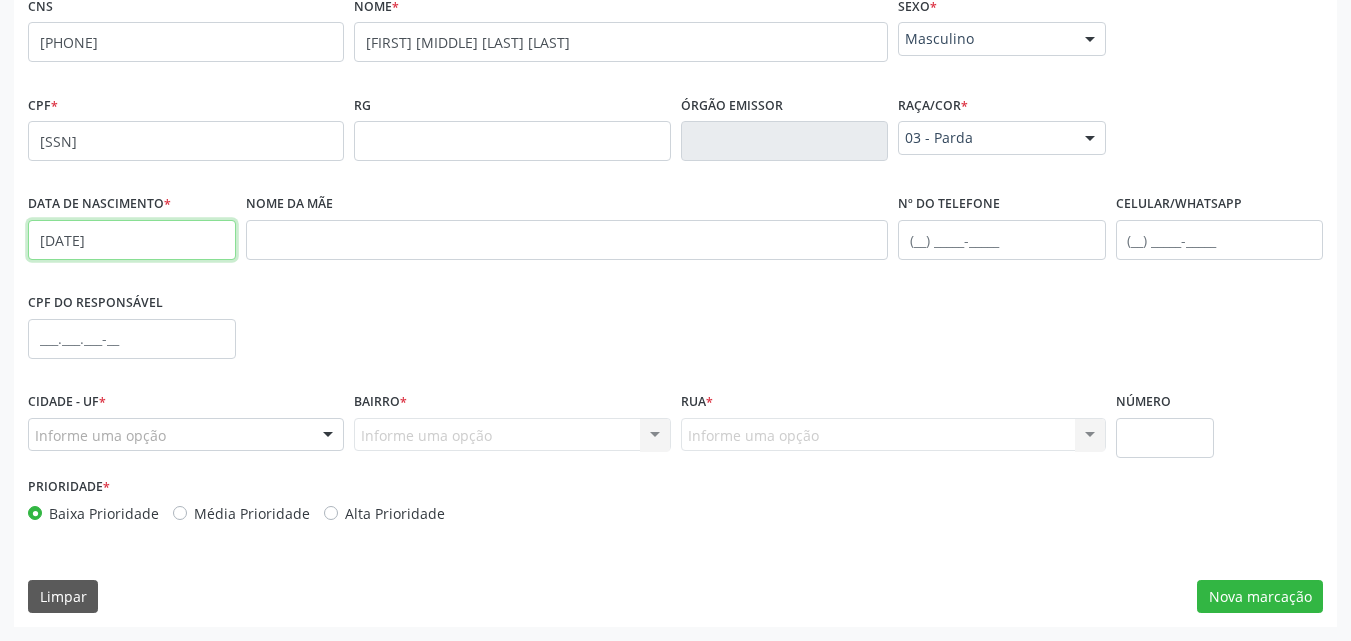 type on "[DATE]" 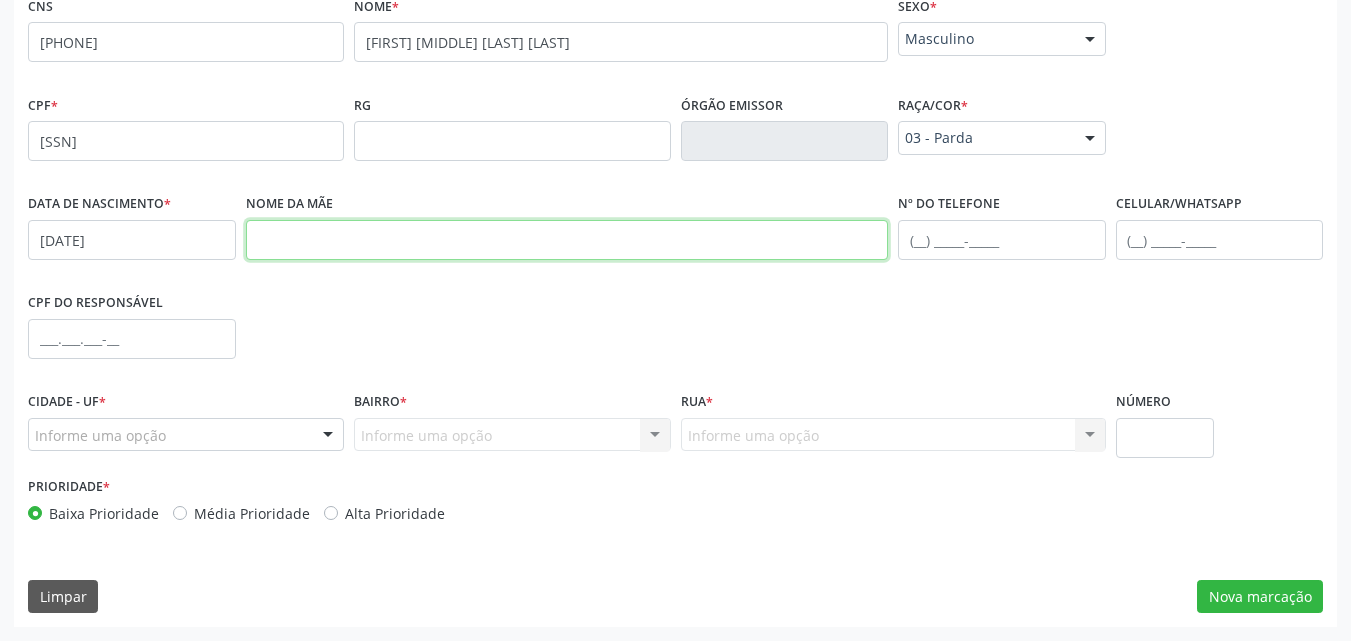 click at bounding box center (567, 240) 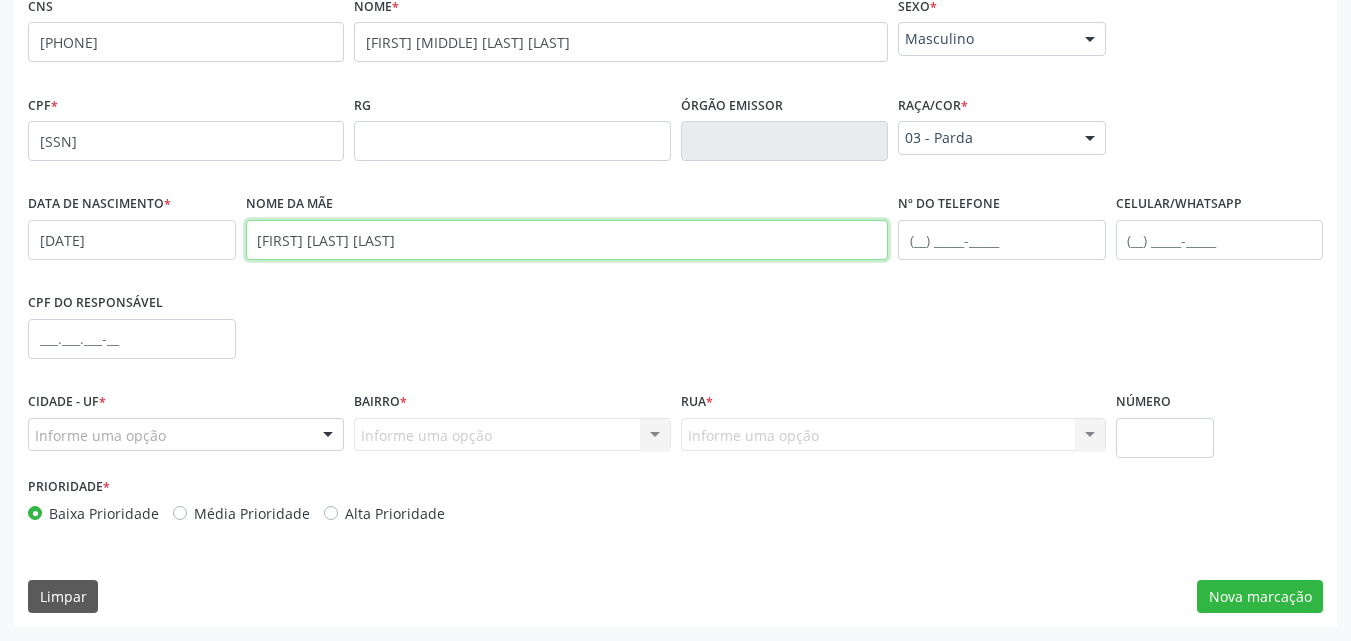 type on "[FIRST] [LAST] [LAST]" 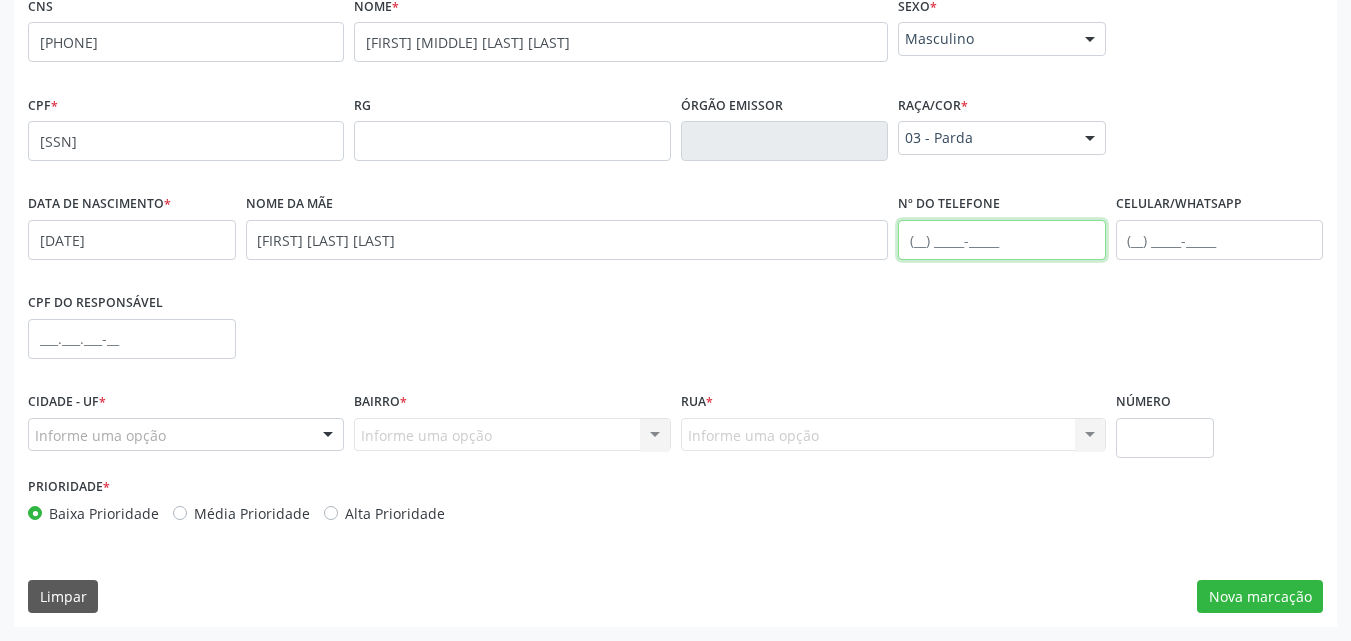 click at bounding box center (1002, 240) 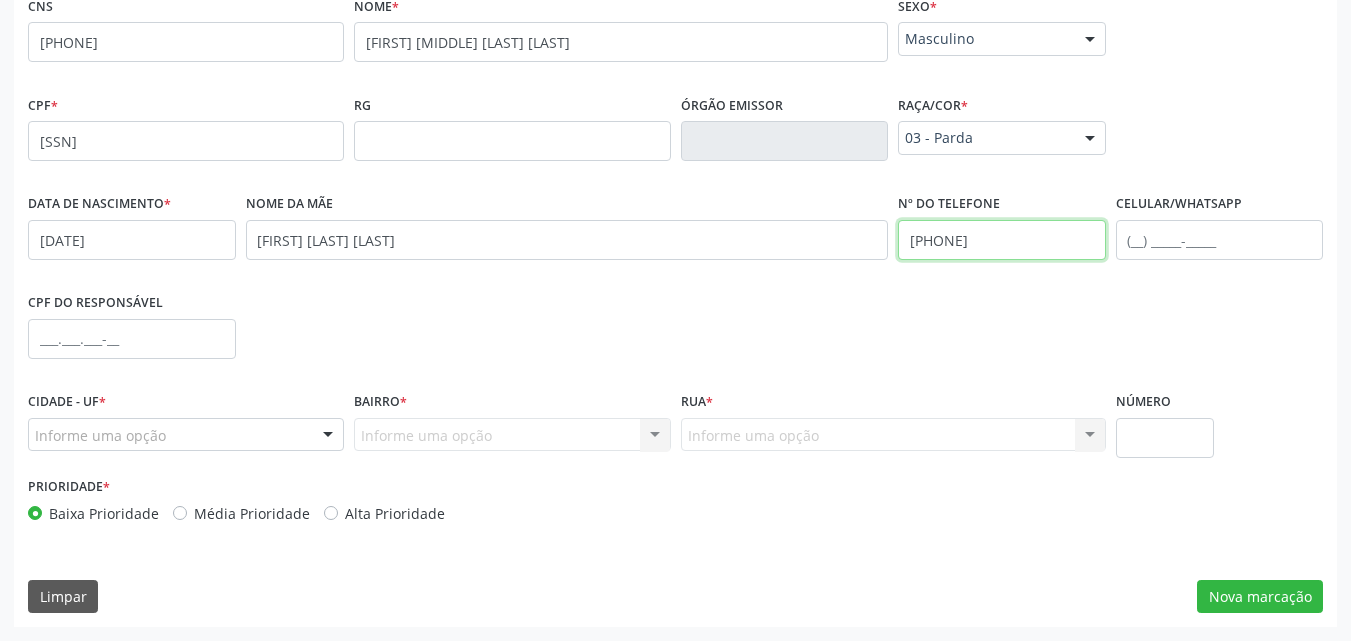 type on "[PHONE]" 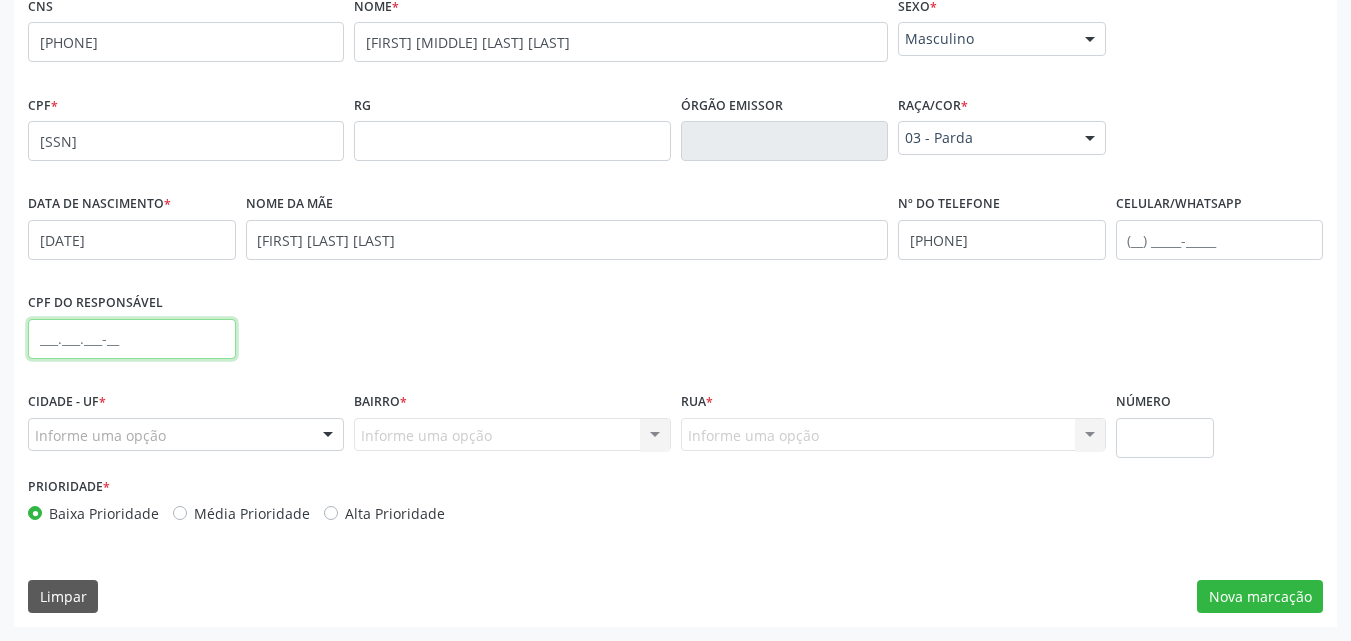 click at bounding box center [132, 339] 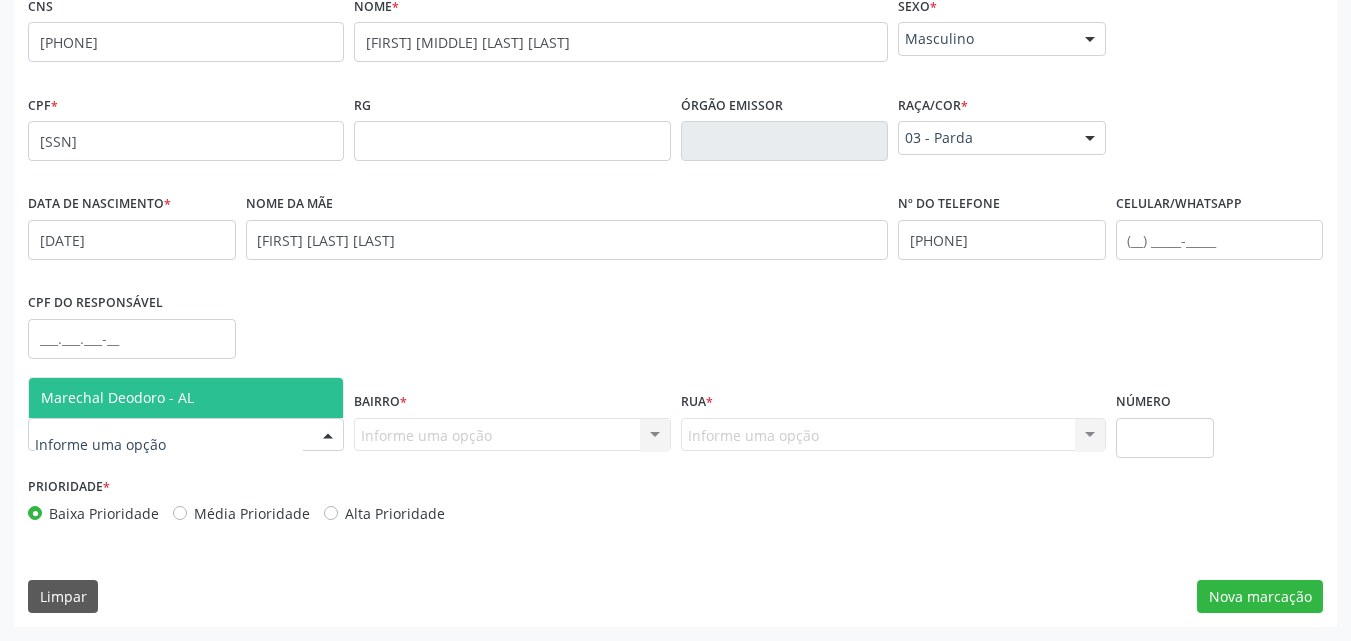 drag, startPoint x: 107, startPoint y: 403, endPoint x: 326, endPoint y: 432, distance: 220.91174 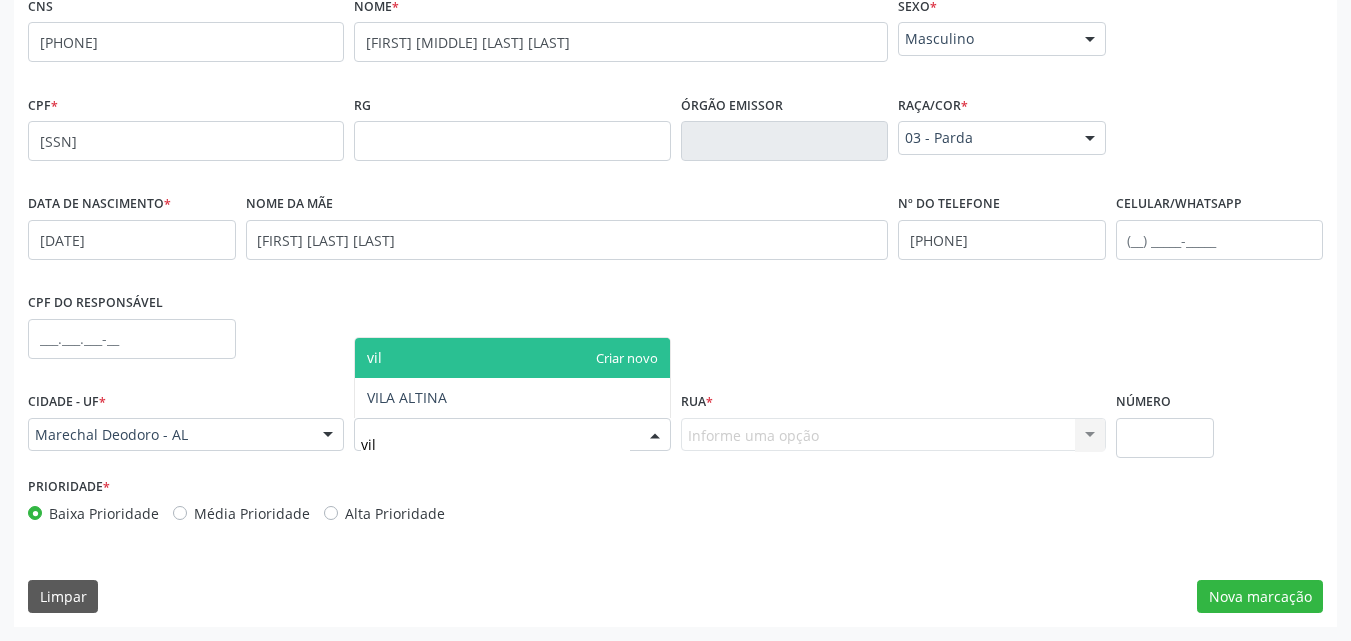 type on "vila" 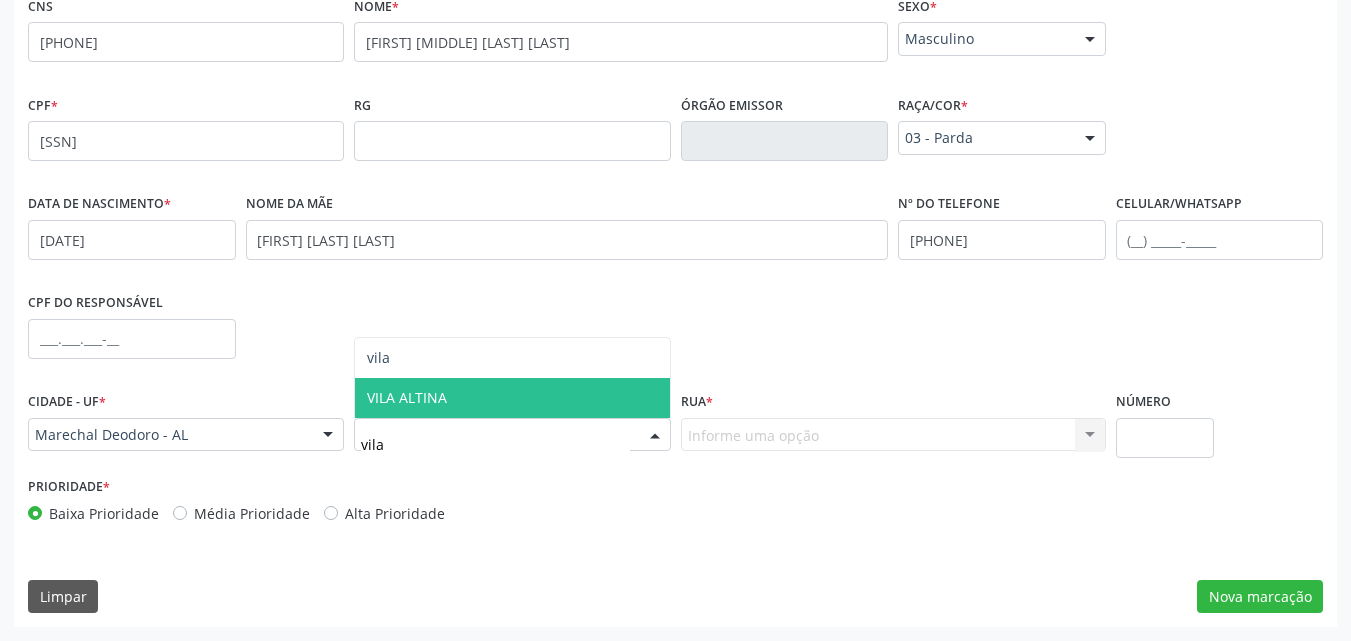 click on "VILA ALTINA" at bounding box center [512, 398] 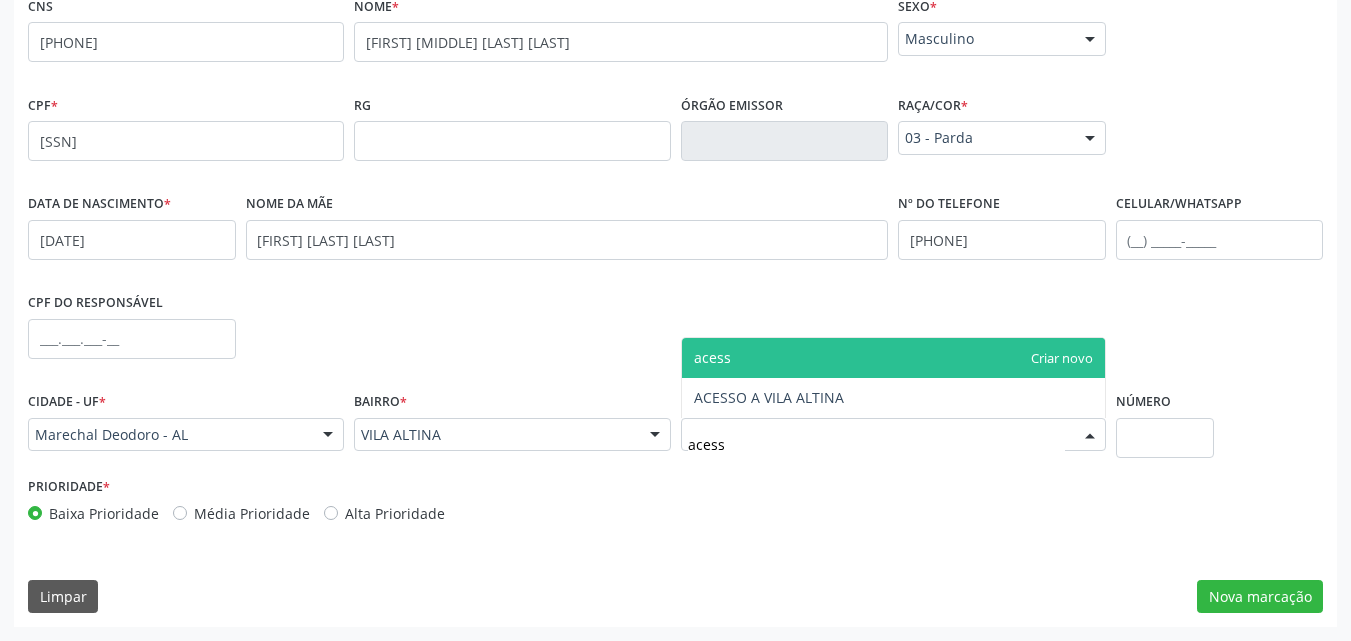 type on "acesso" 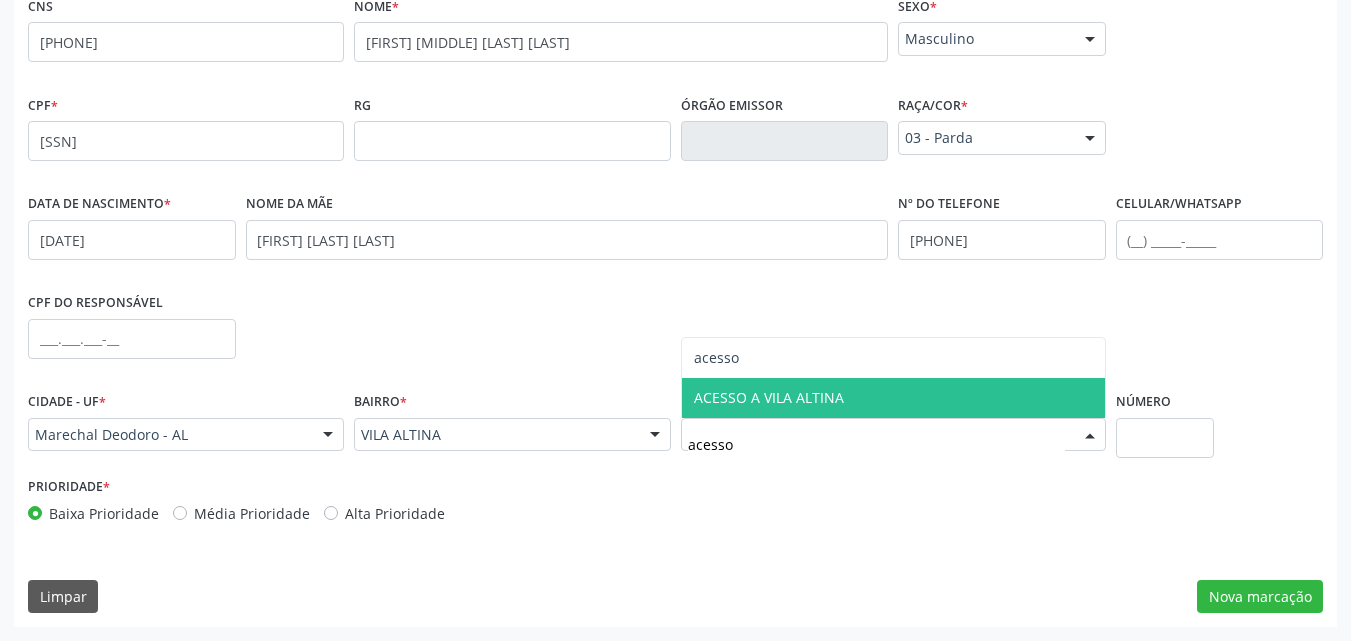 click on "ACESSO A VILA ALTINA" at bounding box center (769, 397) 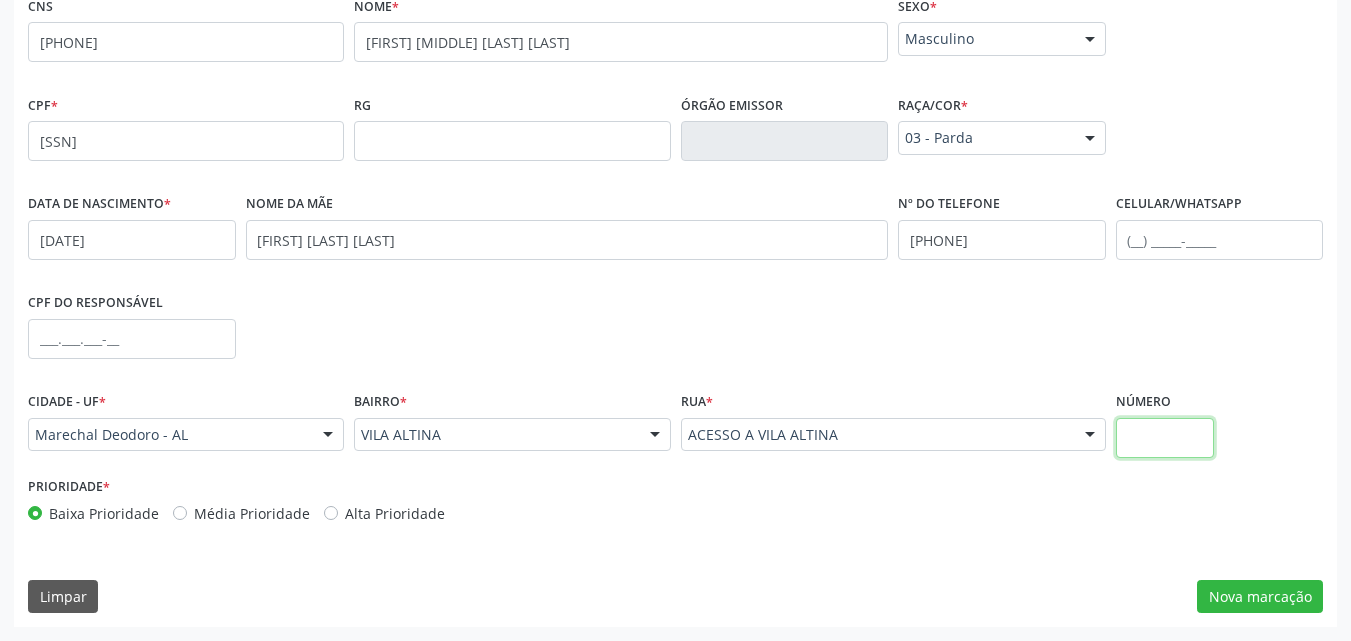 click at bounding box center [1165, 438] 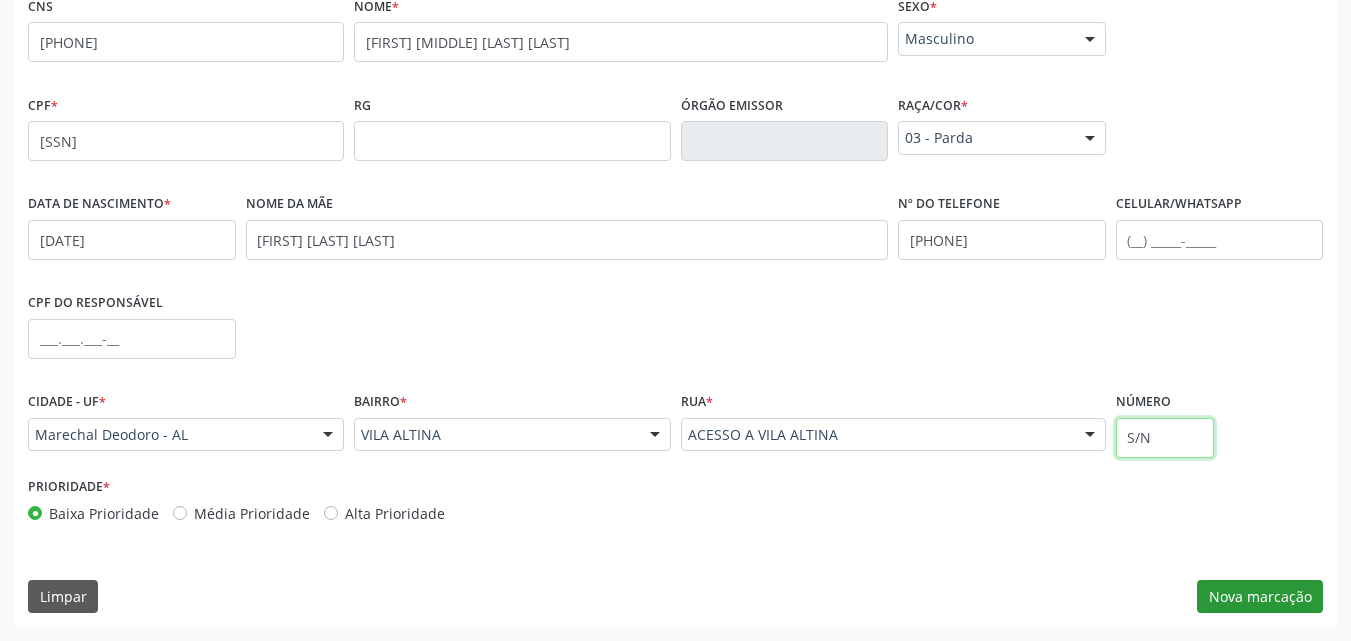 type on "S/N" 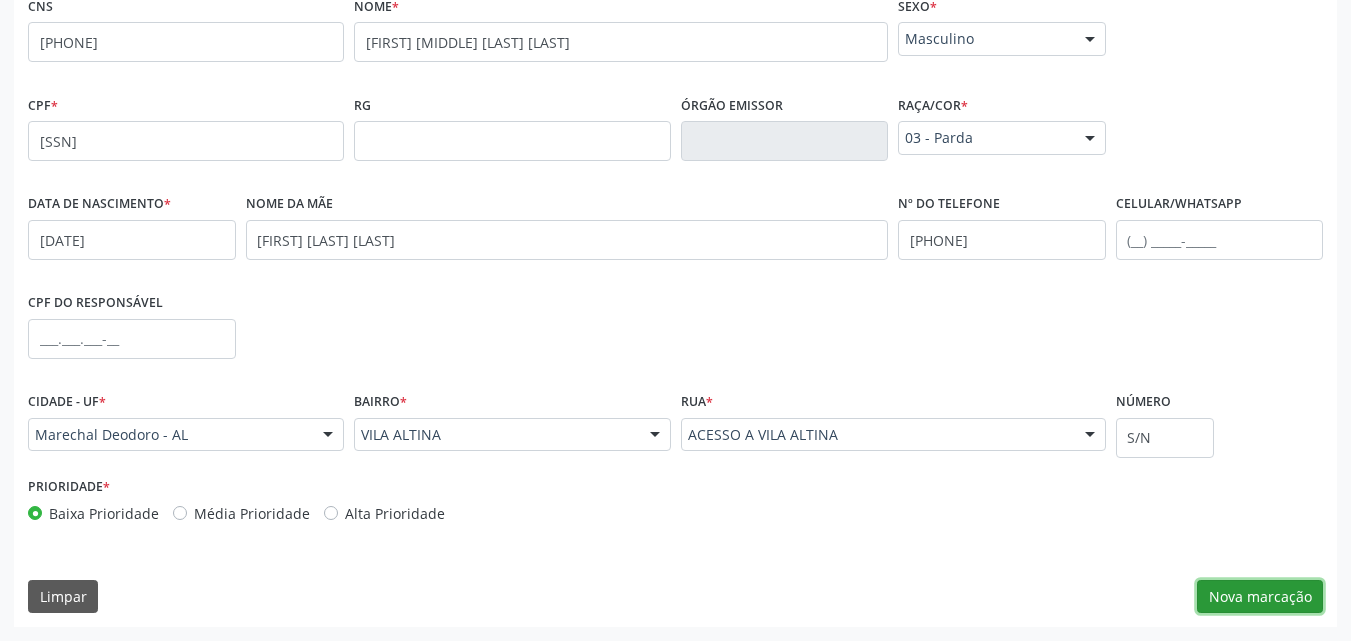 click on "Nova marcação" at bounding box center [1260, 597] 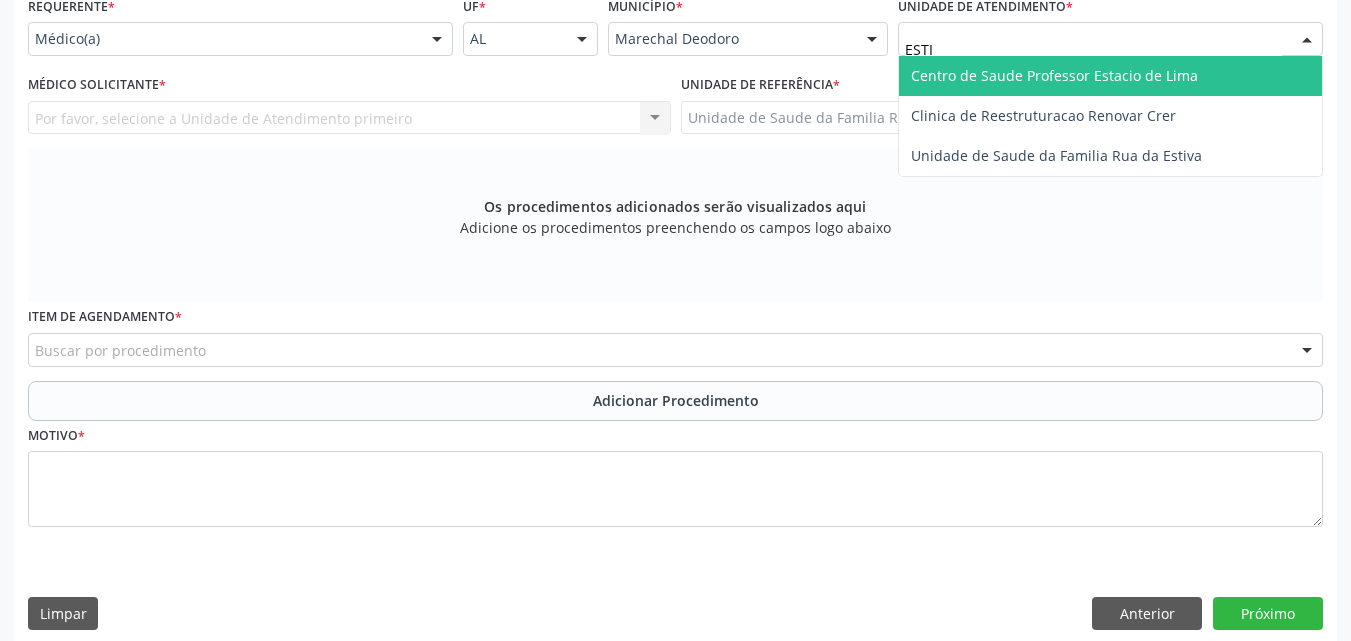 type on "ESTIV" 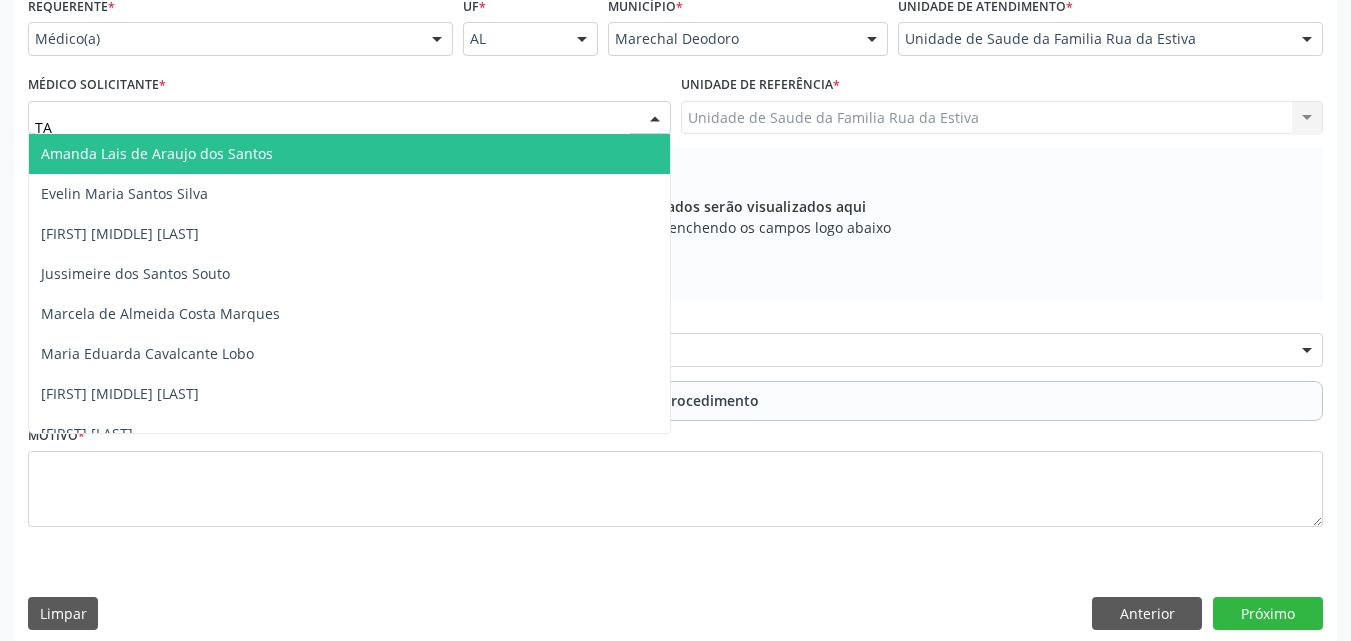 type on "TAC" 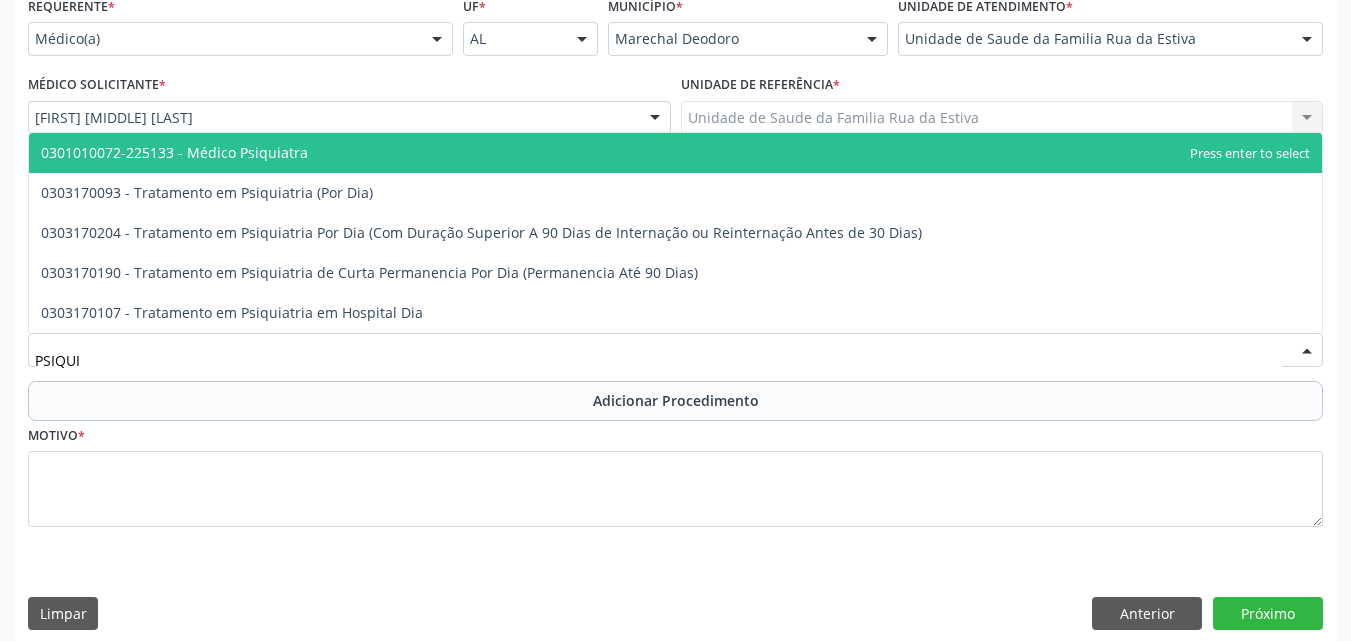 type on "PSIQUIA" 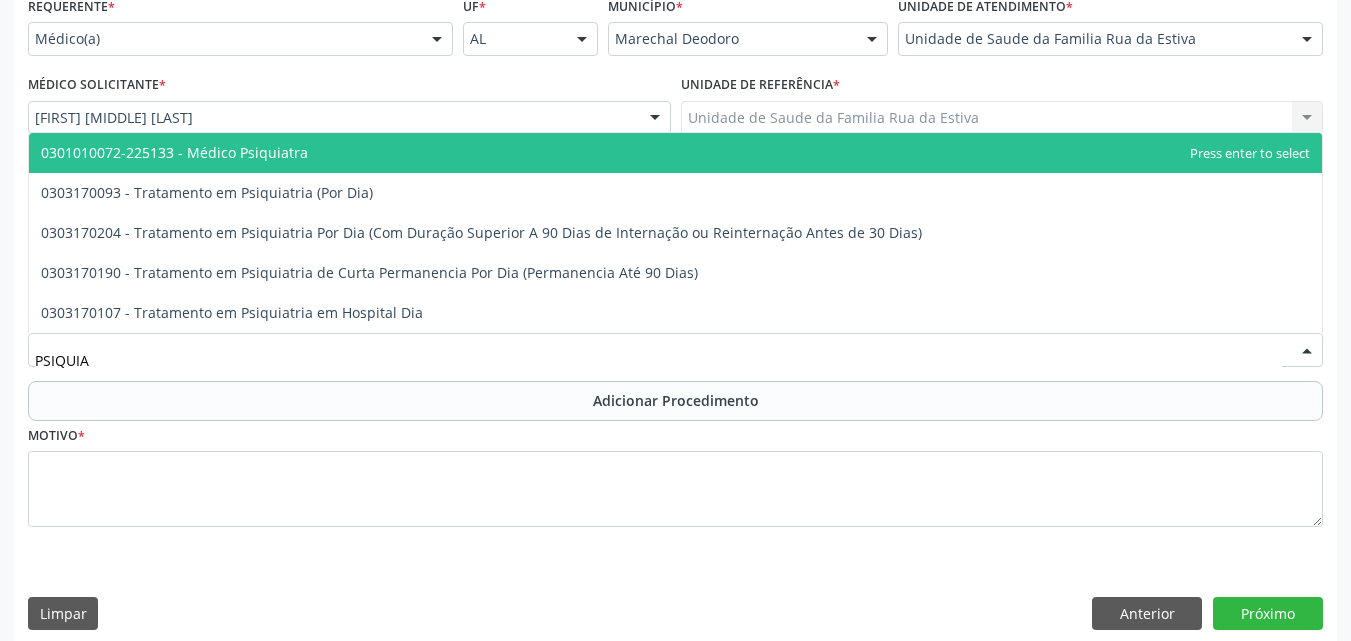 click on "0301010072-225133 - Médico Psiquiatra" at bounding box center [174, 152] 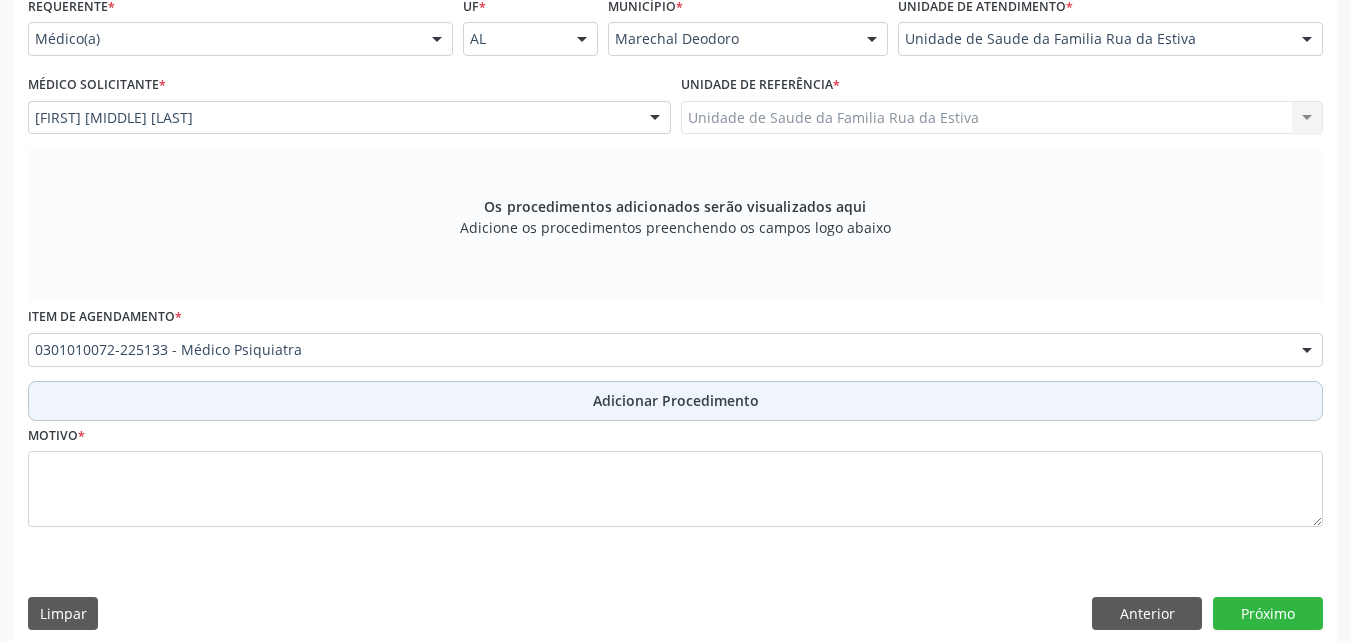 click on "Adicionar Procedimento" at bounding box center [675, 401] 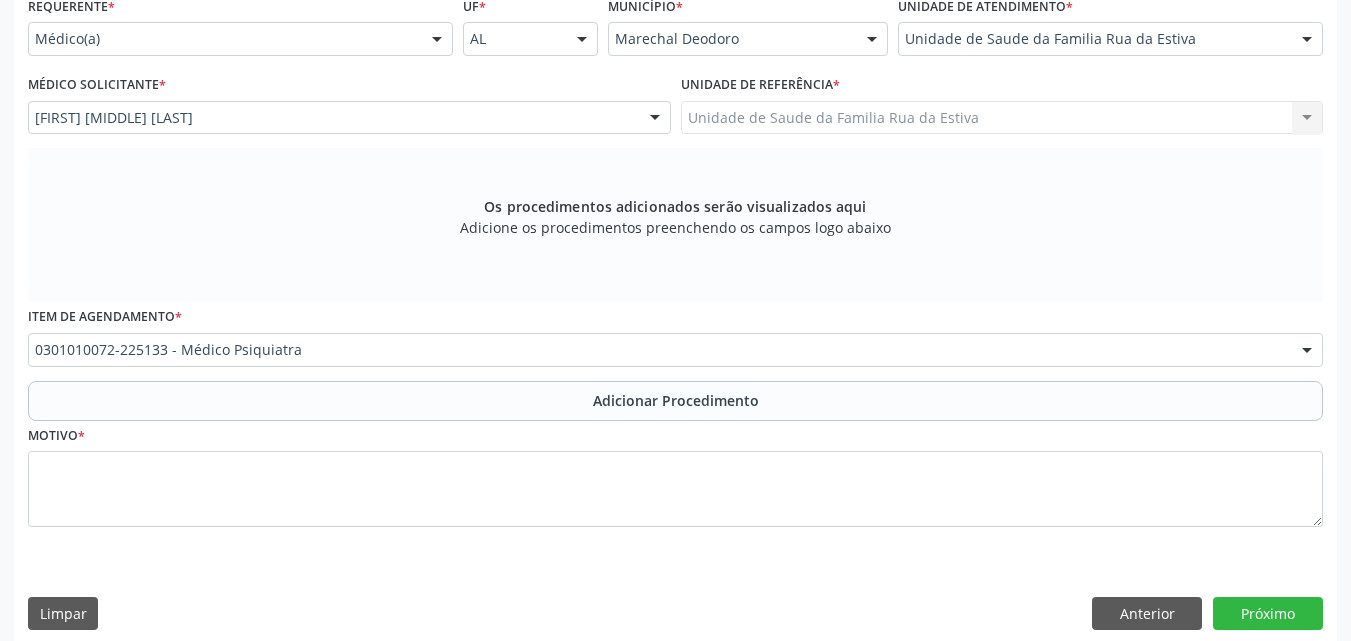 scroll, scrollTop: 412, scrollLeft: 0, axis: vertical 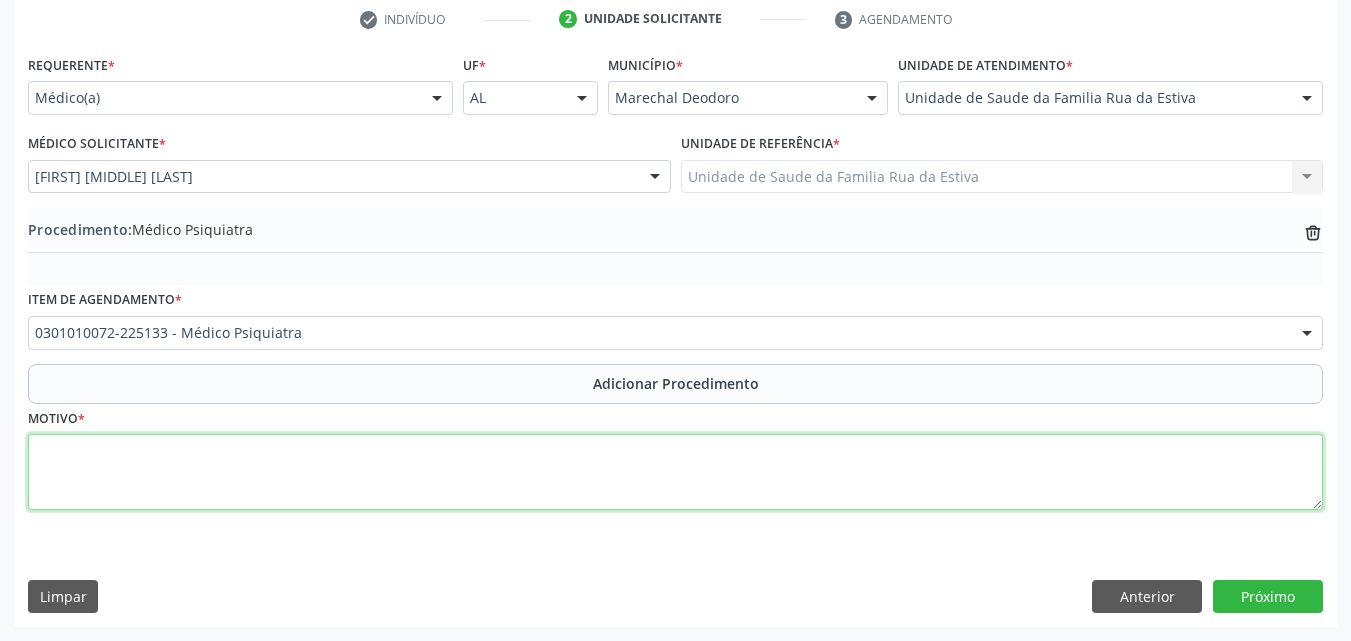 click at bounding box center [675, 472] 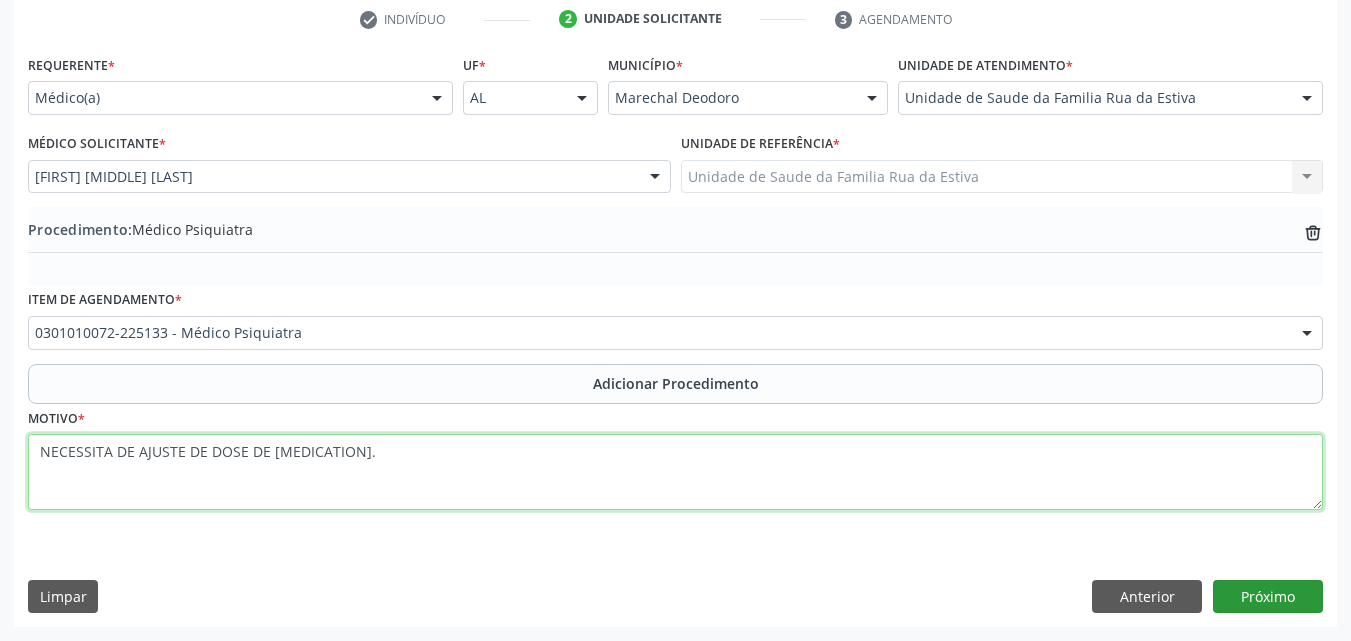 type on "NECESSITA DE AJUSTE DE DOSE DE [MEDICATION]." 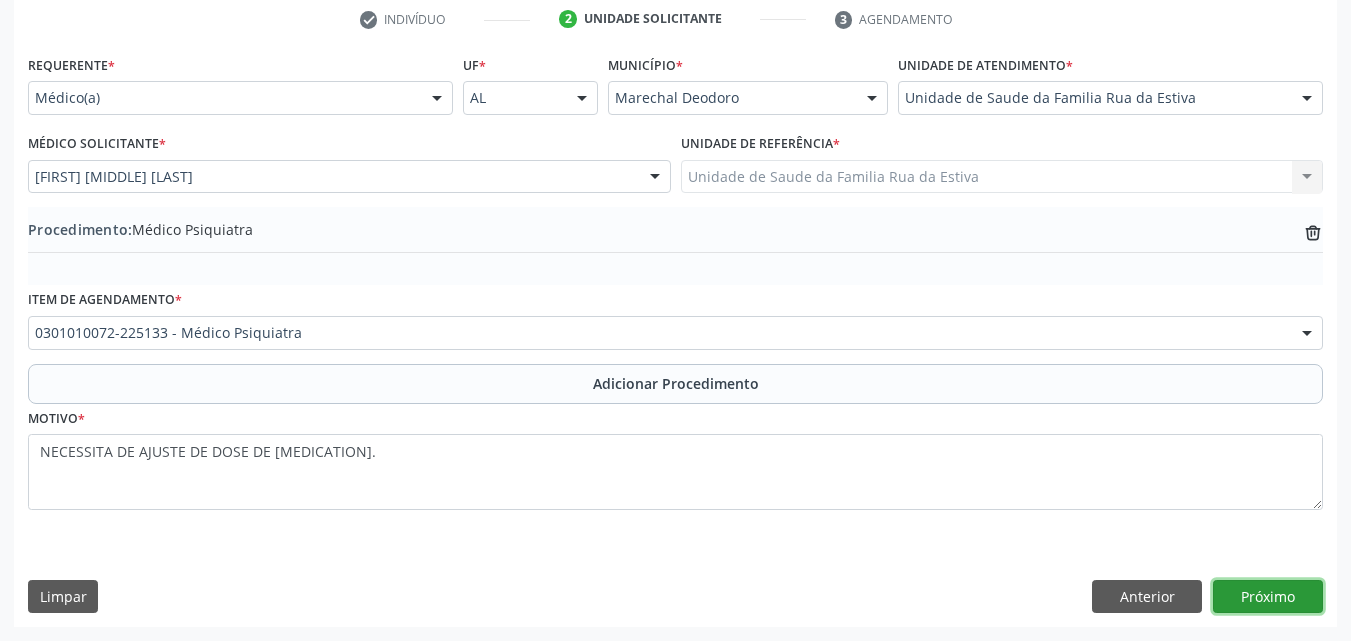 click on "Próximo" at bounding box center (1268, 597) 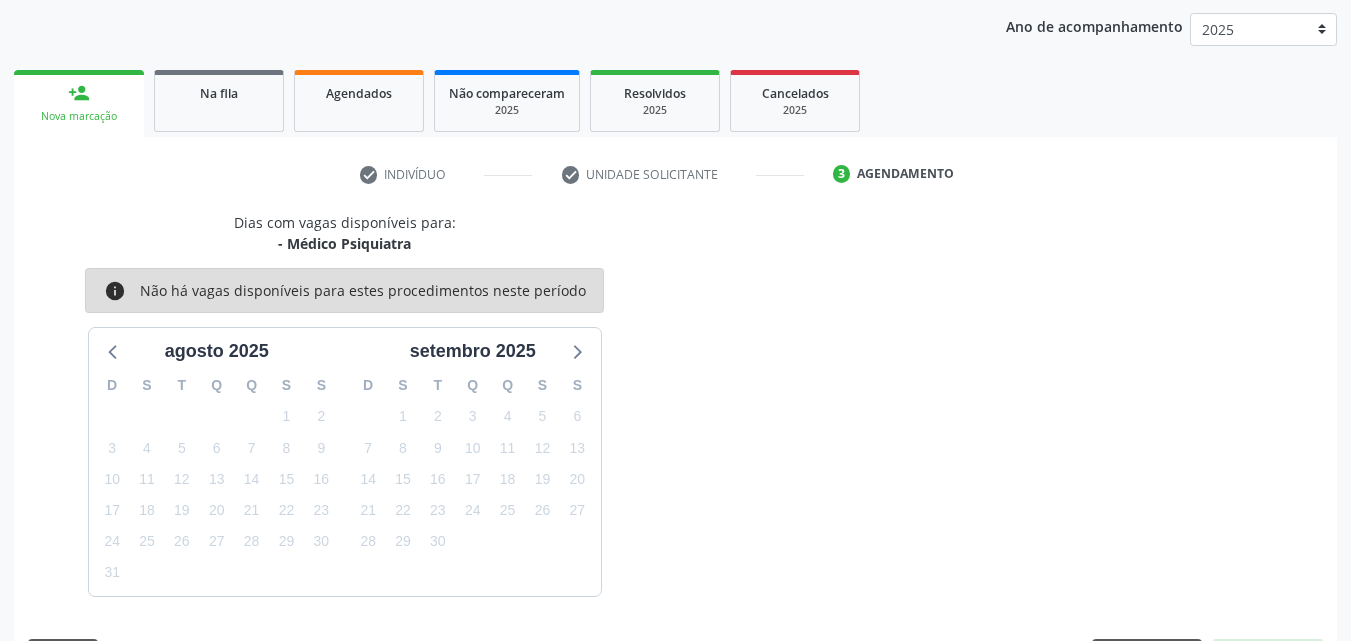 scroll, scrollTop: 316, scrollLeft: 0, axis: vertical 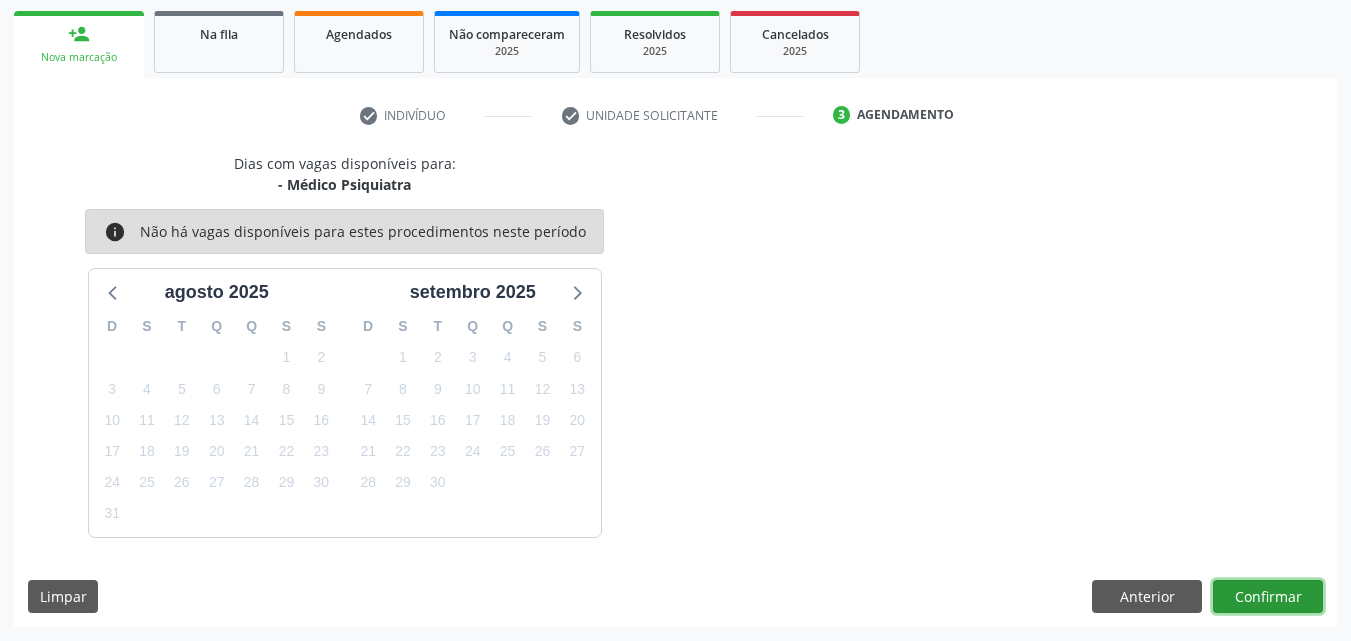 click on "Confirmar" at bounding box center (1268, 597) 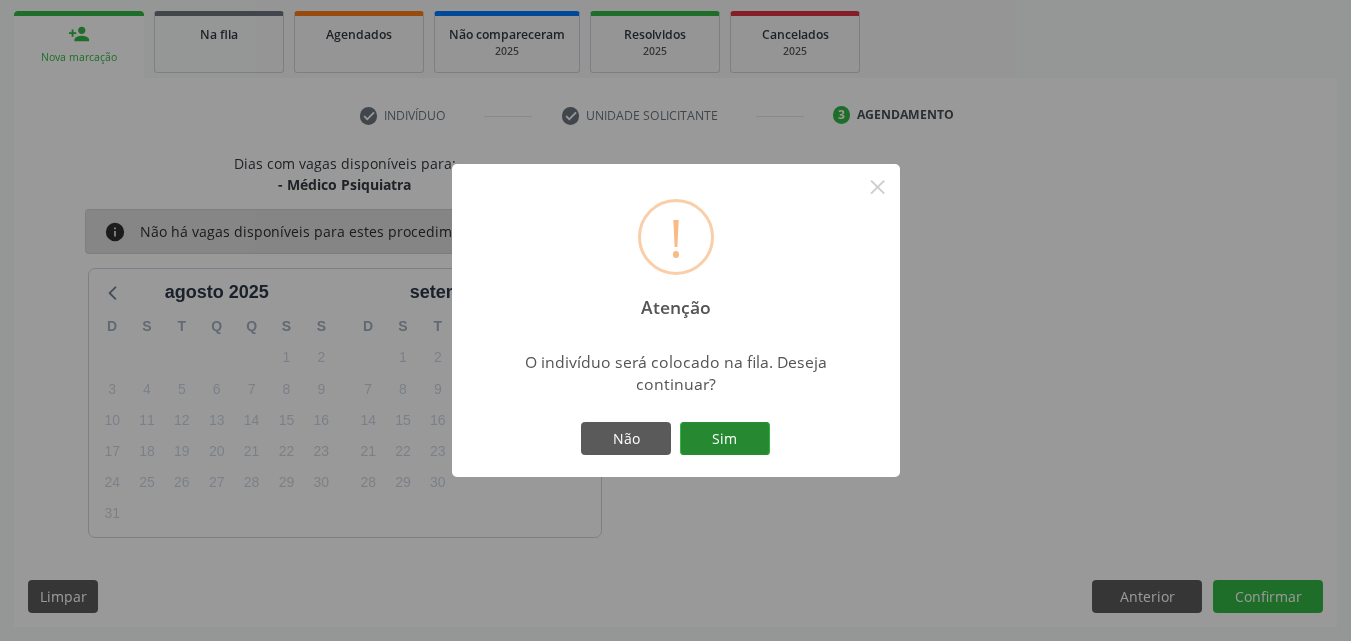 click on "Sim" at bounding box center [725, 439] 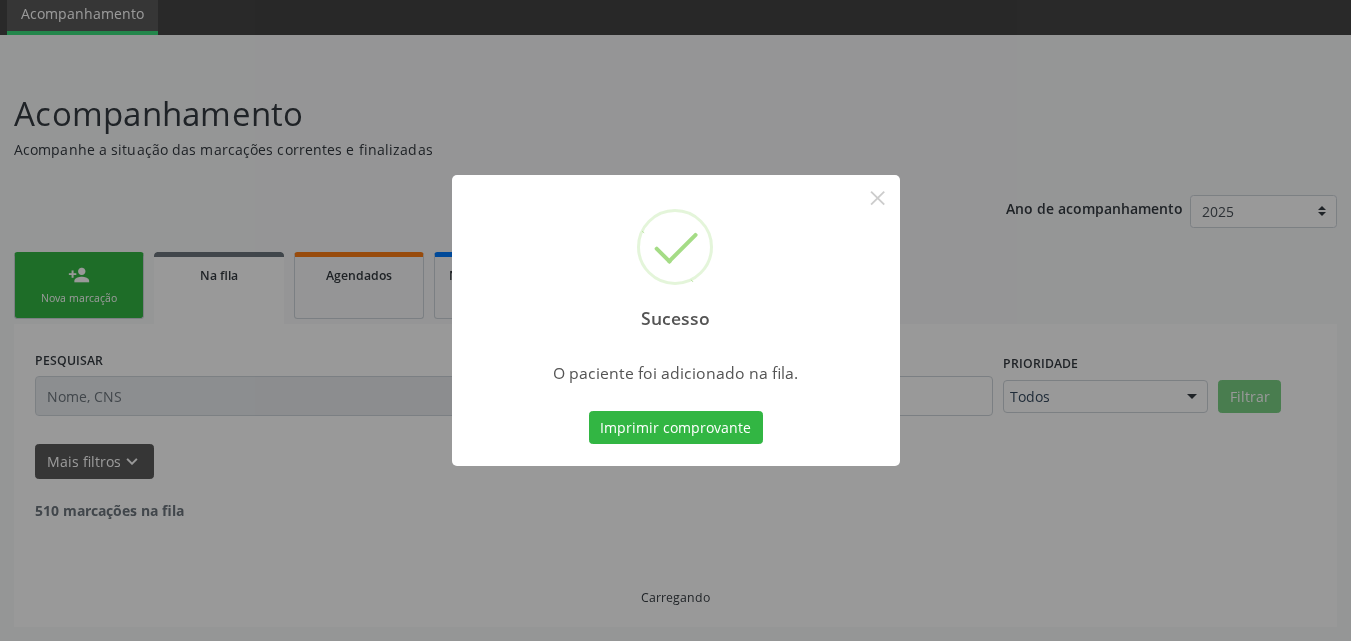 scroll, scrollTop: 54, scrollLeft: 0, axis: vertical 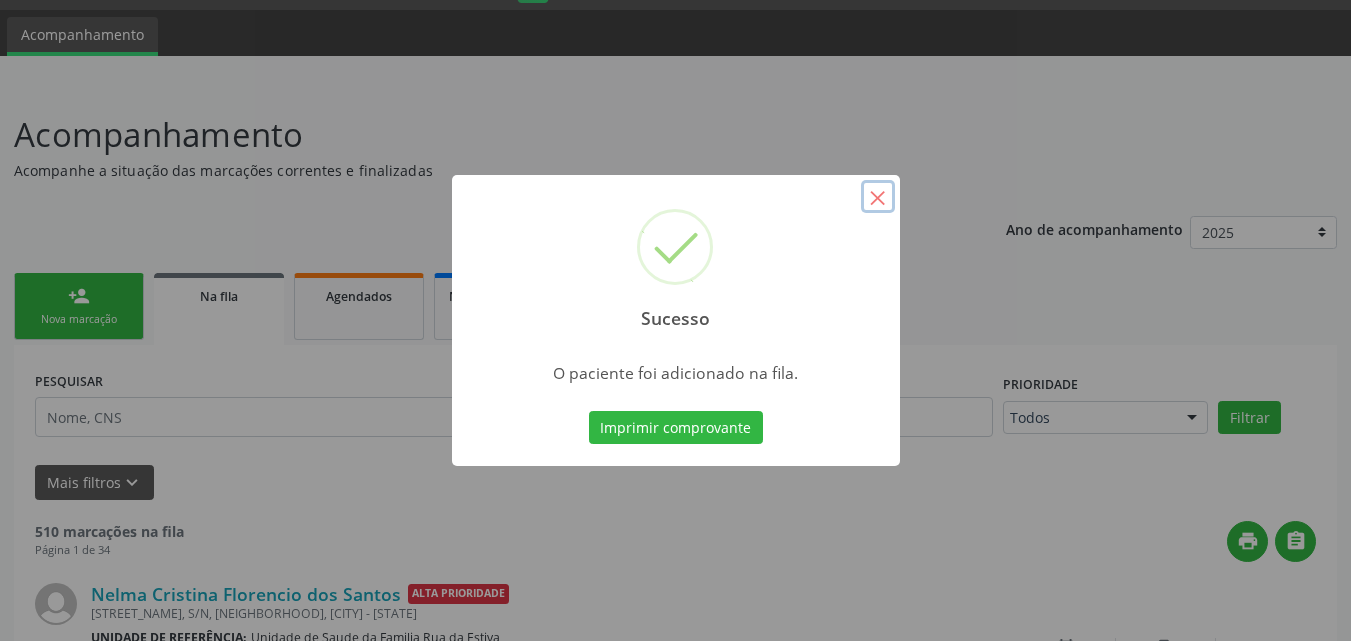click on "×" at bounding box center [878, 197] 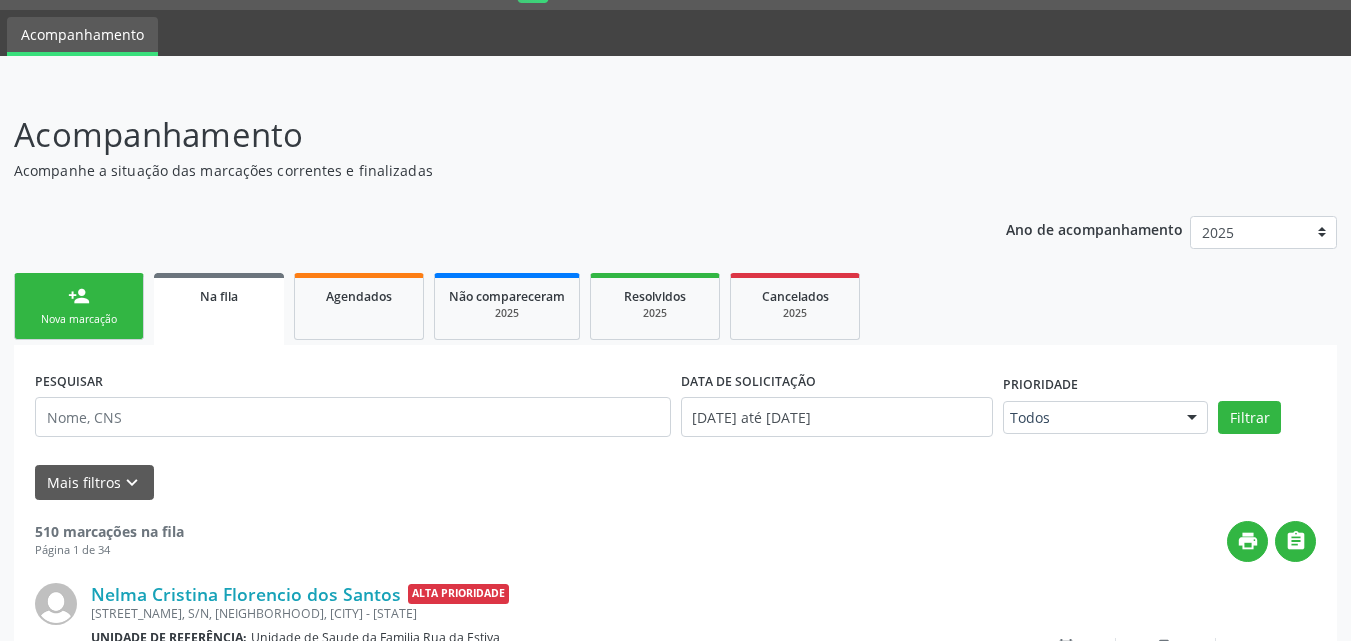 click on "person_add" at bounding box center (79, 296) 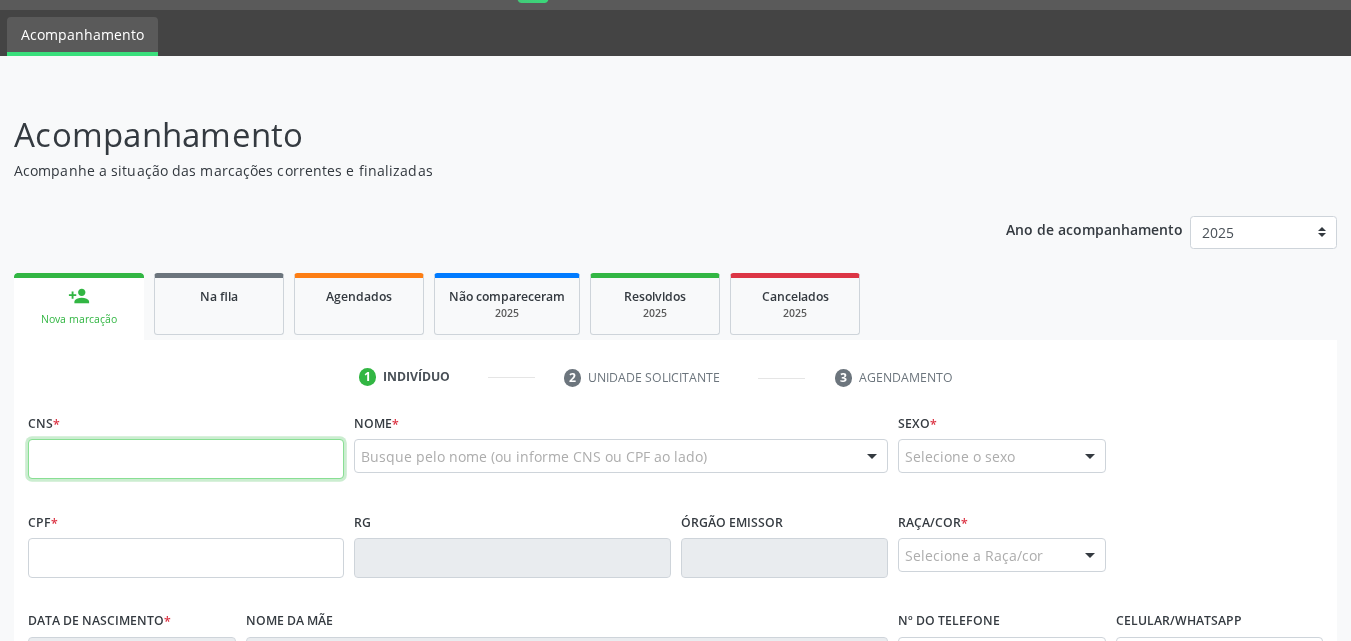 click at bounding box center [186, 459] 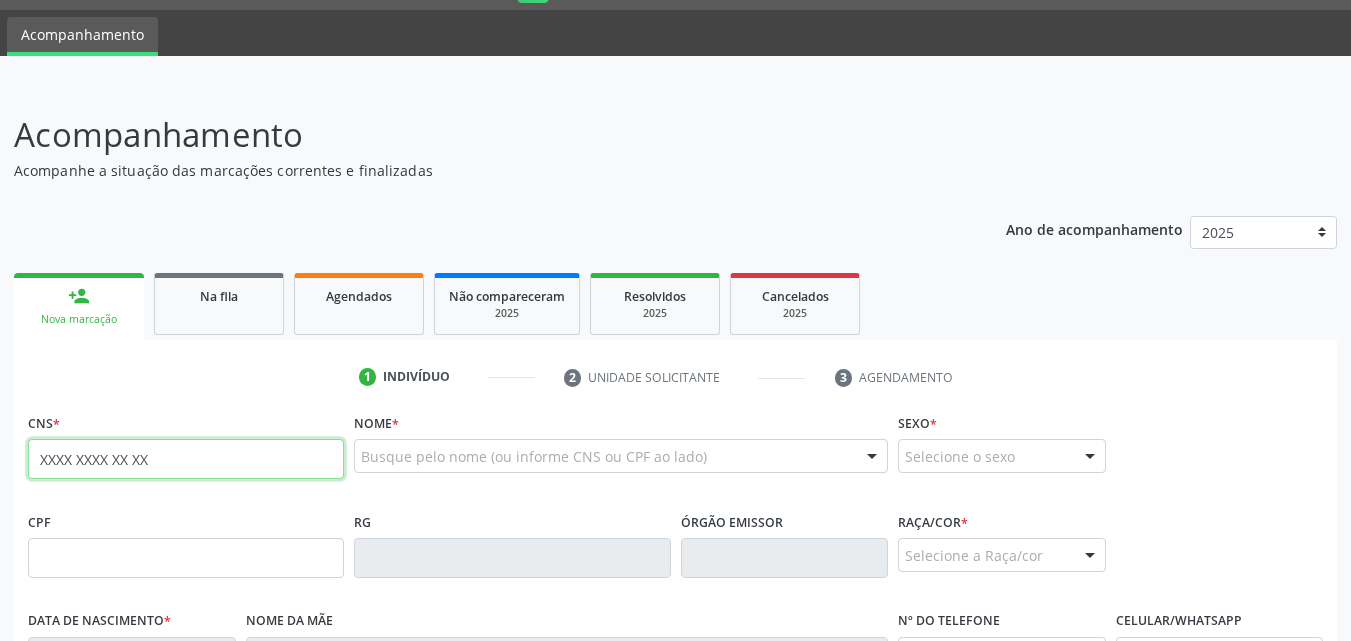 type on "XXXX XXXX XX XX" 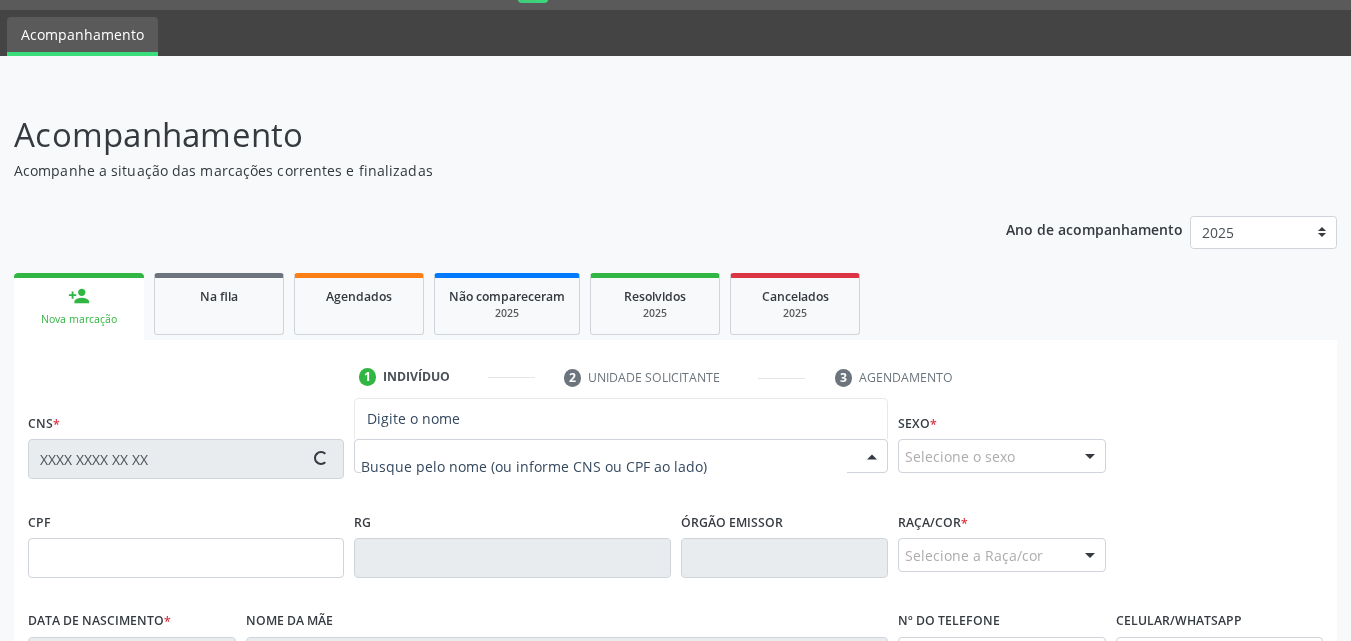 type on "[CPF]" 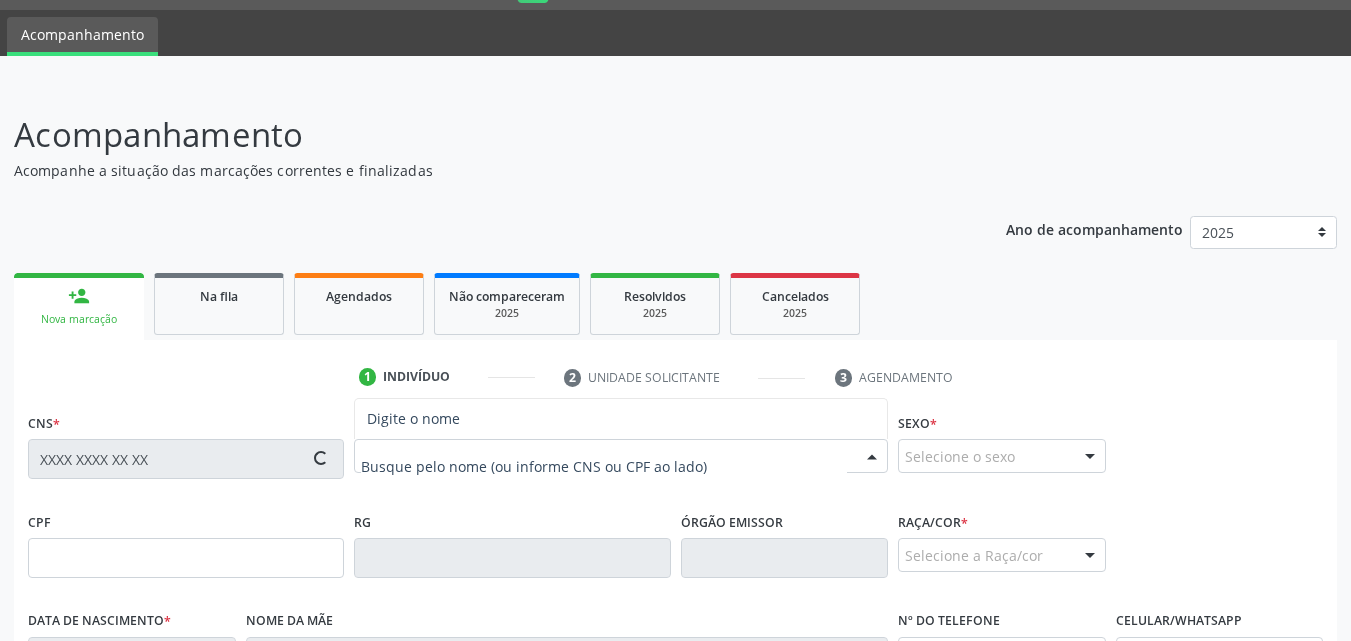 type on "[DATE]" 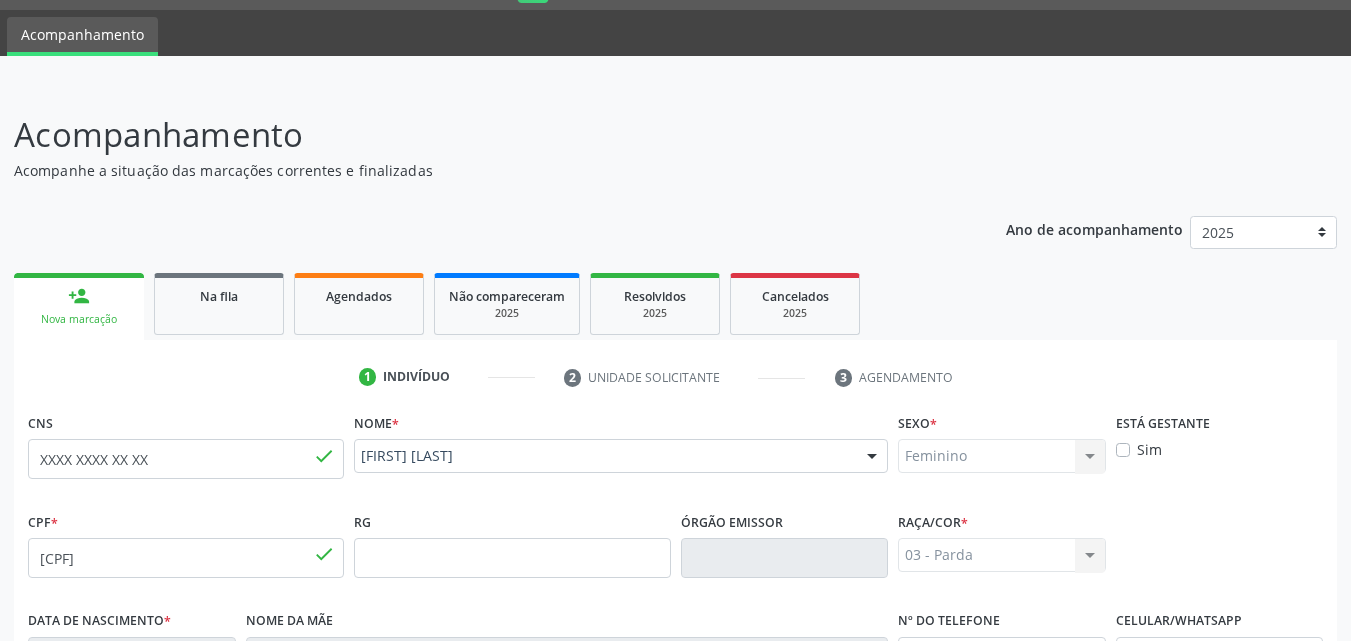 scroll, scrollTop: 471, scrollLeft: 0, axis: vertical 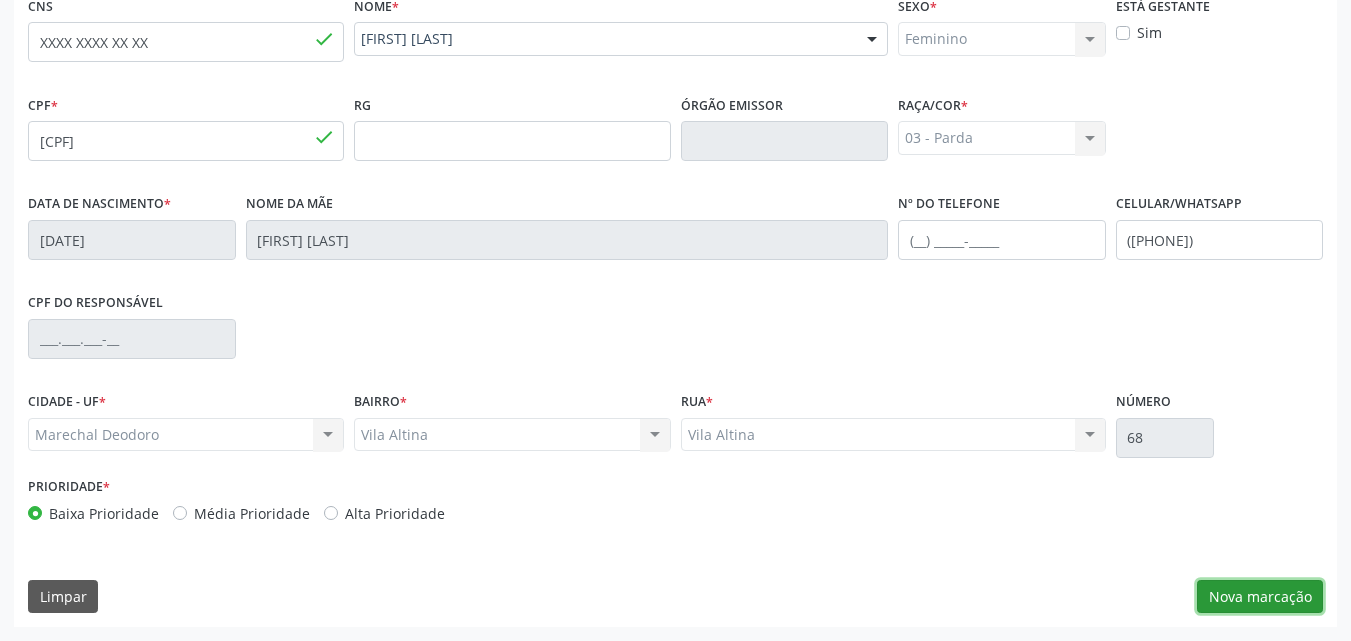 click on "Nova marcação" at bounding box center [1260, 597] 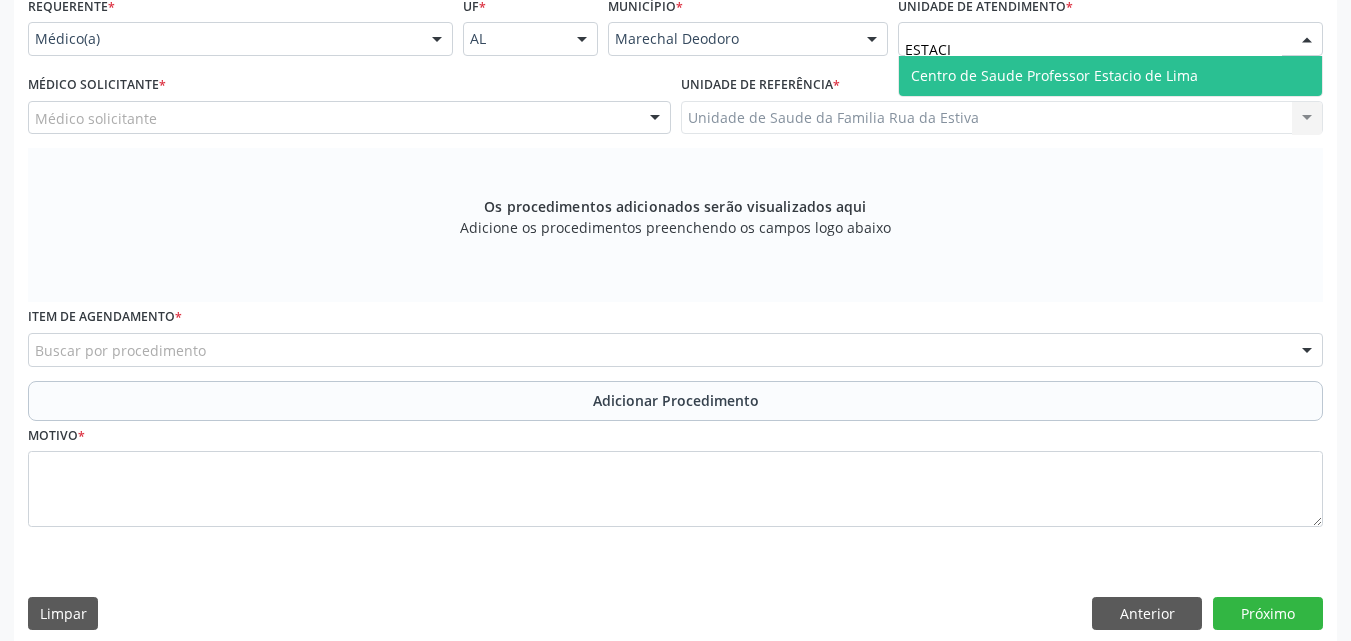 type on "ESTACIO" 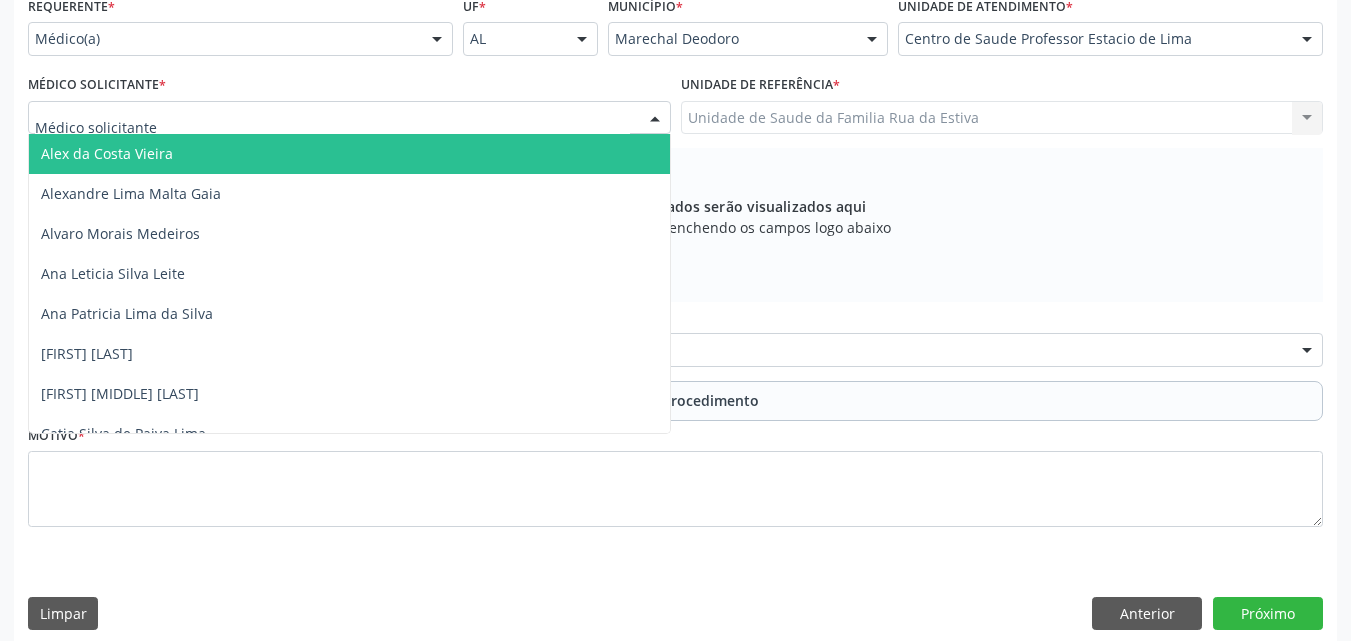 click at bounding box center (349, 118) 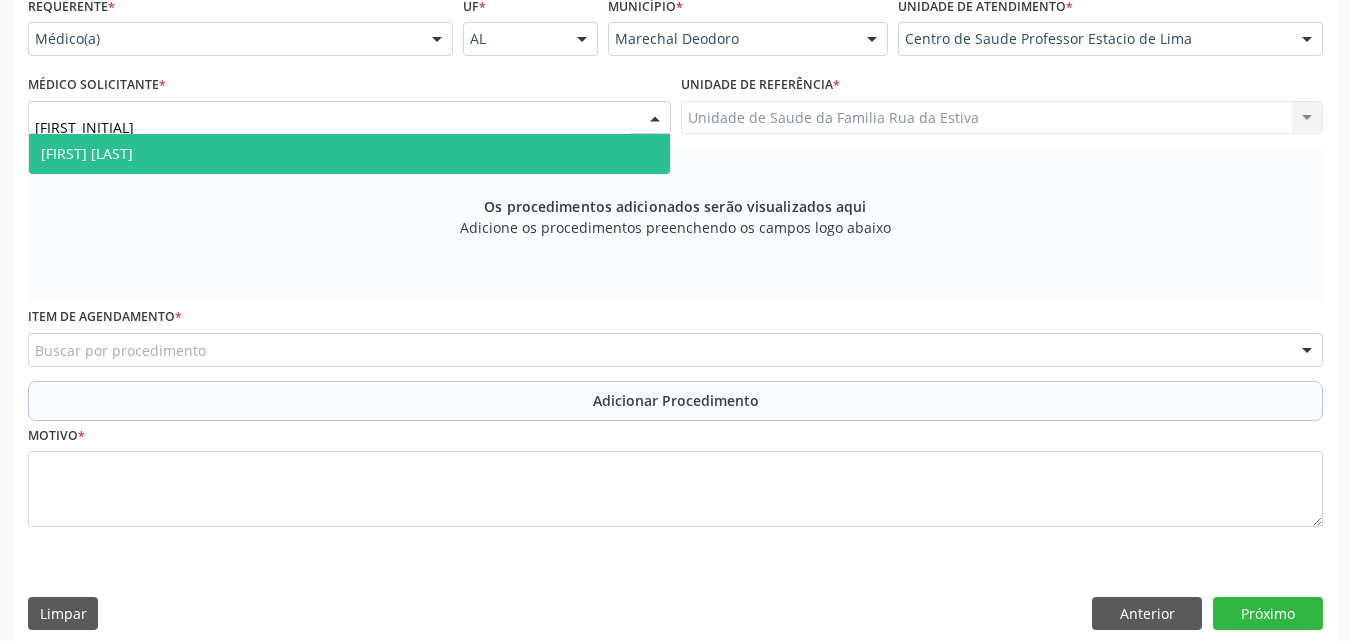 type on "[FIRST]" 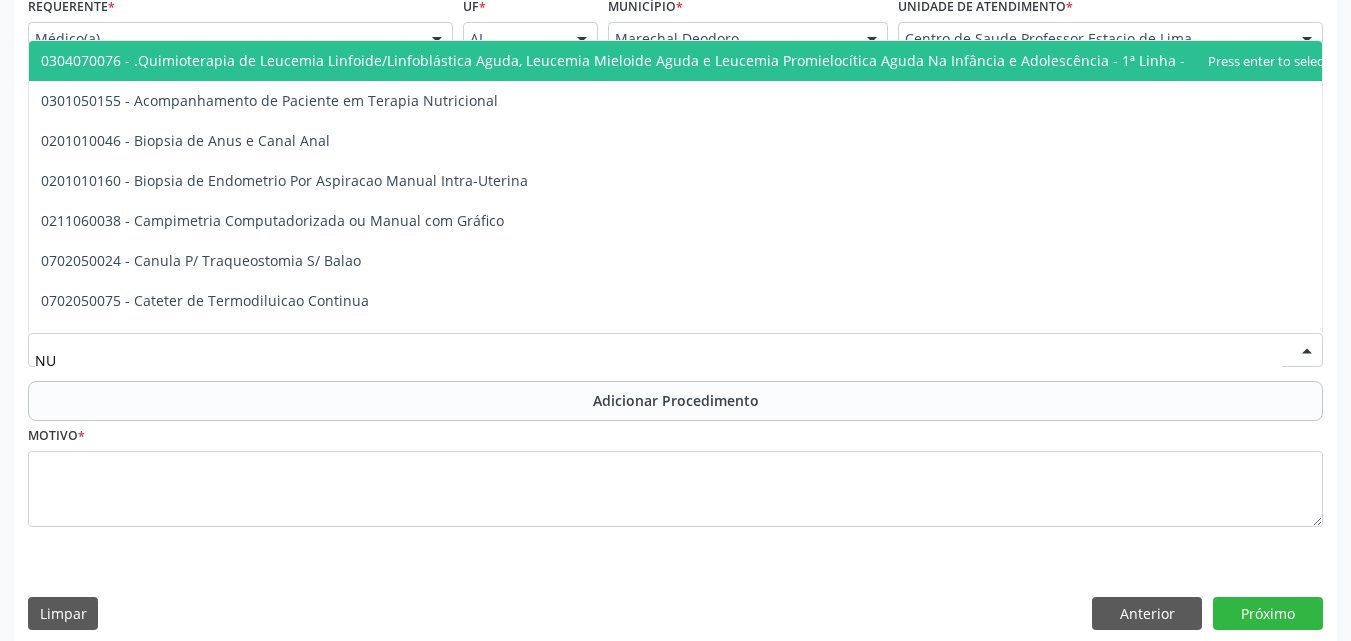 type on "N" 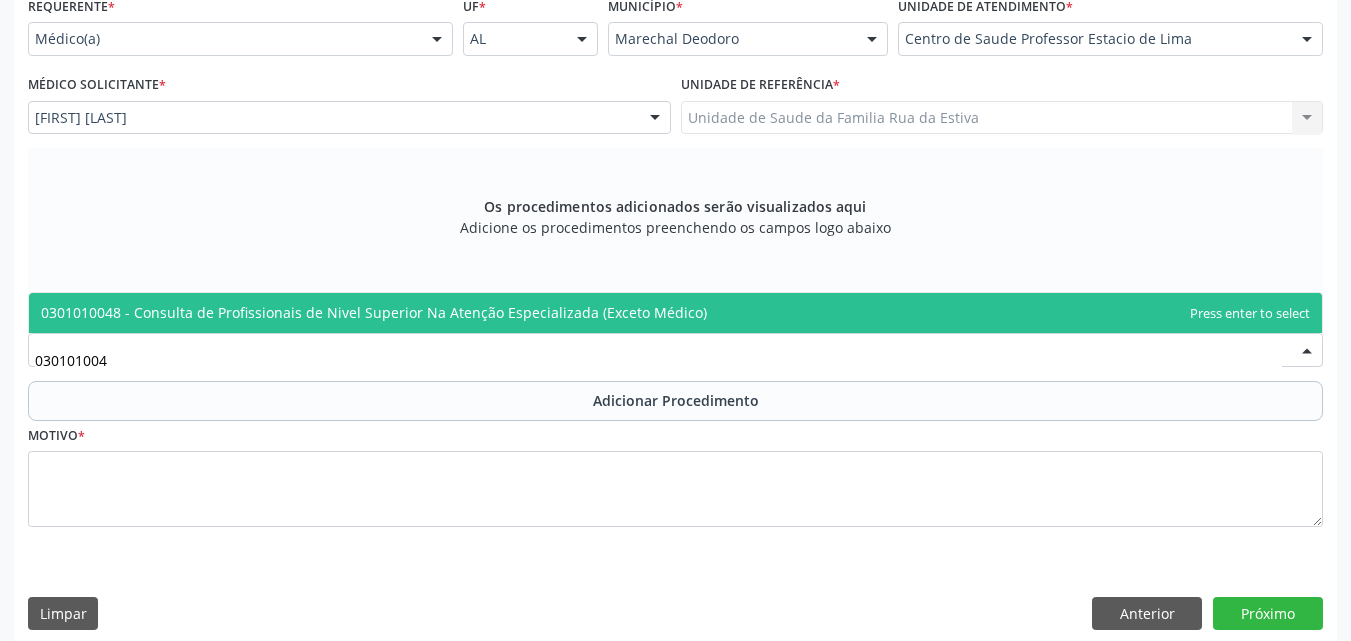 type on "0301010048" 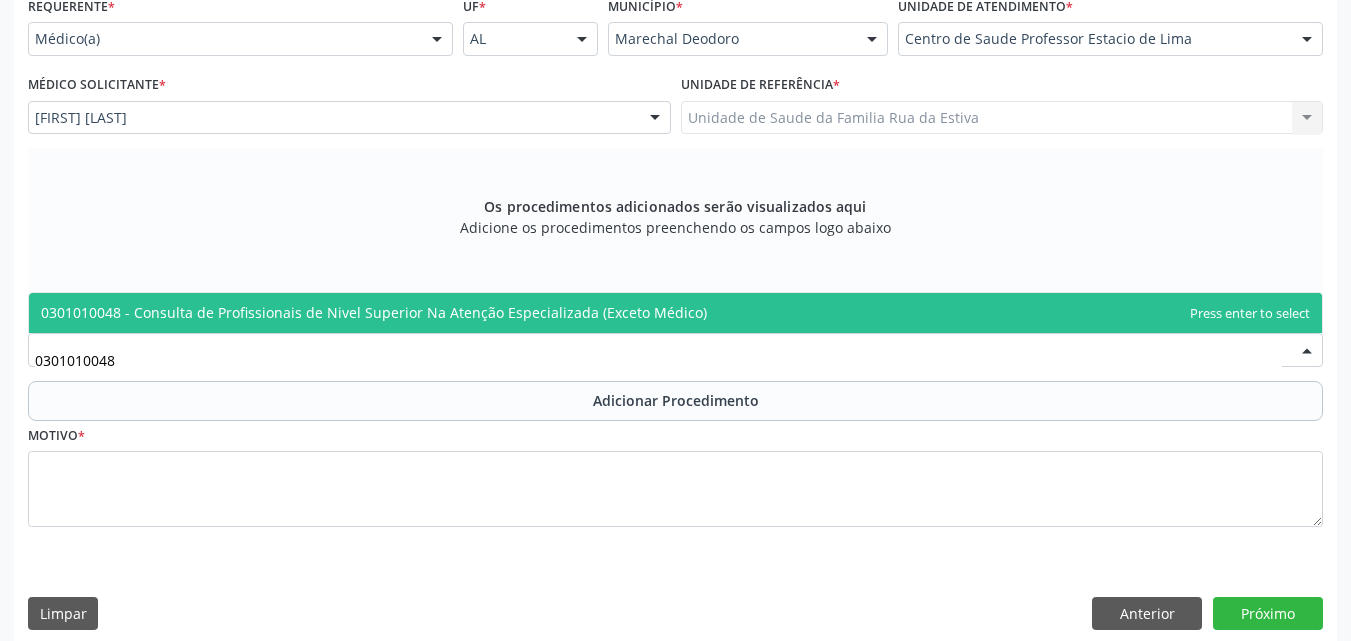 click on "0301010048 - Consulta de Profissionais de Nivel Superior Na Atenção Especializada (Exceto Médico)" at bounding box center (374, 312) 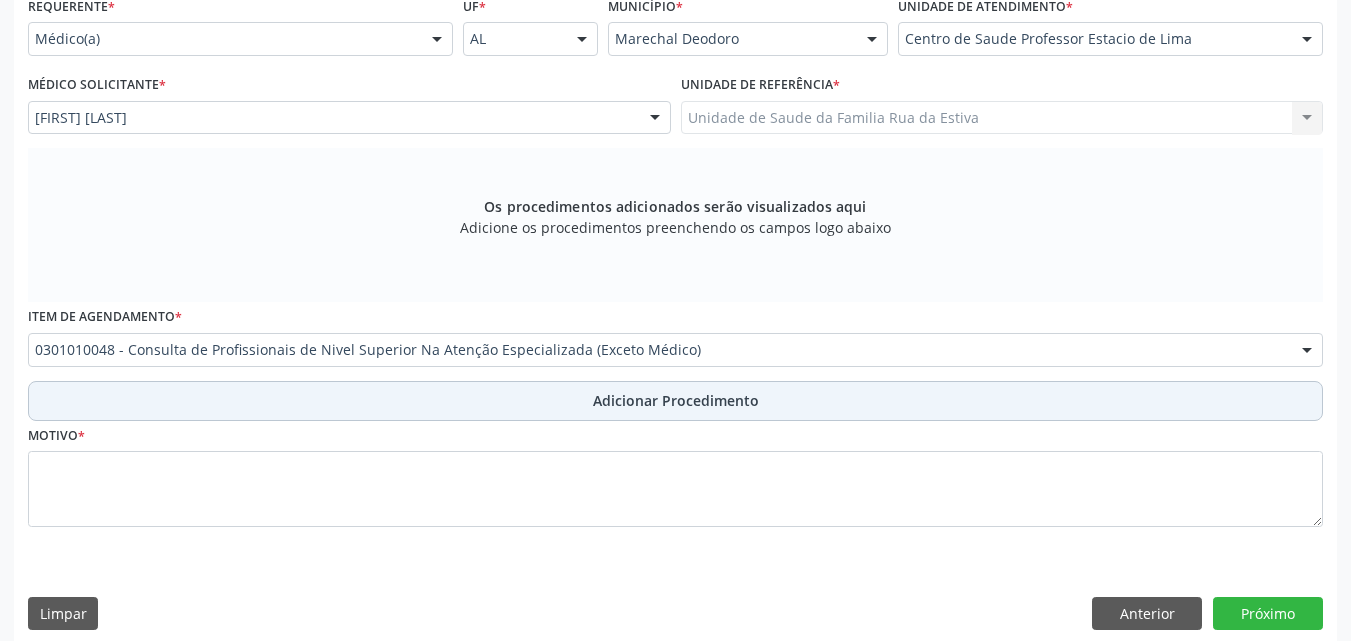 click on "Adicionar Procedimento" at bounding box center (675, 401) 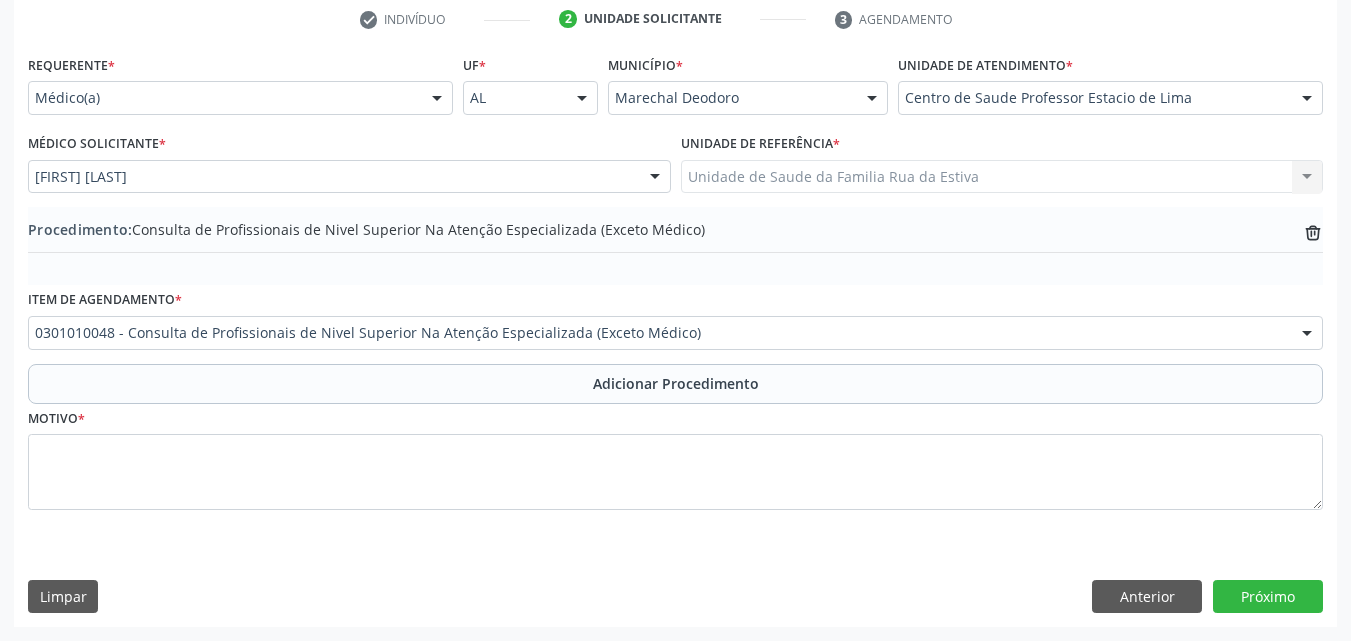 scroll, scrollTop: 412, scrollLeft: 0, axis: vertical 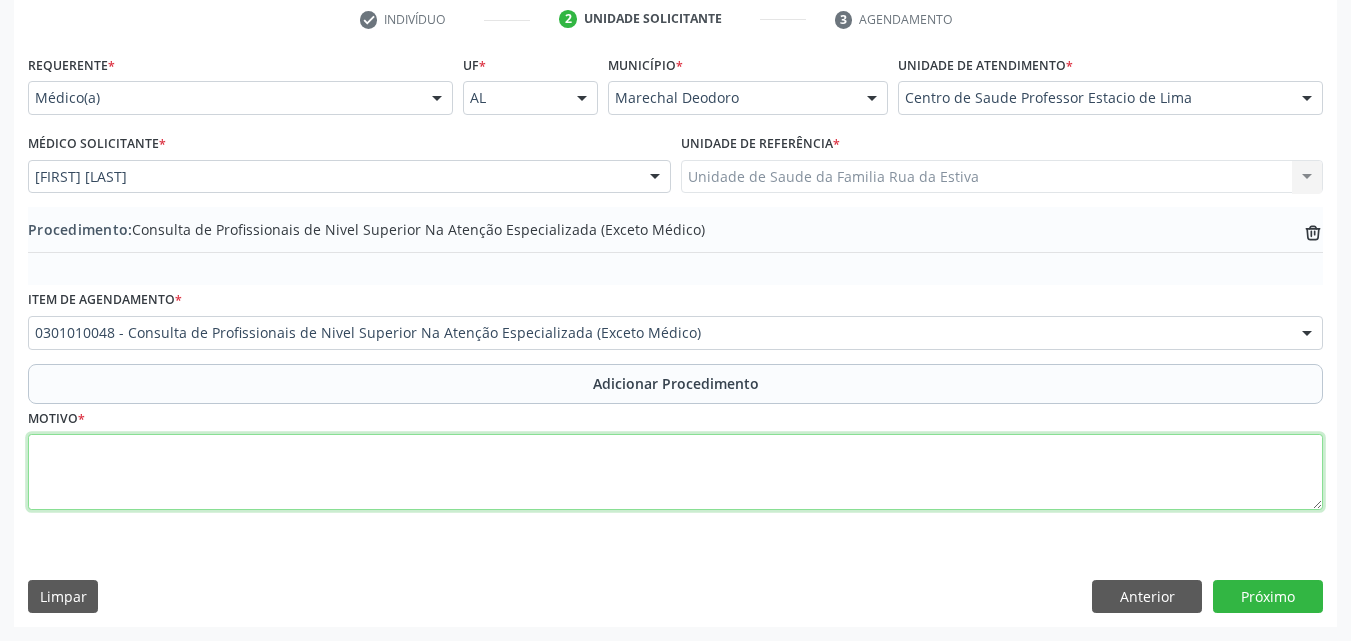 click at bounding box center [675, 472] 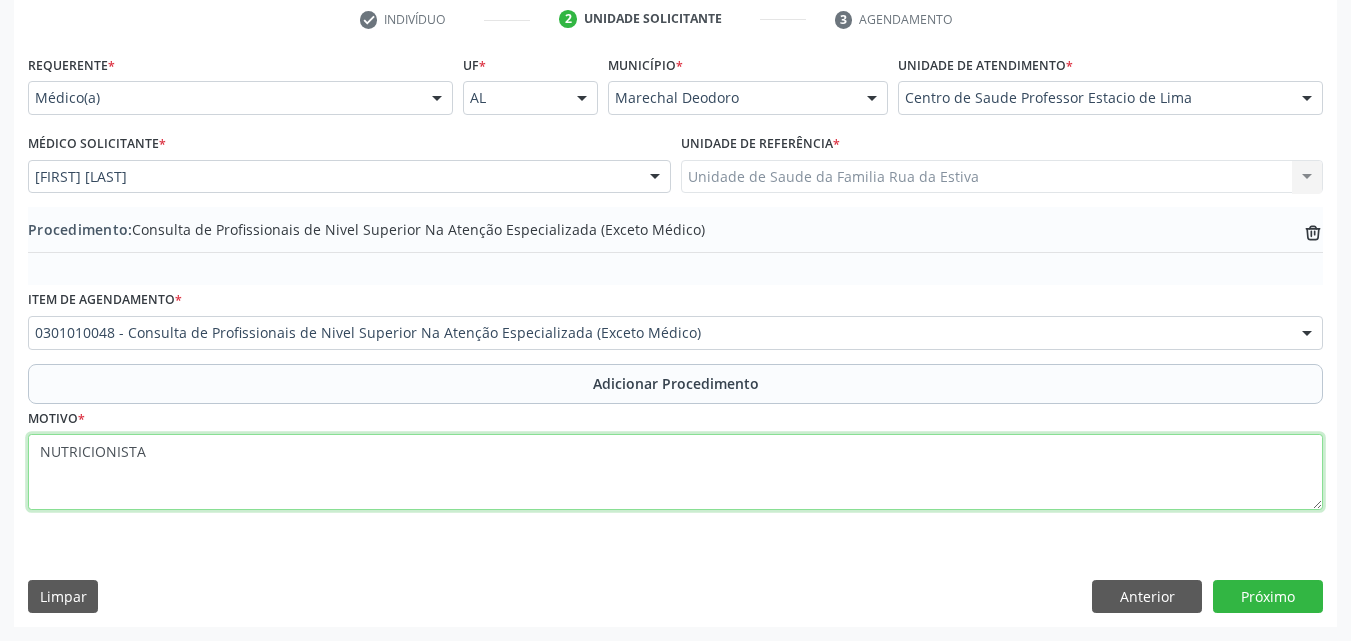 click on "NUTRICIONISTA" at bounding box center (675, 472) 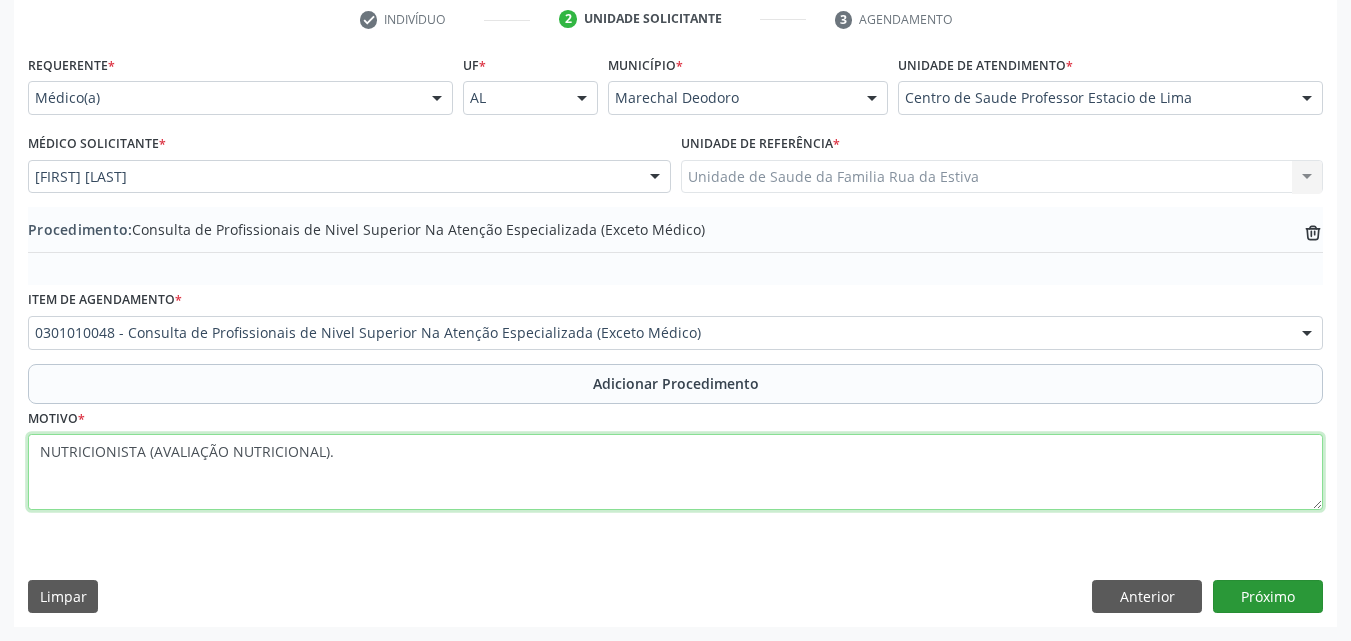 type on "NUTRICIONISTA (AVALIAÇÃO NUTRICIONAL)." 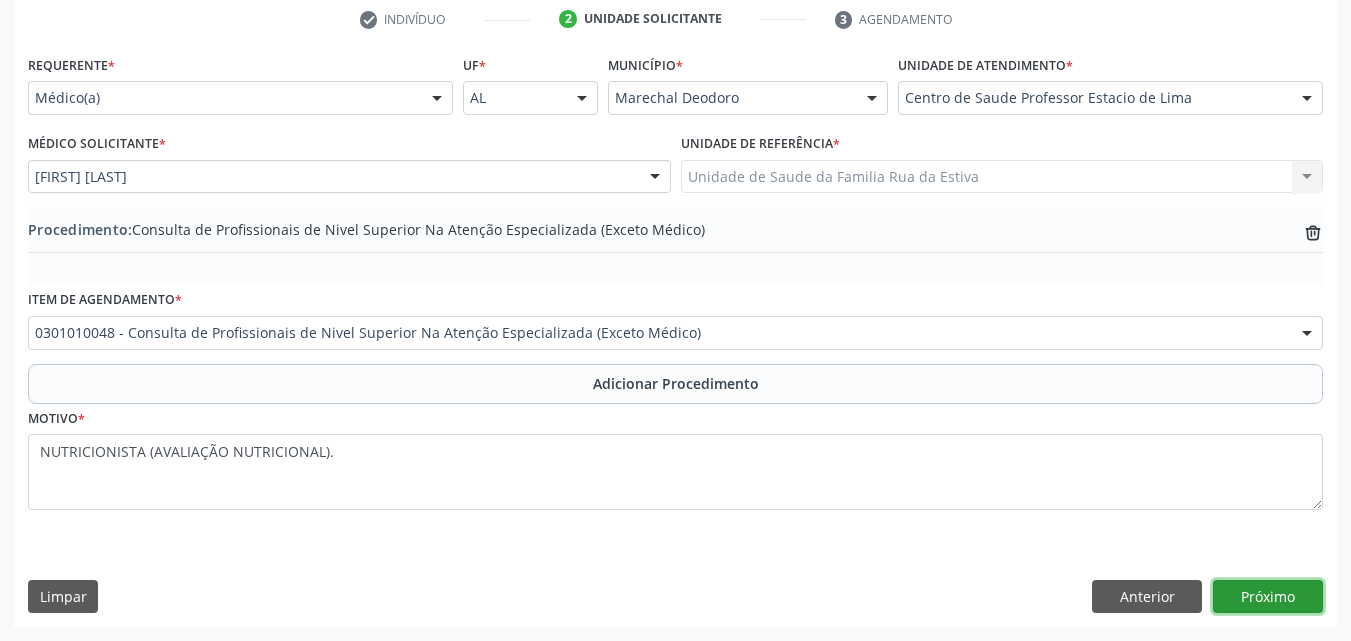 click on "Próximo" at bounding box center [1268, 597] 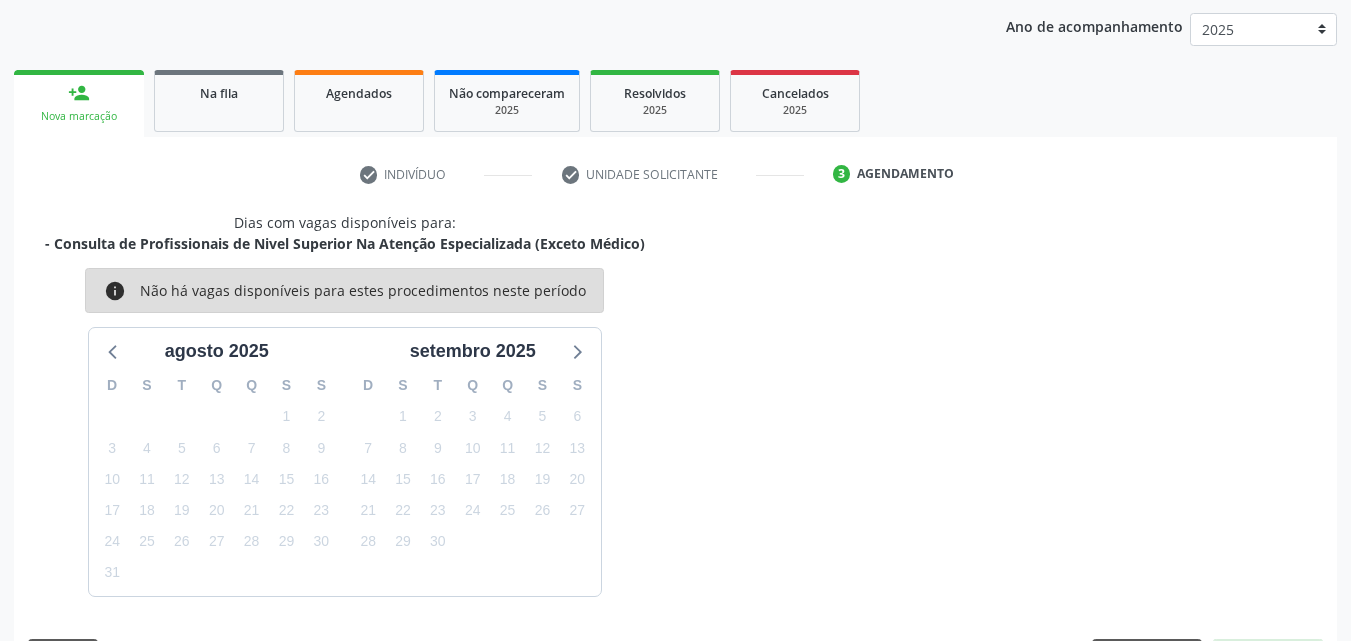 scroll, scrollTop: 316, scrollLeft: 0, axis: vertical 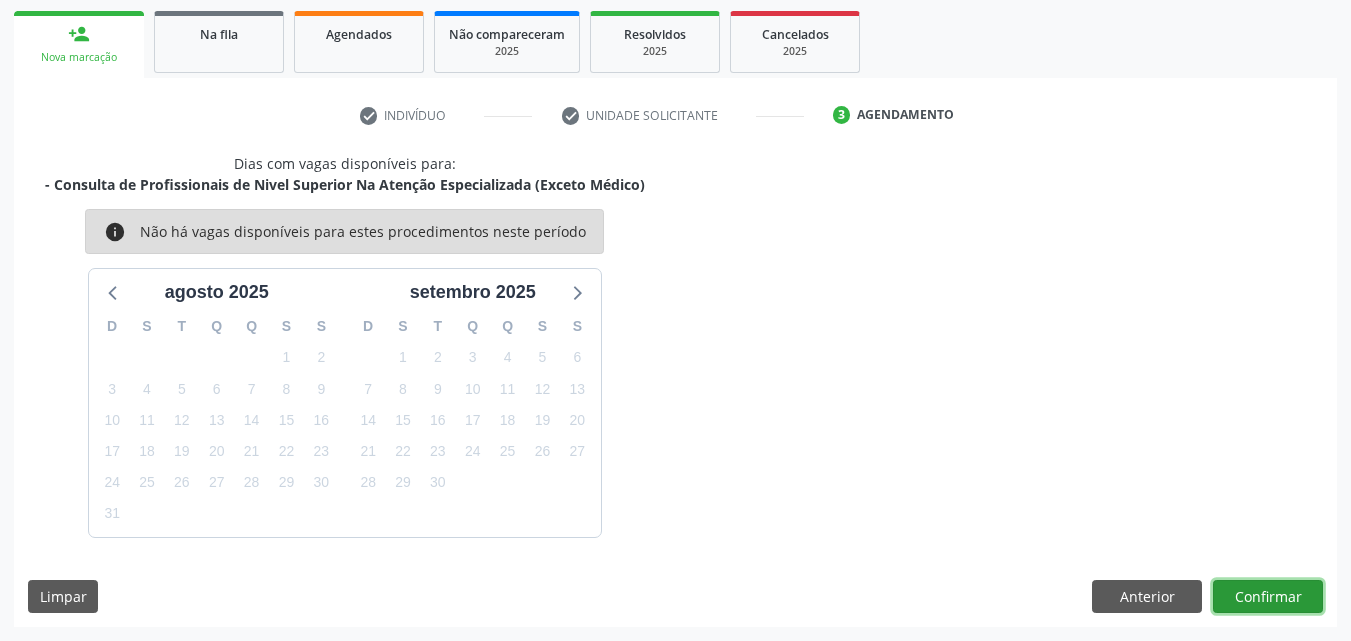 click on "Confirmar" at bounding box center (1268, 597) 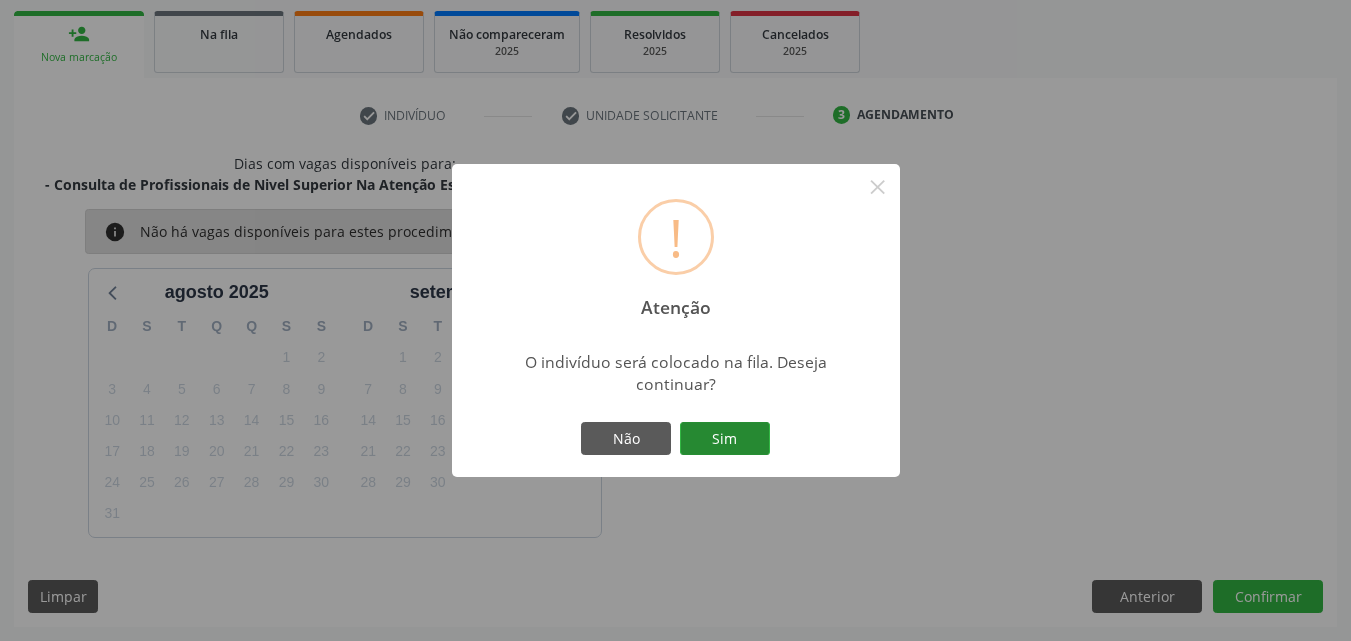 click on "Sim" at bounding box center [725, 439] 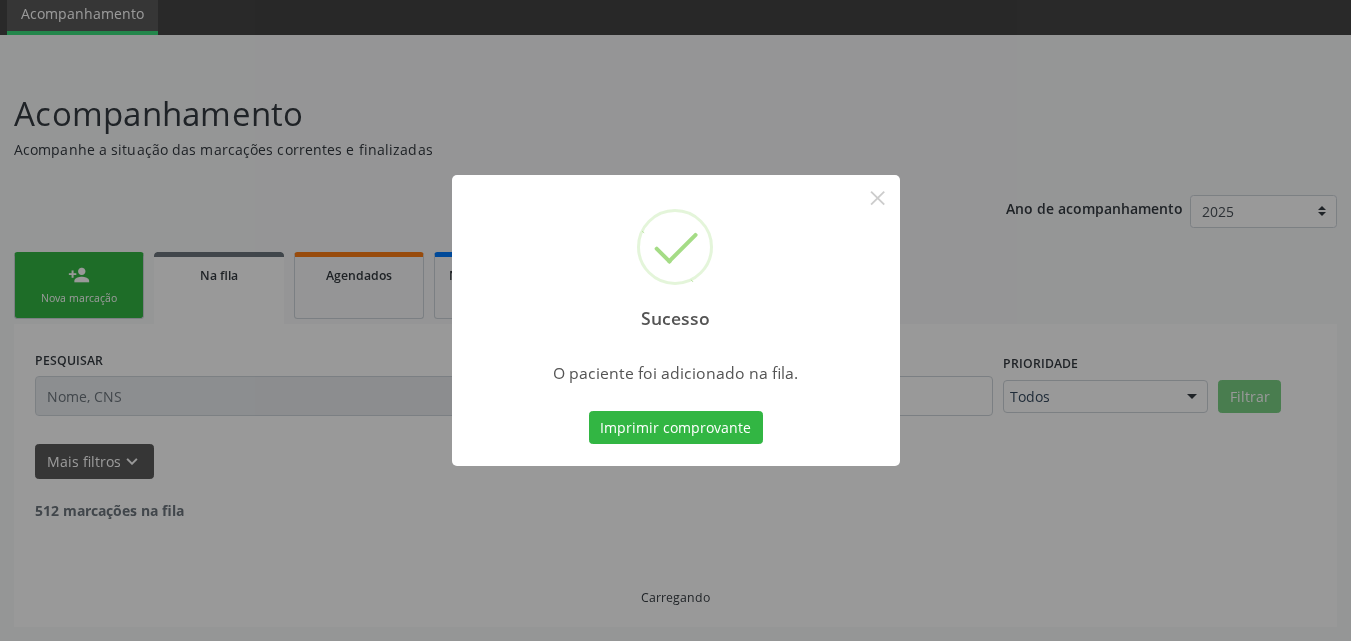 scroll, scrollTop: 54, scrollLeft: 0, axis: vertical 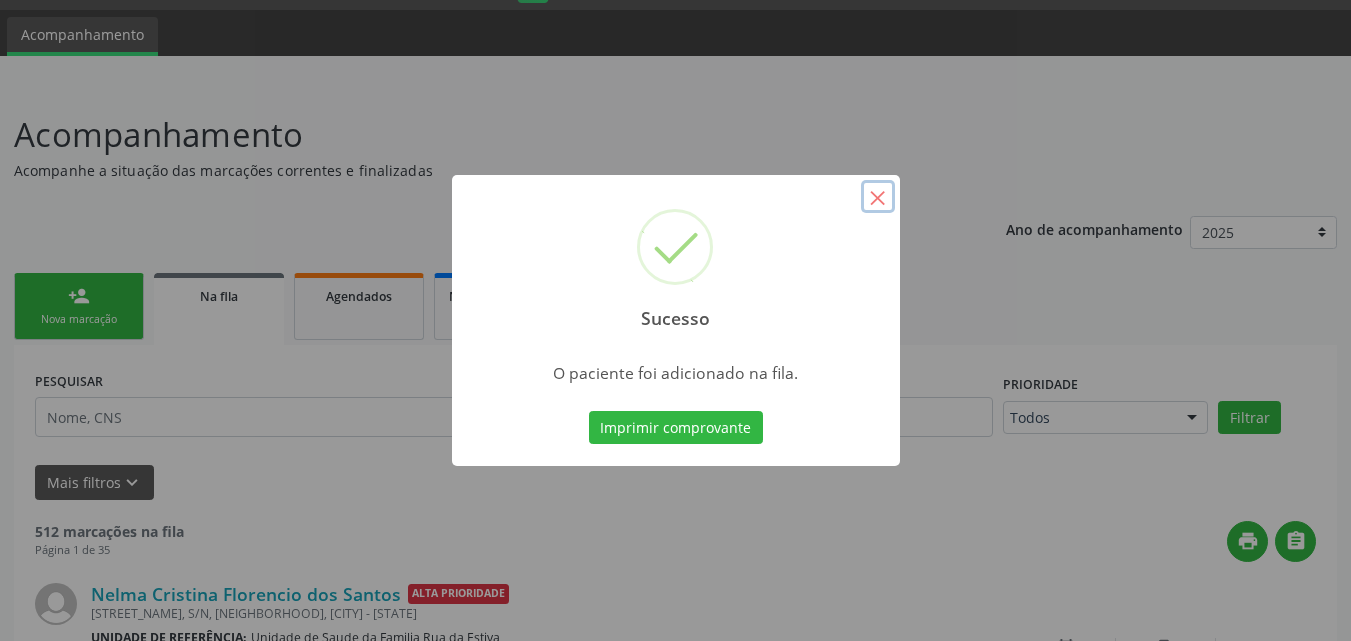 click on "×" at bounding box center [878, 197] 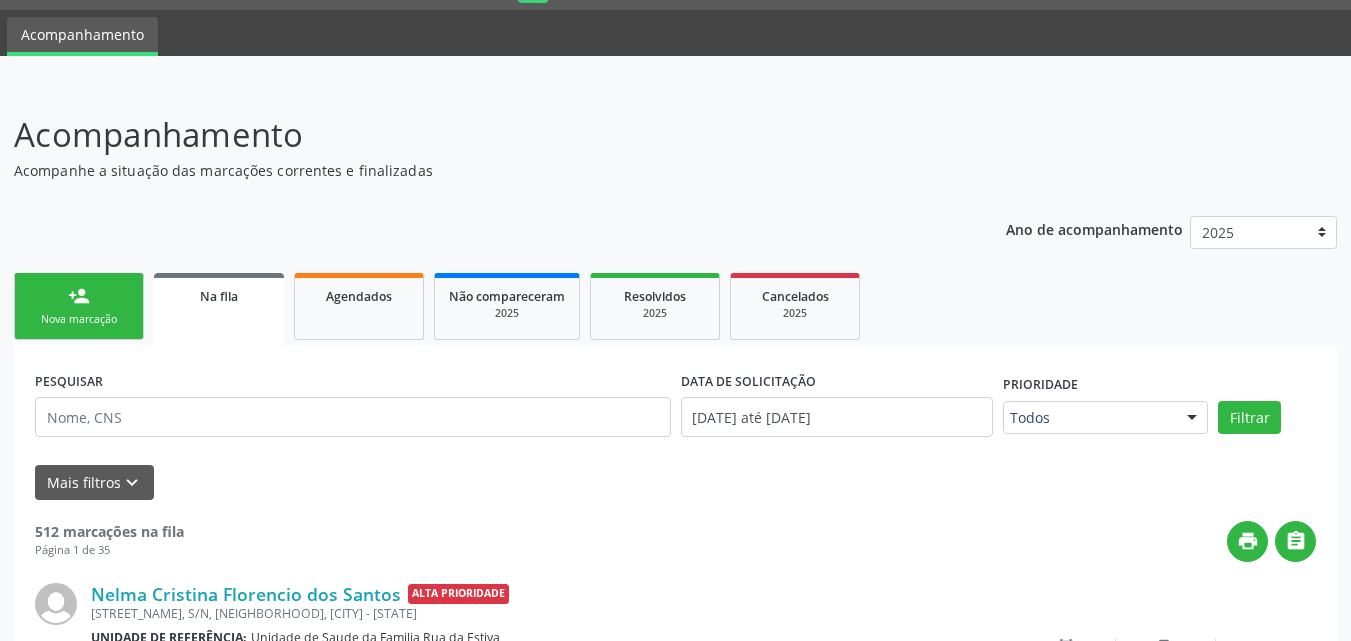 click on "Nova marcação" at bounding box center (79, 319) 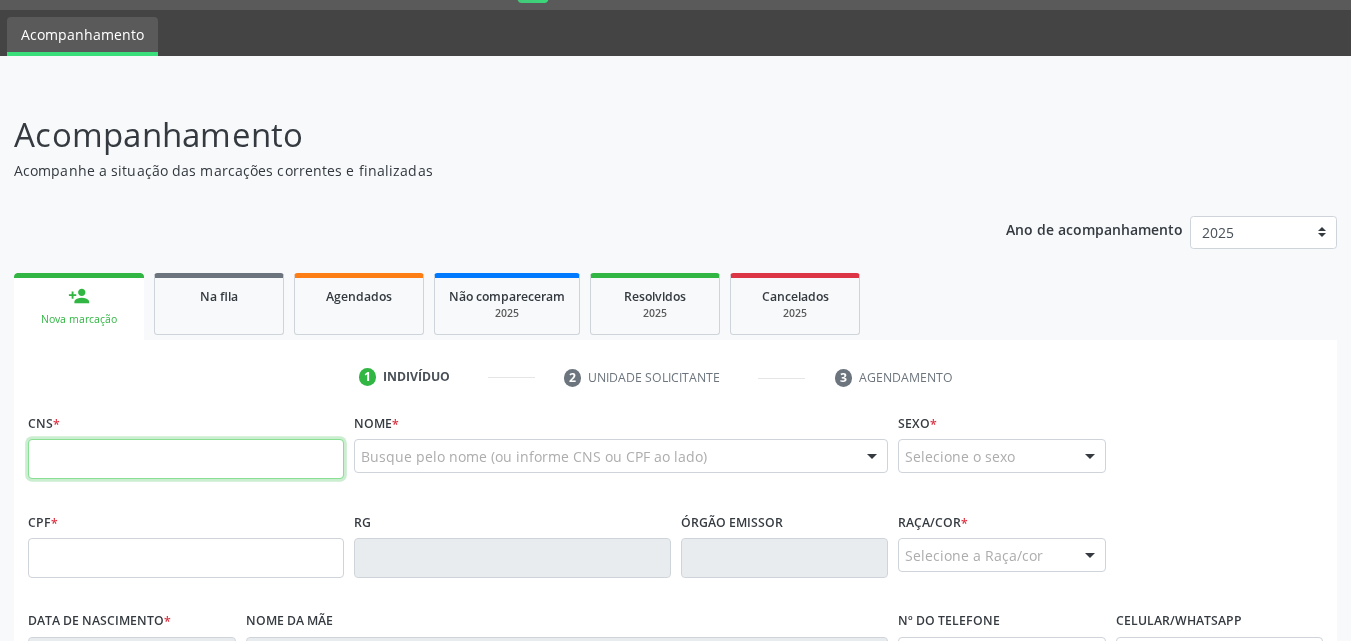 click at bounding box center [186, 459] 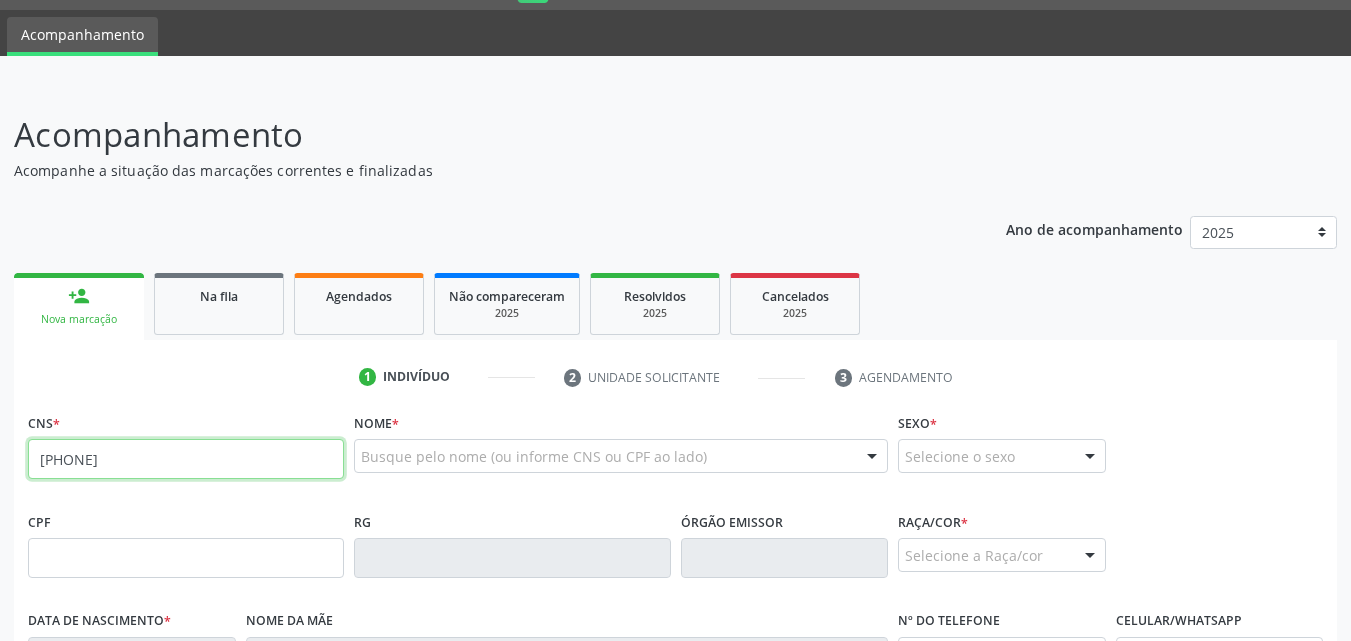 type on "[PHONE]" 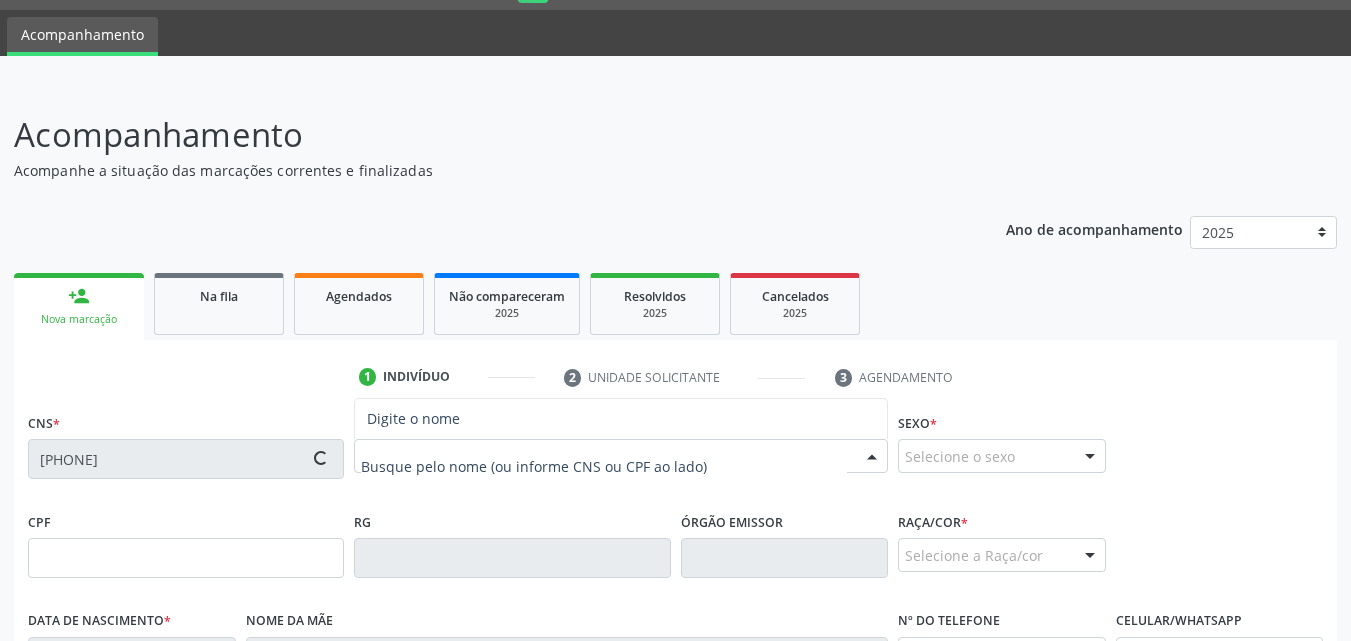 type on "[CPF]" 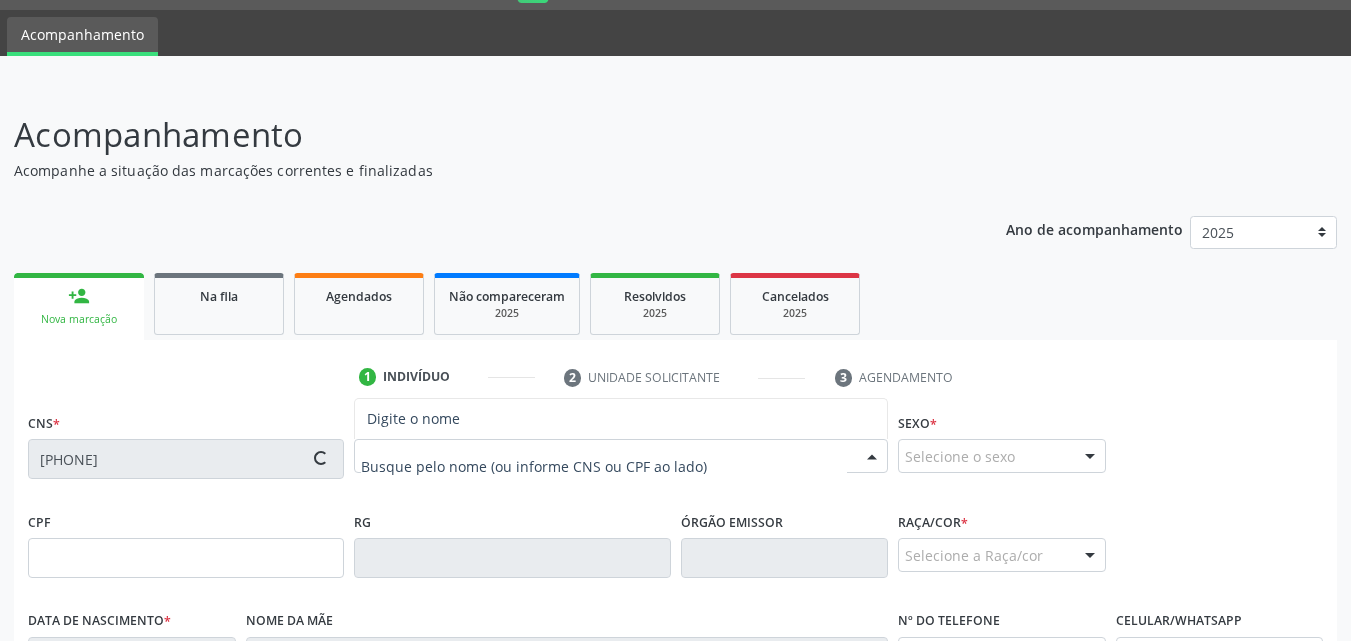 type on "[DATE]" 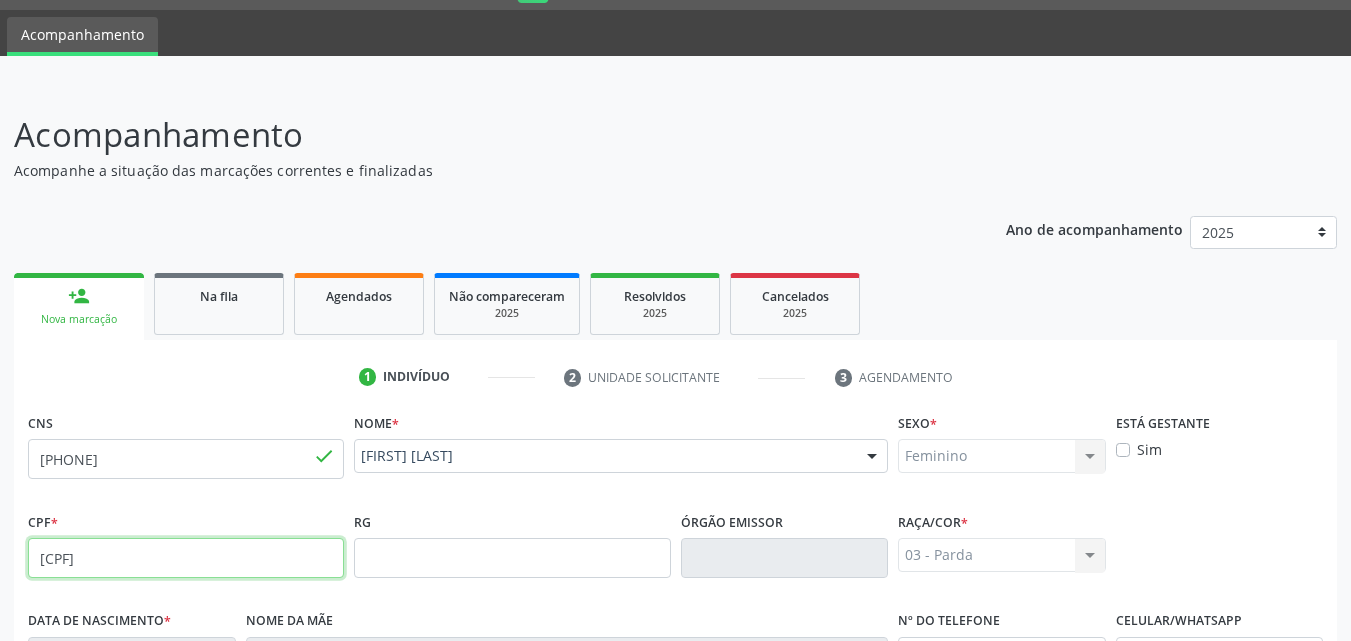 scroll, scrollTop: 471, scrollLeft: 0, axis: vertical 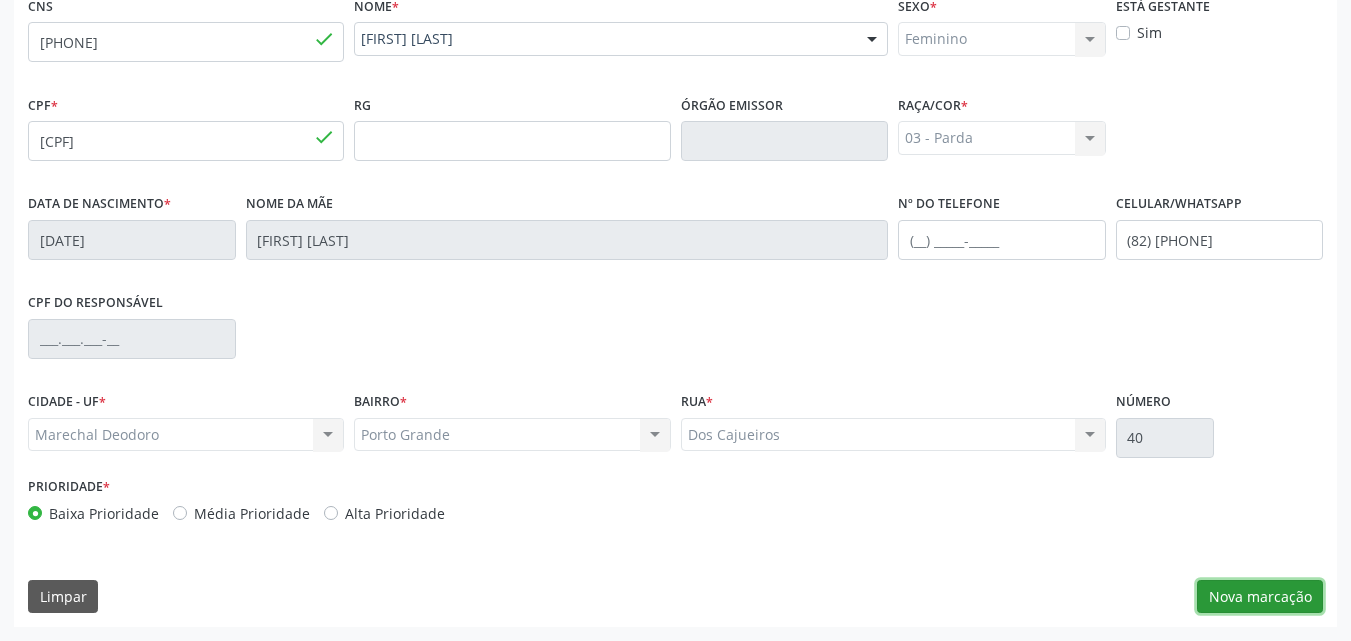 click on "Nova marcação" at bounding box center (1260, 597) 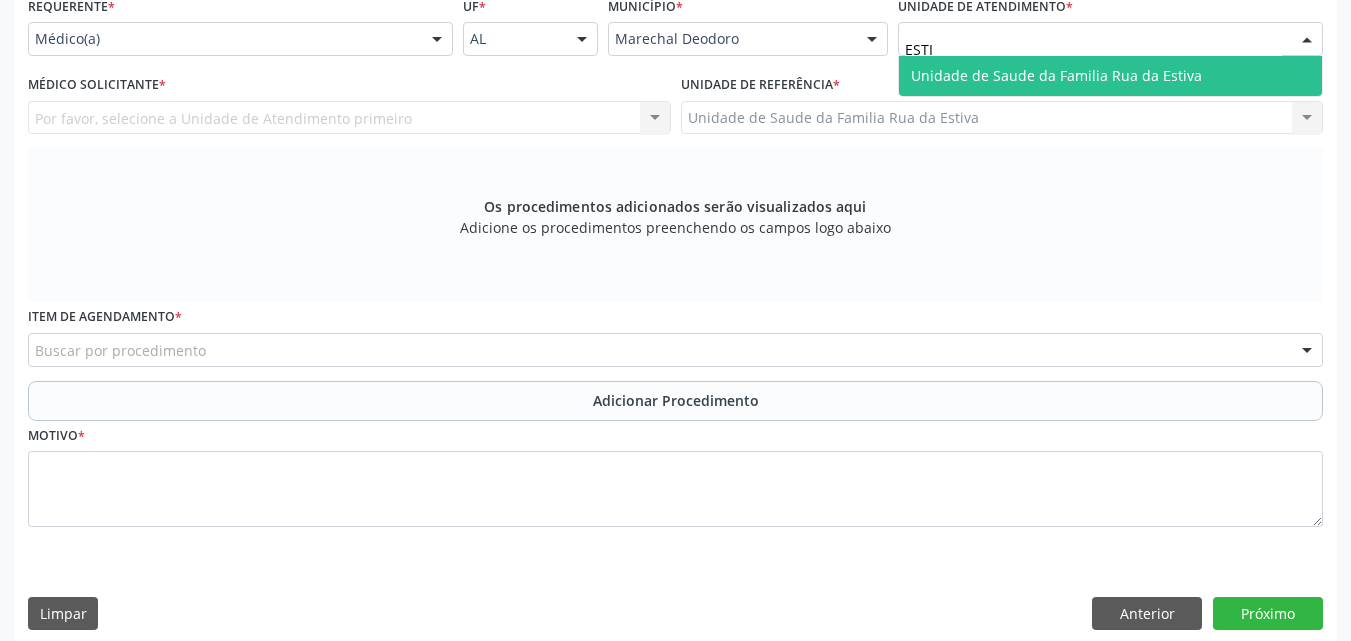 type on "ESTIV" 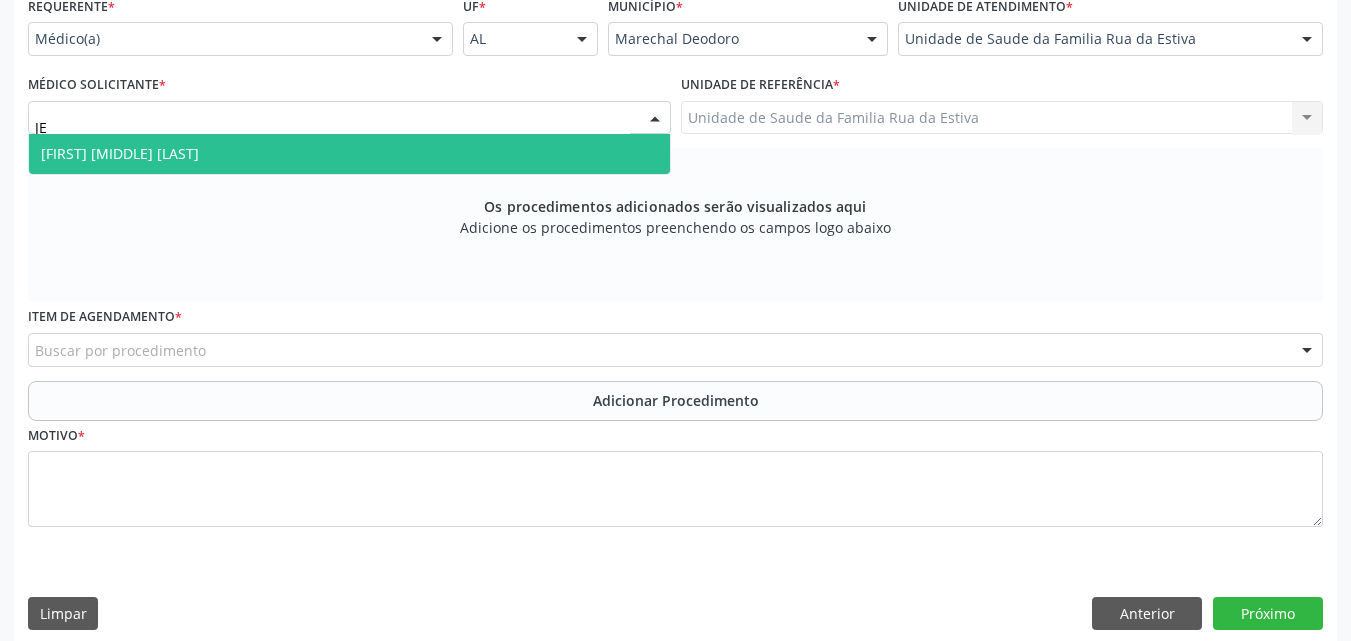type on "JEA" 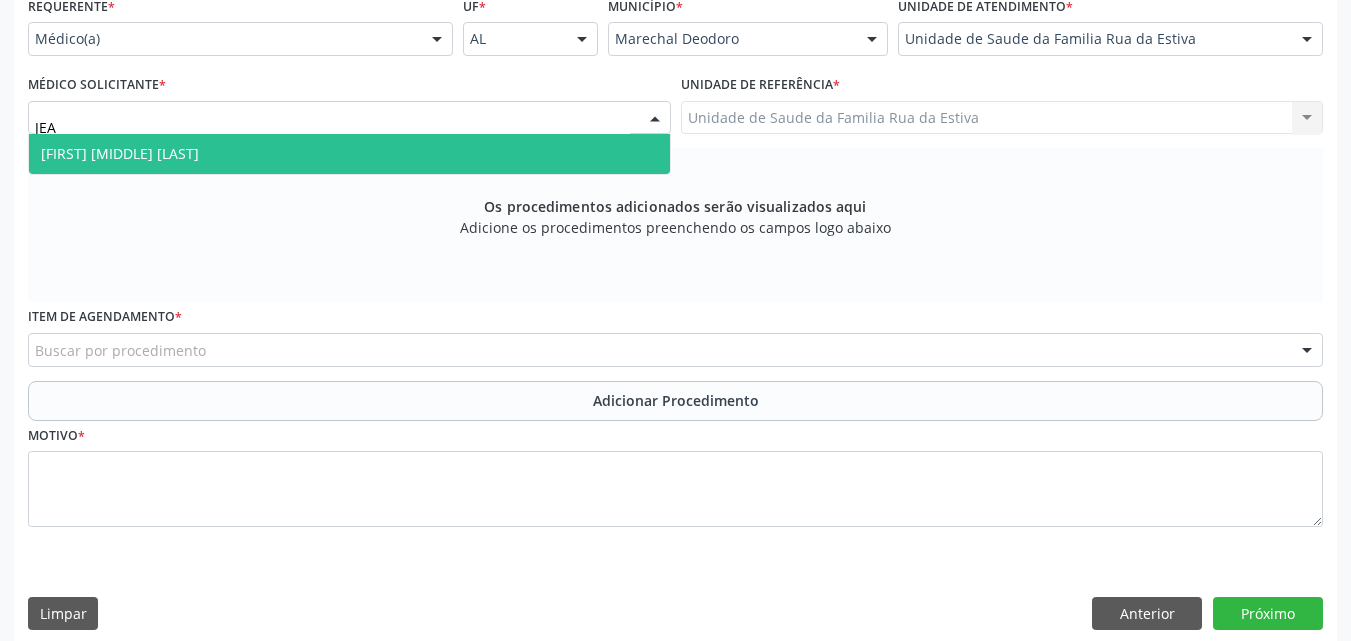 click on "[FIRST] [MIDDLE] [LAST]" at bounding box center [120, 153] 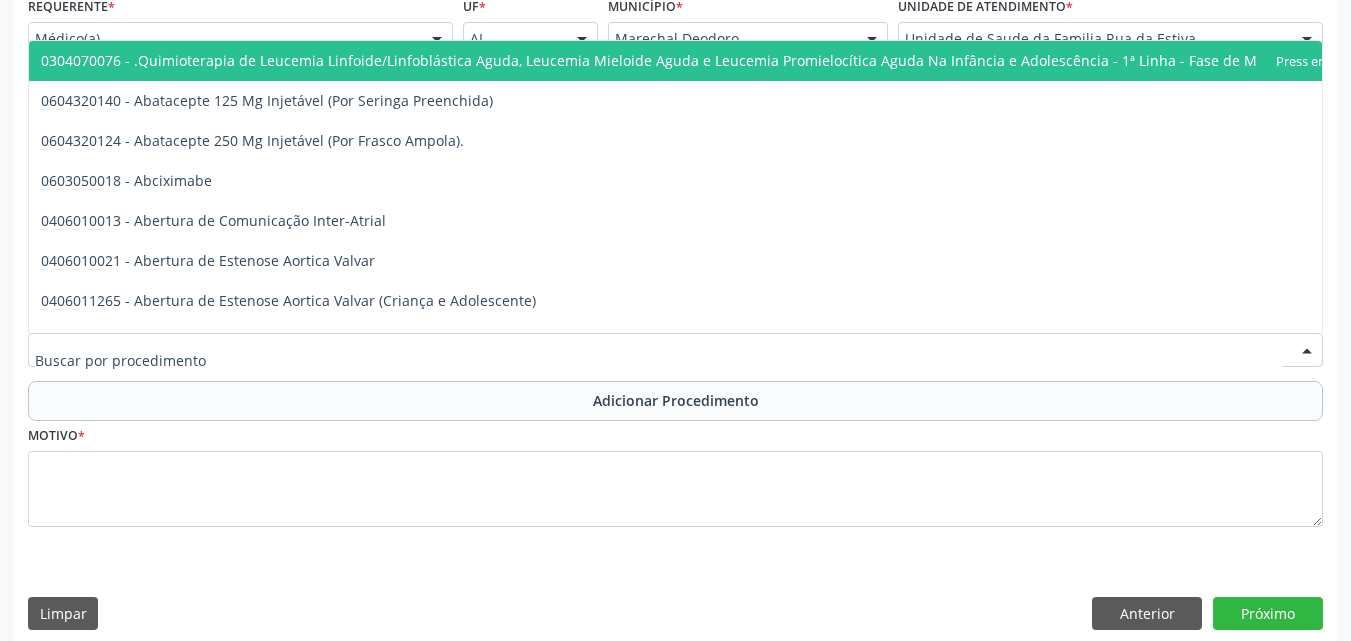 click at bounding box center [675, 350] 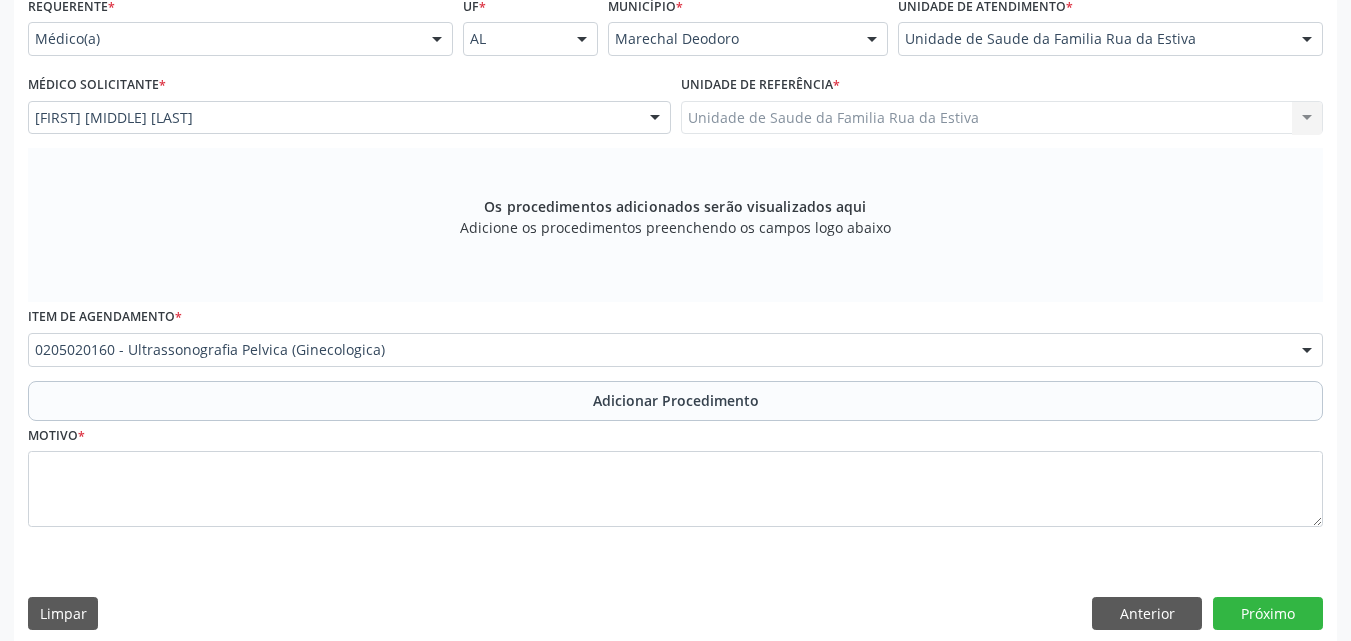 scroll, scrollTop: 0, scrollLeft: 0, axis: both 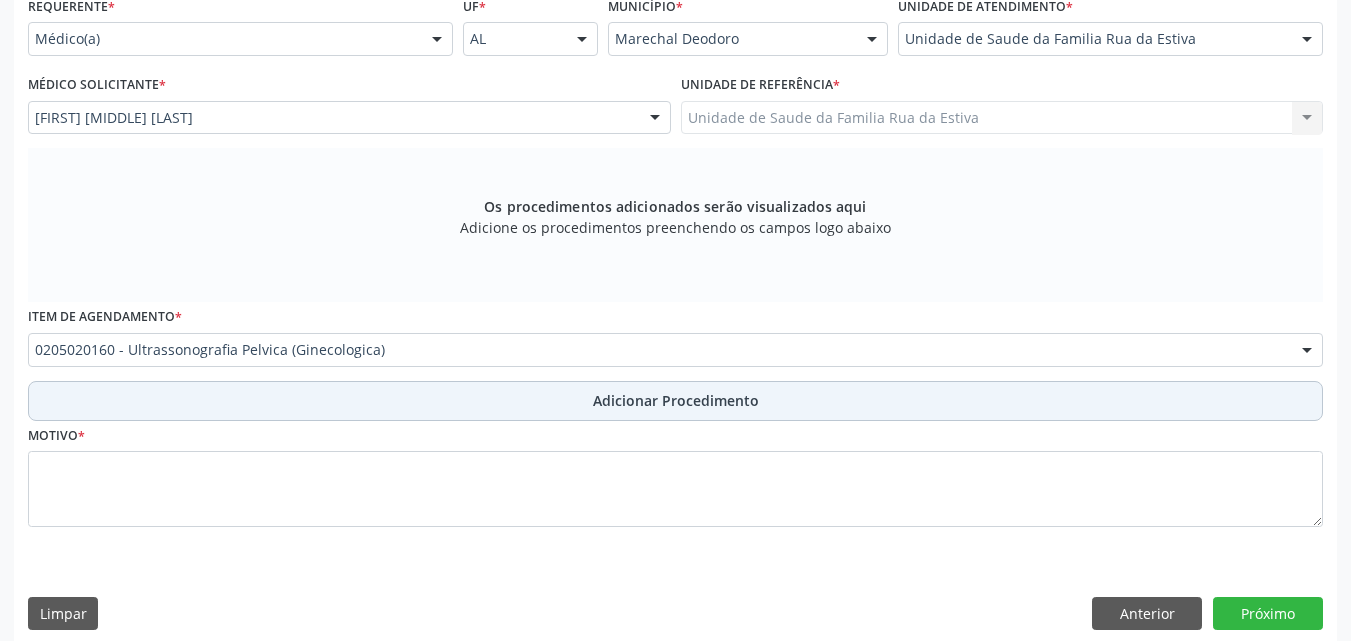 click on "Adicionar Procedimento" at bounding box center (675, 401) 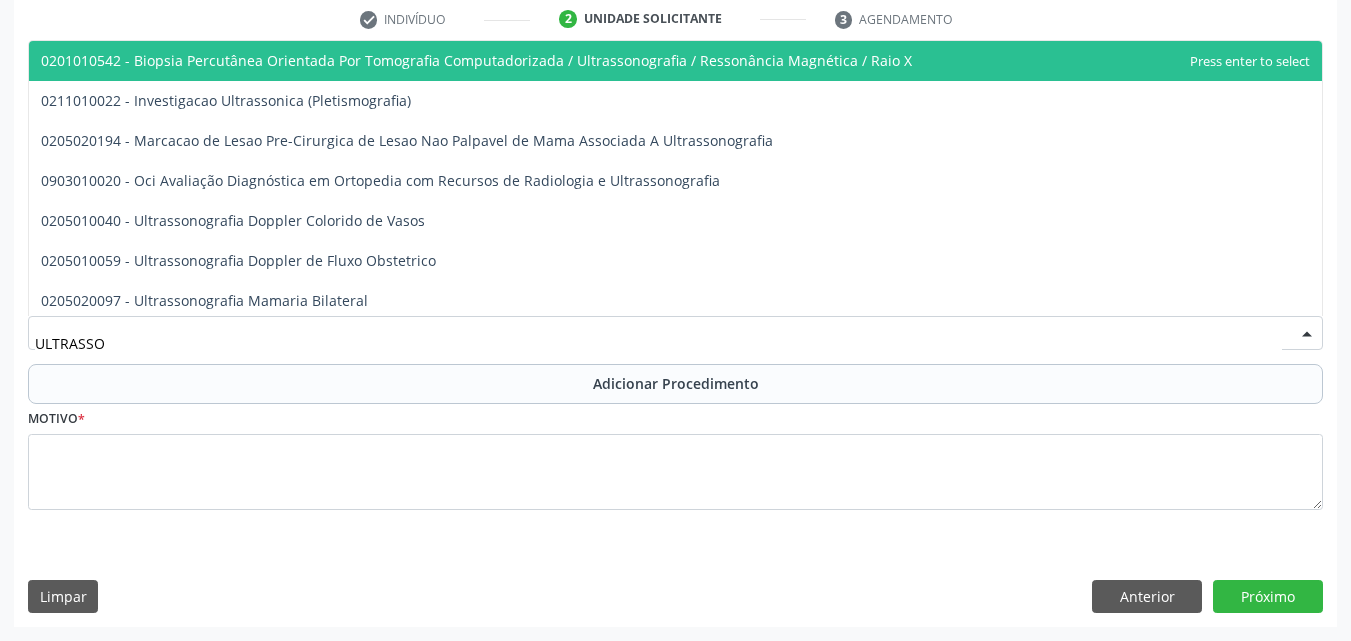 type on "ULTRASSON" 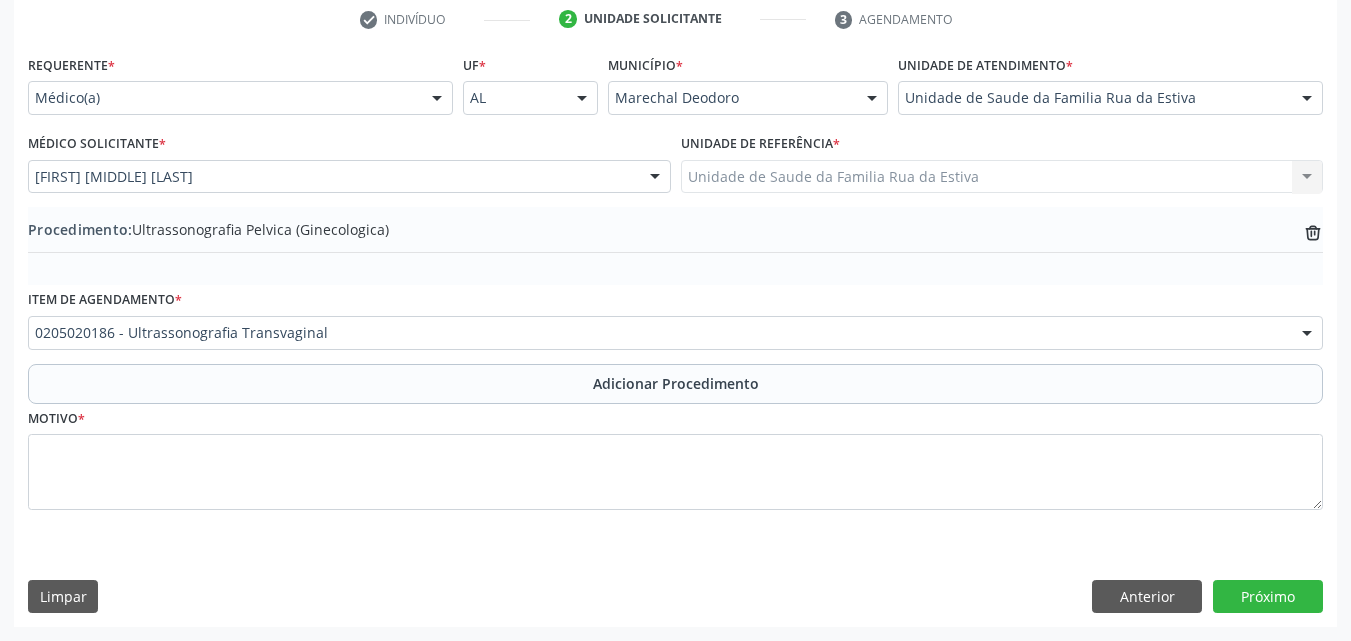 scroll, scrollTop: 0, scrollLeft: 0, axis: both 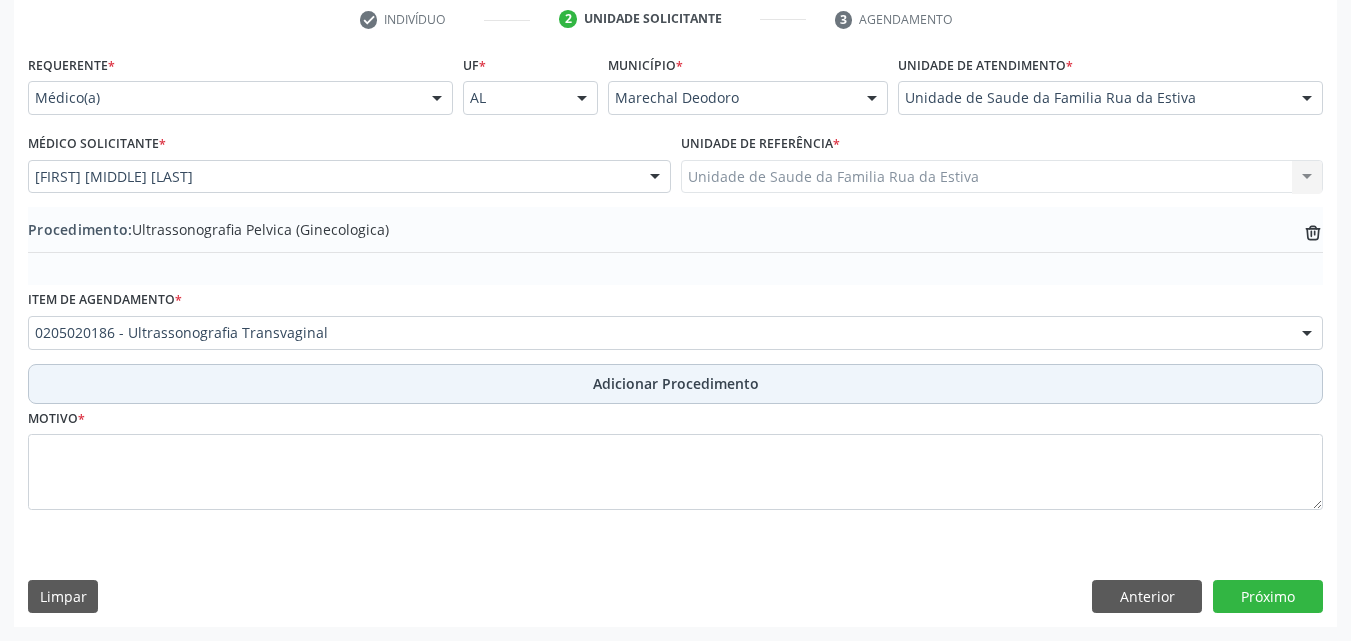 click on "Adicionar Procedimento" at bounding box center (675, 384) 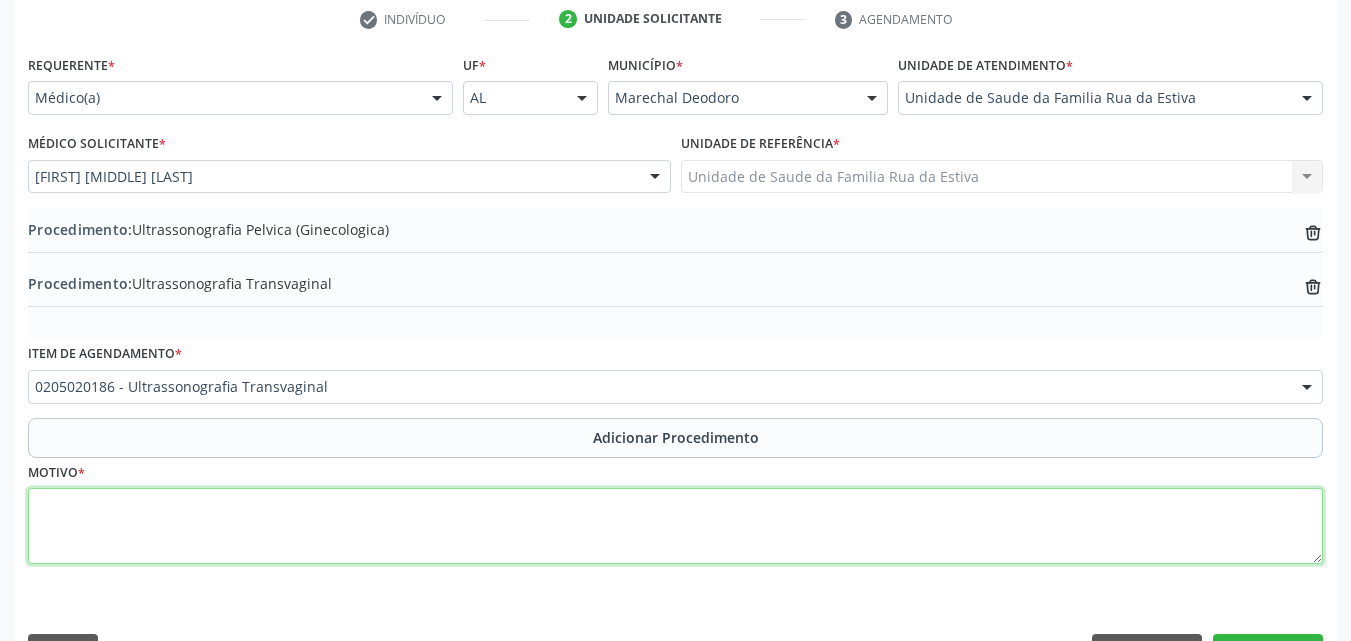 click at bounding box center (675, 526) 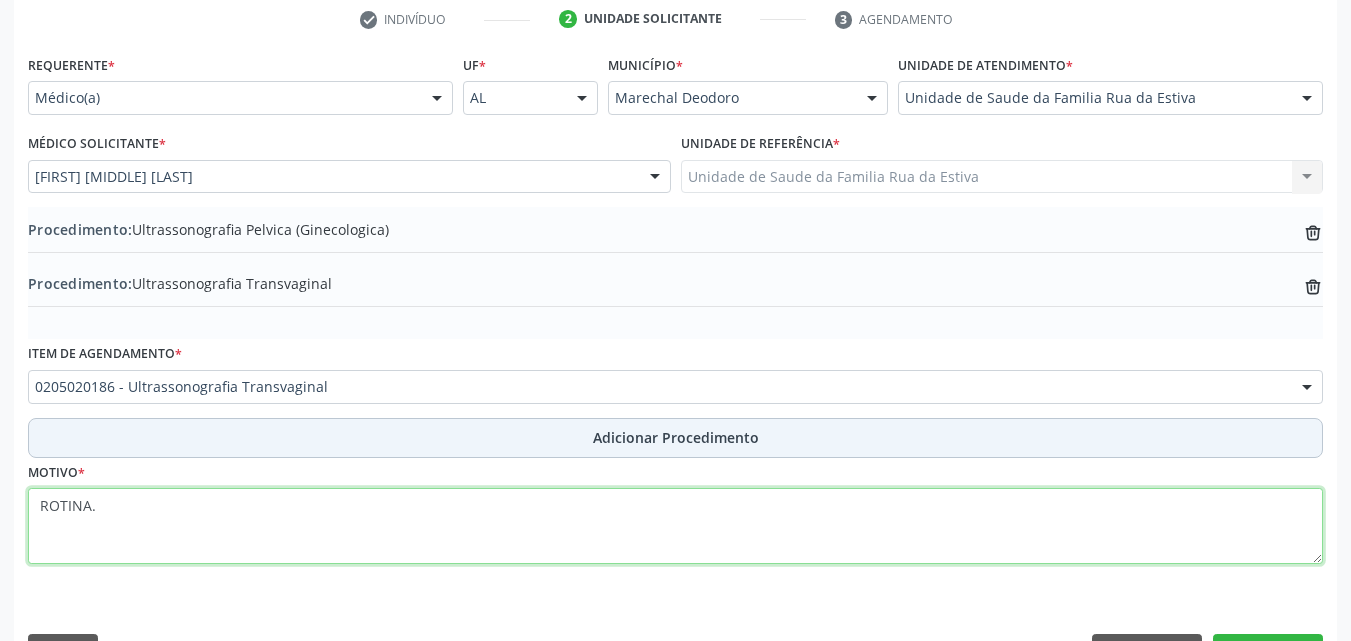 type on "ROTINA." 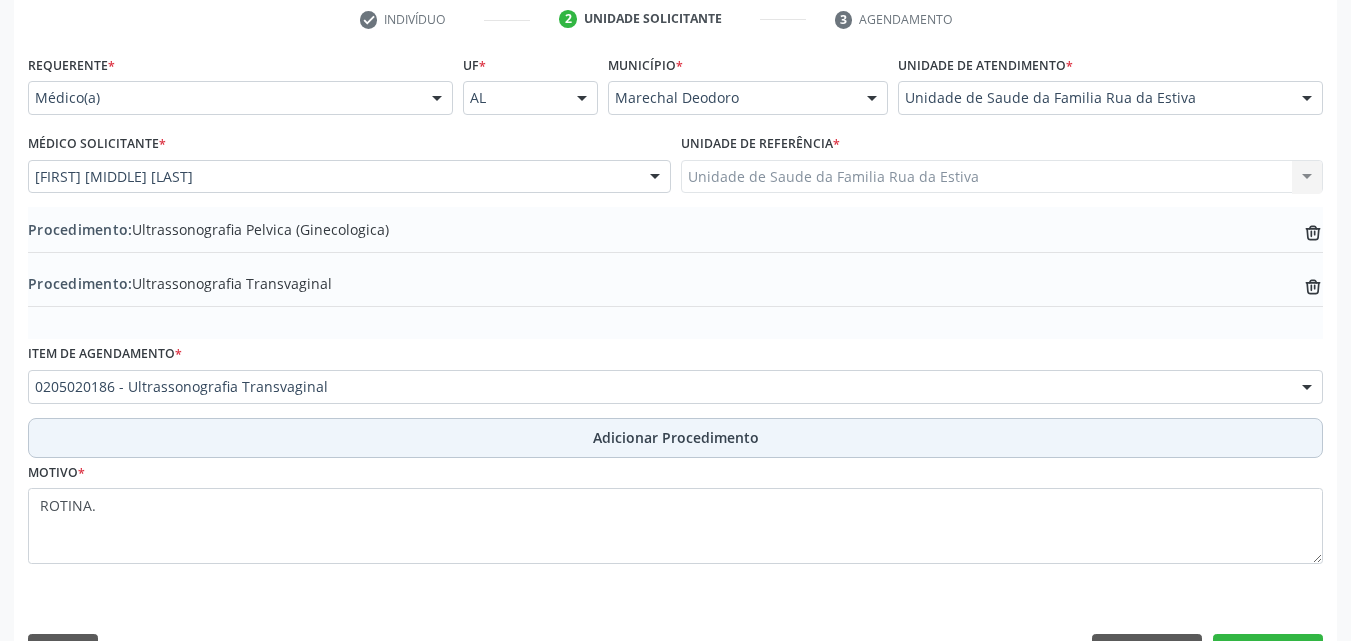 click on "Adicionar Procedimento" at bounding box center (675, 438) 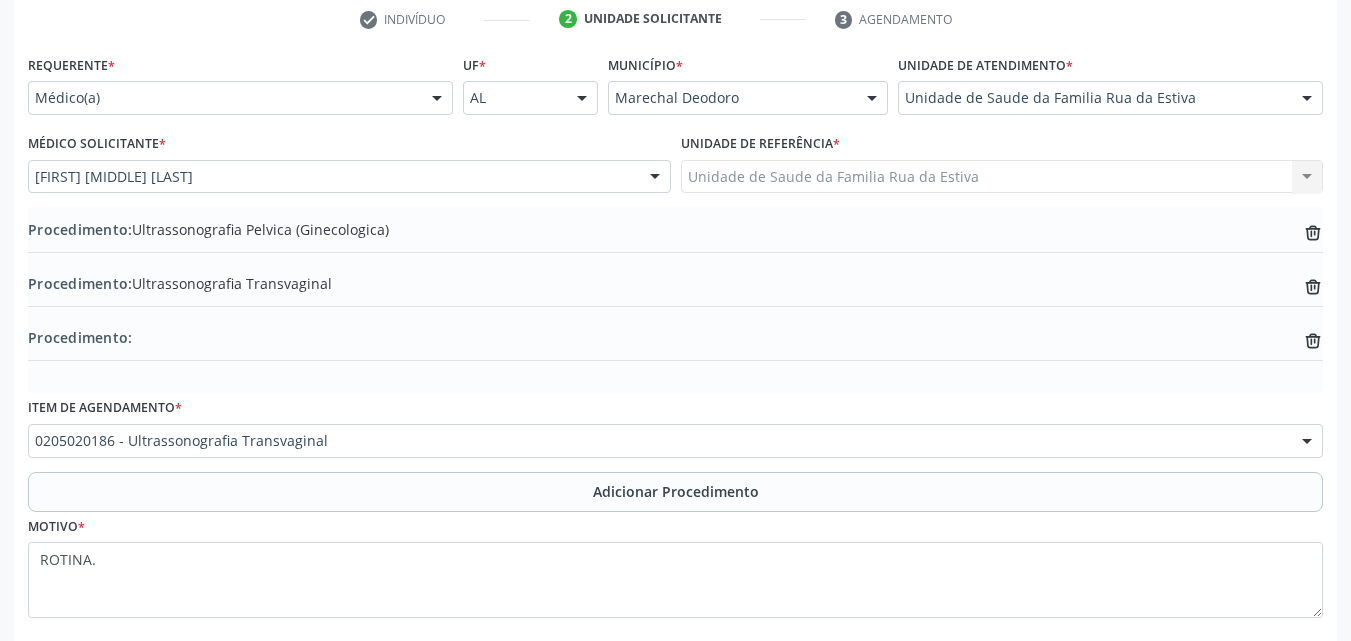 click on "Procedimento:
Ultrassonografia Pelvica (Ginecologica)
trash-outline icon
Procedimento:
Ultrassonografia Transvaginal
trash-outline icon
Procedimento:
trash-outline icon" at bounding box center (675, 300) 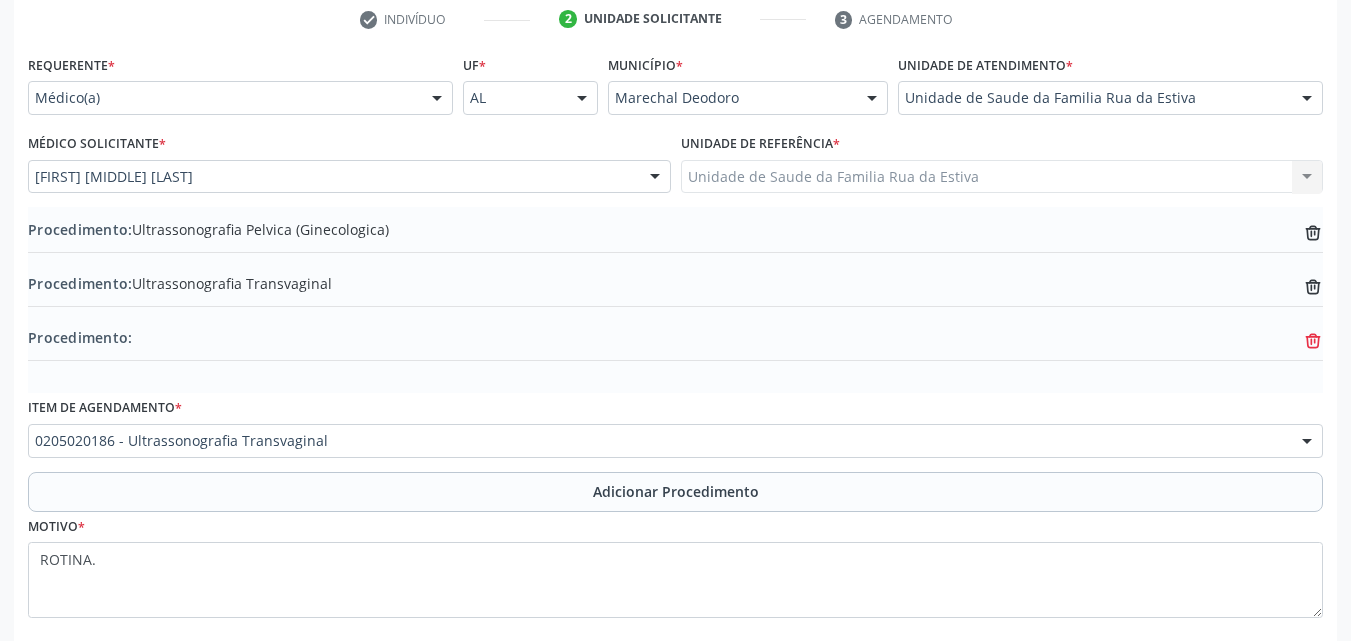 click on "trash-outline icon" 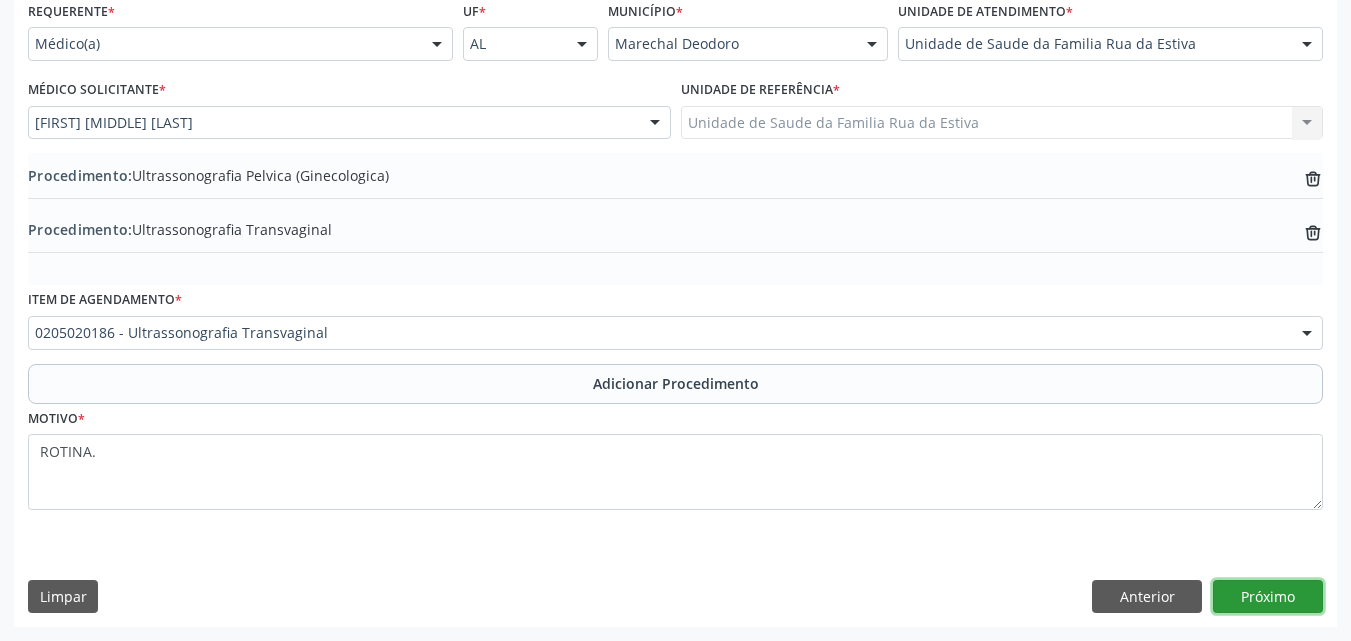 click on "Próximo" at bounding box center (1268, 597) 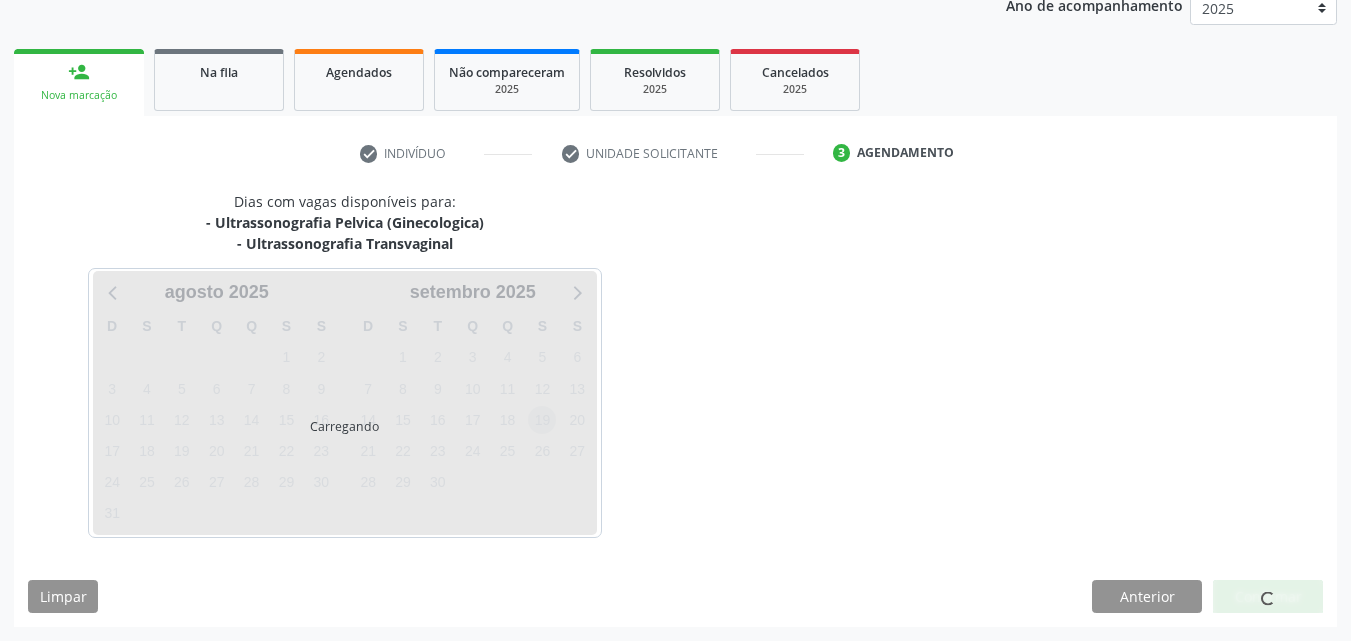 scroll, scrollTop: 337, scrollLeft: 0, axis: vertical 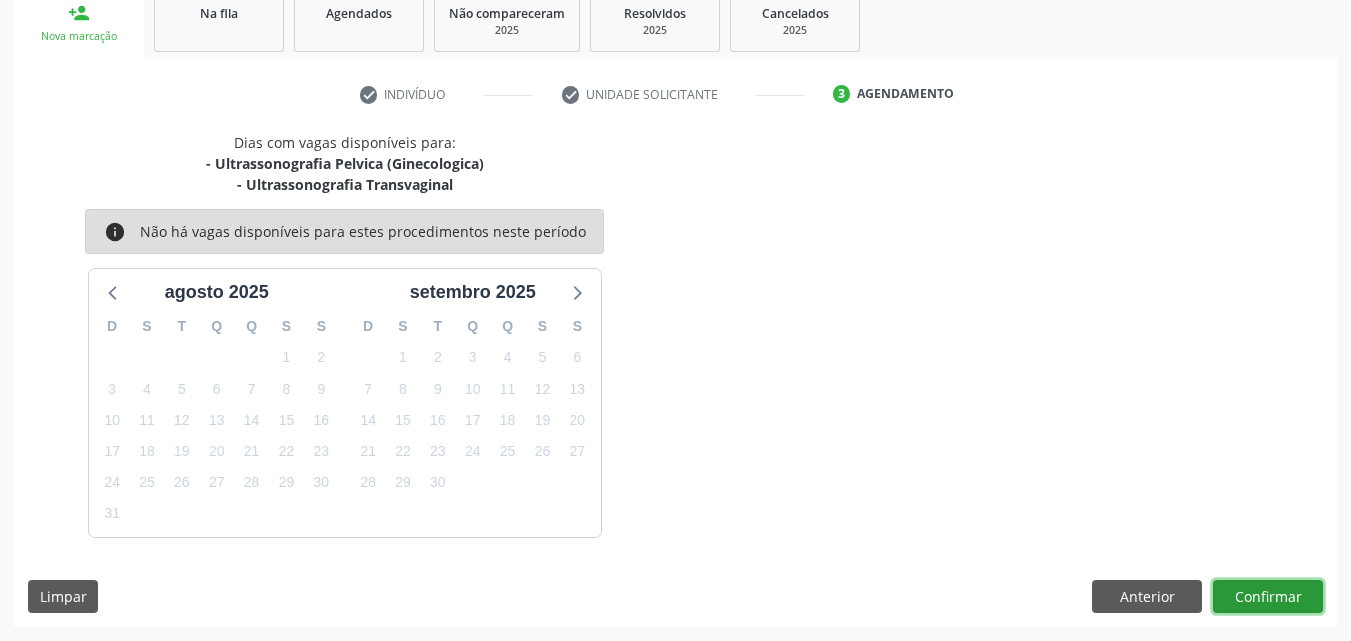 click on "Confirmar" at bounding box center (1268, 597) 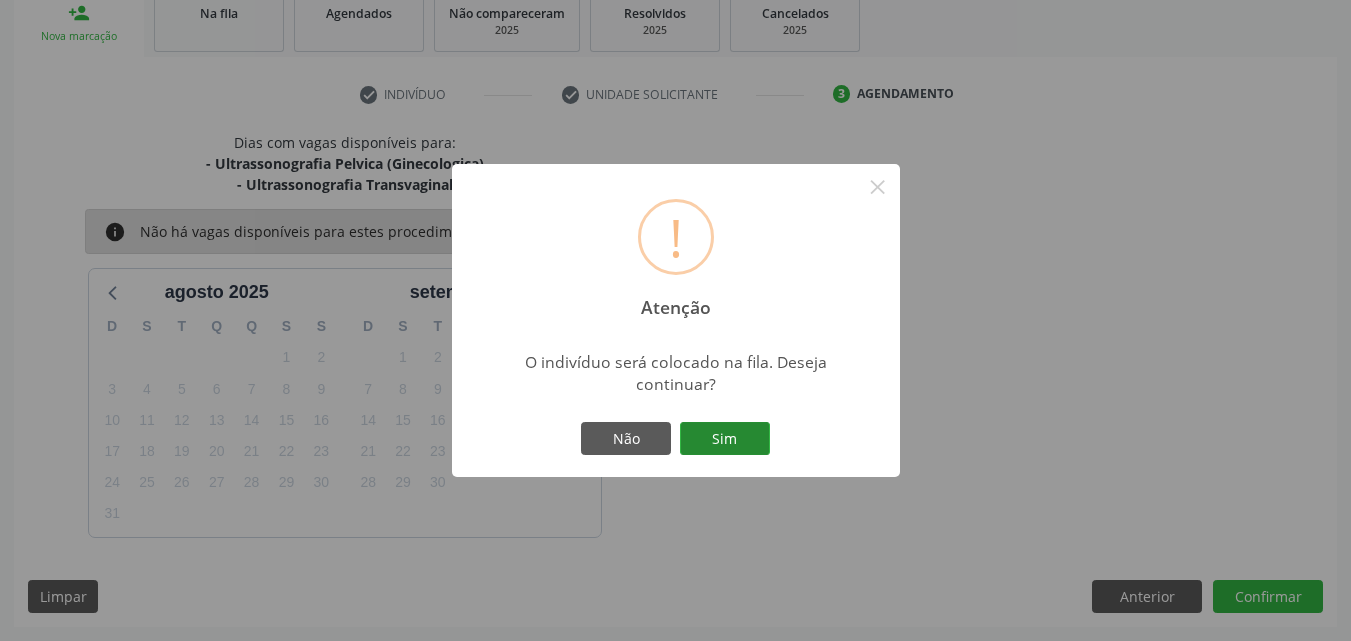 click on "Sim" at bounding box center [725, 439] 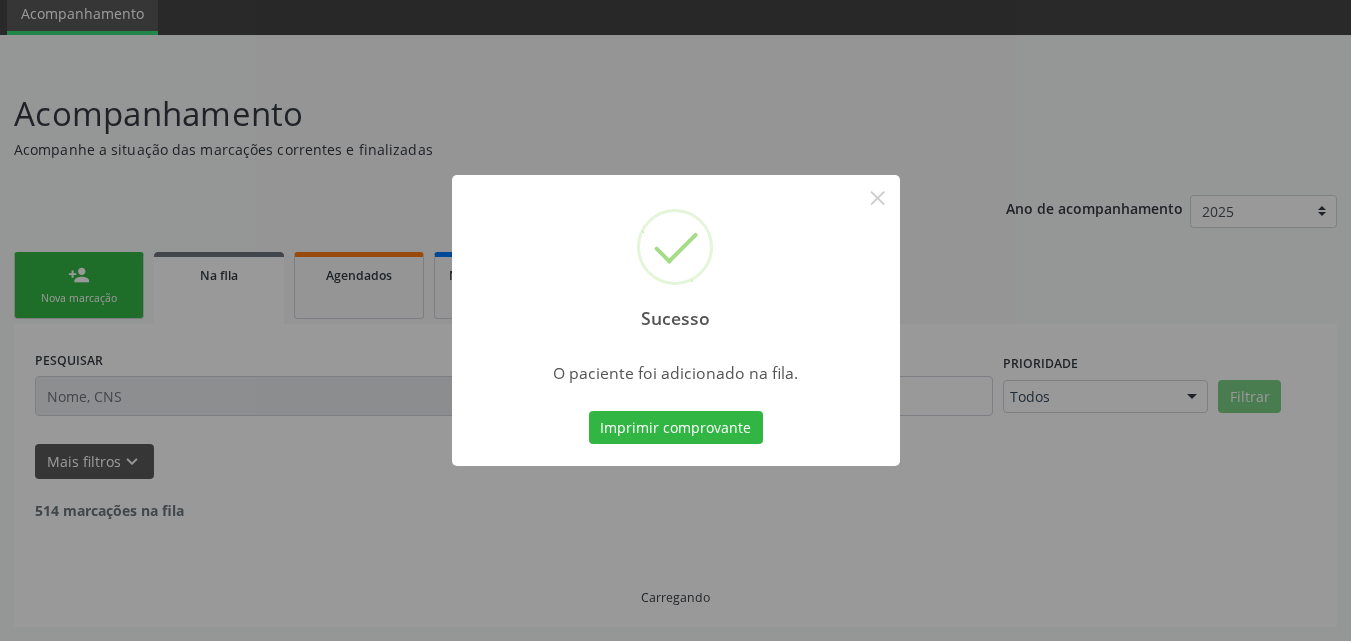 scroll, scrollTop: 54, scrollLeft: 0, axis: vertical 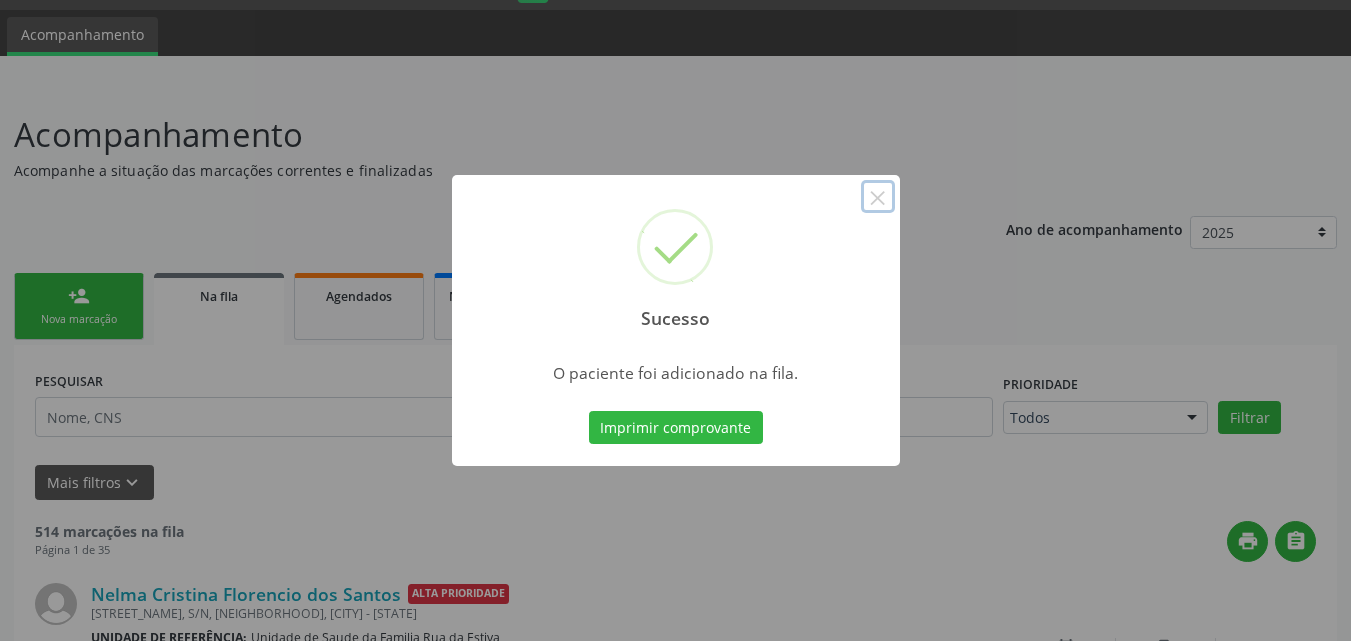 click on "×" at bounding box center [878, 197] 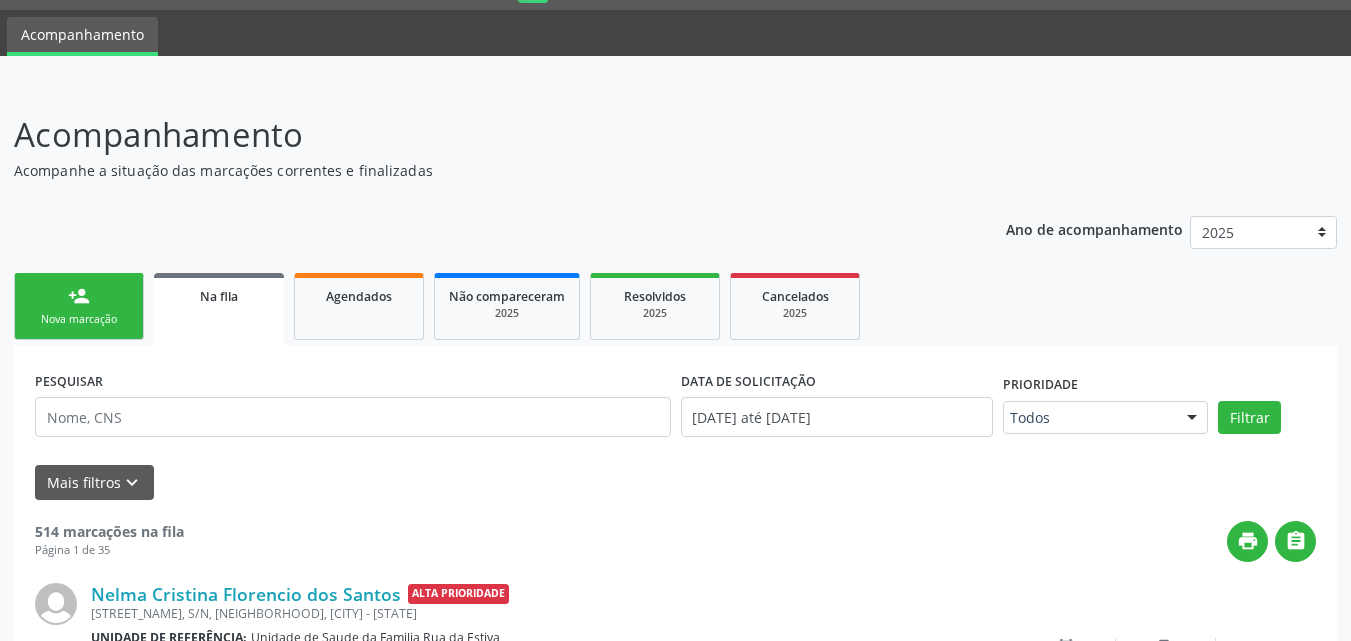 click on "person_add
Nova marcação" at bounding box center [79, 306] 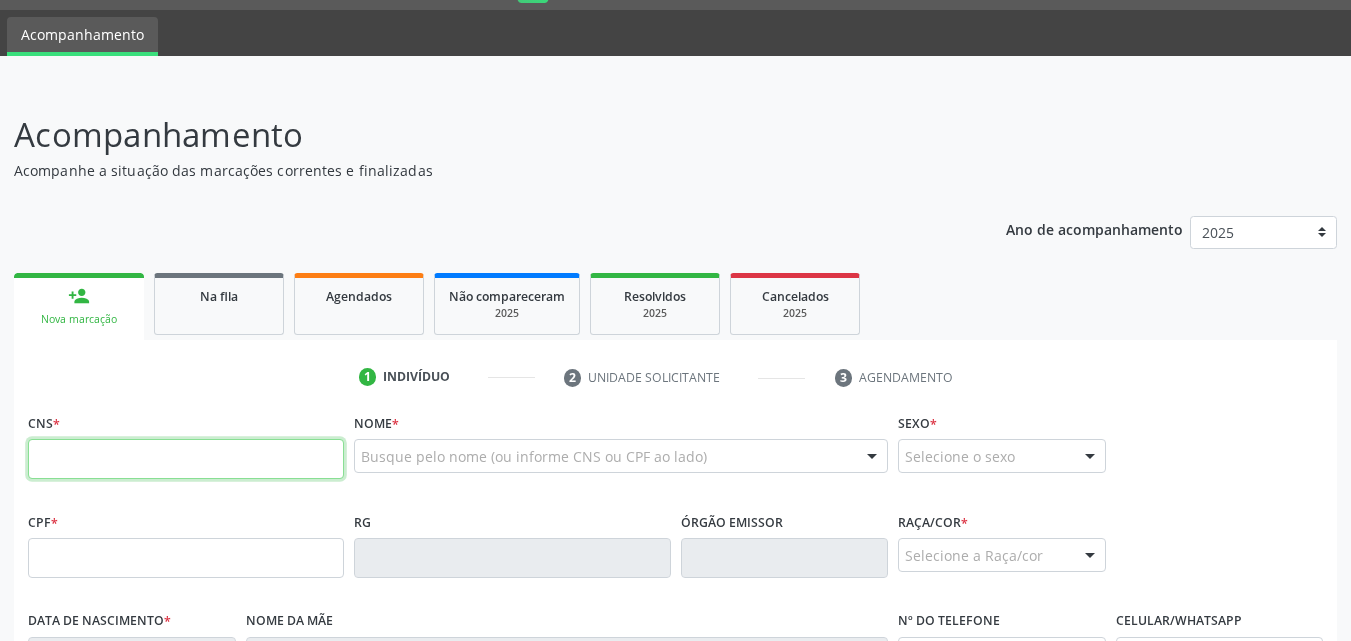 click at bounding box center (186, 459) 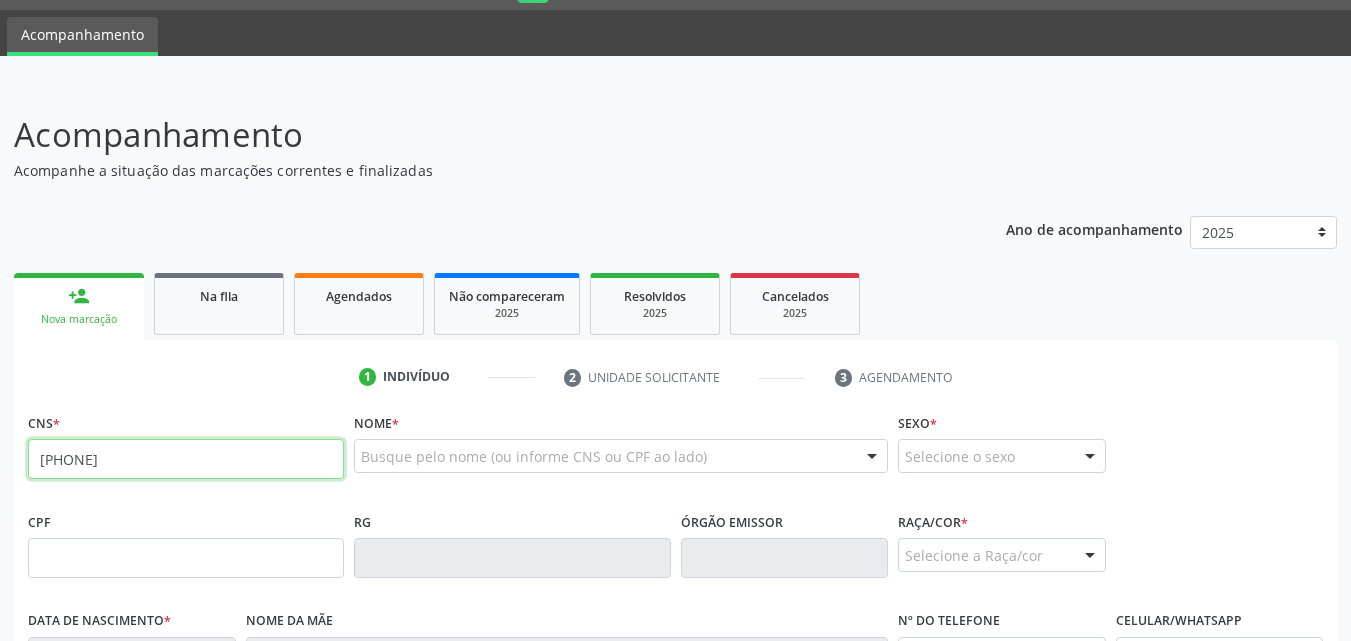 type on "[PHONE]" 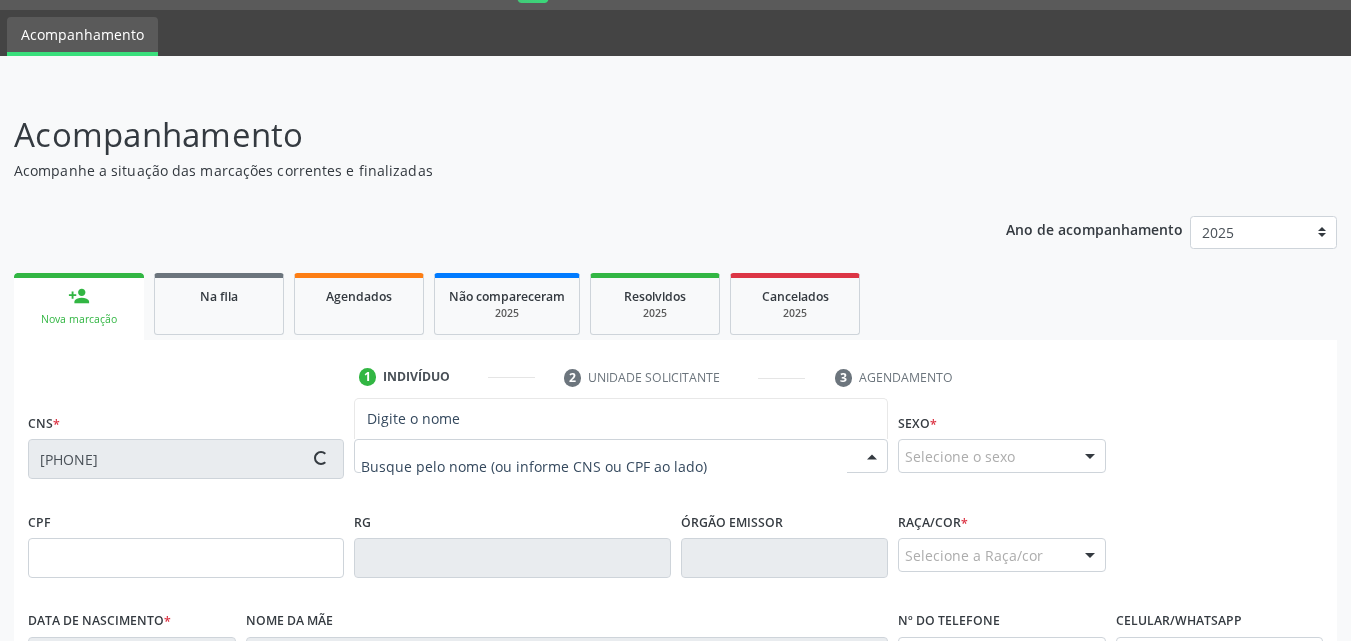 type on "[CPF]" 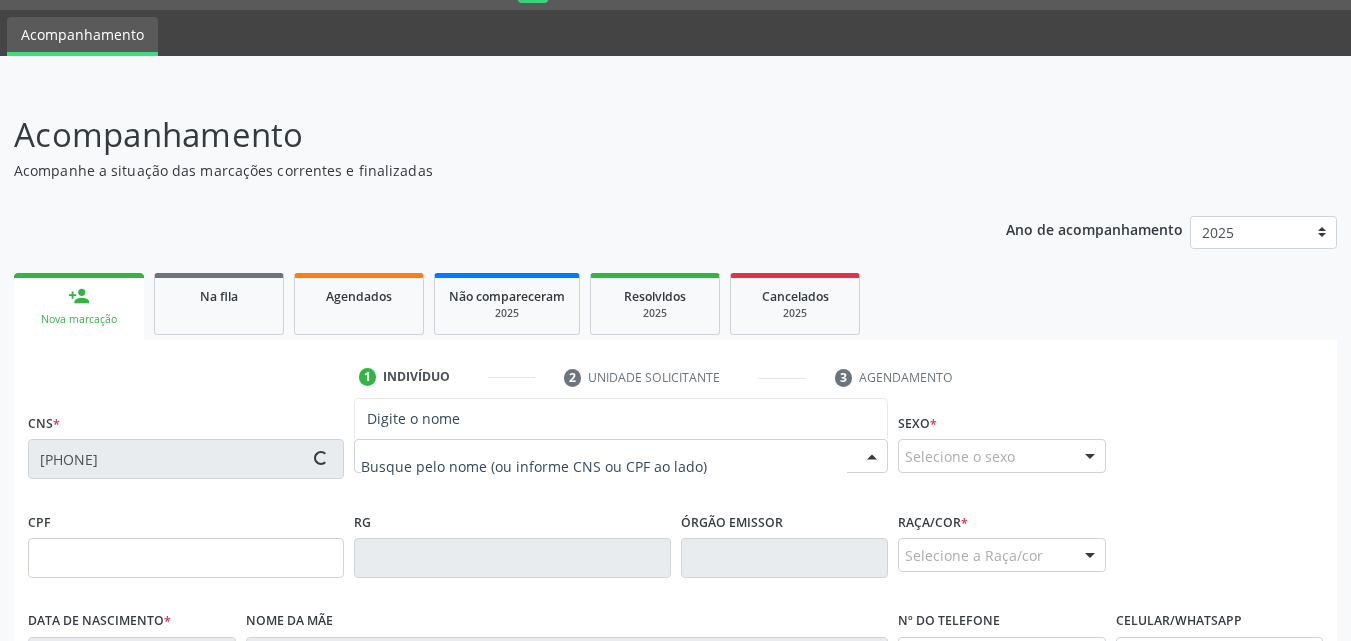 type on "[DATE]" 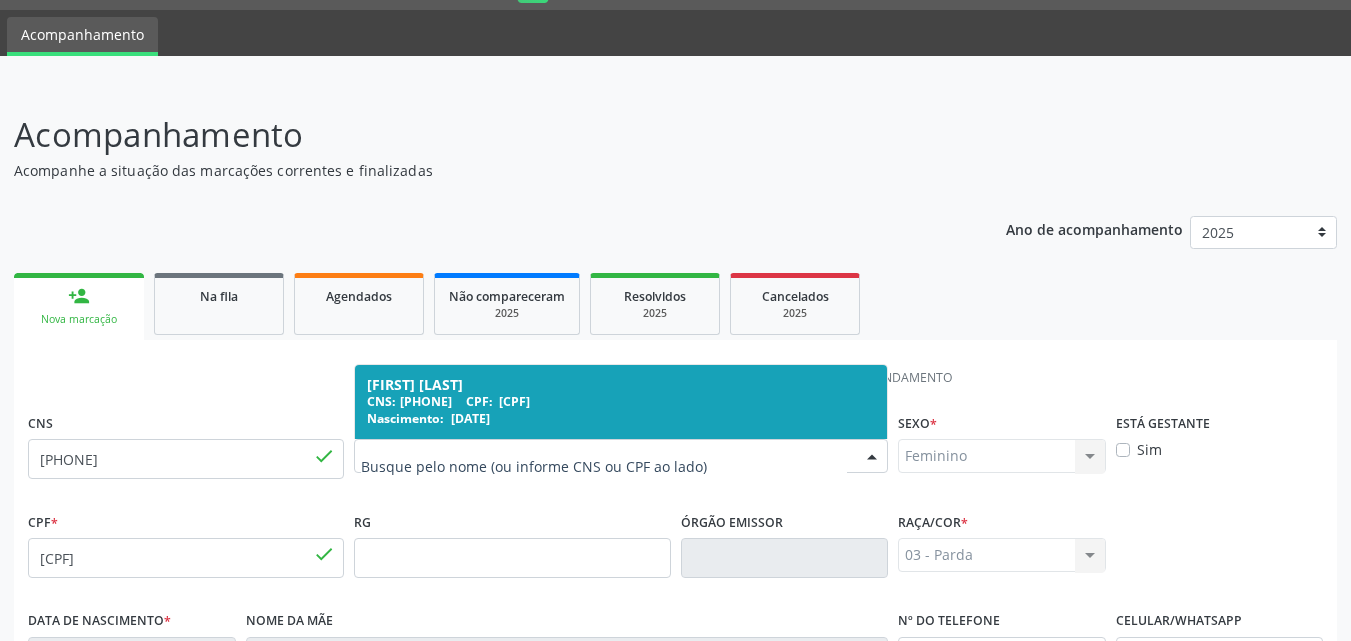 scroll, scrollTop: 471, scrollLeft: 0, axis: vertical 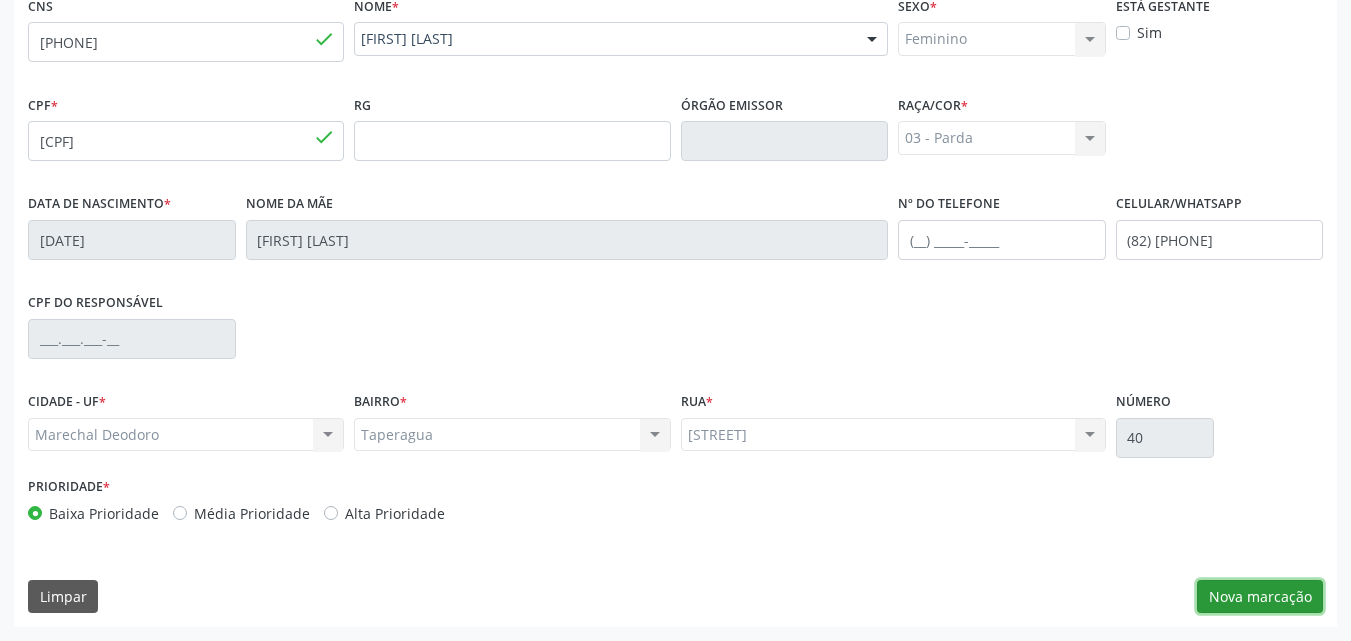 click on "Nova marcação" at bounding box center (1260, 597) 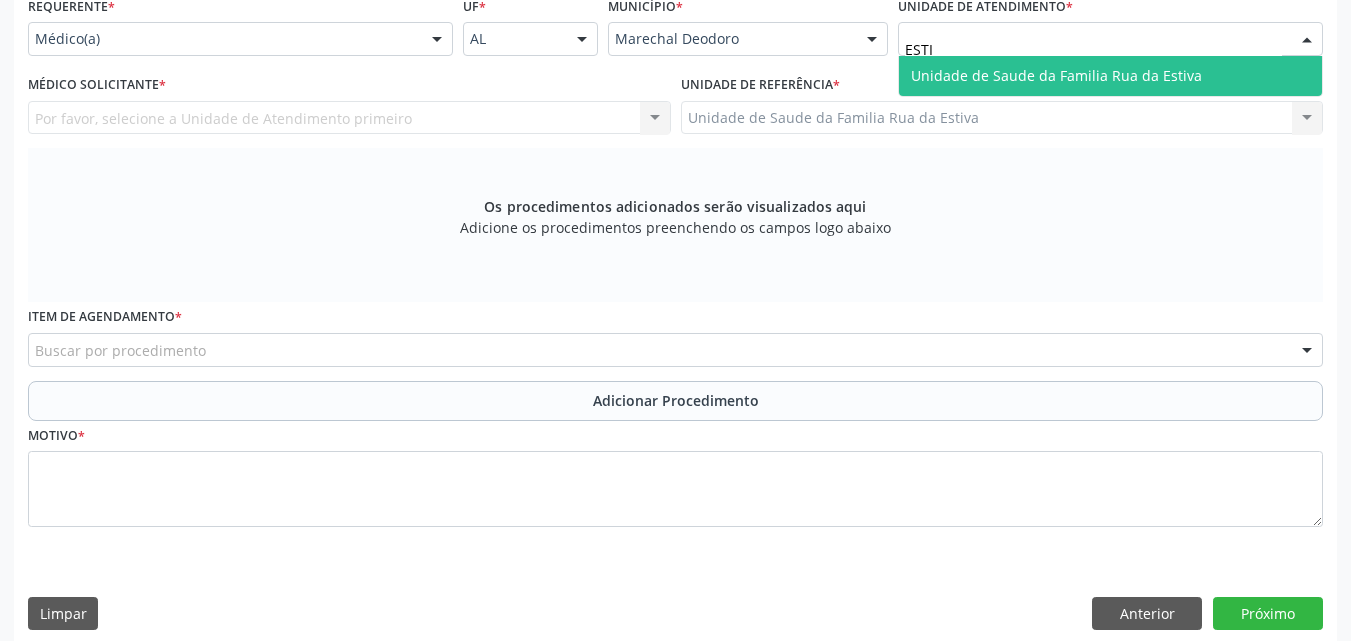 type on "ESTIV" 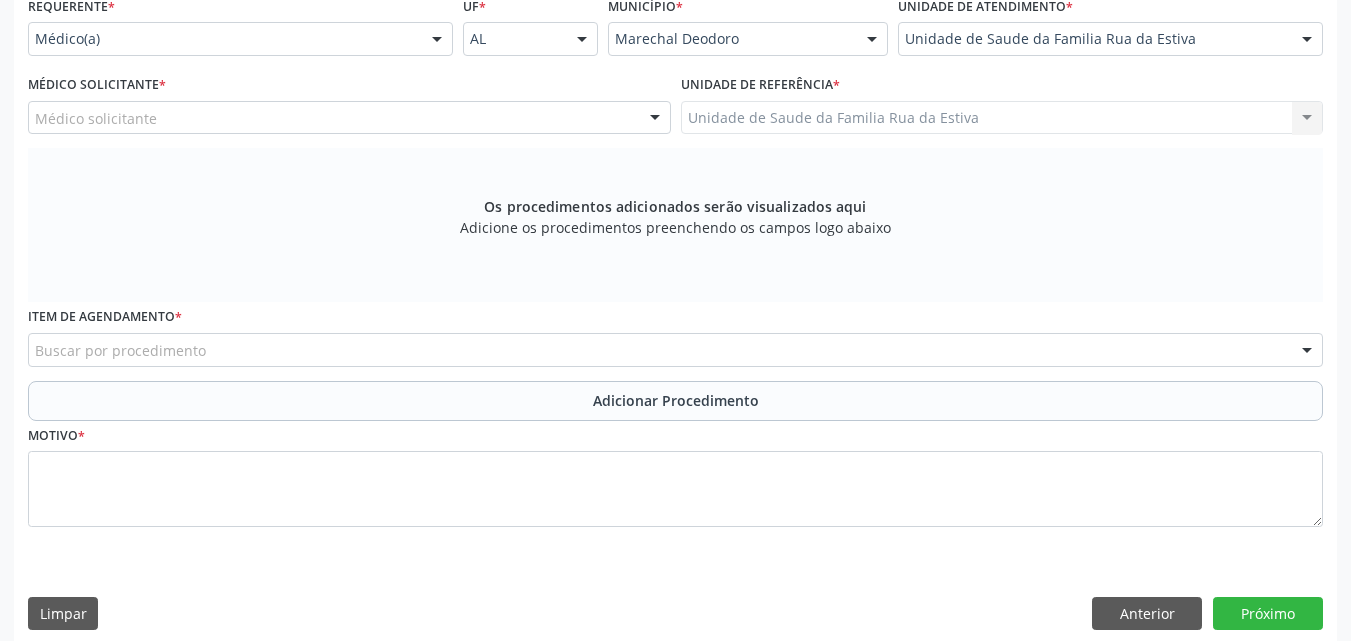 click on "Médico solicitante" at bounding box center (349, 118) 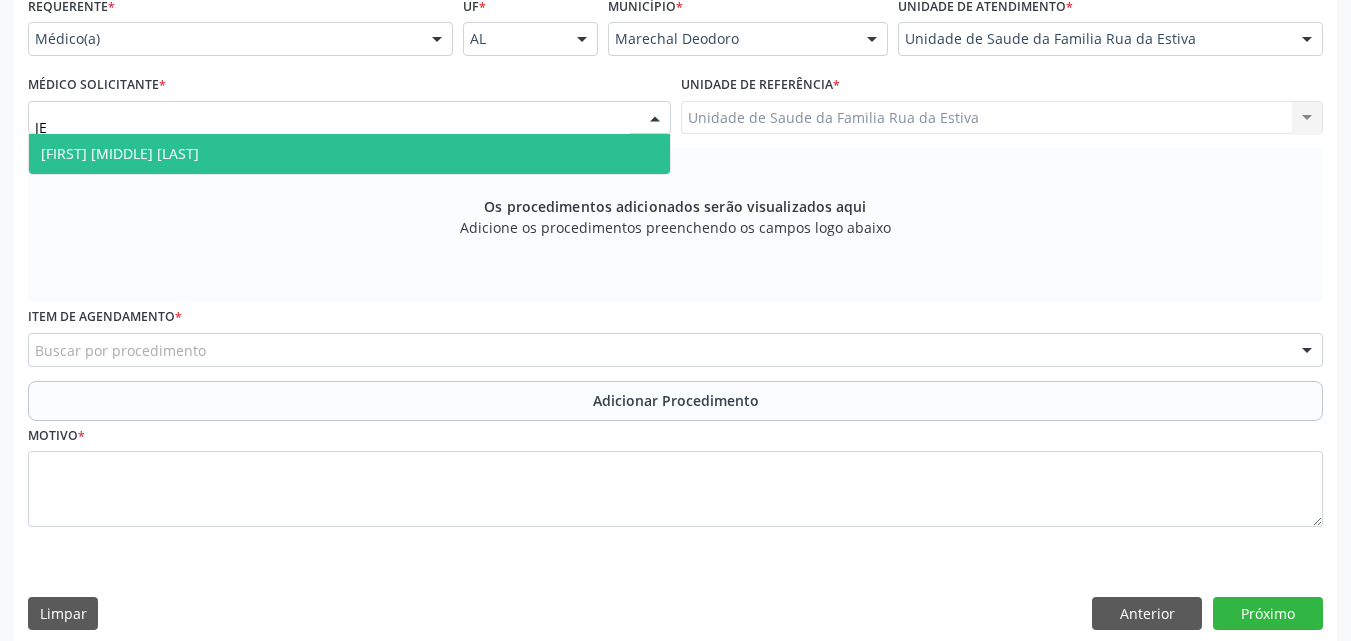 type on "JEA" 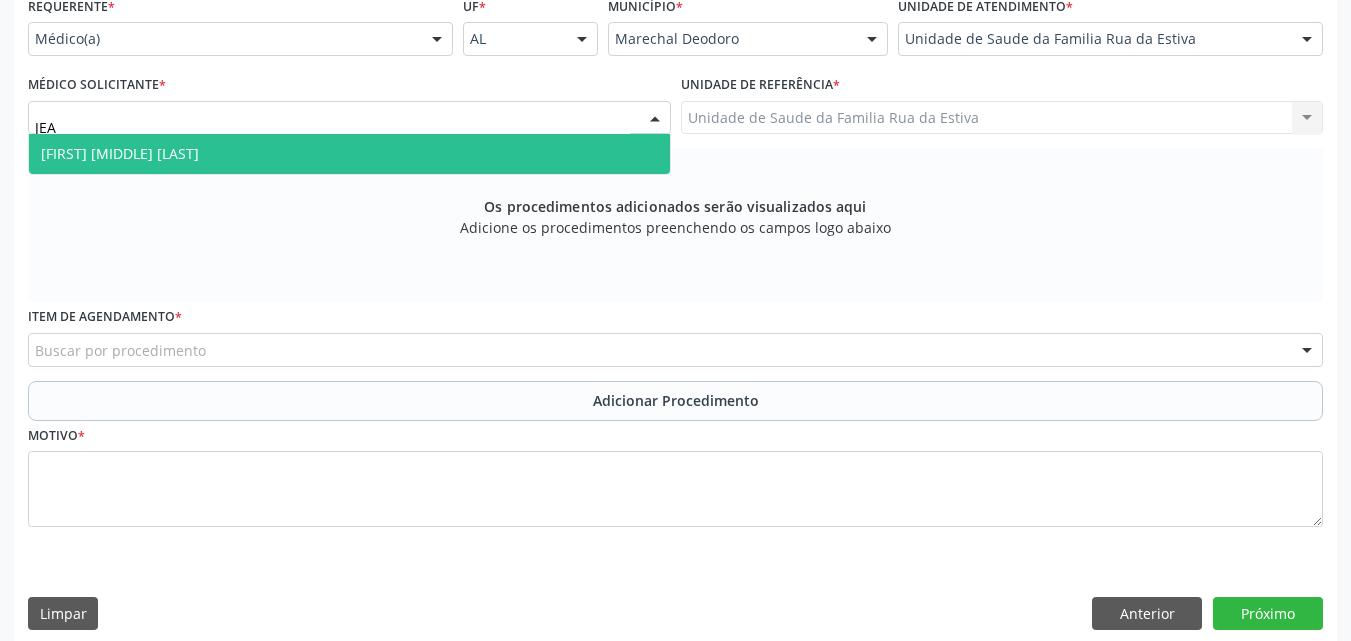 drag, startPoint x: 206, startPoint y: 153, endPoint x: 218, endPoint y: 167, distance: 18.439089 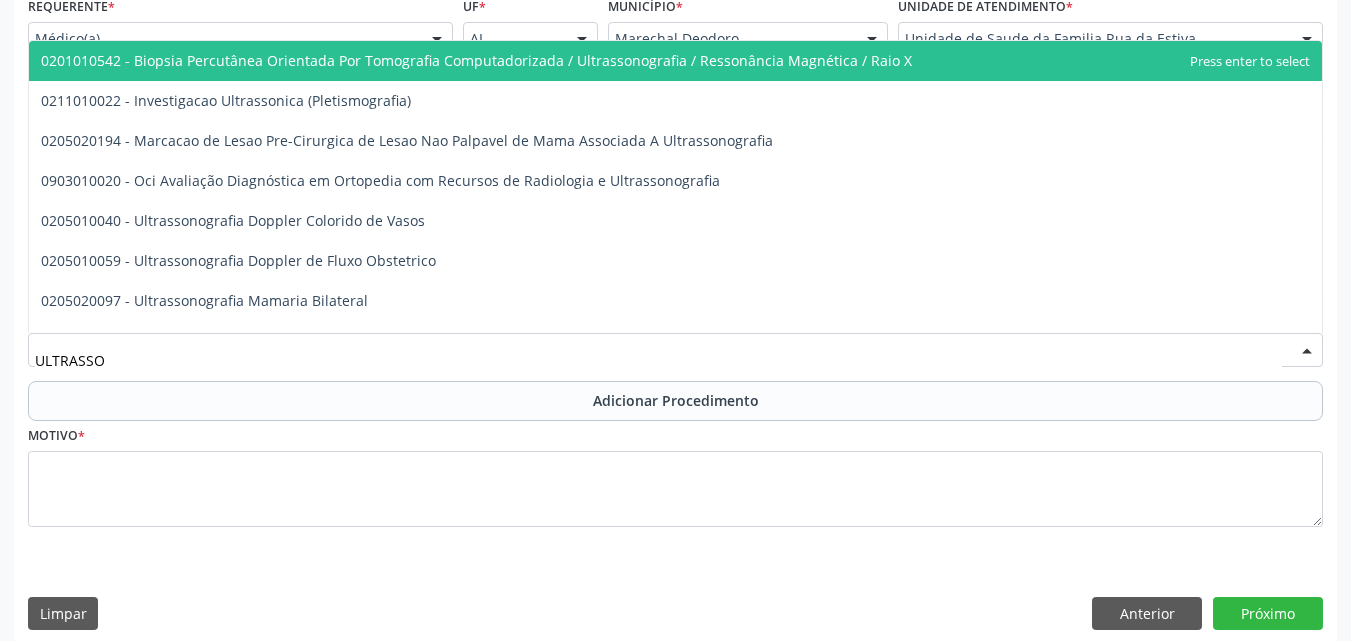 type on "ULTRASSON" 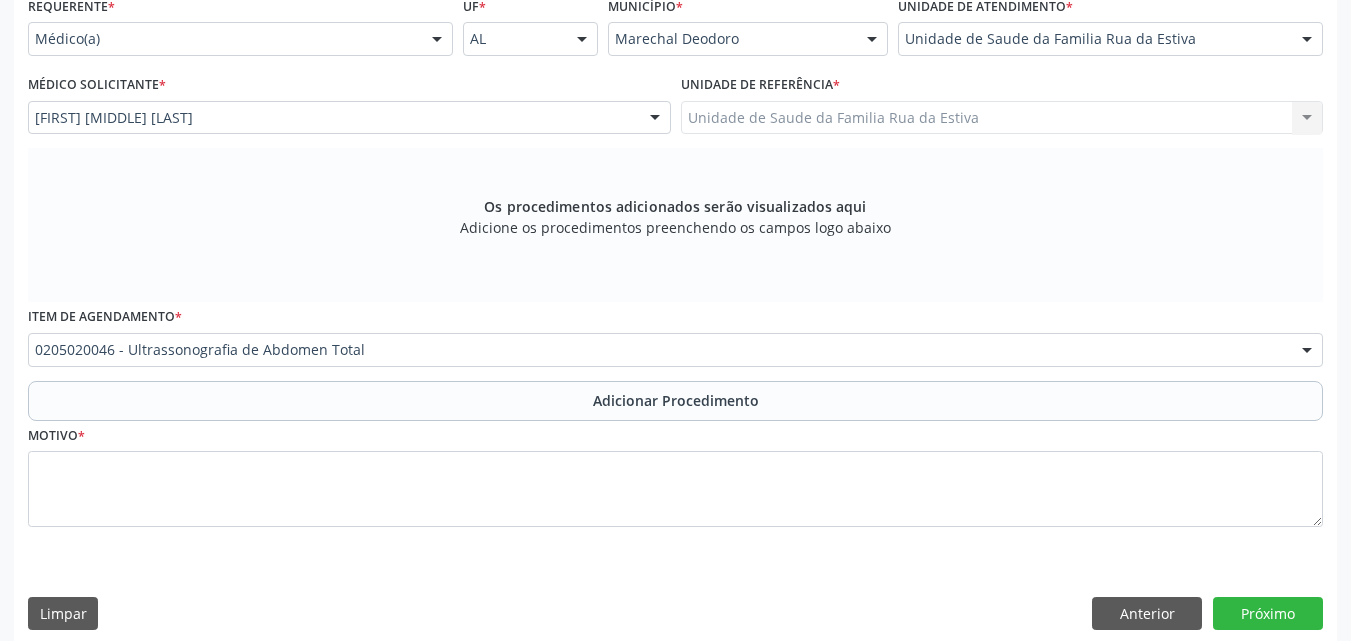 scroll, scrollTop: 0, scrollLeft: 0, axis: both 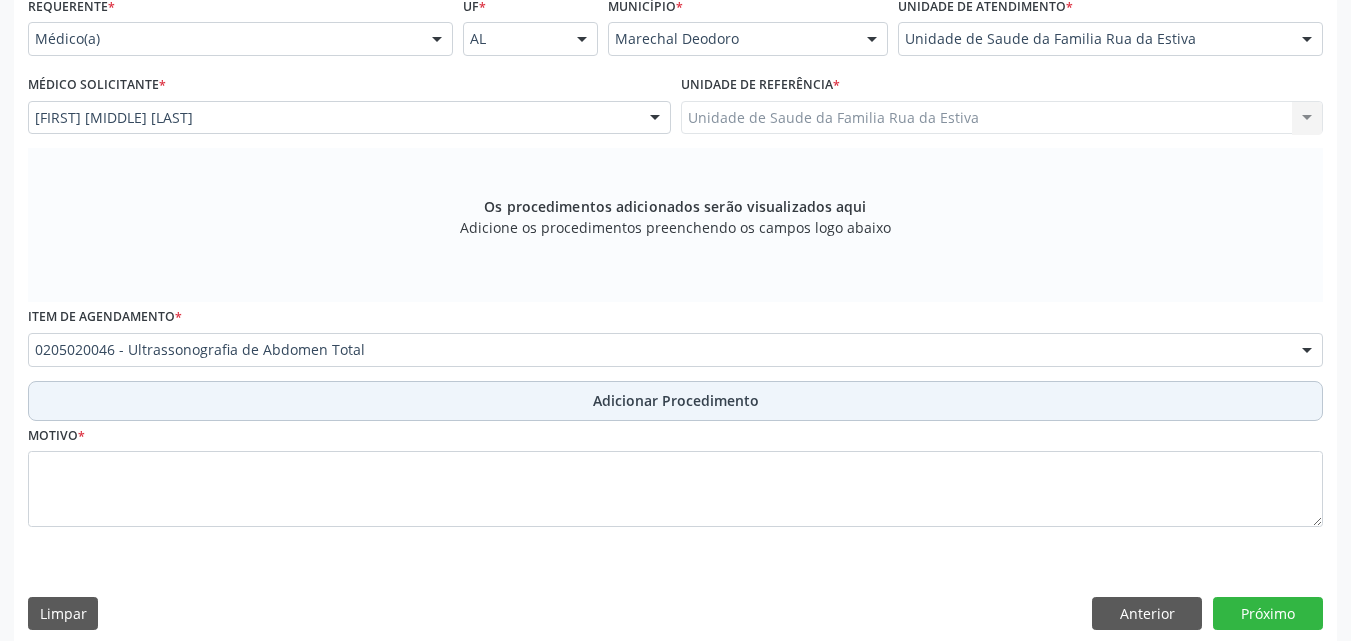 click on "Adicionar Procedimento" at bounding box center (675, 401) 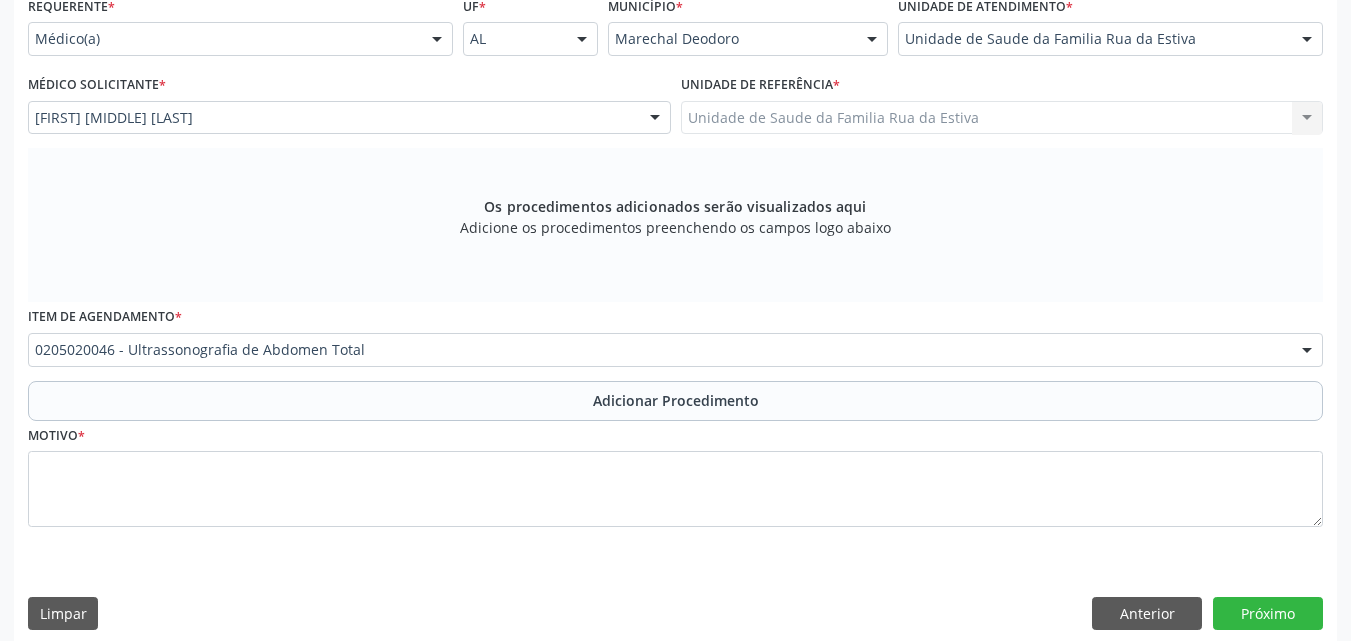 scroll, scrollTop: 412, scrollLeft: 0, axis: vertical 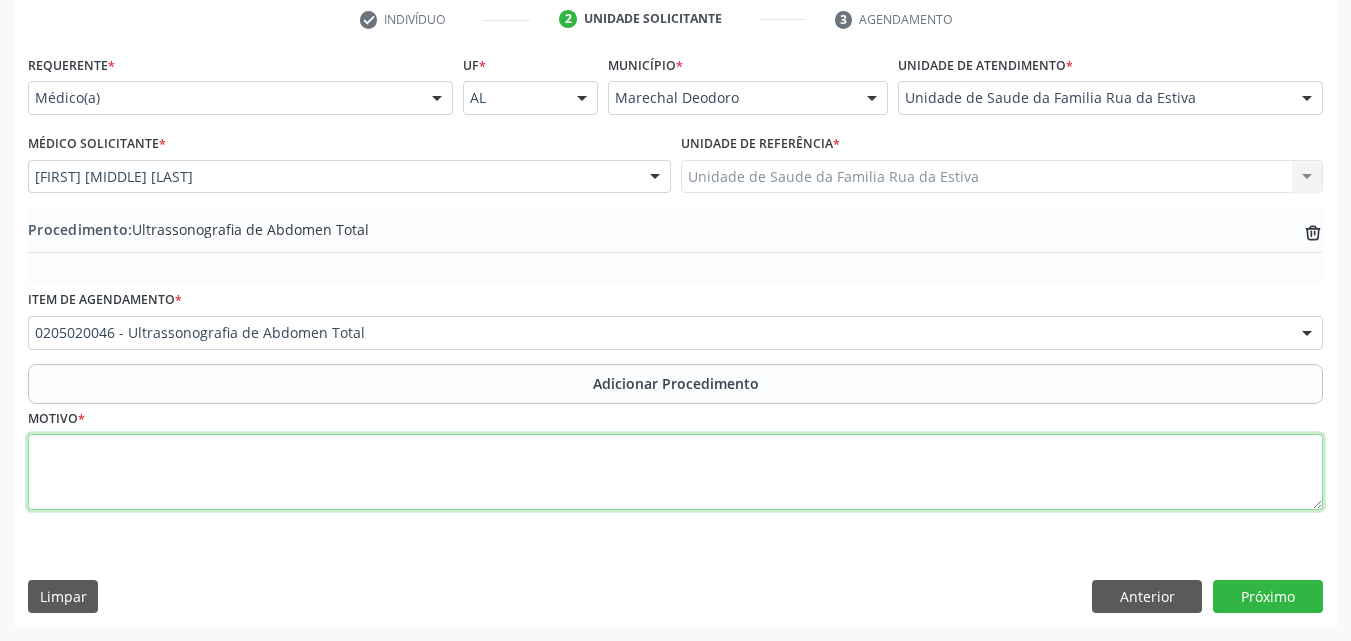 click at bounding box center (675, 472) 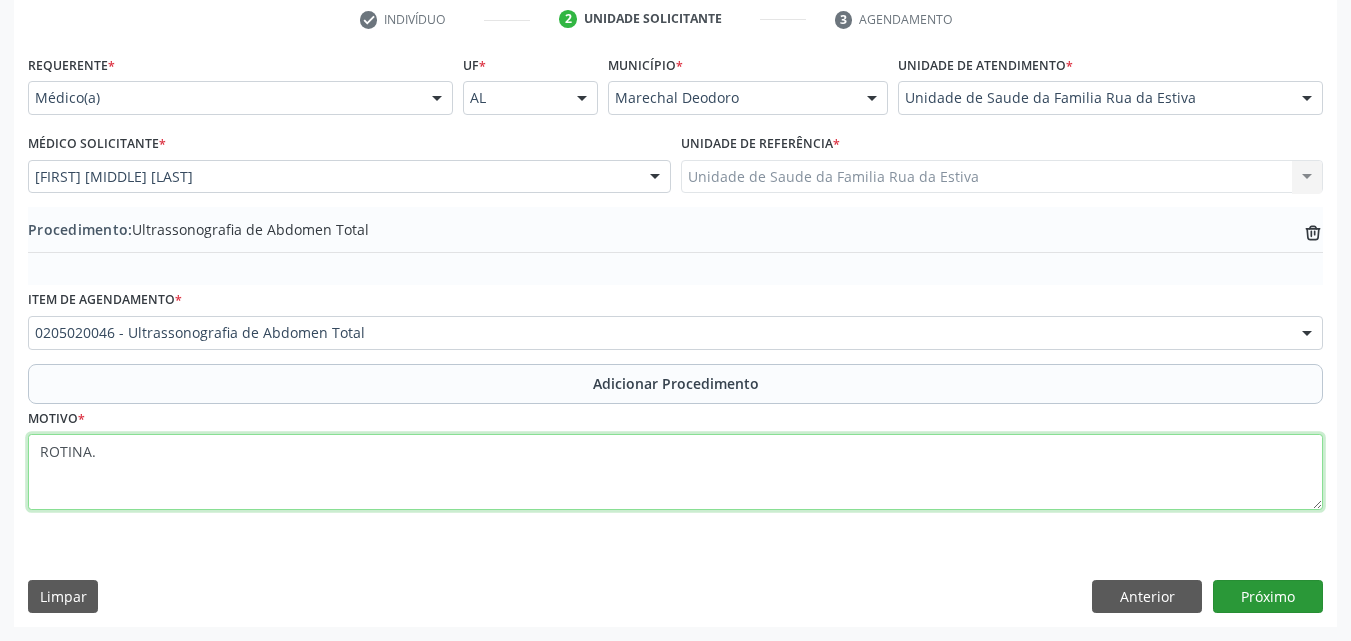 type on "ROTINA." 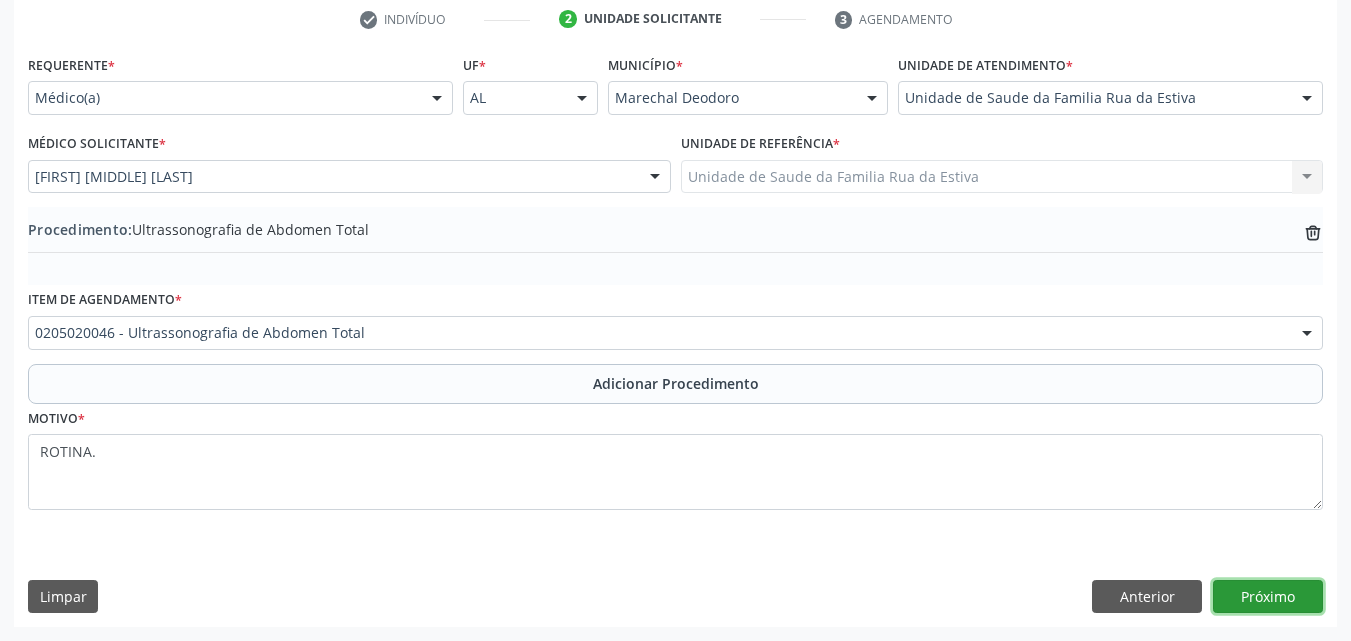 click on "Próximo" at bounding box center (1268, 597) 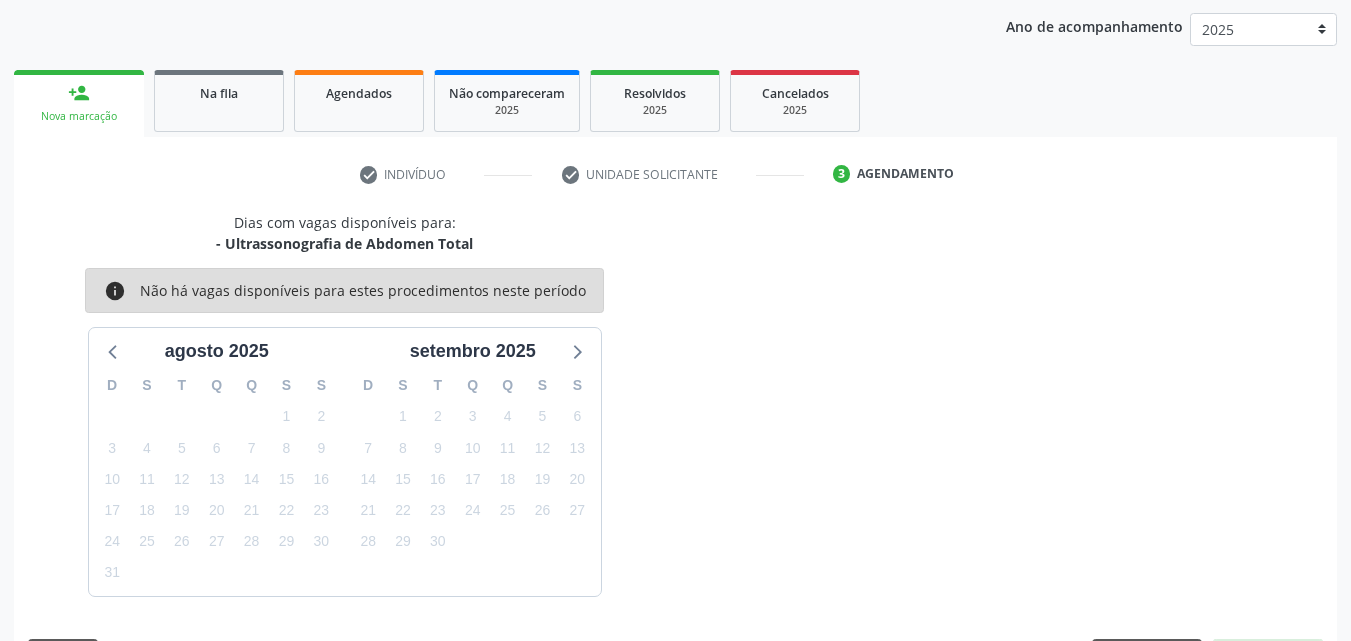 scroll, scrollTop: 316, scrollLeft: 0, axis: vertical 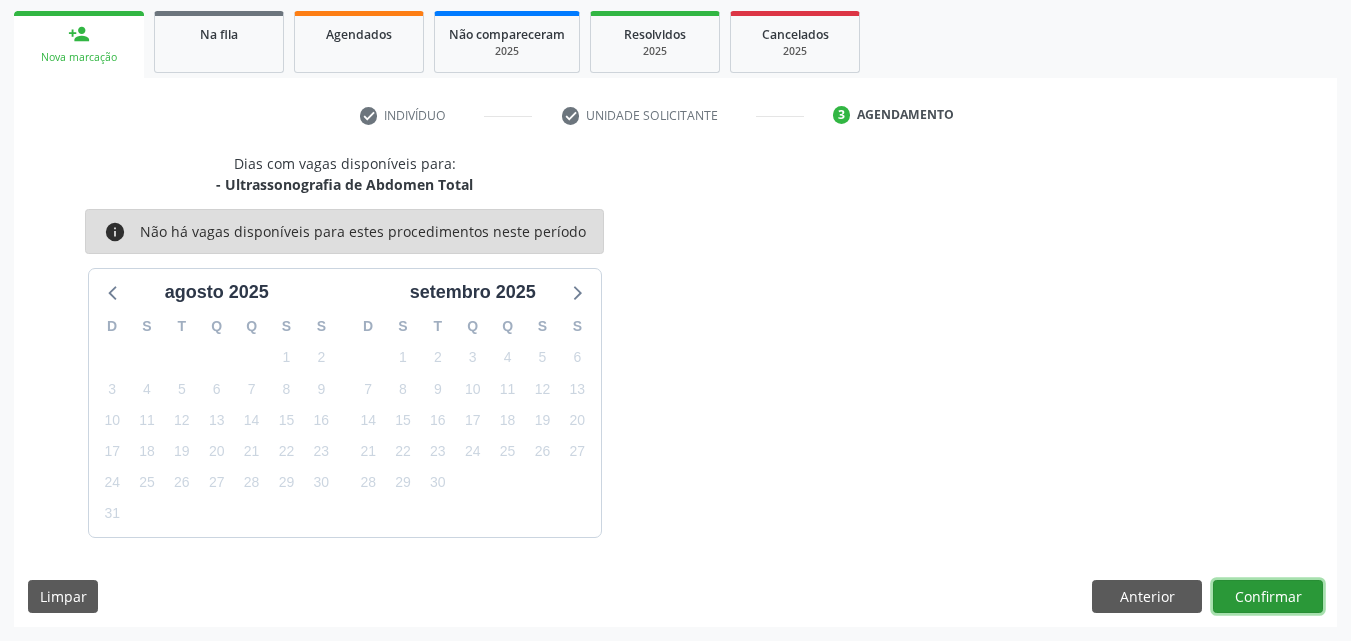 click on "Confirmar" at bounding box center (1268, 597) 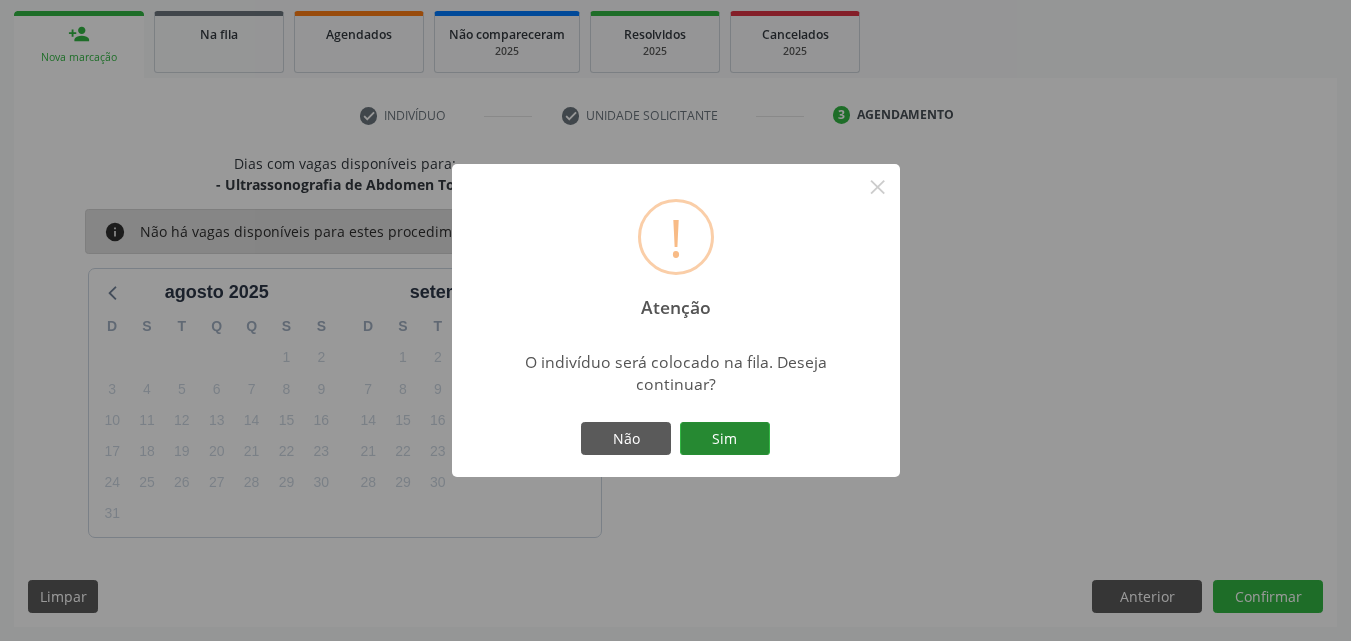 click on "Sim" at bounding box center [725, 439] 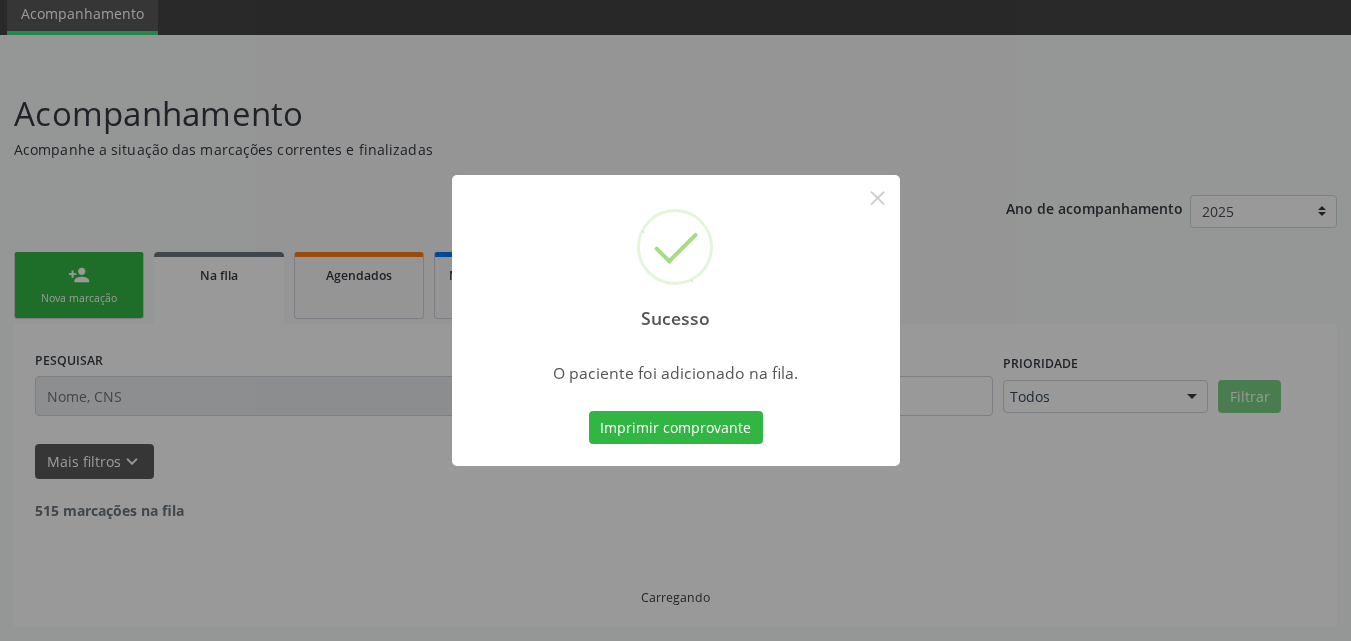 scroll, scrollTop: 54, scrollLeft: 0, axis: vertical 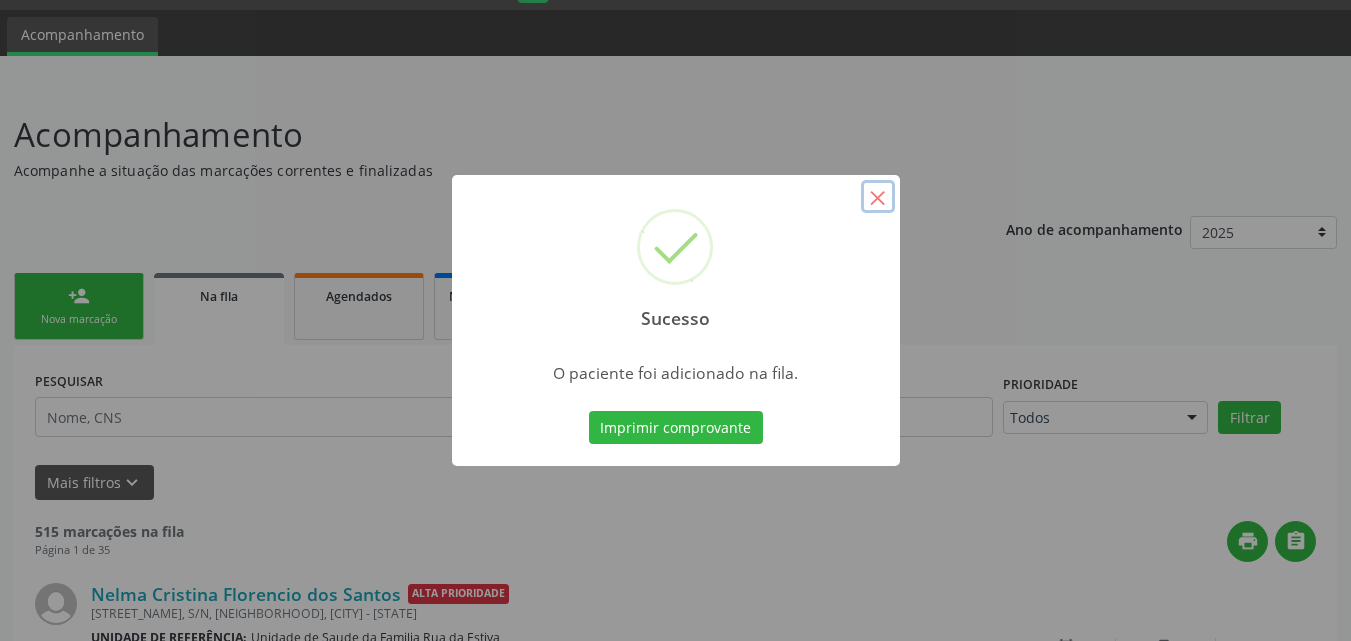 click on "×" at bounding box center [878, 197] 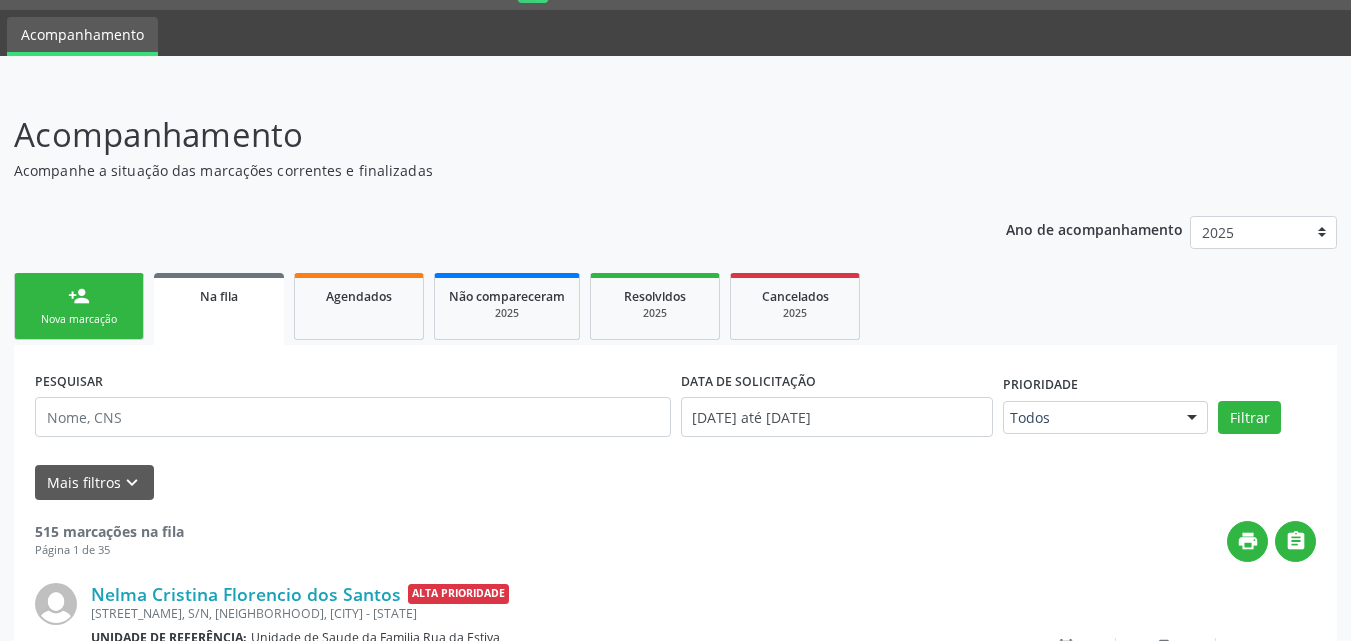 click on "Na fila" at bounding box center [219, 296] 